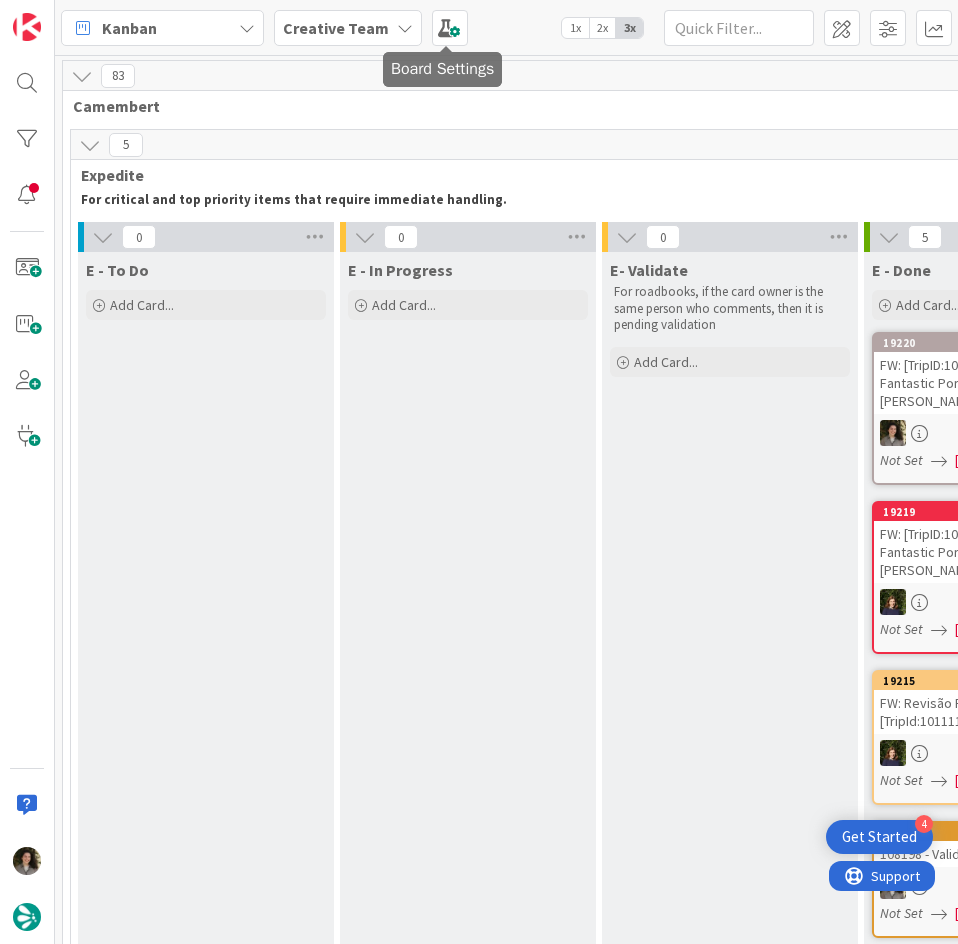 scroll, scrollTop: 0, scrollLeft: 0, axis: both 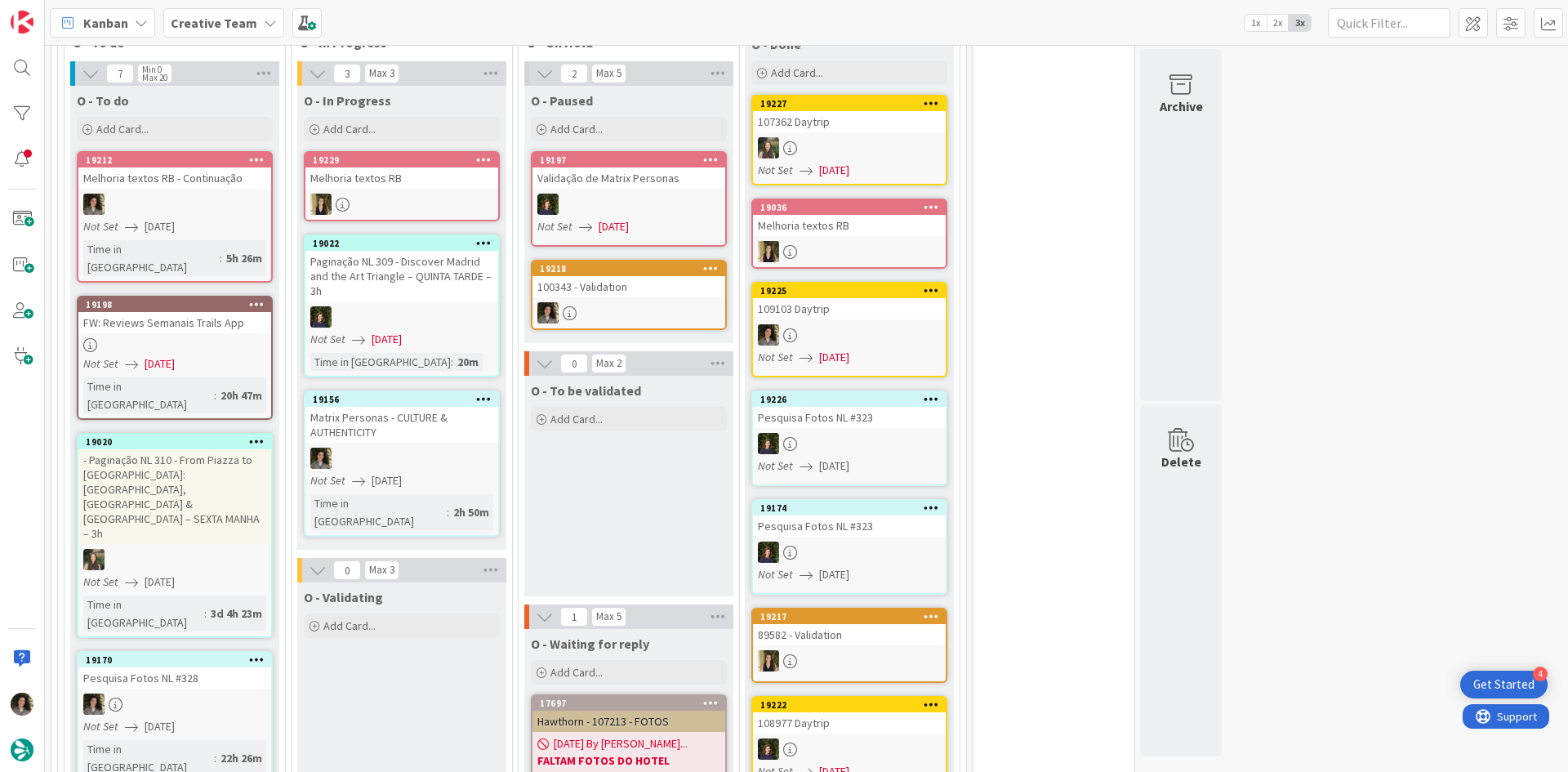 click on "19156 Matrix Personas - CULTURE & AUTHENTICITY Not Set 07/18/2025 Time in Column : 2h 50m" at bounding box center [402, 463] 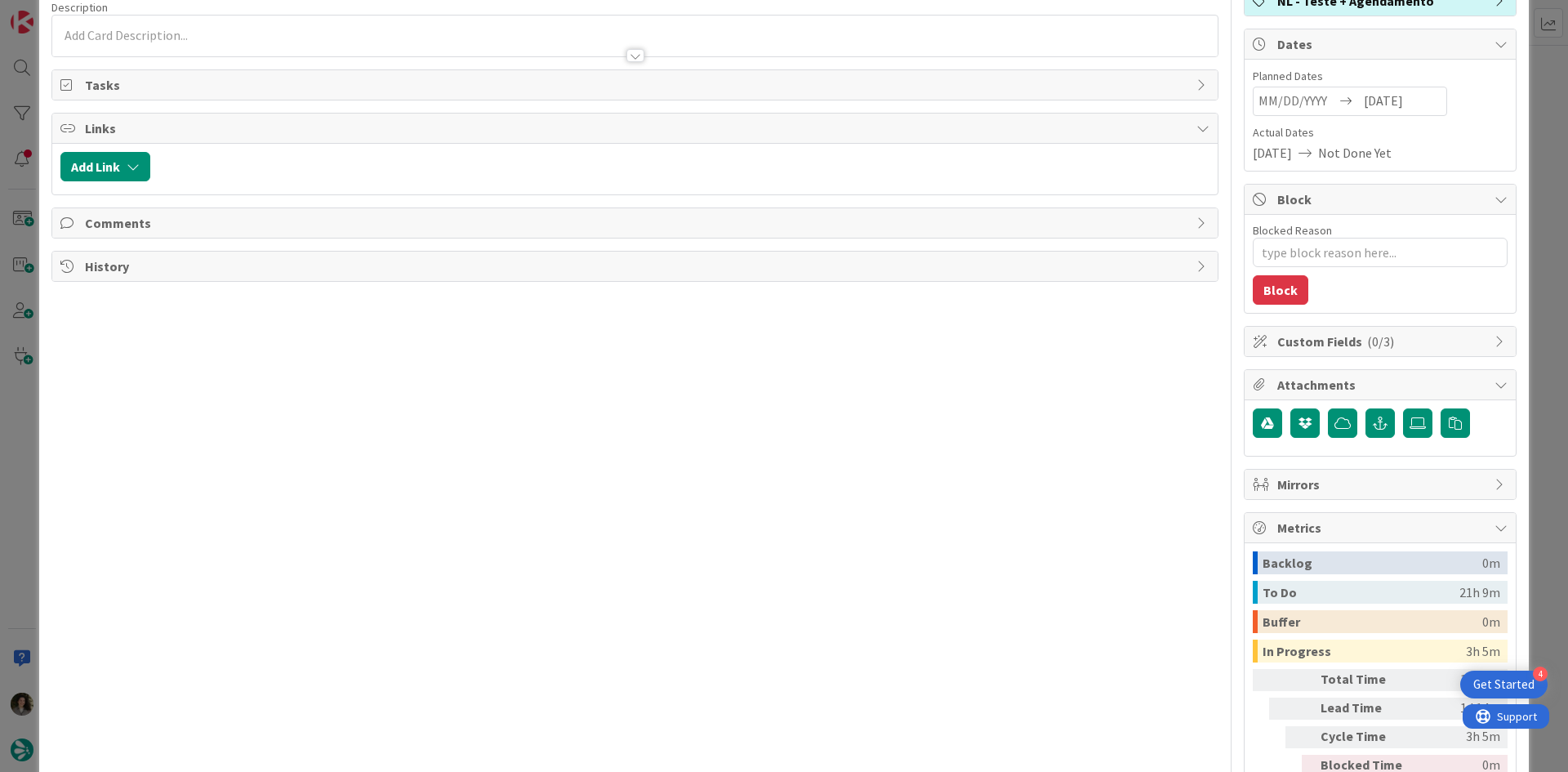 scroll, scrollTop: 217, scrollLeft: 0, axis: vertical 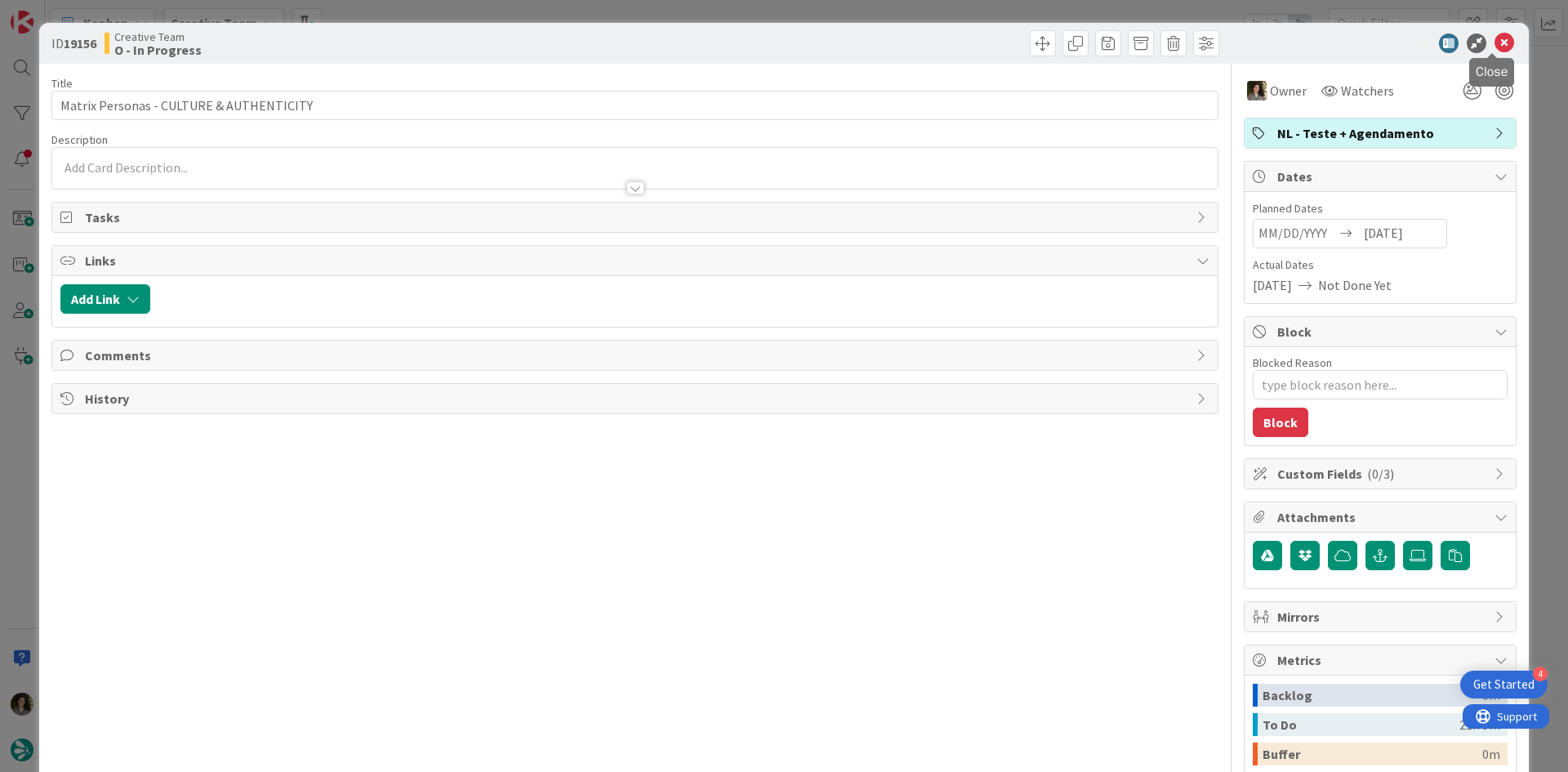 click at bounding box center [1504, 43] 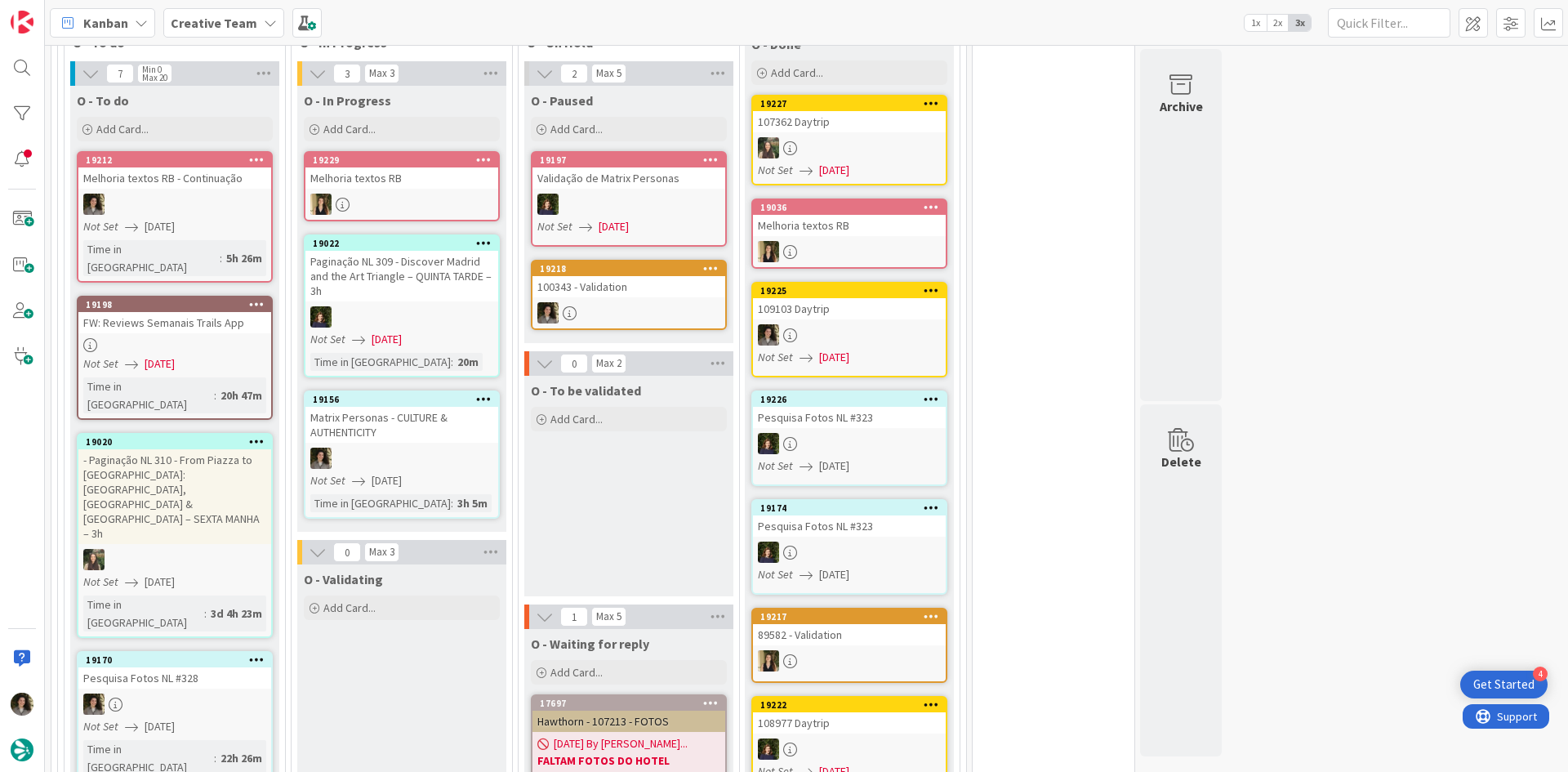 scroll, scrollTop: 0, scrollLeft: 0, axis: both 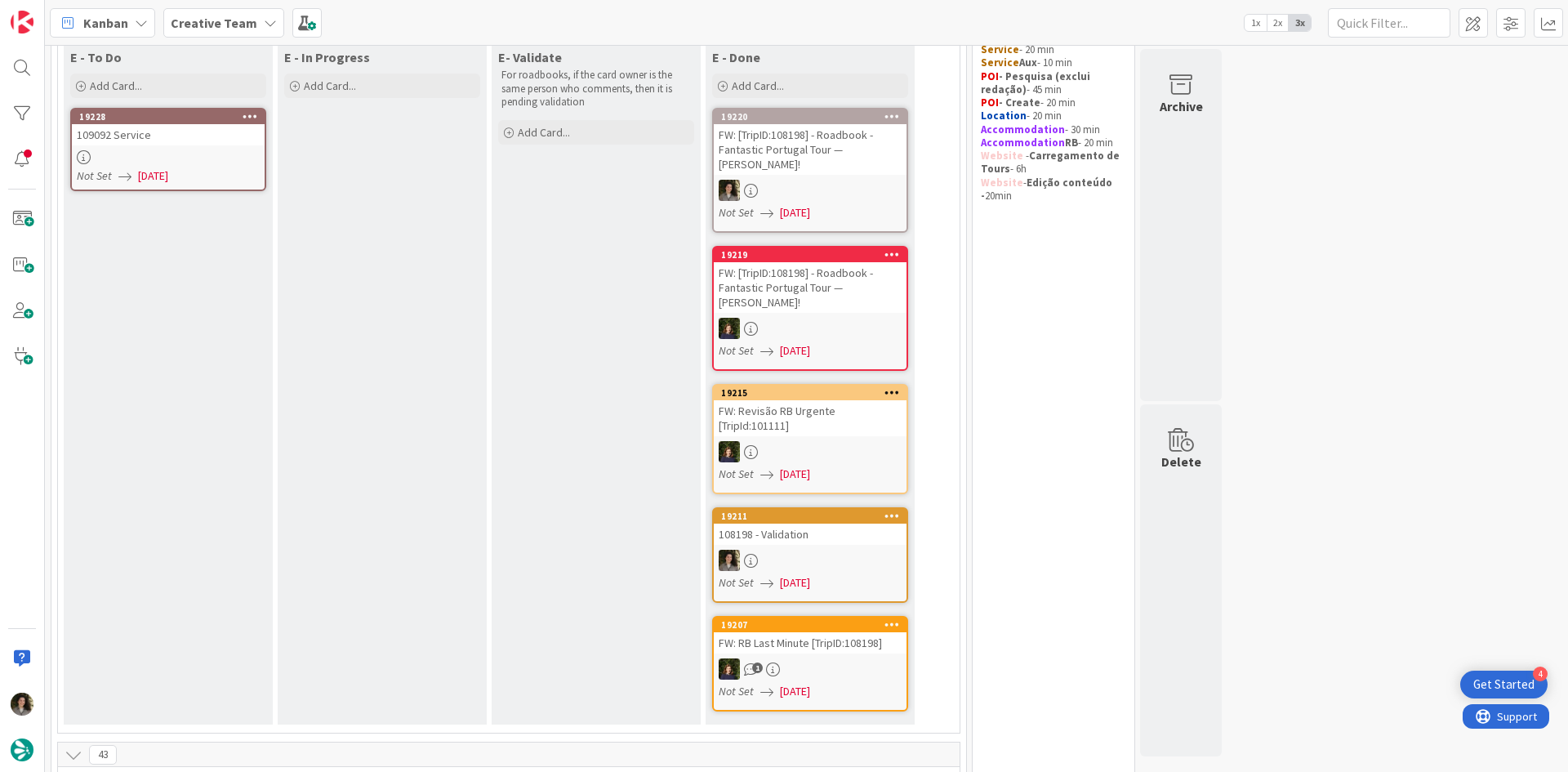 click on "109092 Service" at bounding box center (168, 135) 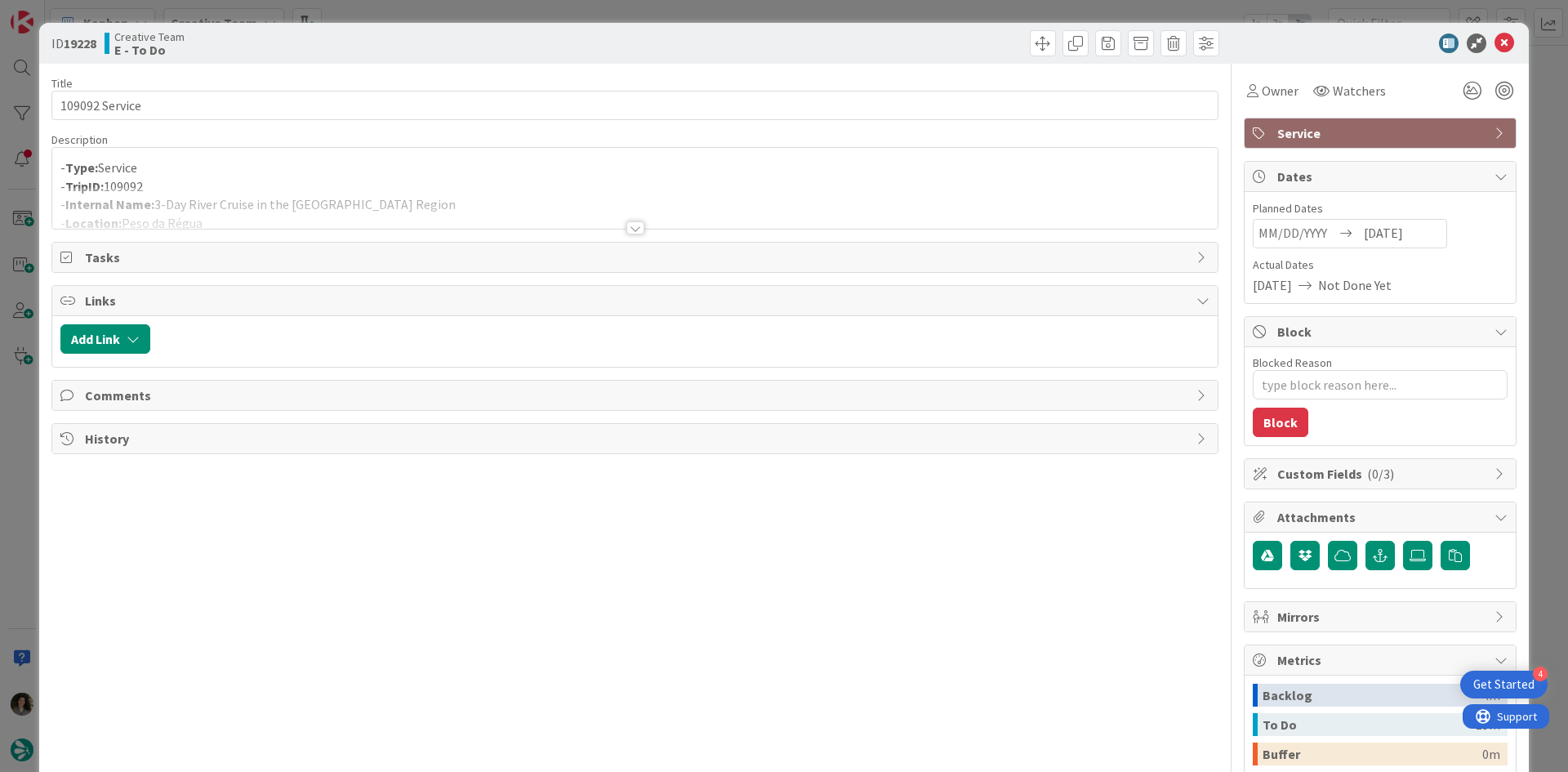 scroll, scrollTop: 0, scrollLeft: 0, axis: both 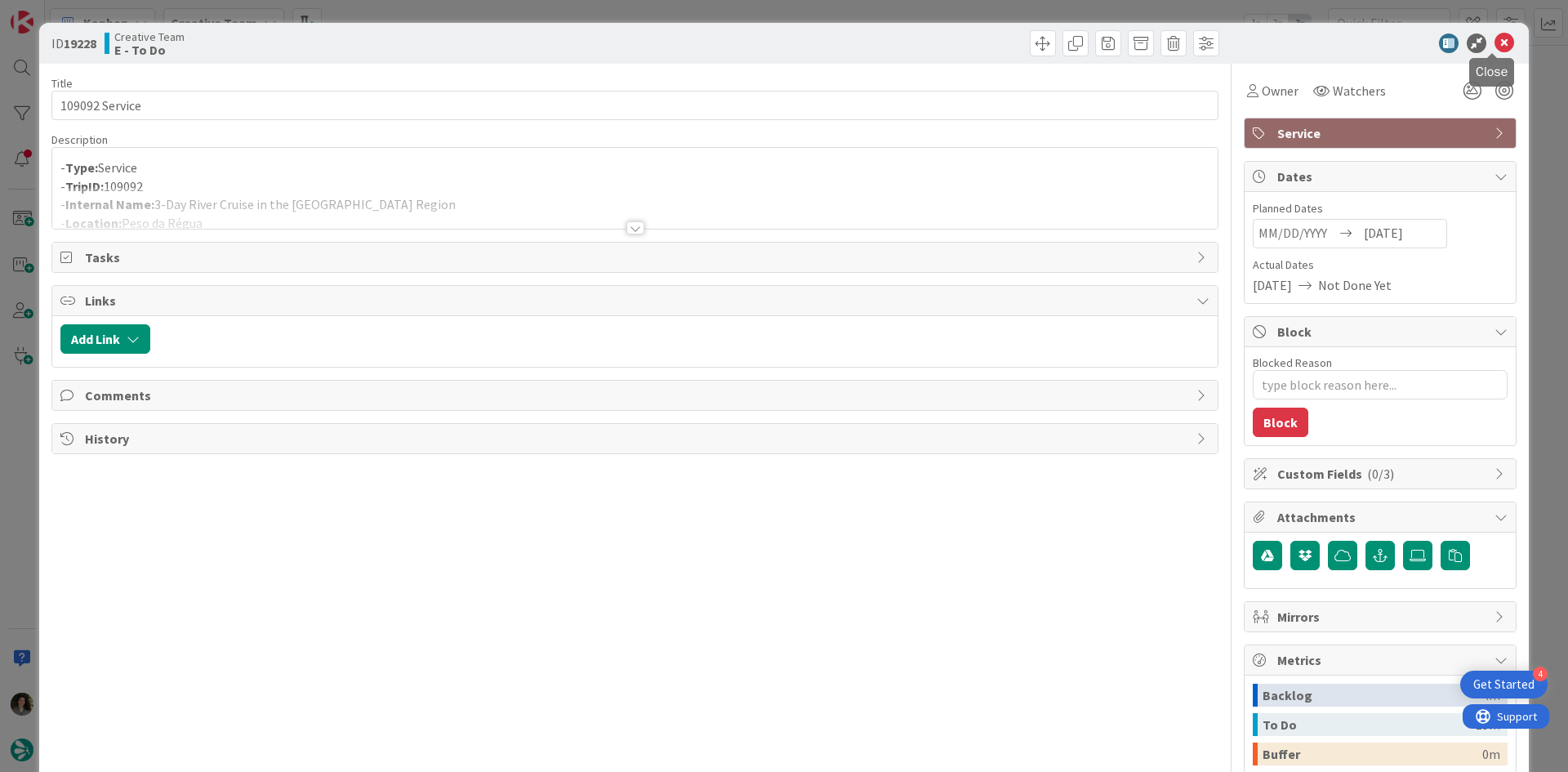 click at bounding box center (1504, 43) 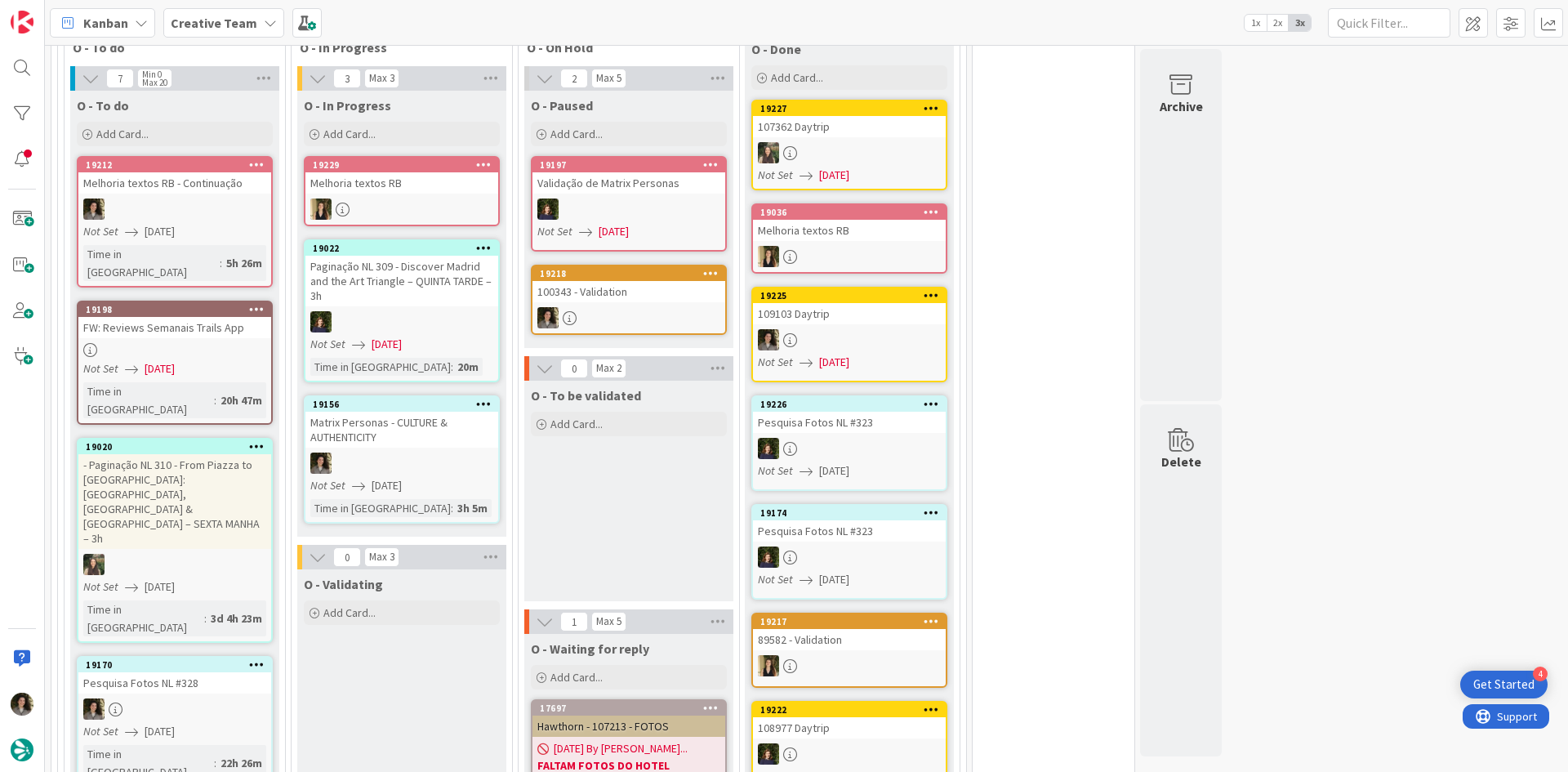 scroll, scrollTop: 1062, scrollLeft: 0, axis: vertical 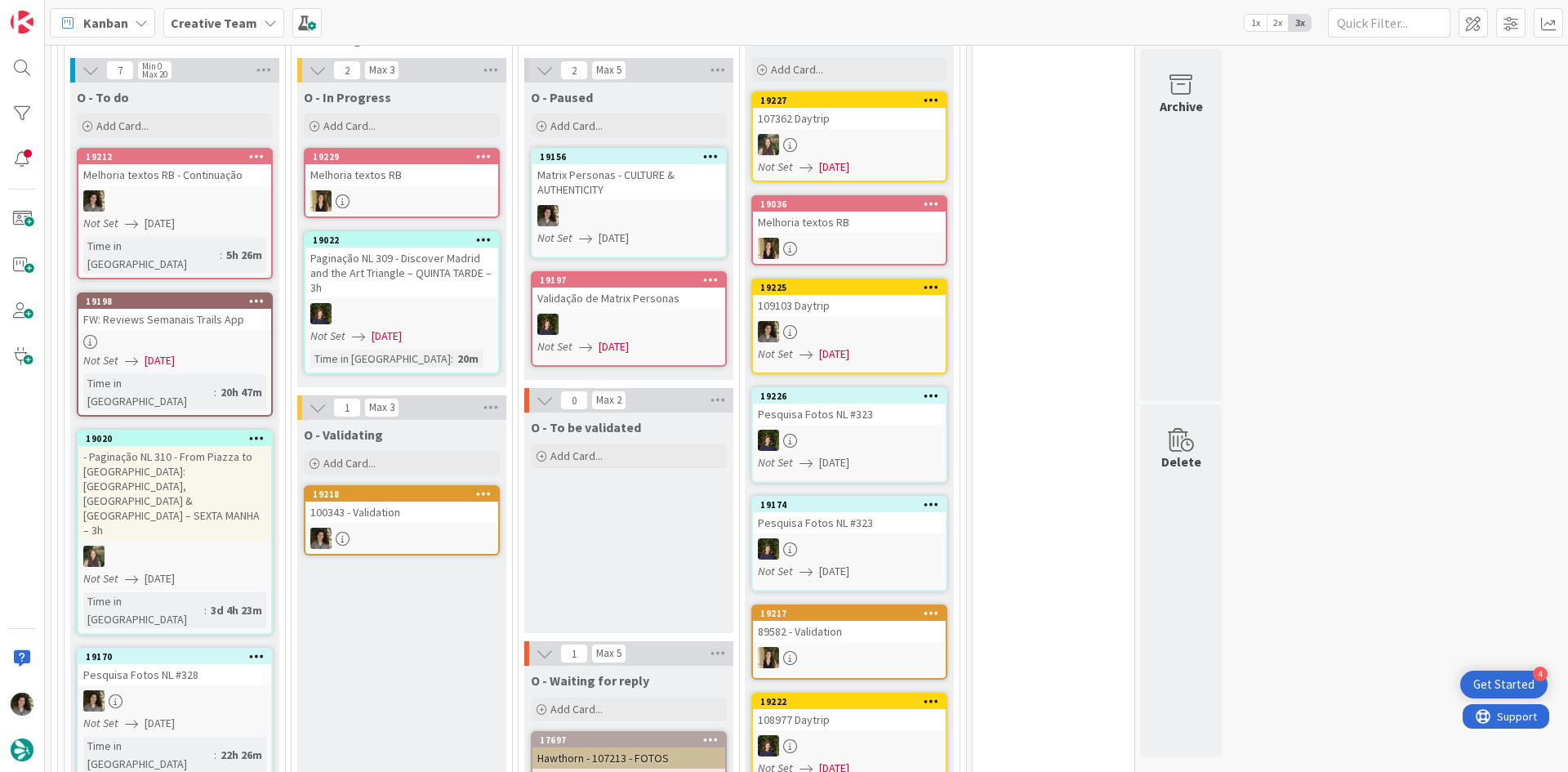click at bounding box center [402, 538] 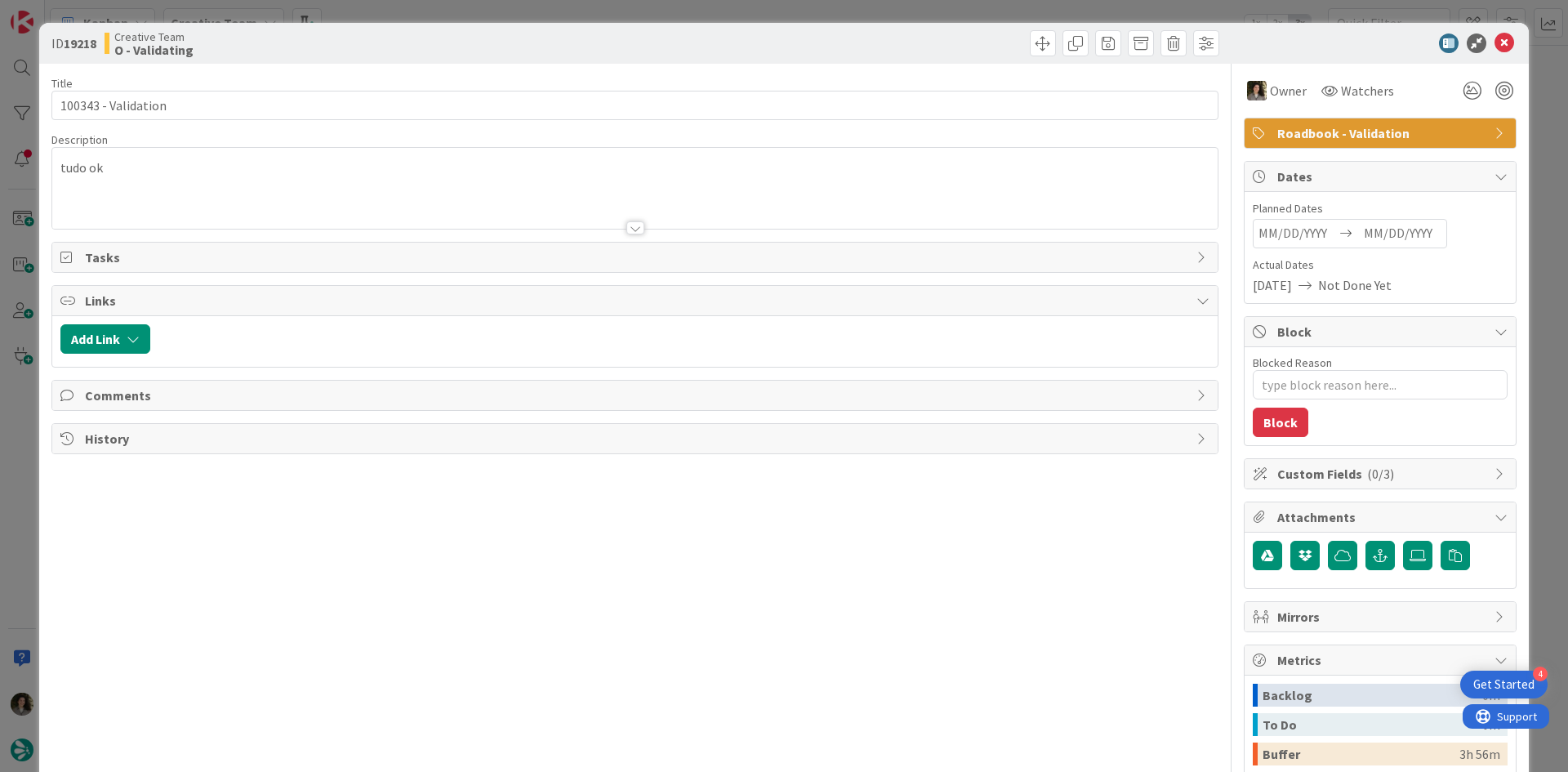 scroll, scrollTop: 0, scrollLeft: 0, axis: both 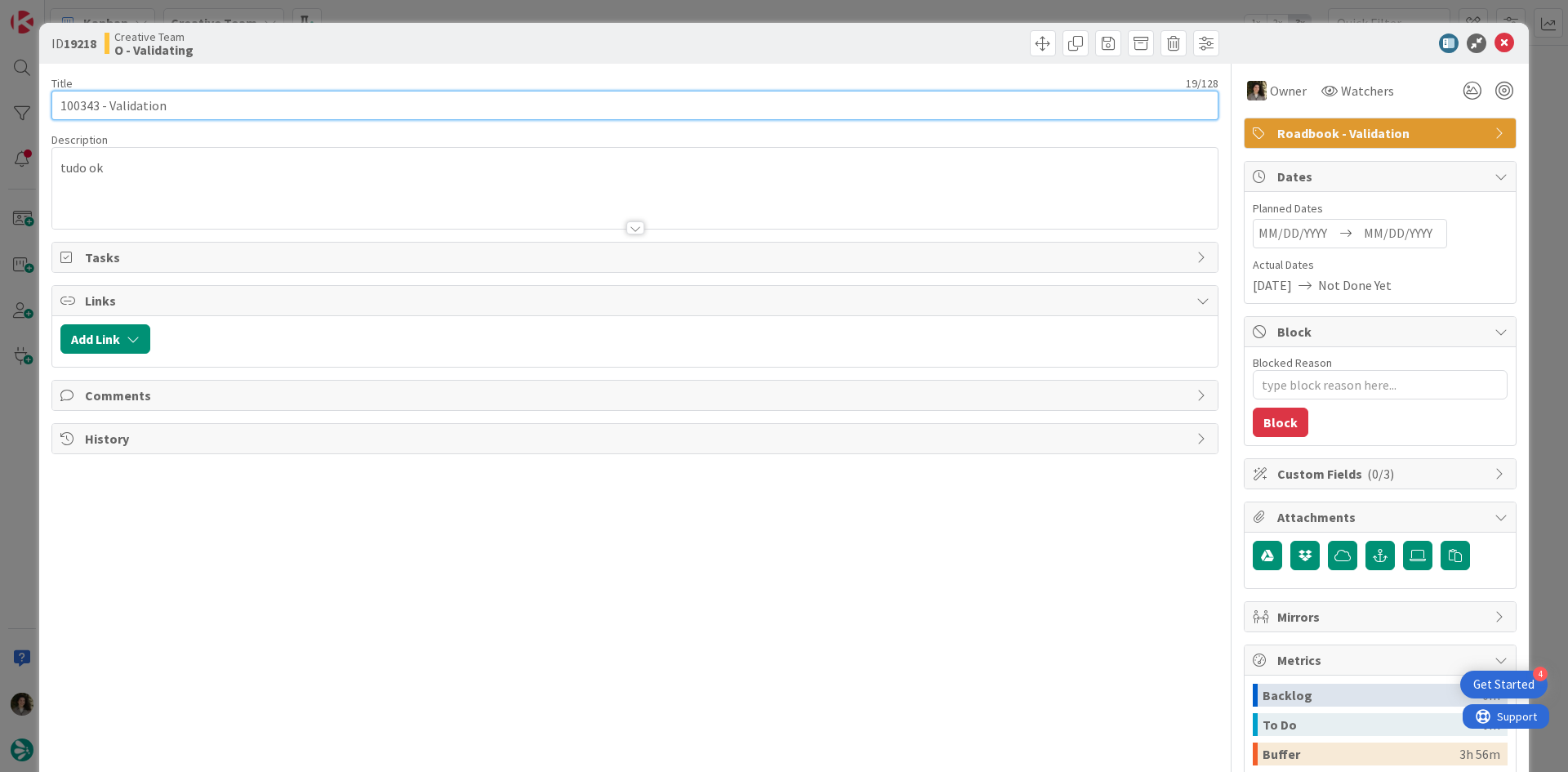 drag, startPoint x: 100, startPoint y: 105, endPoint x: 33, endPoint y: 108, distance: 67.0671 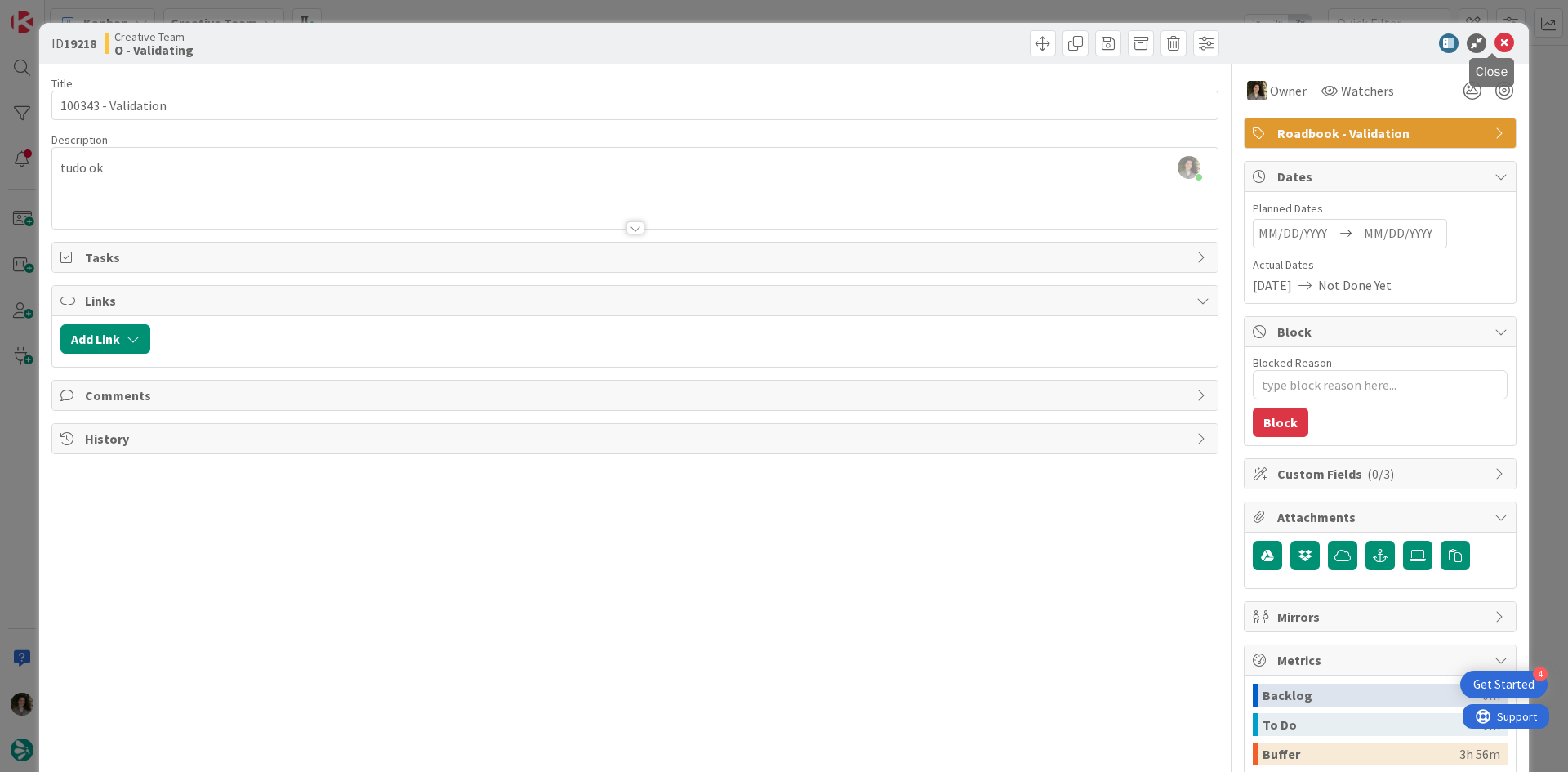click at bounding box center [1504, 43] 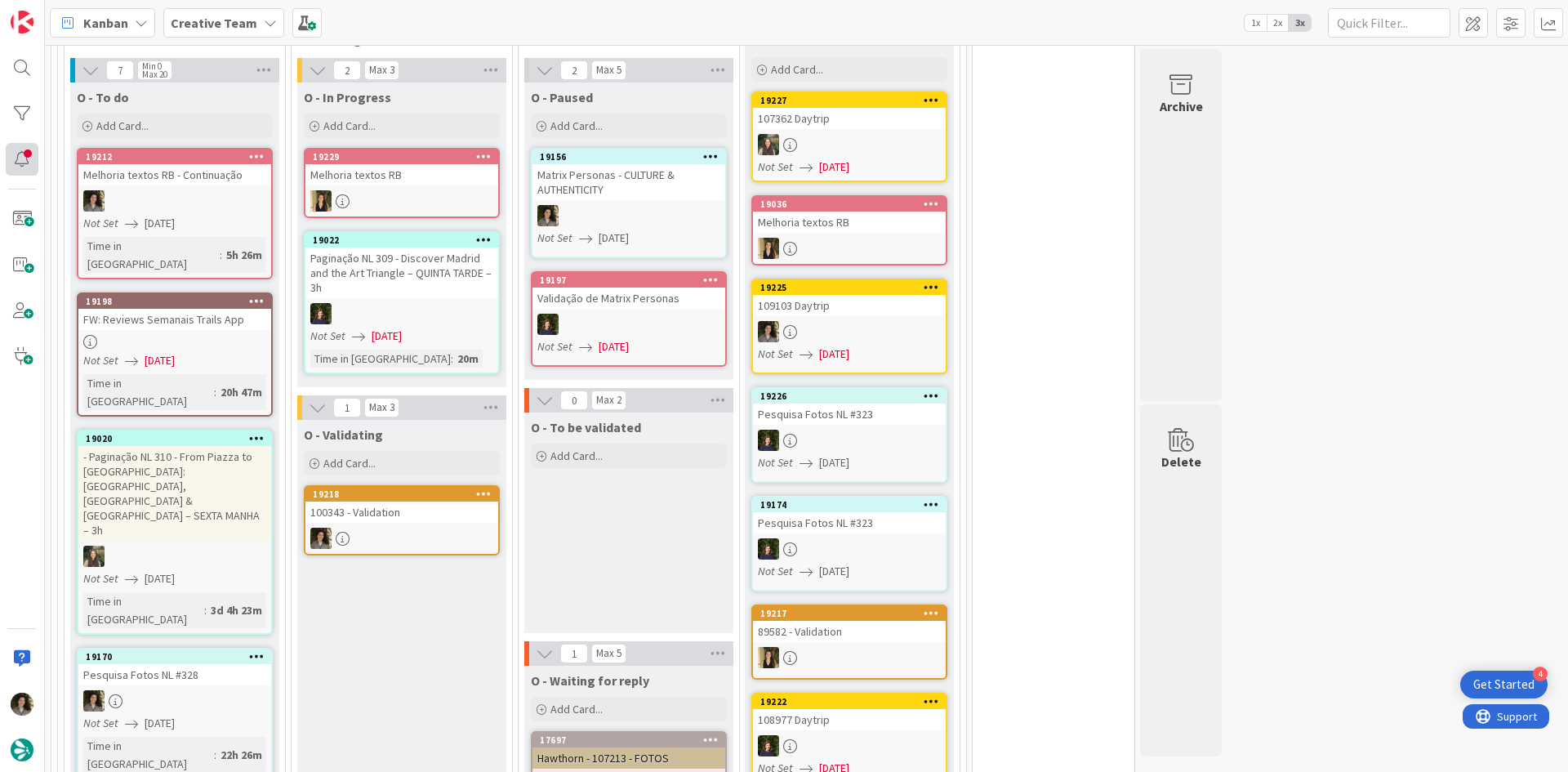 scroll, scrollTop: 0, scrollLeft: 0, axis: both 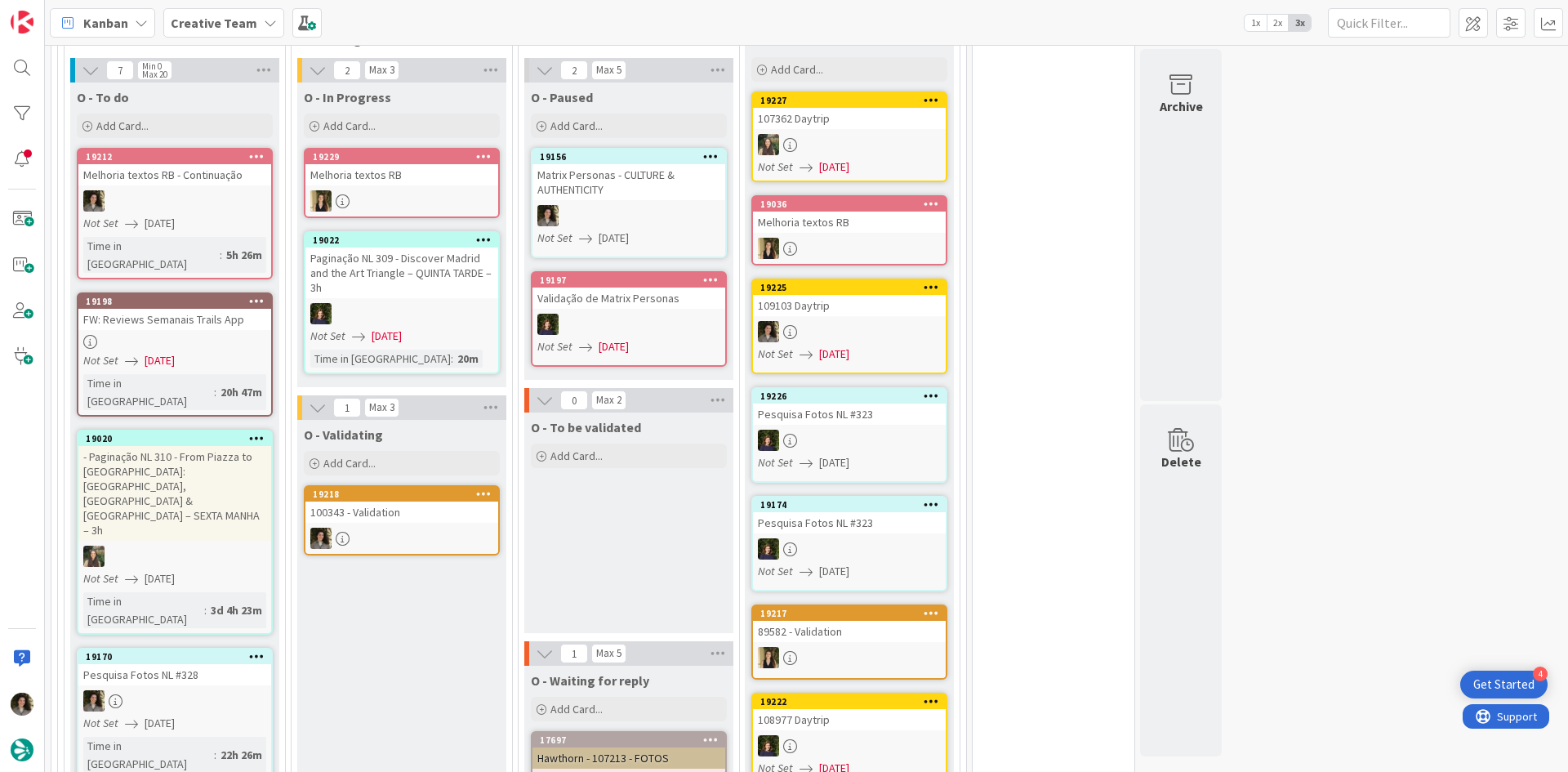 click at bounding box center (402, 538) 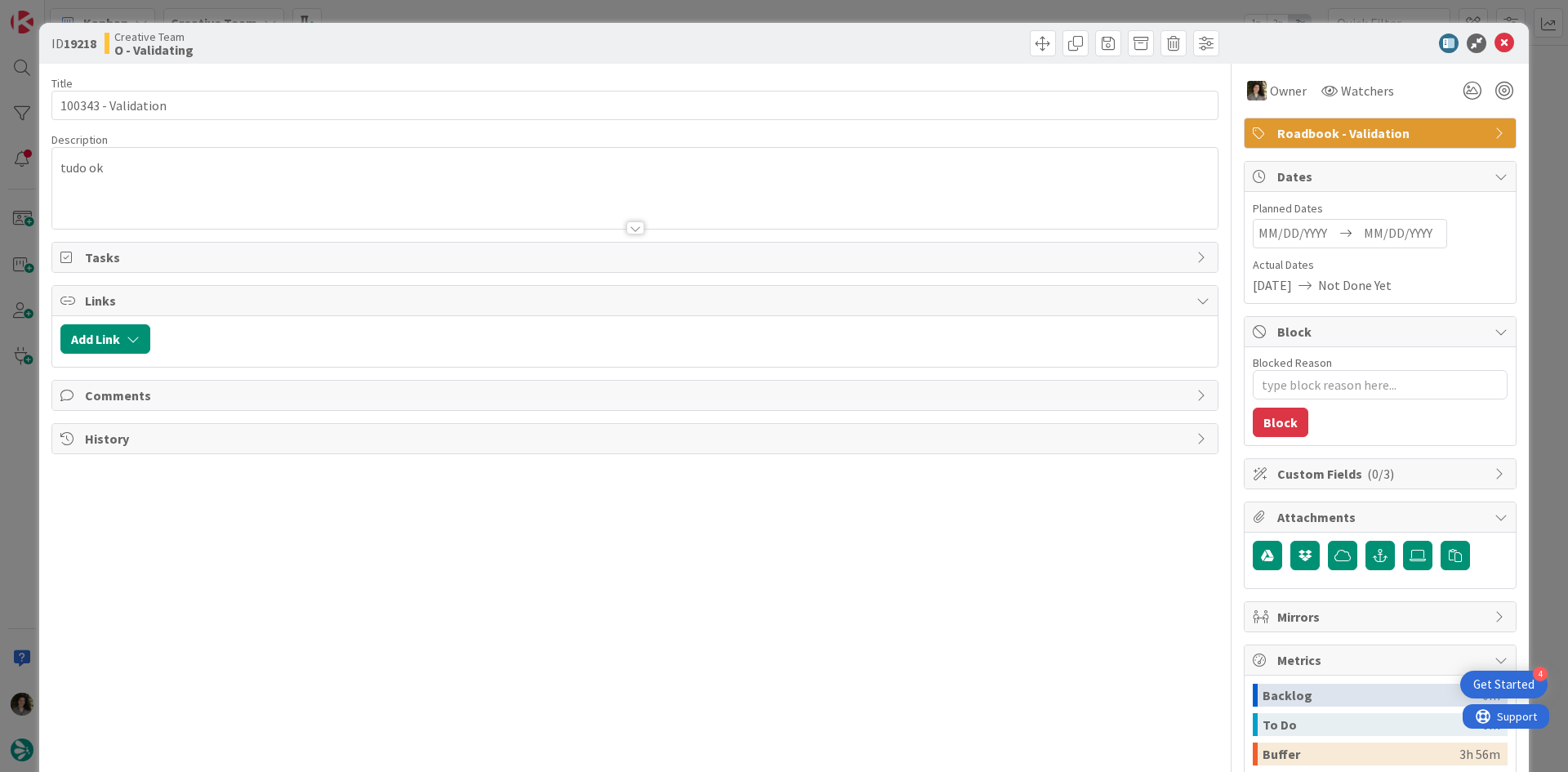 scroll, scrollTop: 0, scrollLeft: 0, axis: both 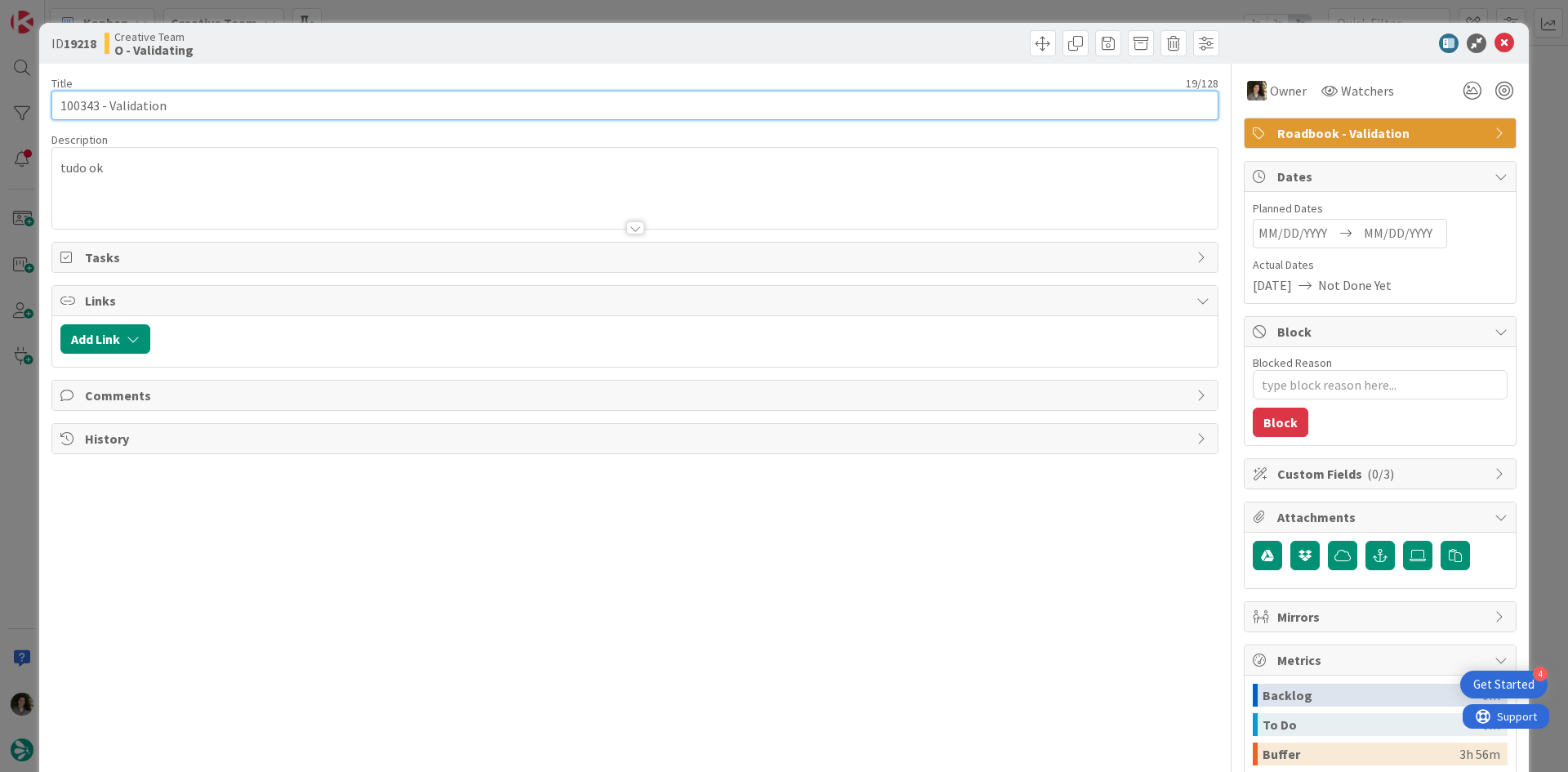 drag, startPoint x: 96, startPoint y: 103, endPoint x: 34, endPoint y: 100, distance: 62.072538 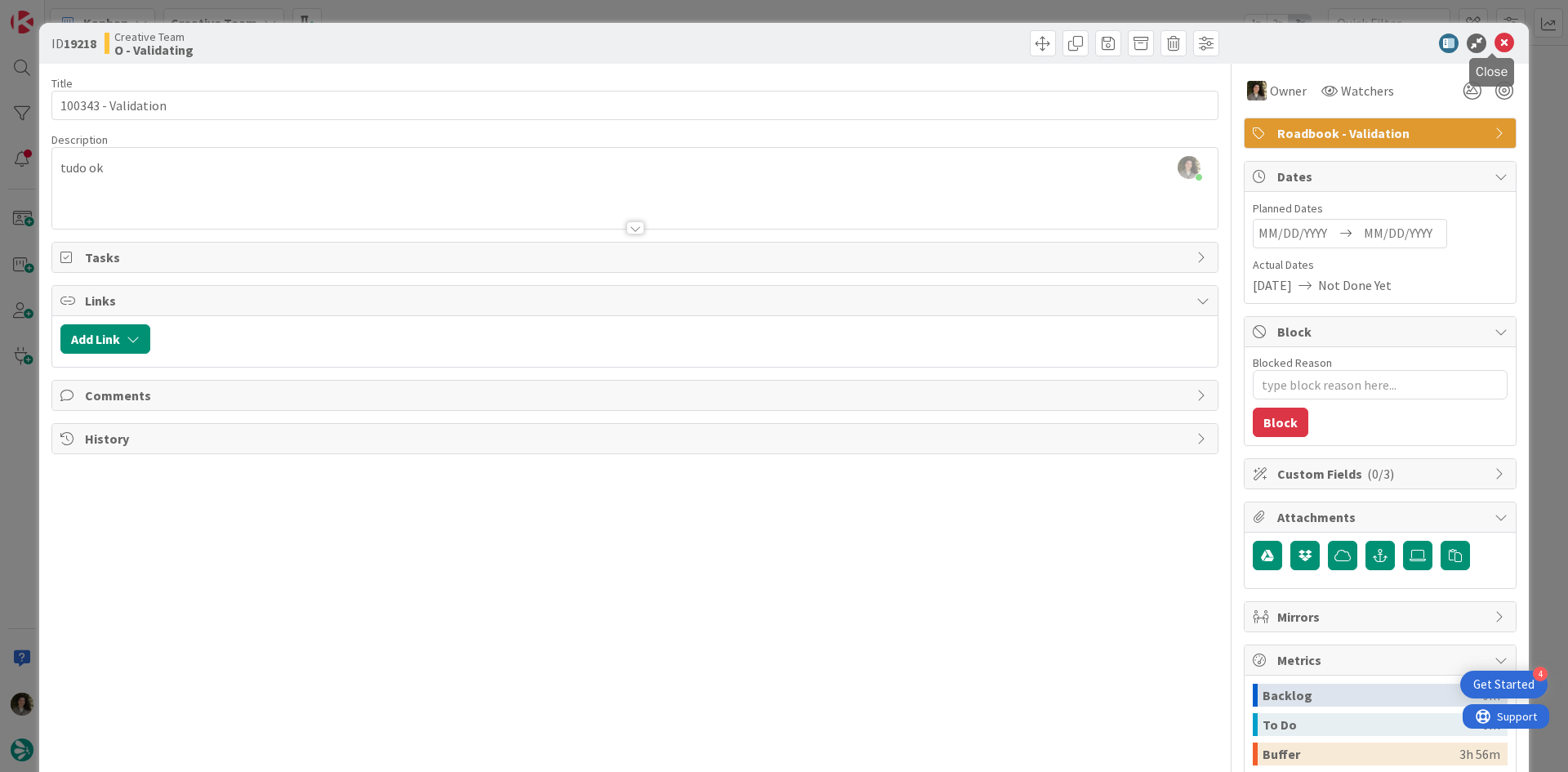 click at bounding box center [1504, 43] 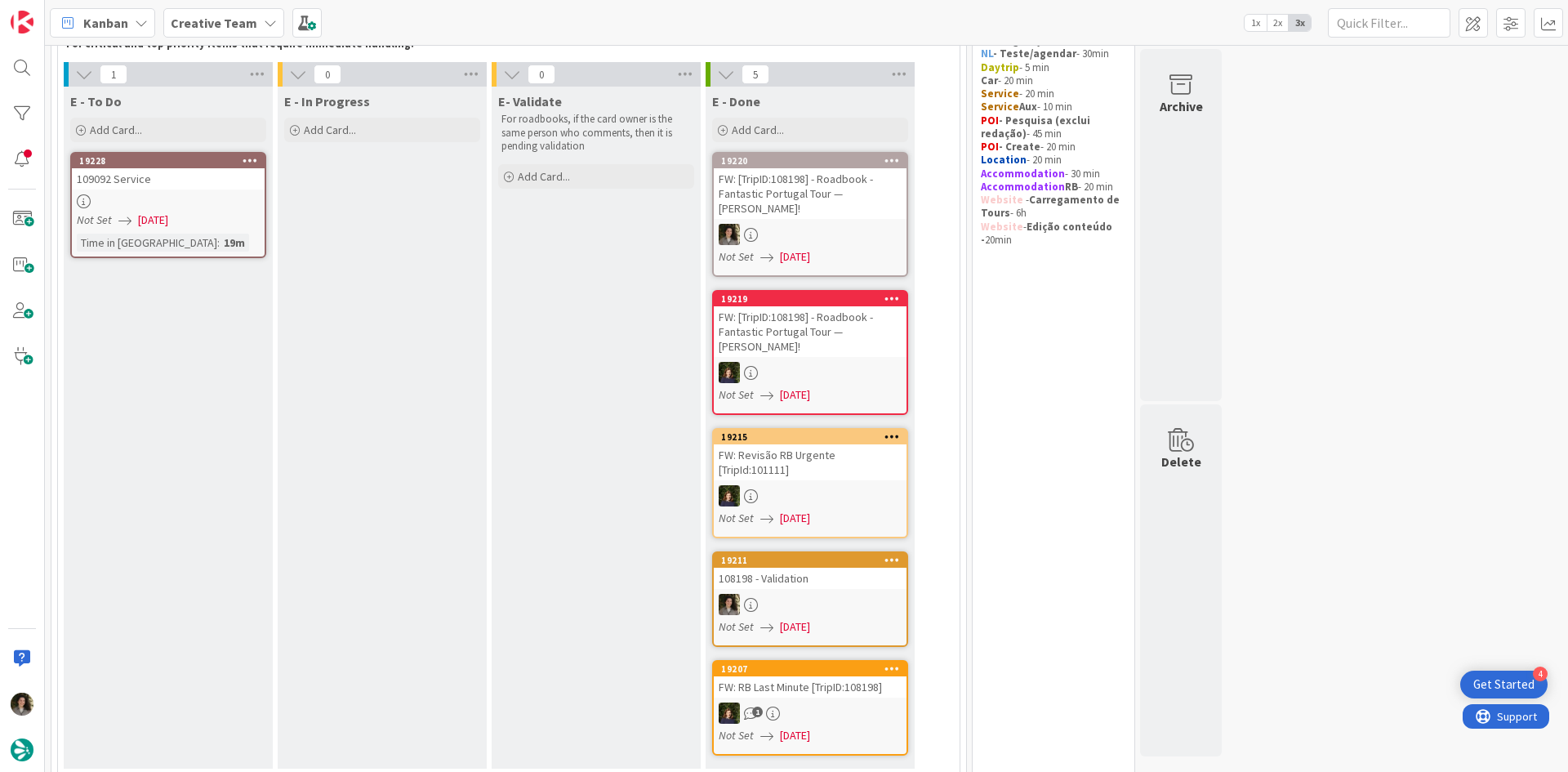 scroll, scrollTop: 0, scrollLeft: 0, axis: both 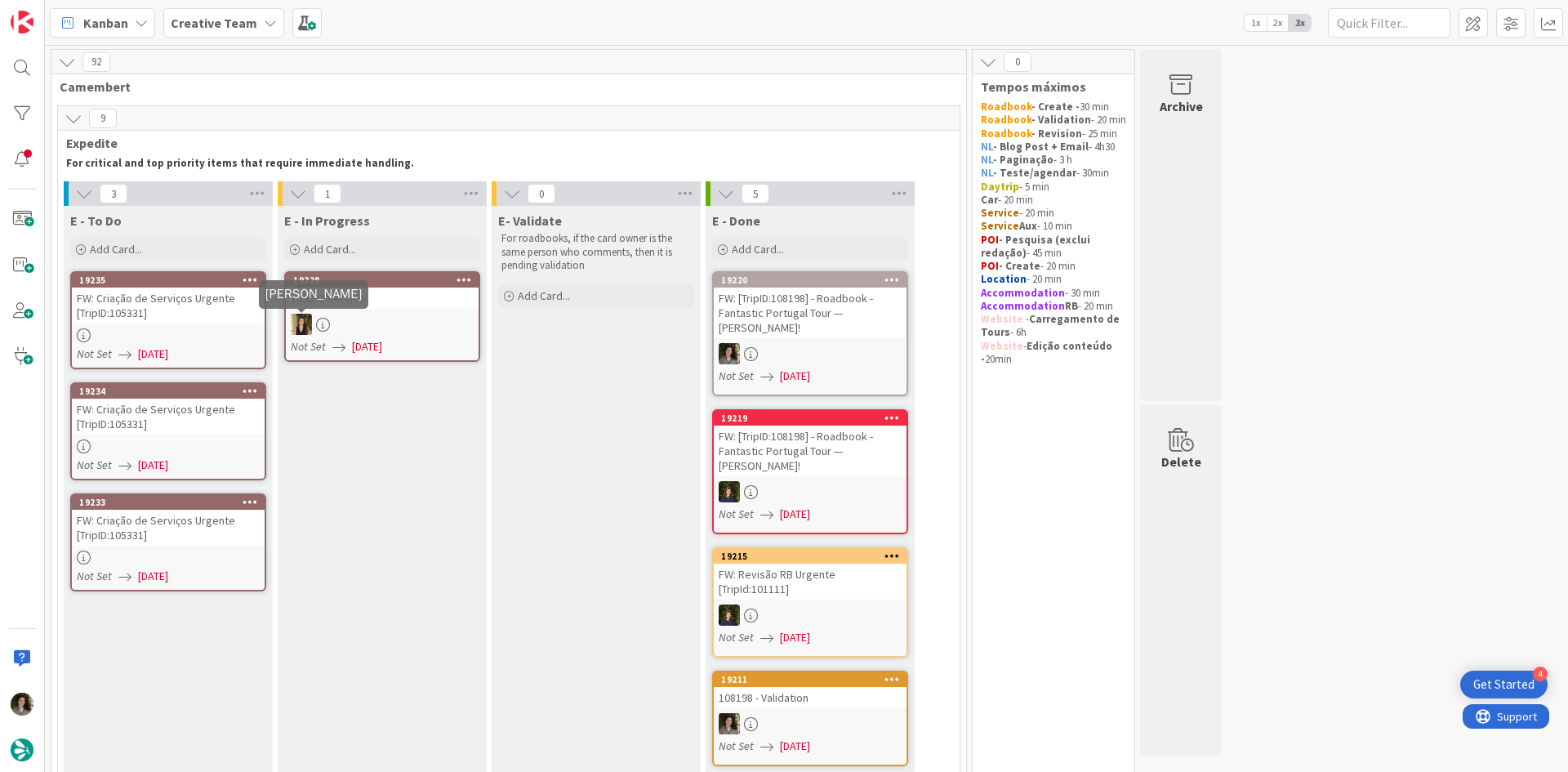 click on "19235 FW: Criação de Serviços Urgente [TripID:105331] Not Set 07/17/2025" at bounding box center (168, 320) 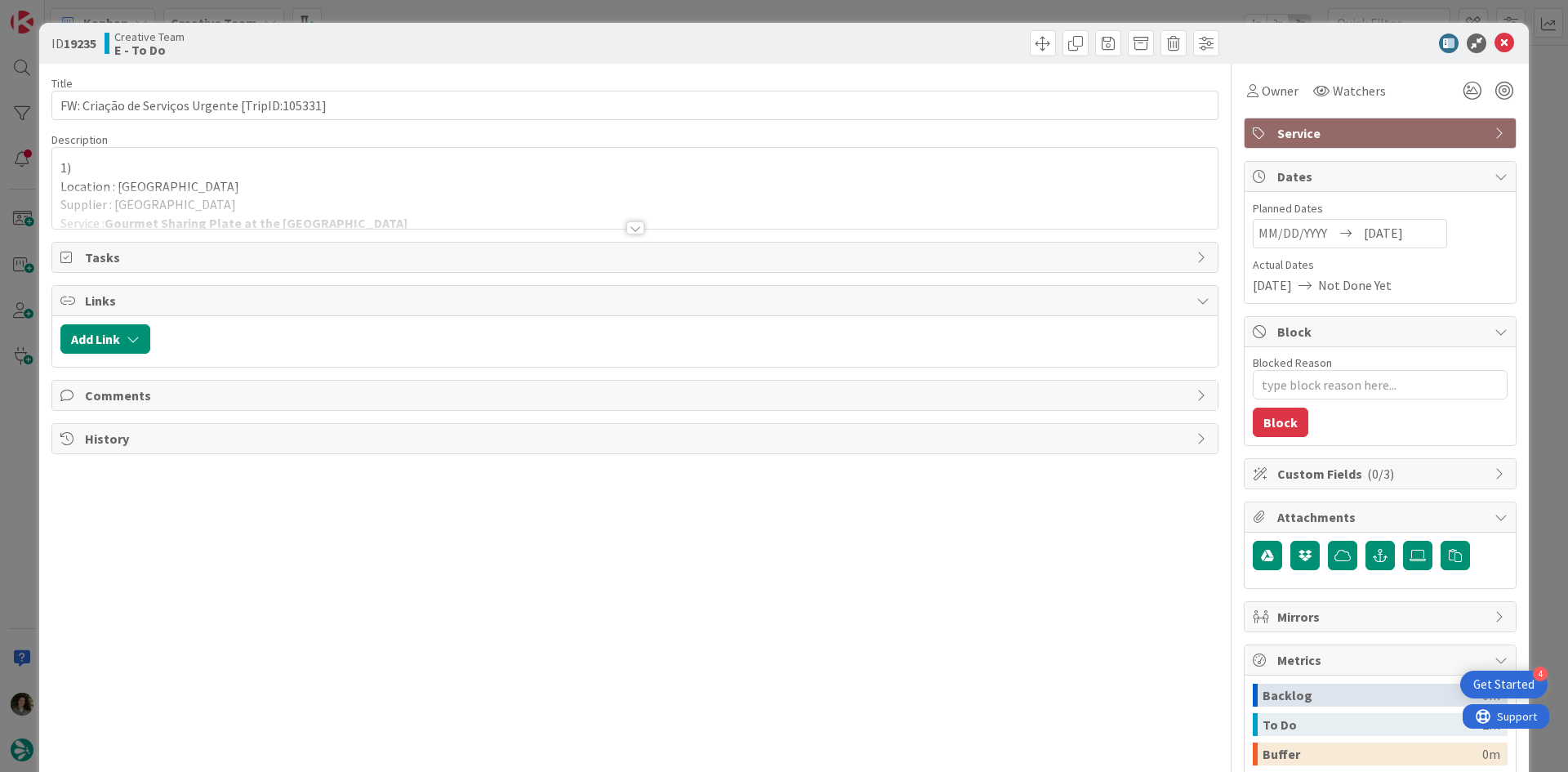 scroll, scrollTop: 0, scrollLeft: 0, axis: both 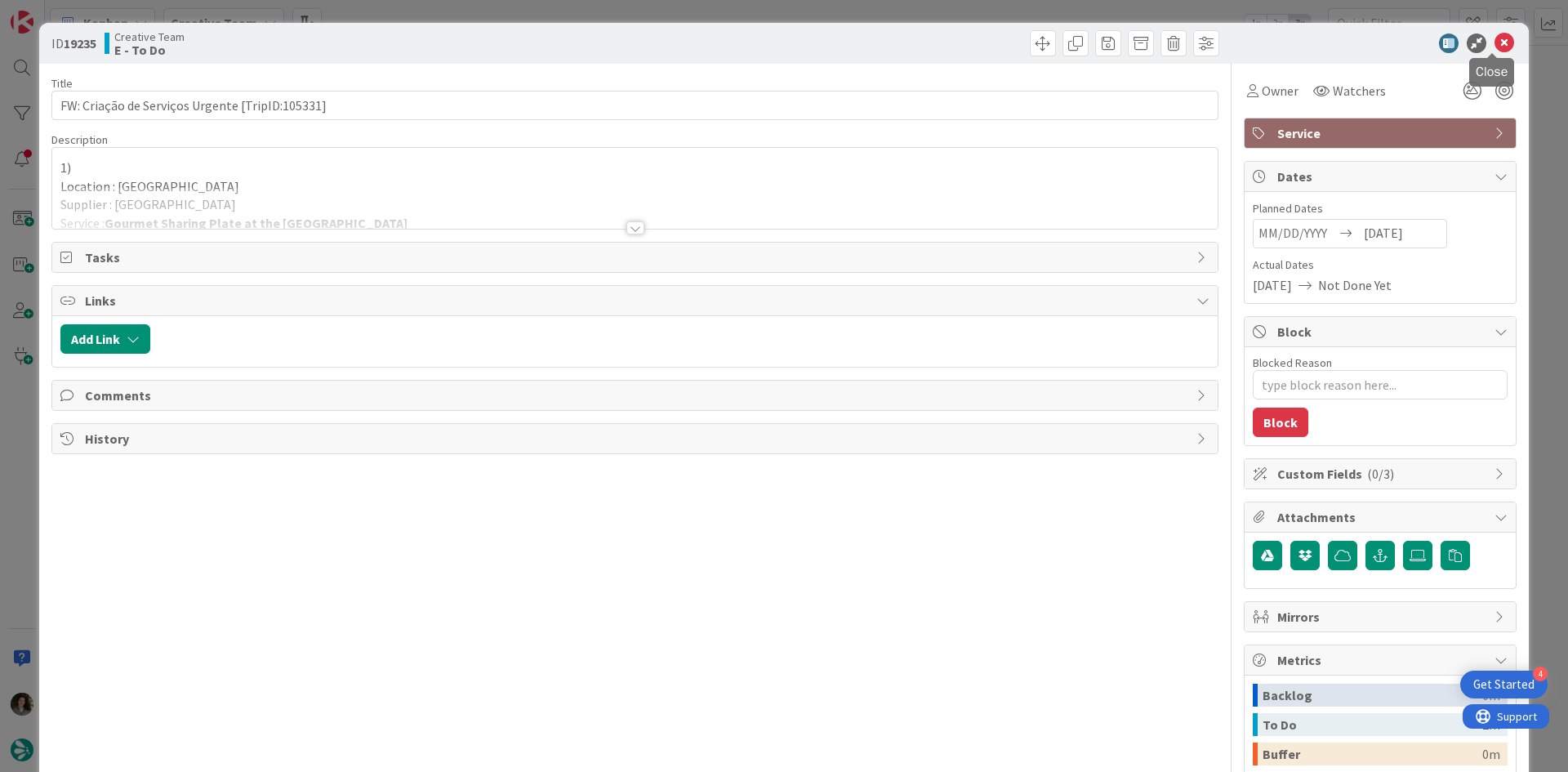 click at bounding box center (1504, 43) 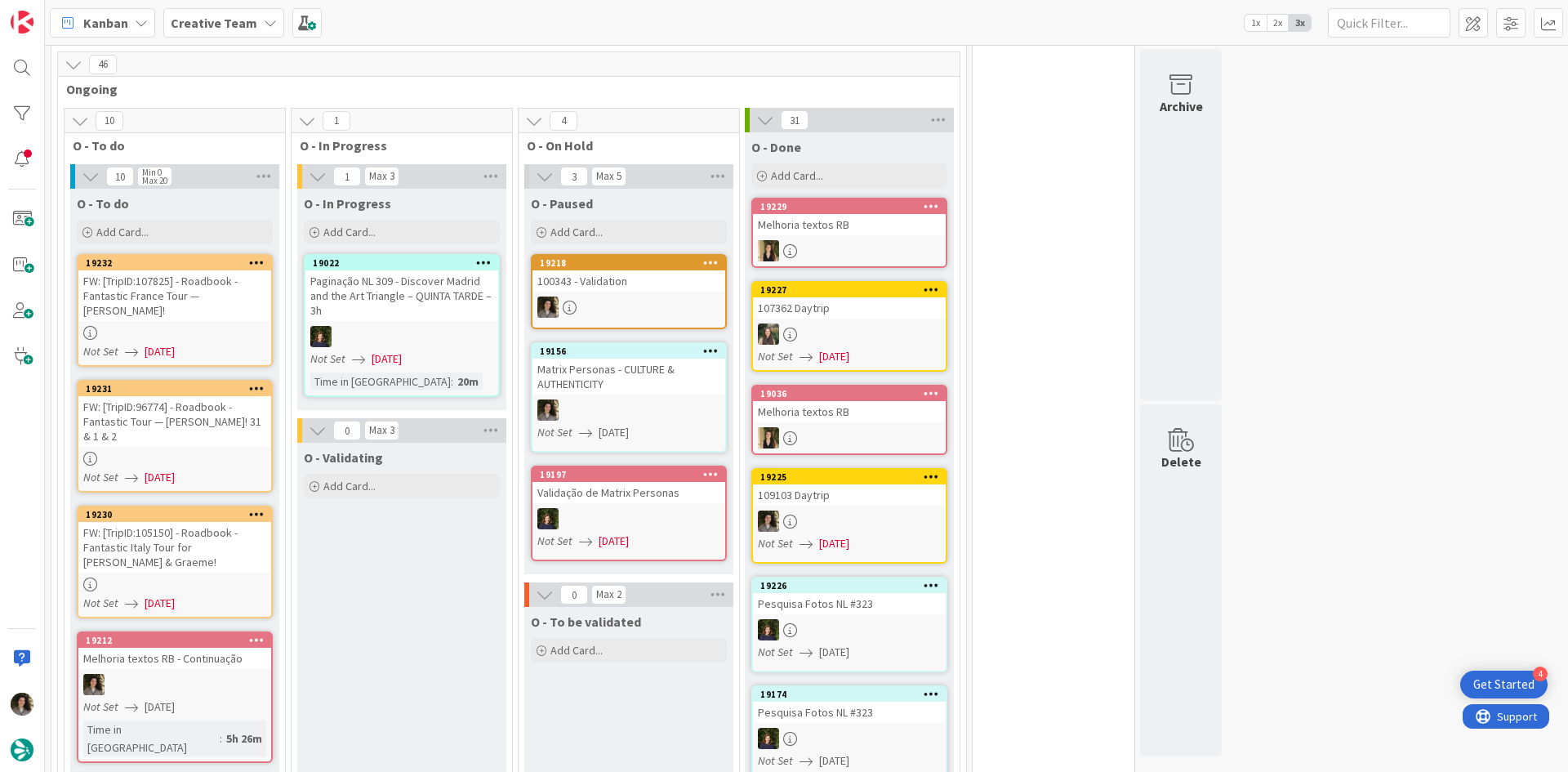 scroll, scrollTop: 980, scrollLeft: 0, axis: vertical 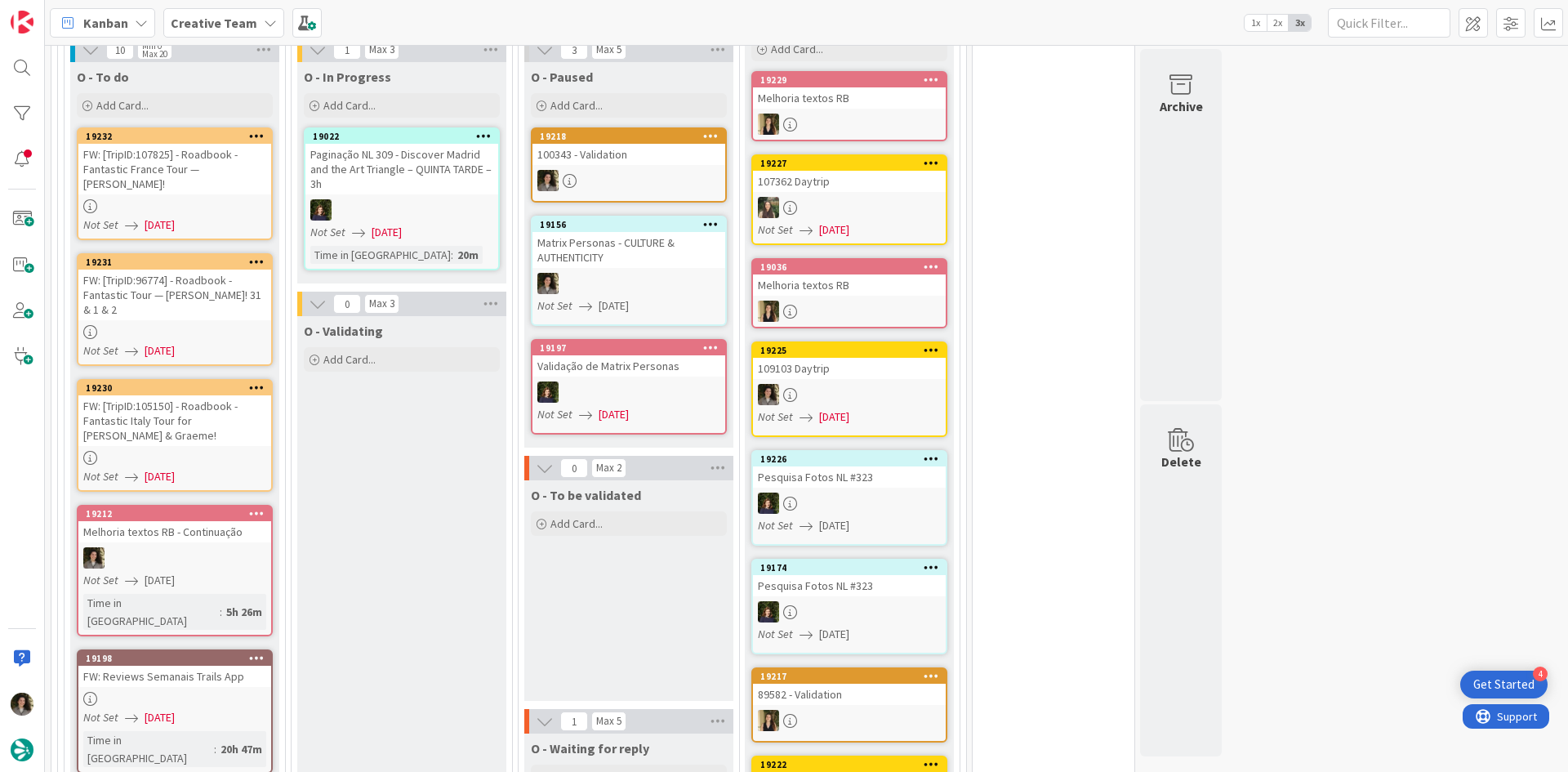 click on "FW: [TripID:107825] - Roadbook - Fantastic France Tour — [PERSON_NAME]!" at bounding box center (175, 169) 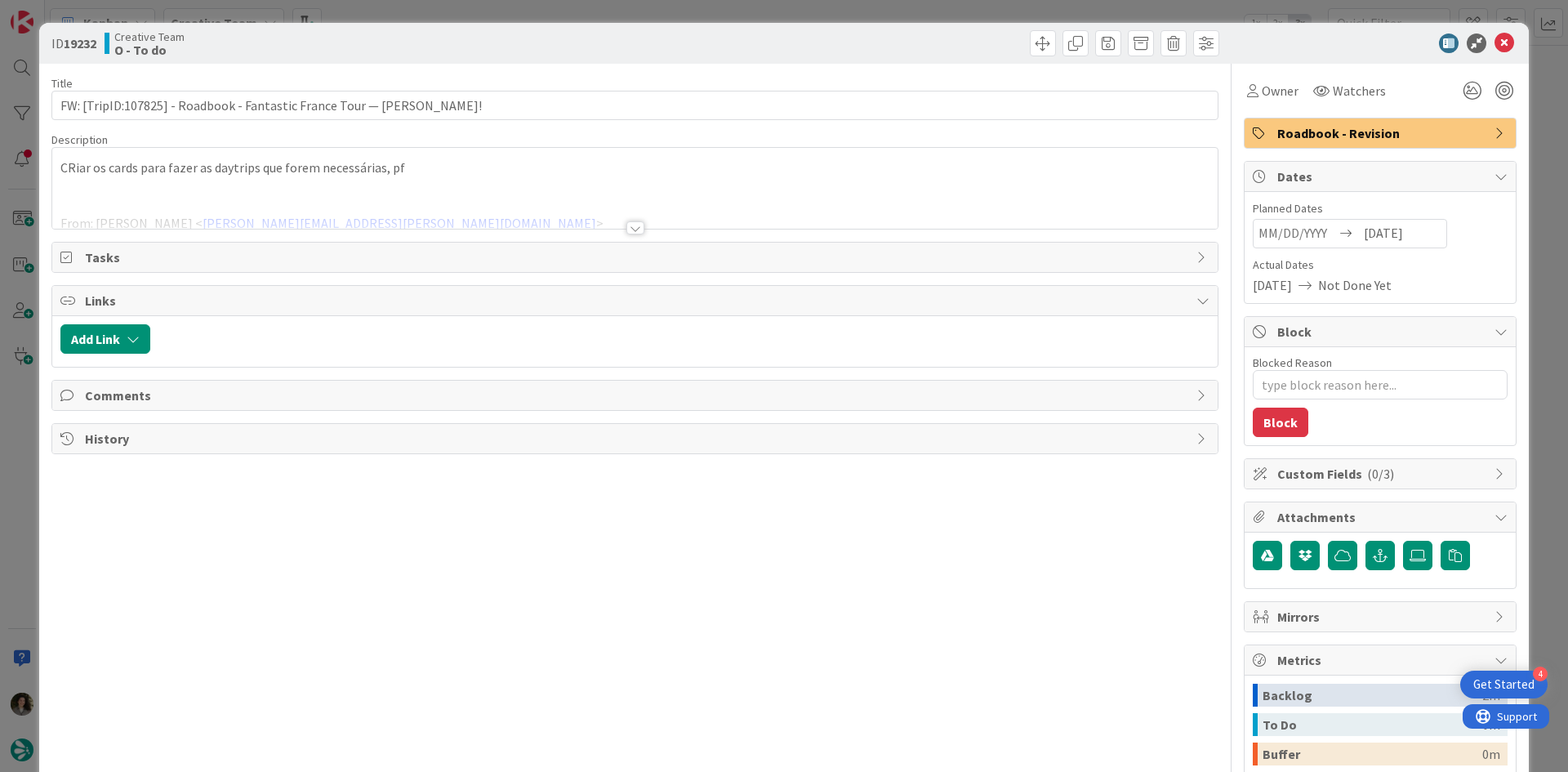 scroll, scrollTop: 0, scrollLeft: 0, axis: both 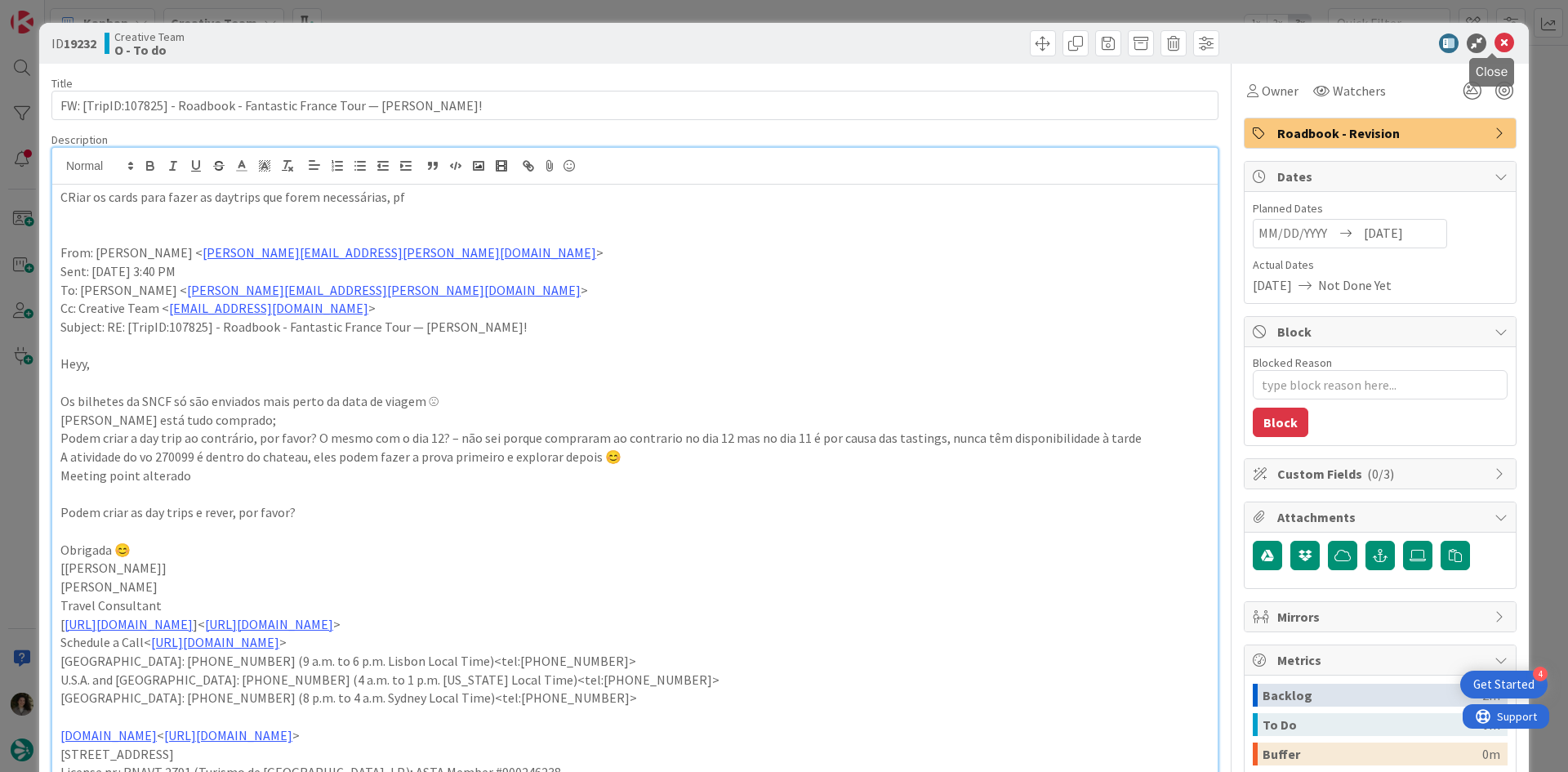 click at bounding box center (1504, 43) 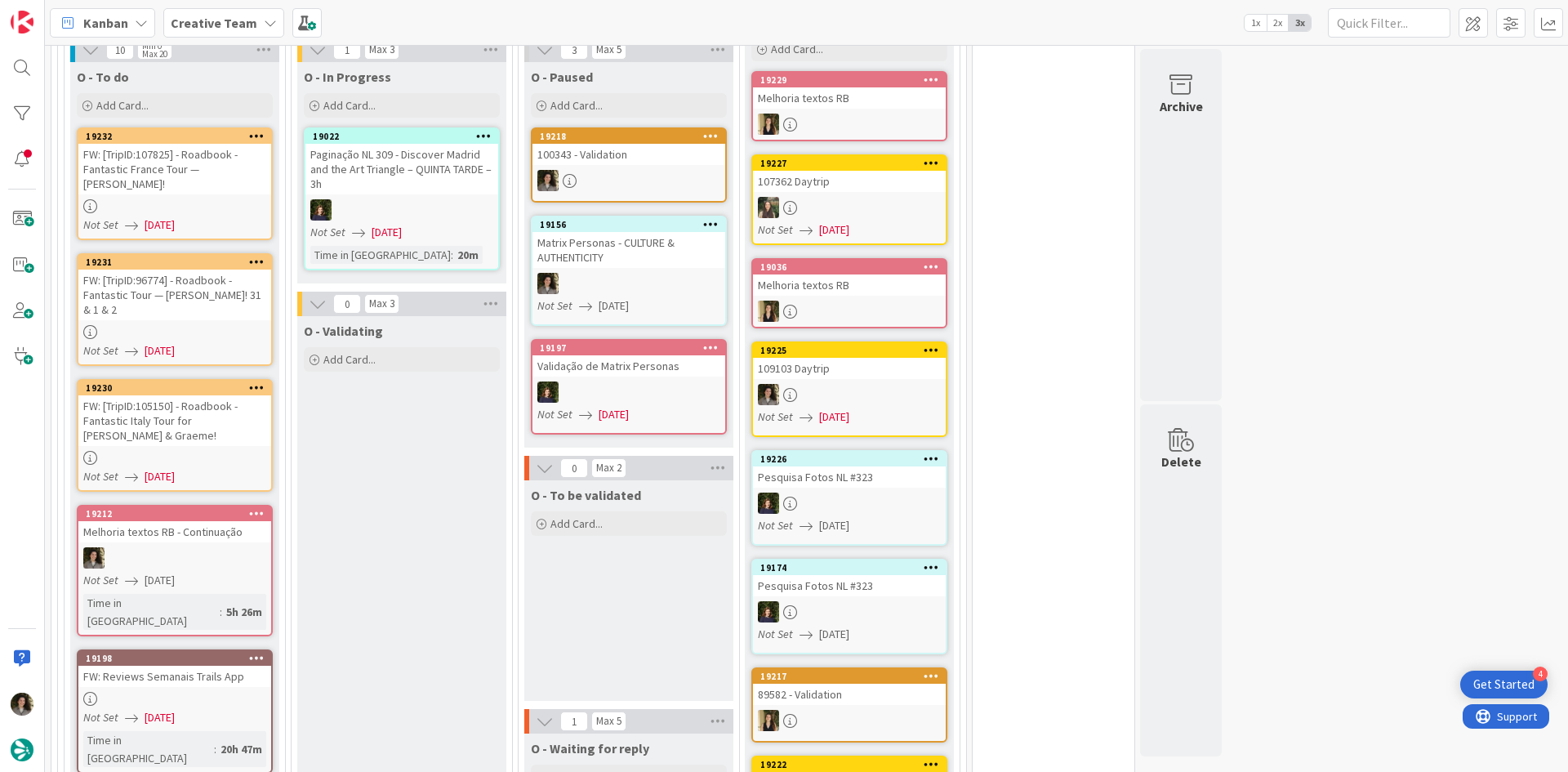 scroll, scrollTop: 0, scrollLeft: 0, axis: both 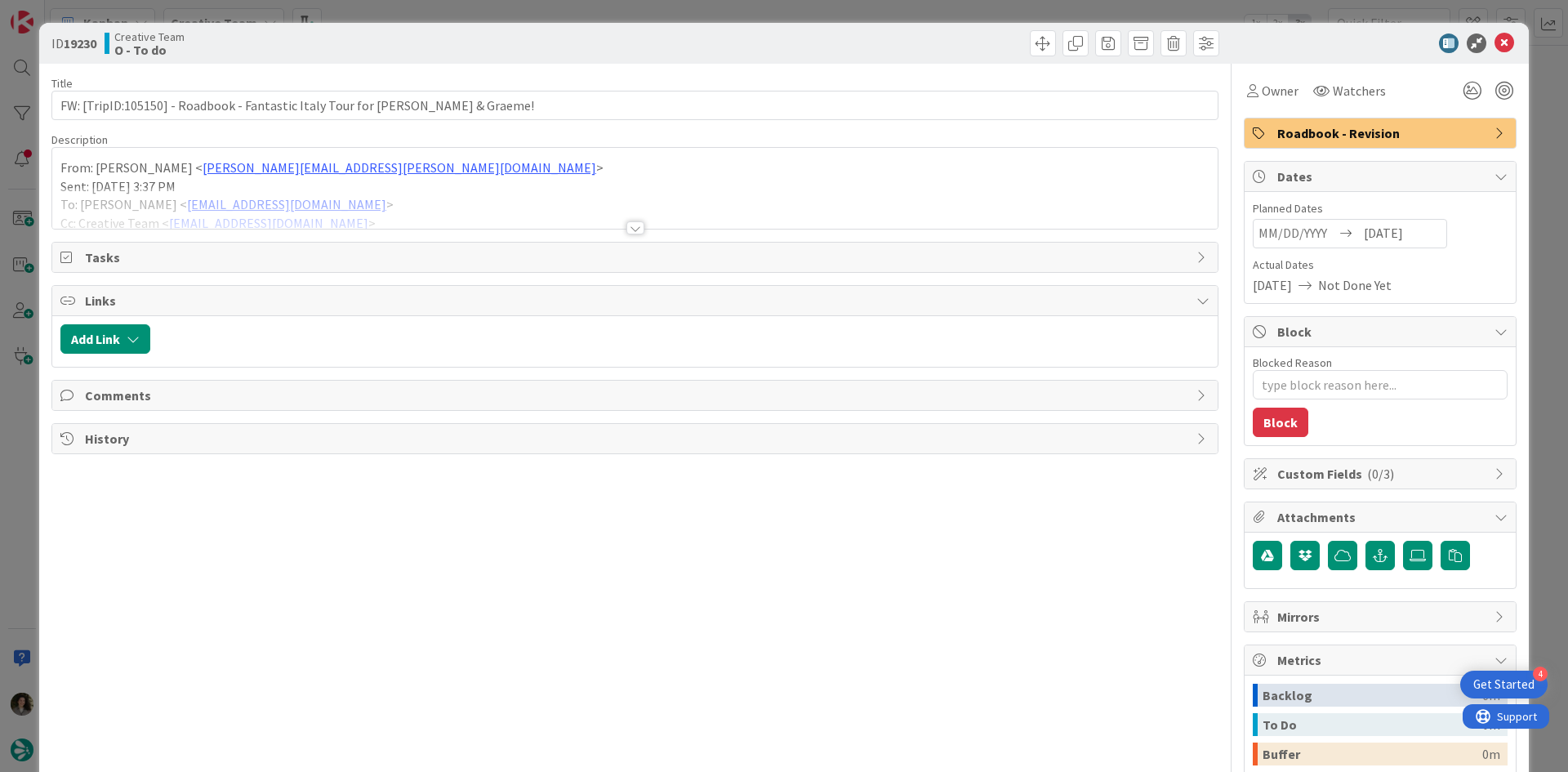 click at bounding box center [635, 228] 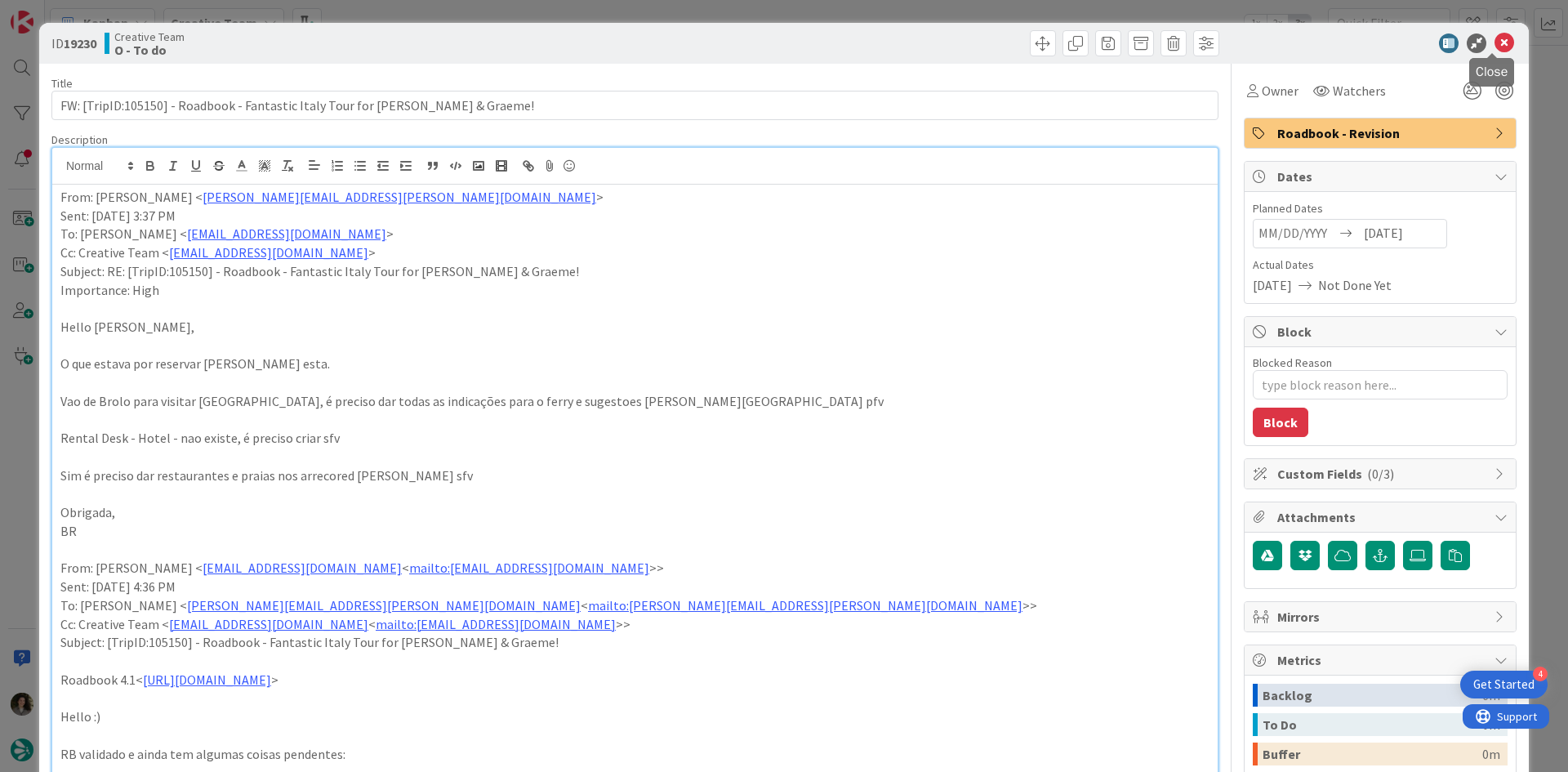 click at bounding box center [1504, 43] 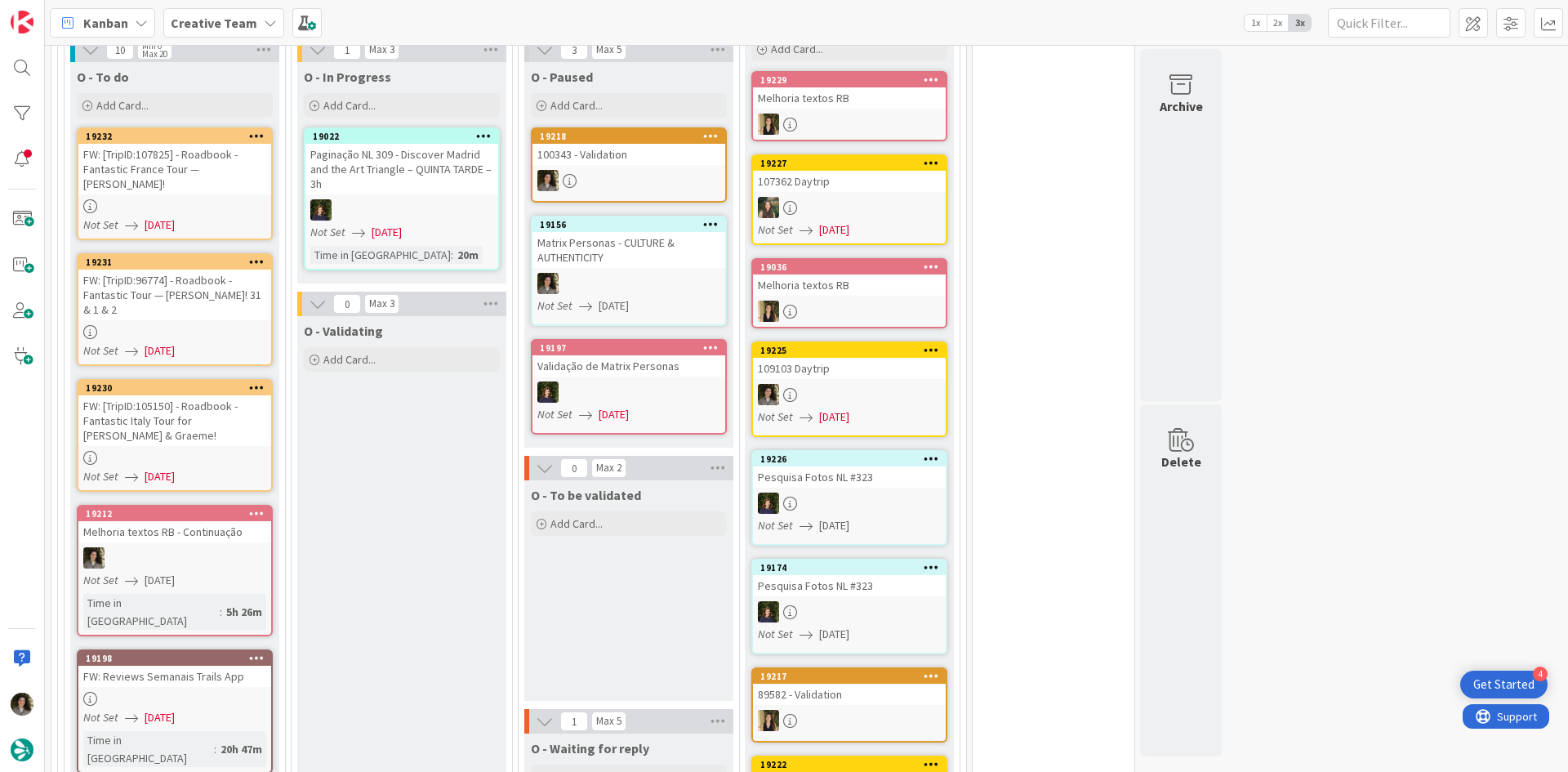 click on "FW: [TripID:96774] - Roadbook - Fantastic  Tour — [PERSON_NAME]! 31 & 1 & 2" at bounding box center [175, 295] 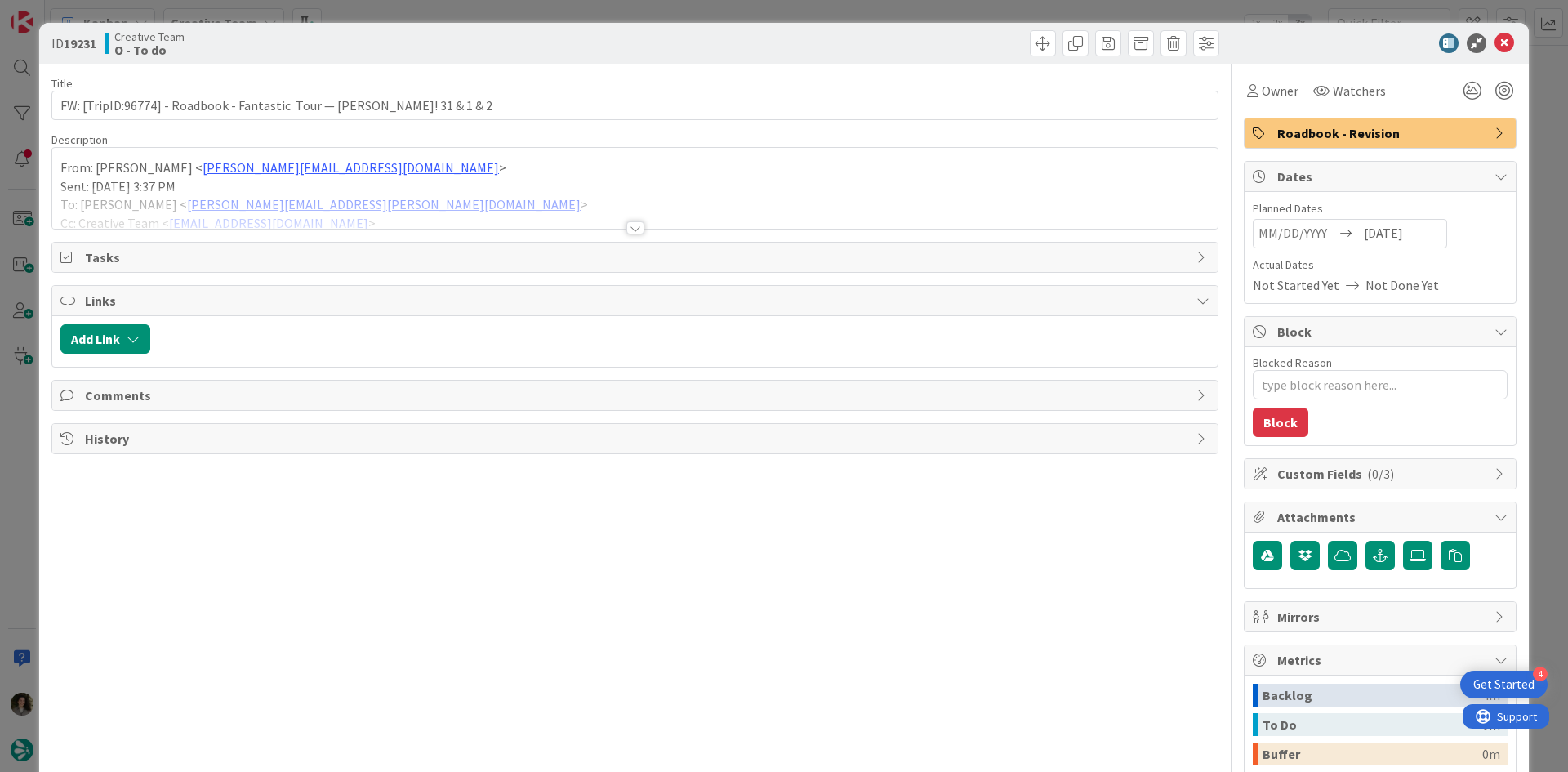 scroll, scrollTop: 0, scrollLeft: 0, axis: both 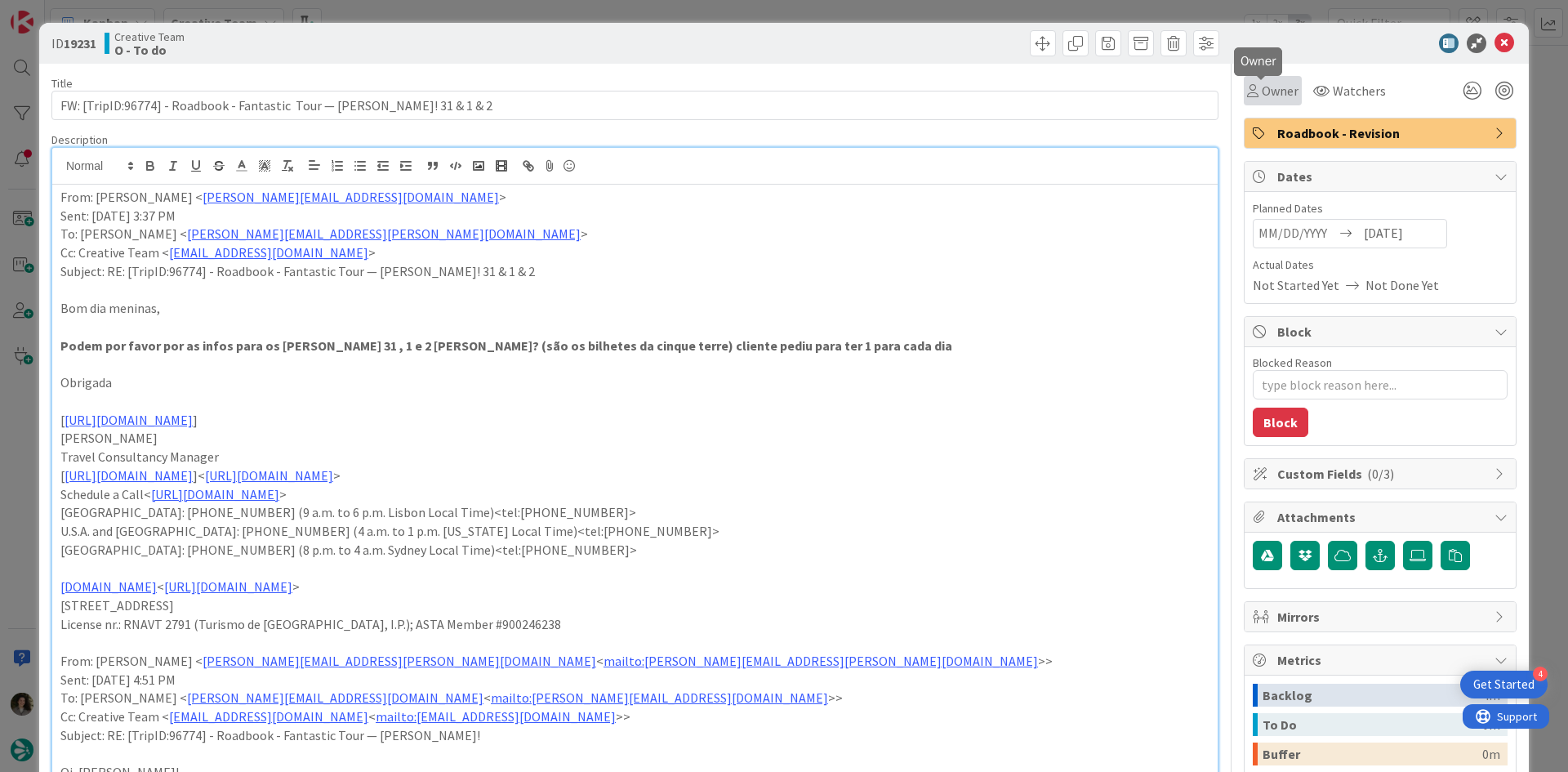 click on "Owner" at bounding box center [1280, 91] 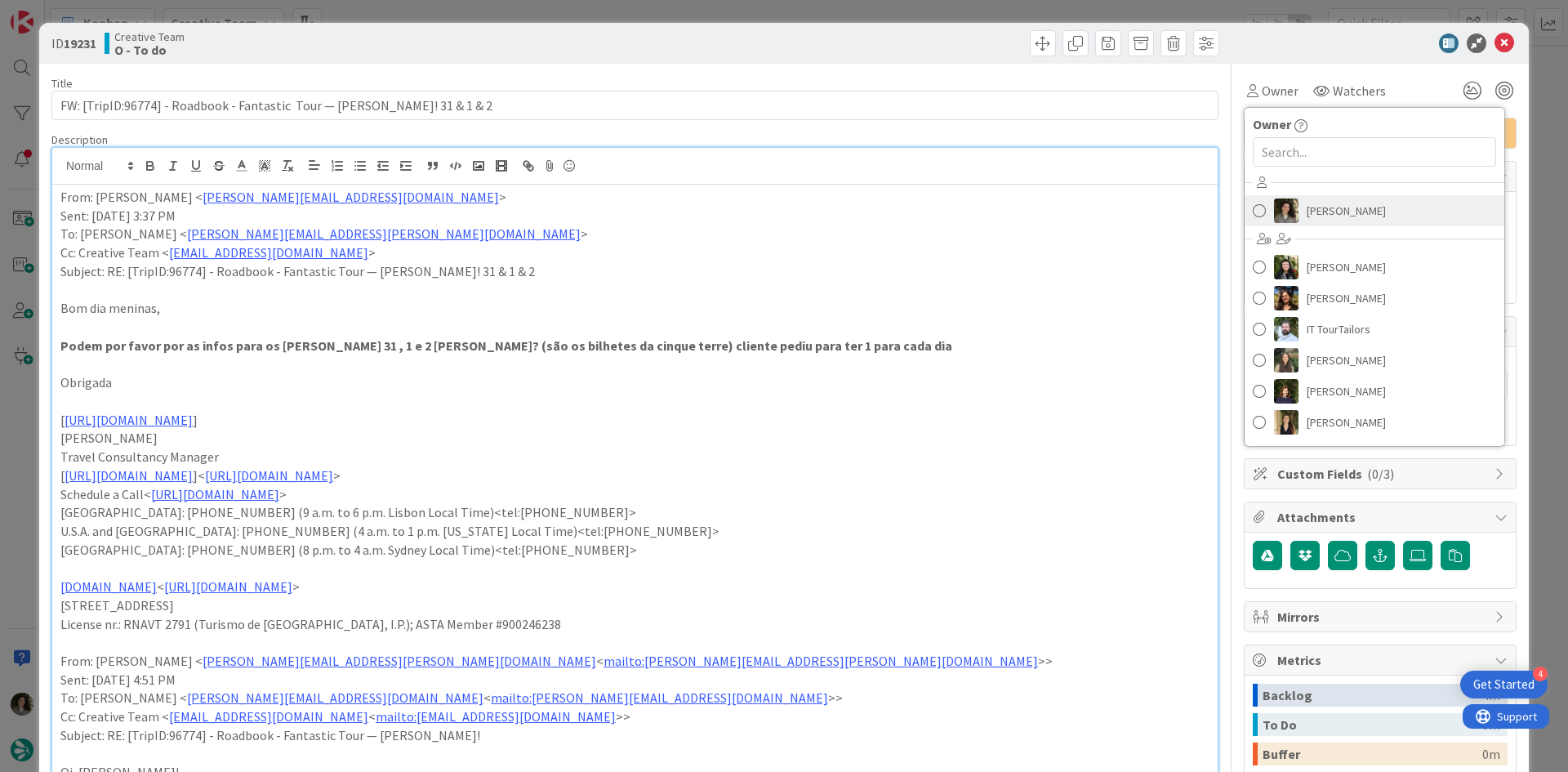 click on "[PERSON_NAME]" at bounding box center (1346, 211) 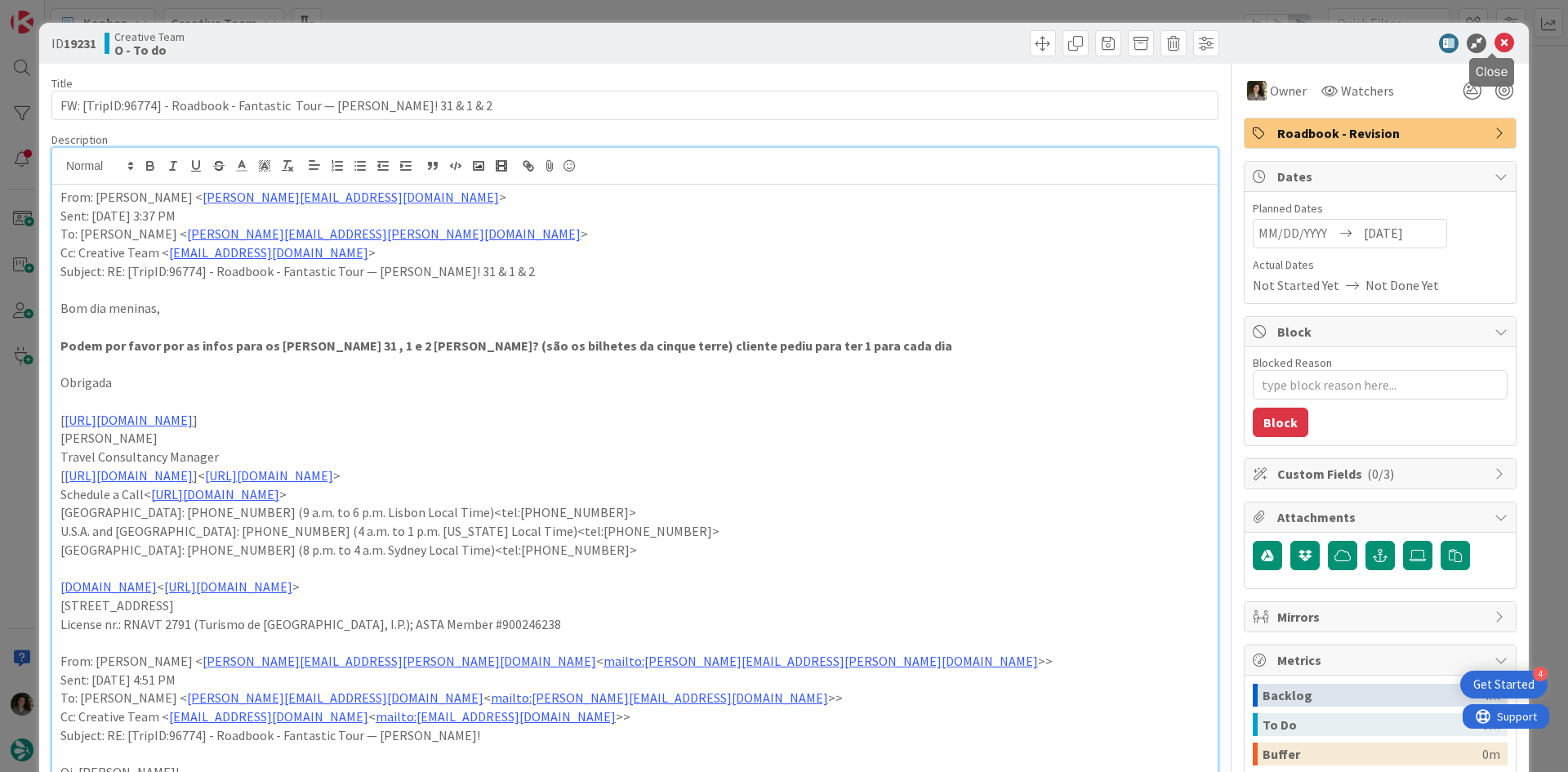 click at bounding box center [1504, 43] 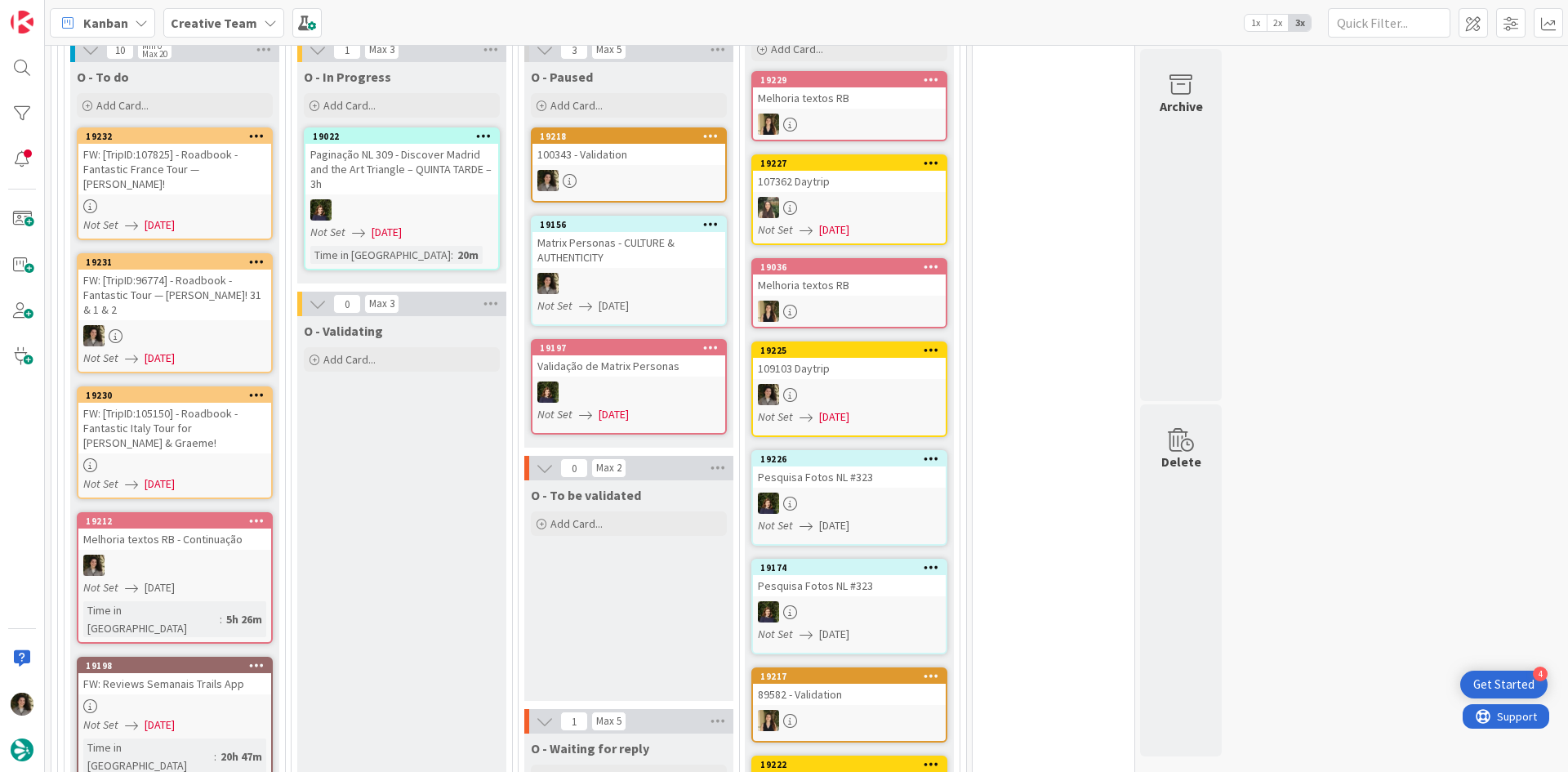 scroll, scrollTop: 0, scrollLeft: 0, axis: both 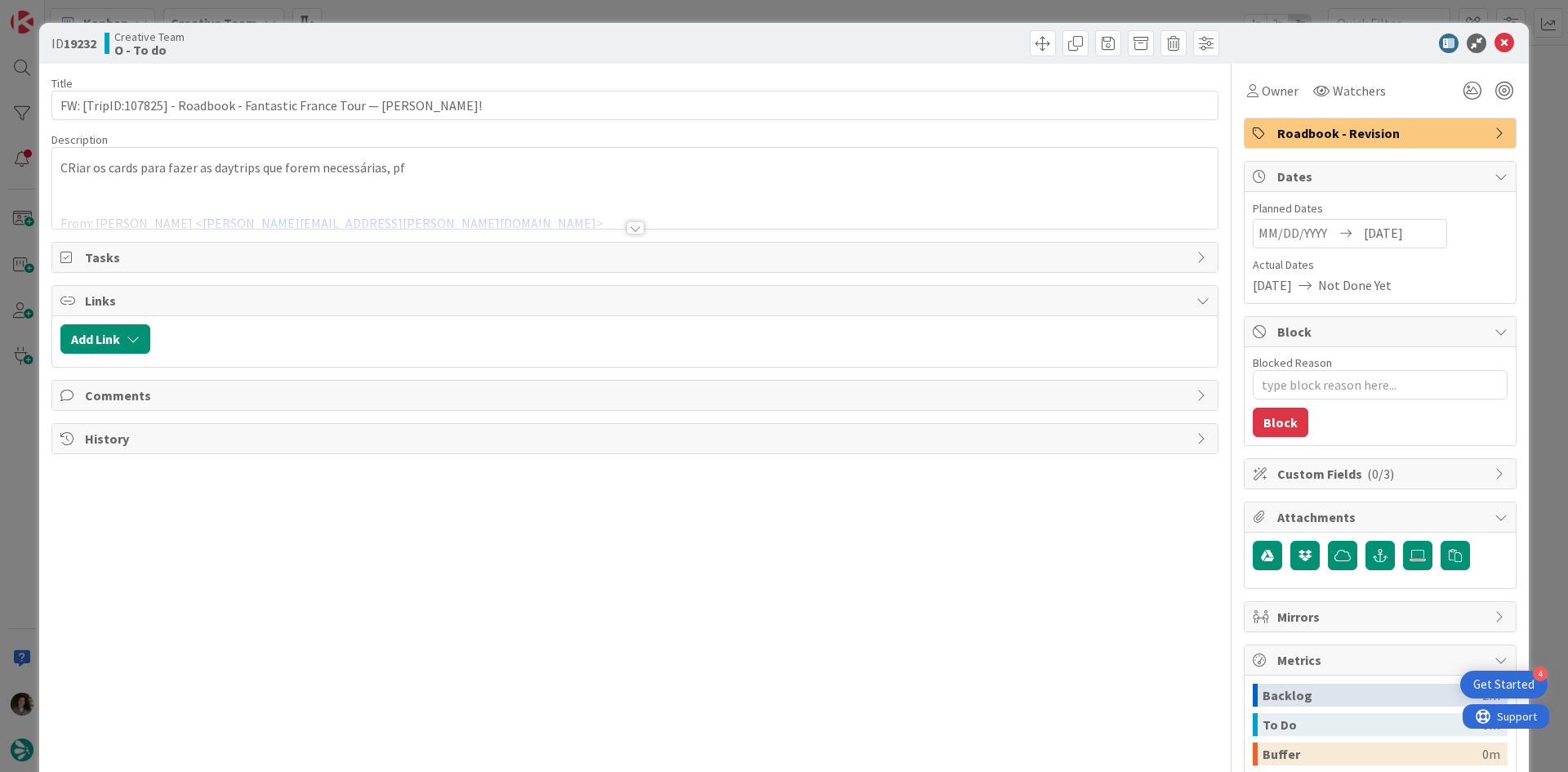 click at bounding box center (635, 228) 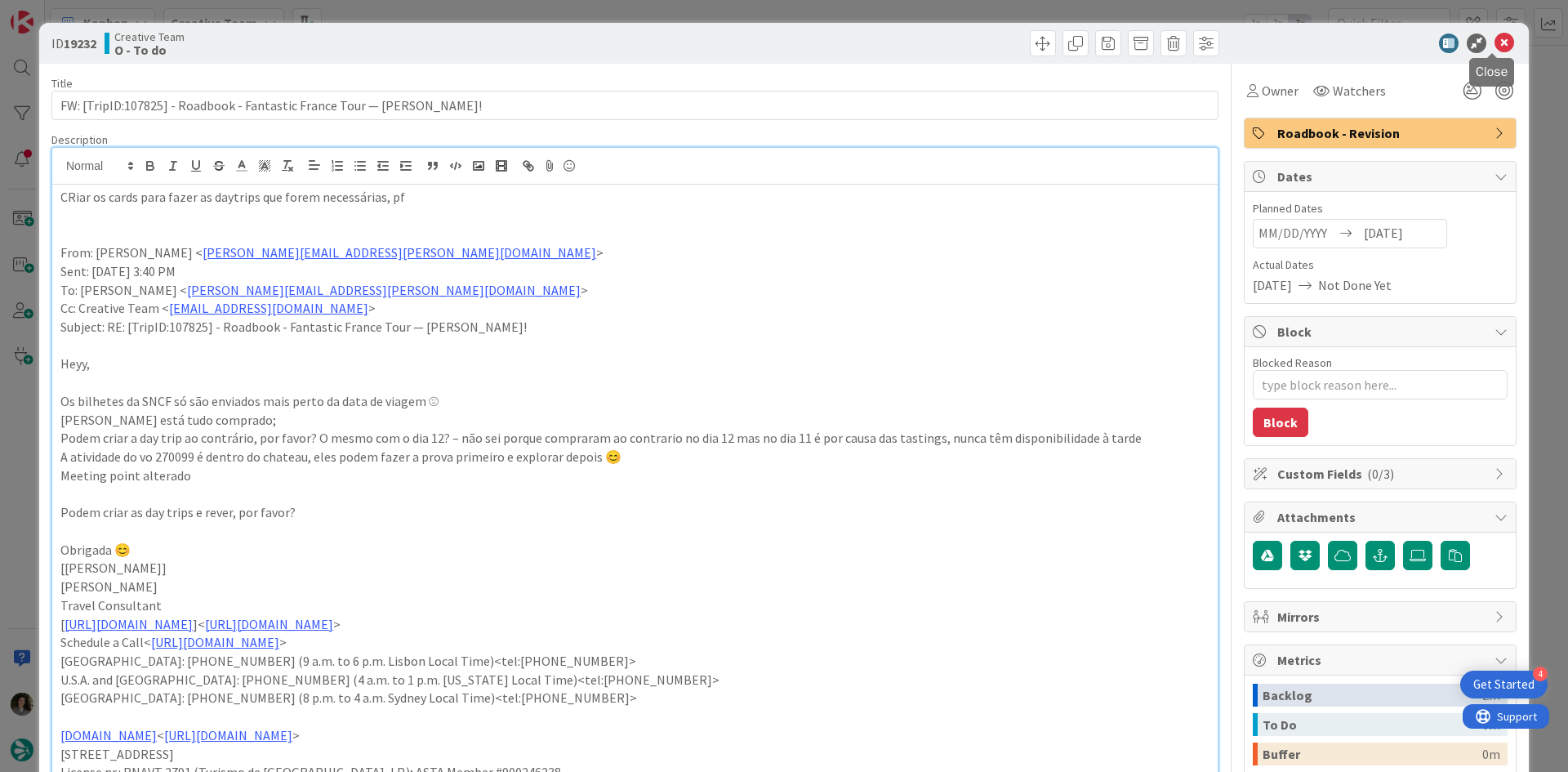 click at bounding box center (1504, 43) 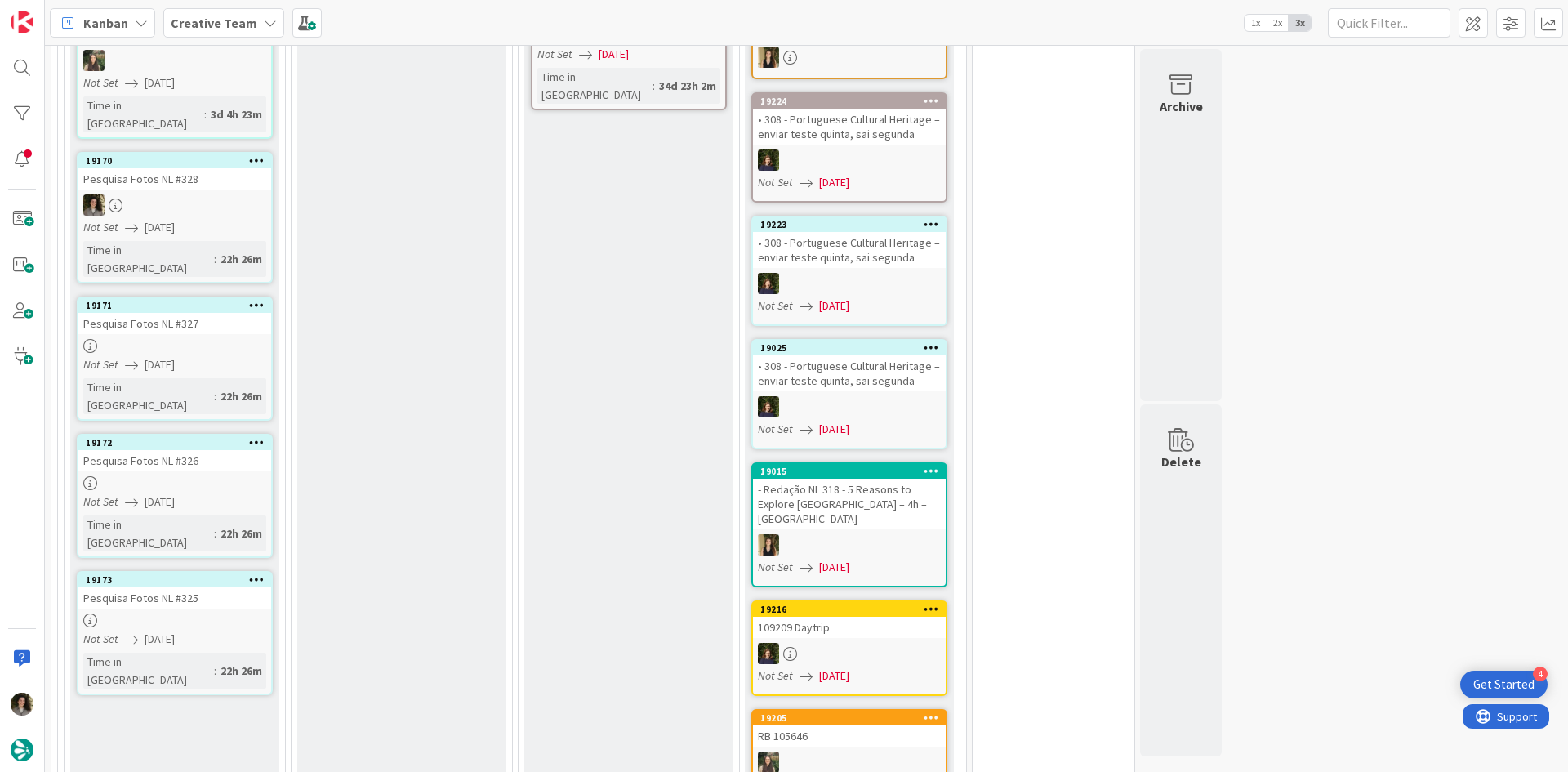 scroll, scrollTop: 1961, scrollLeft: 0, axis: vertical 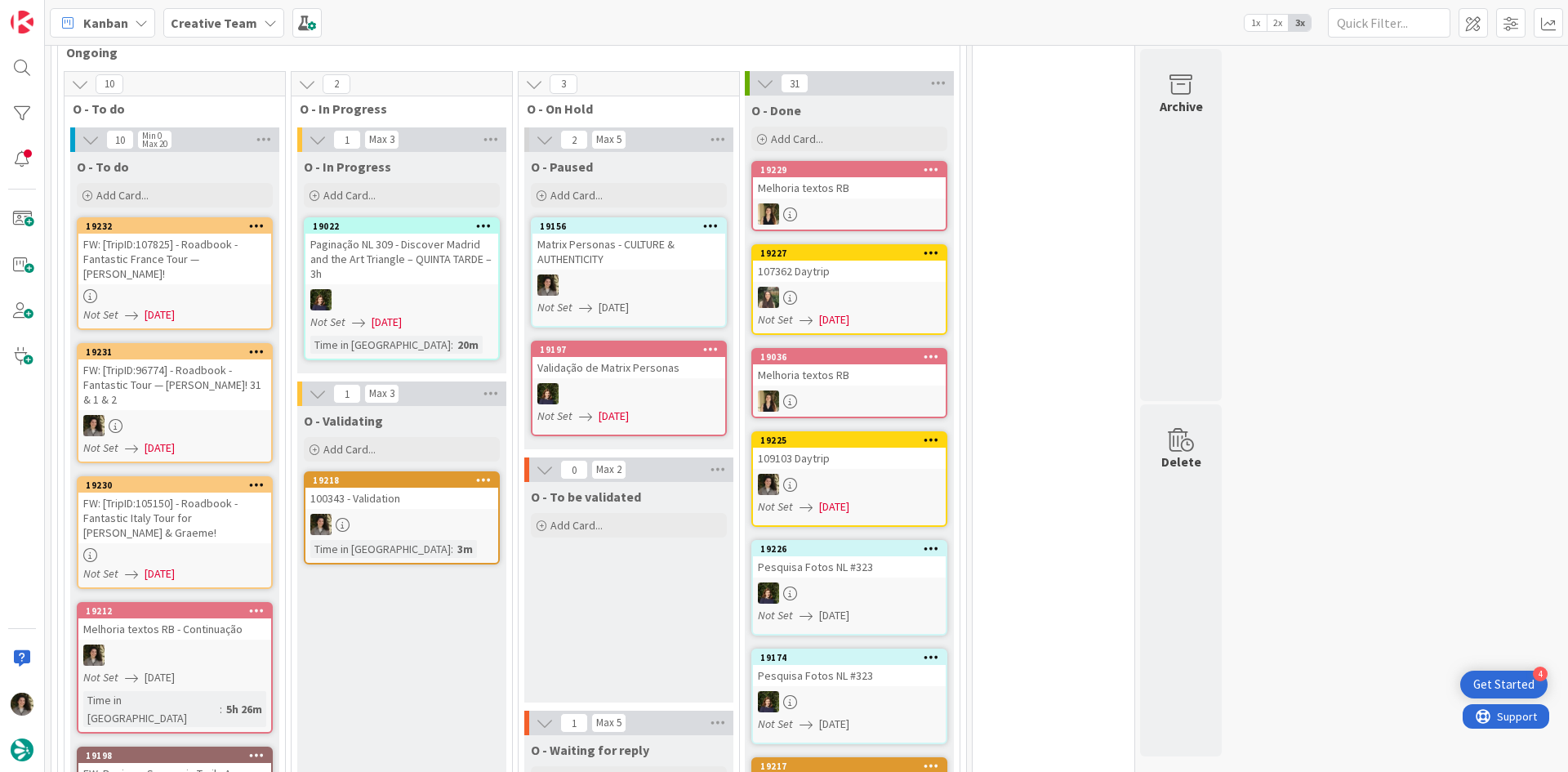 click on "100343 - Validation" at bounding box center (402, 498) 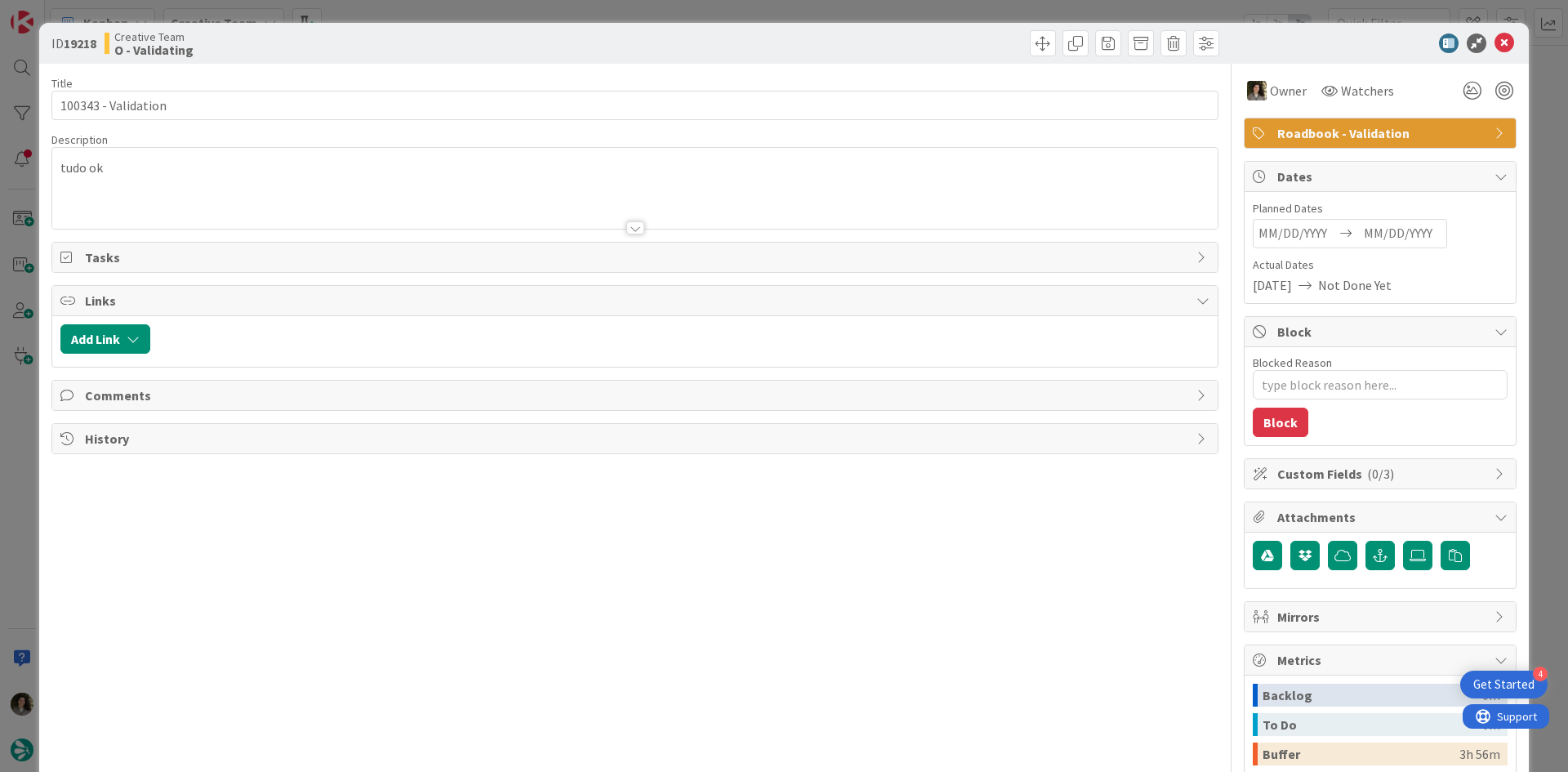 scroll, scrollTop: 0, scrollLeft: 0, axis: both 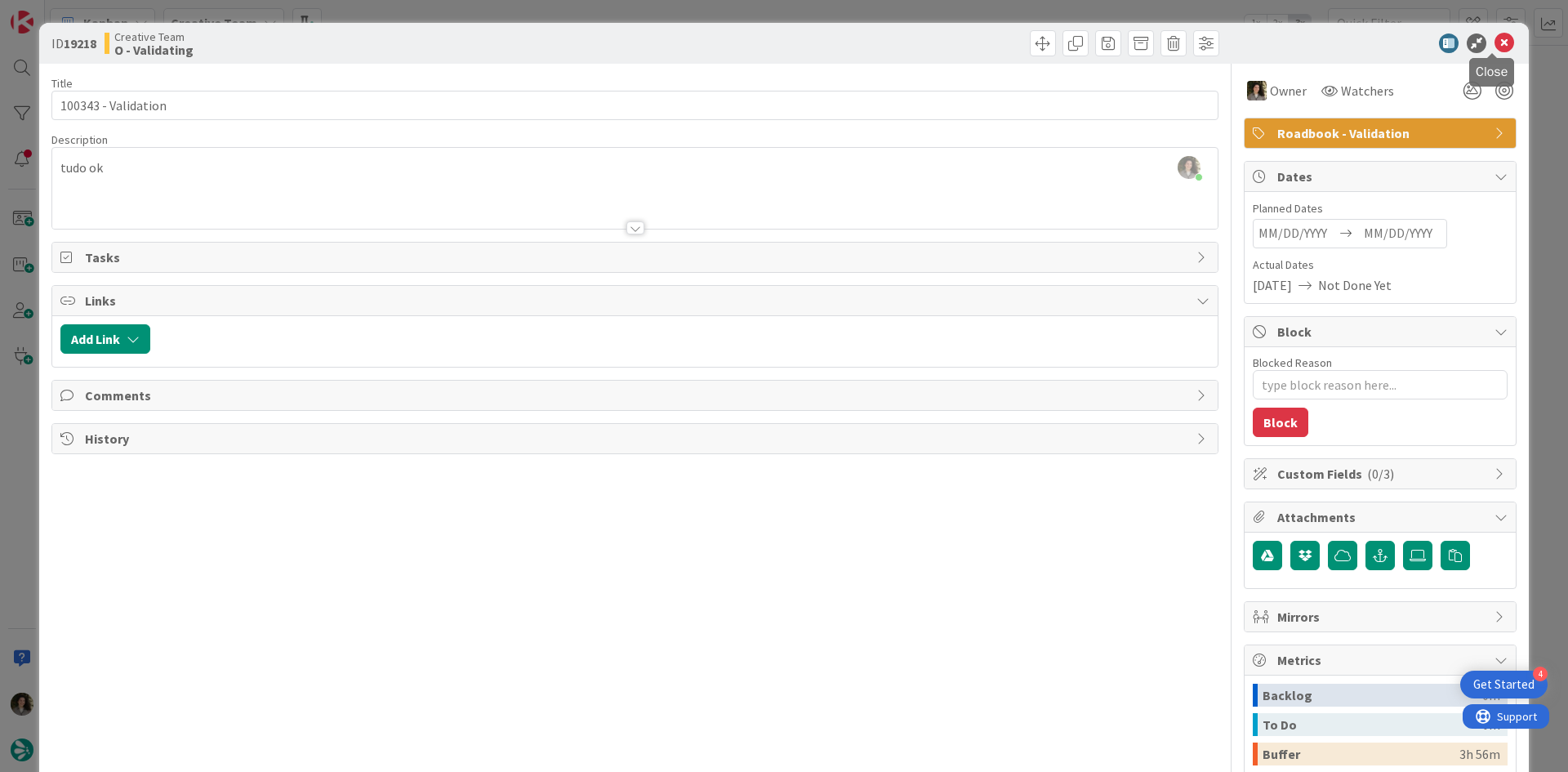 click at bounding box center (1504, 43) 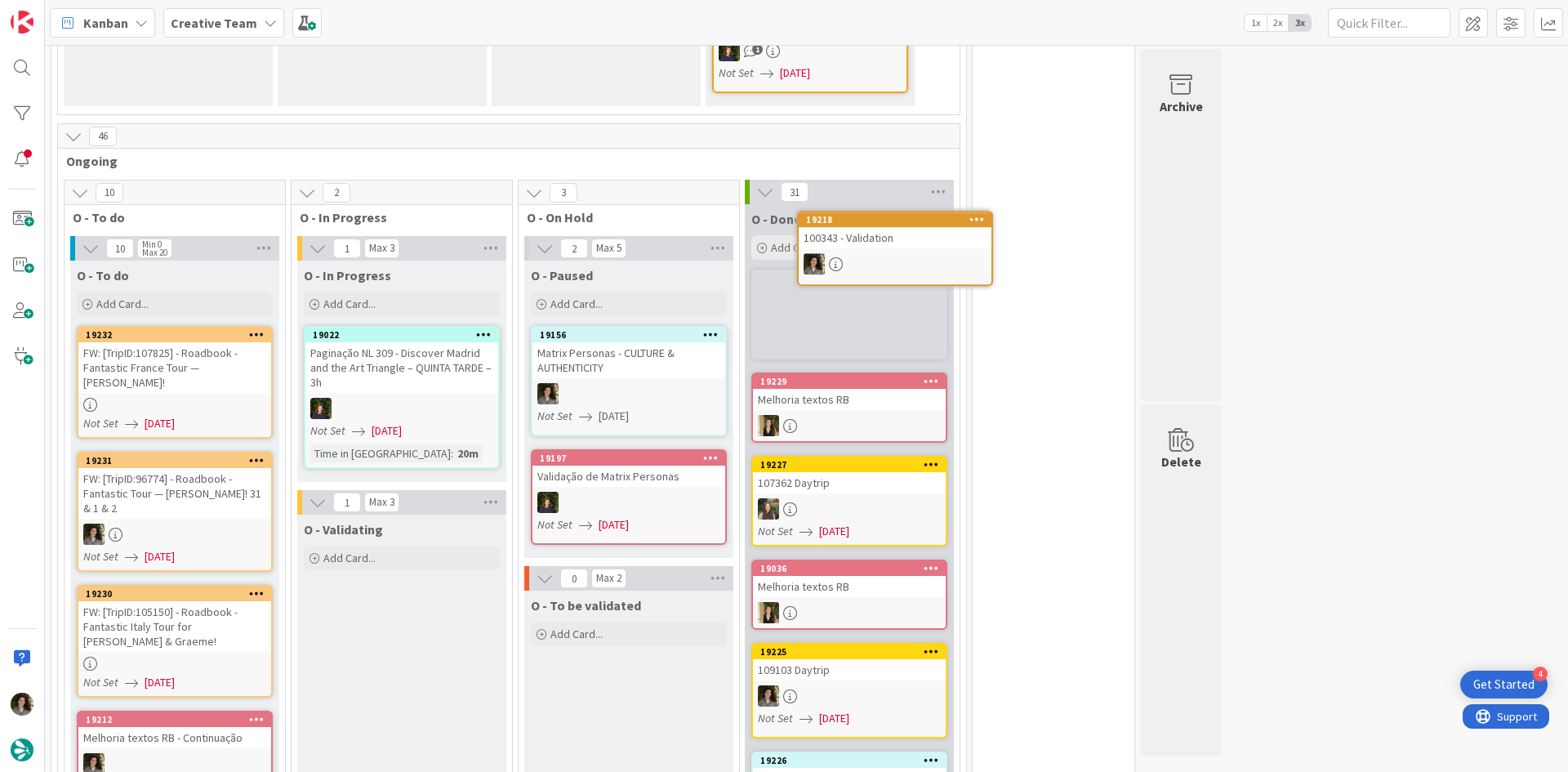 scroll, scrollTop: 0, scrollLeft: 0, axis: both 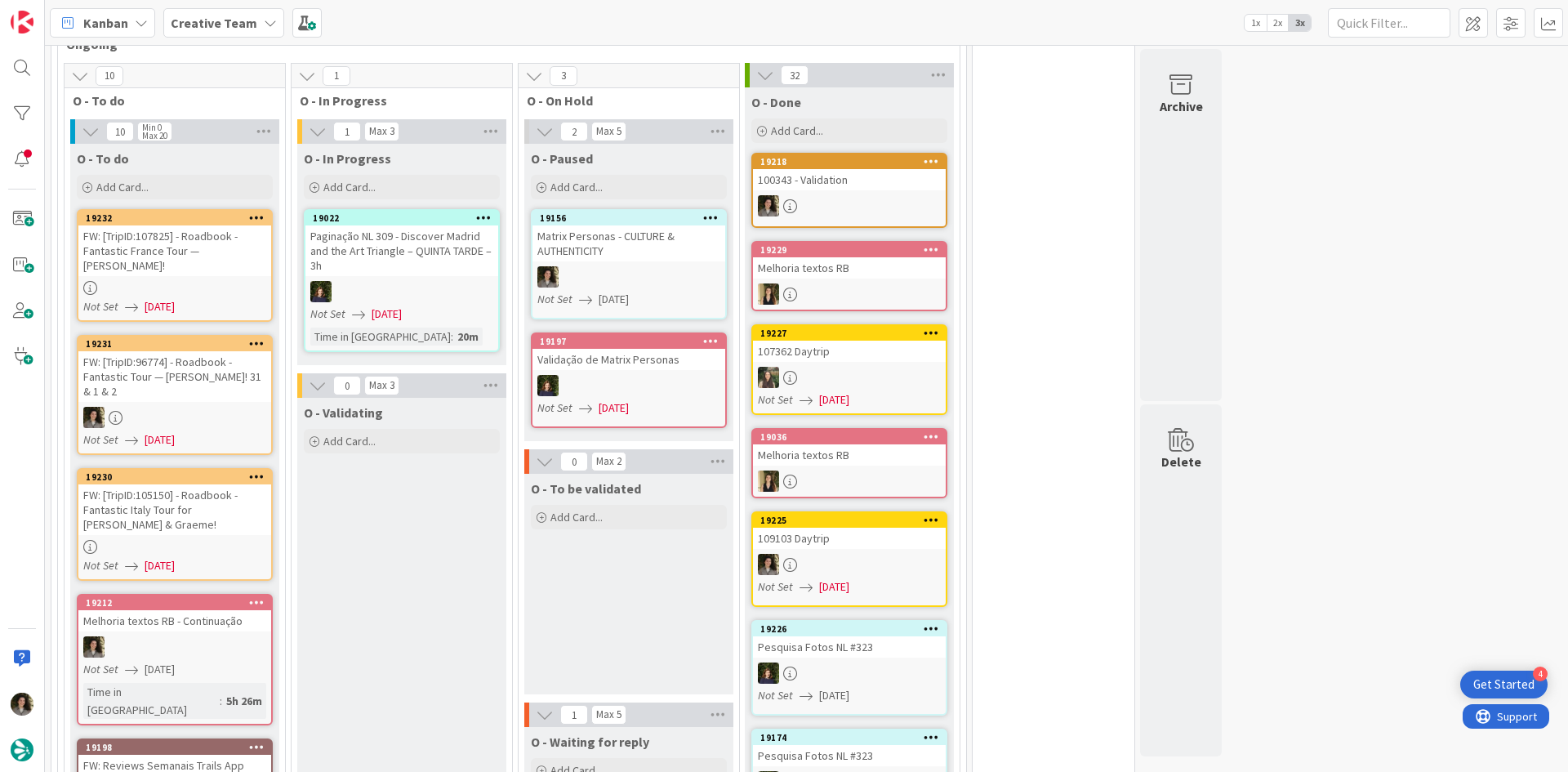 click on "100343 - Validation" at bounding box center (849, 180) 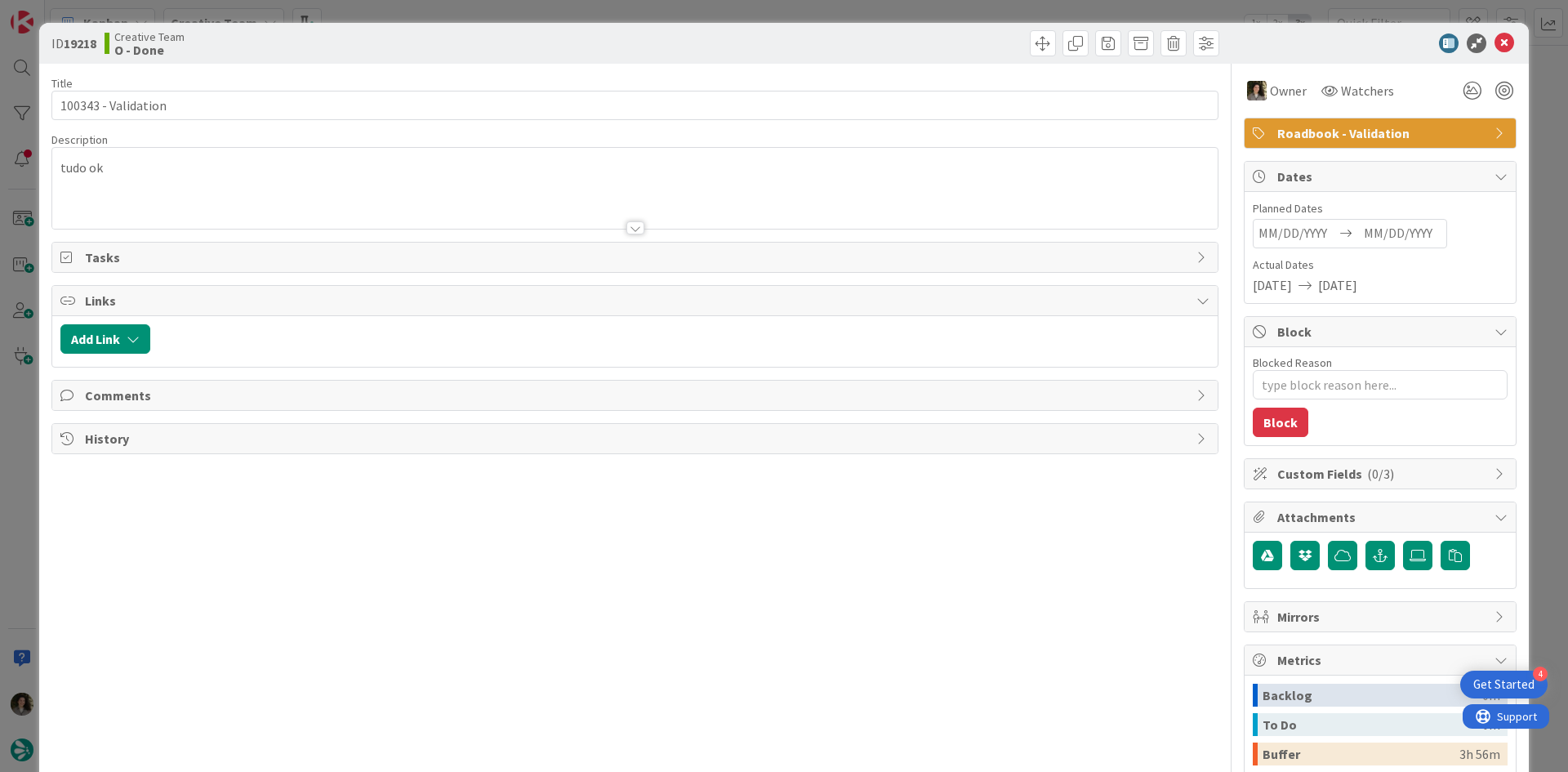 scroll, scrollTop: 0, scrollLeft: 0, axis: both 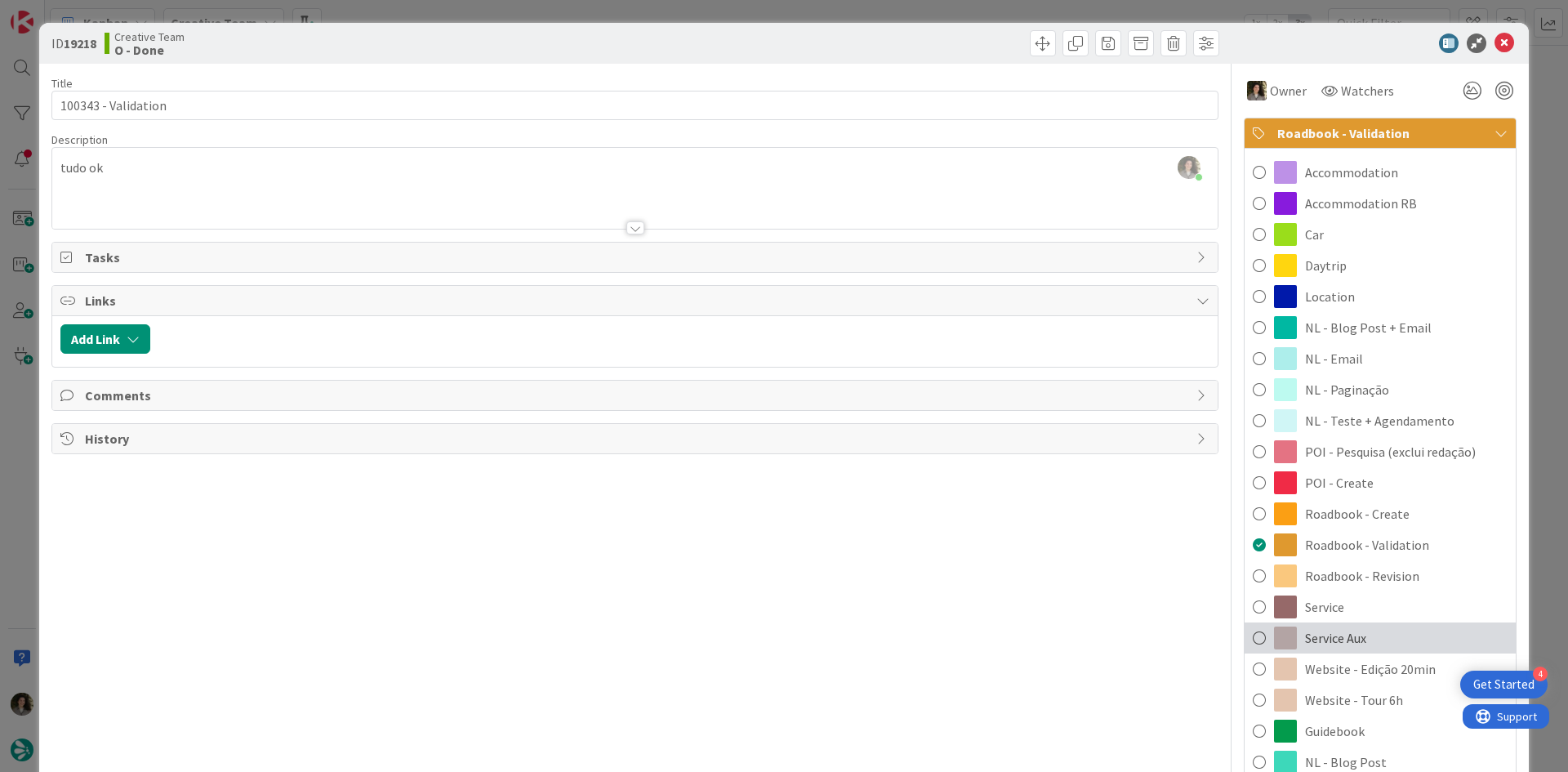 click on "Service Aux" at bounding box center [1380, 638] 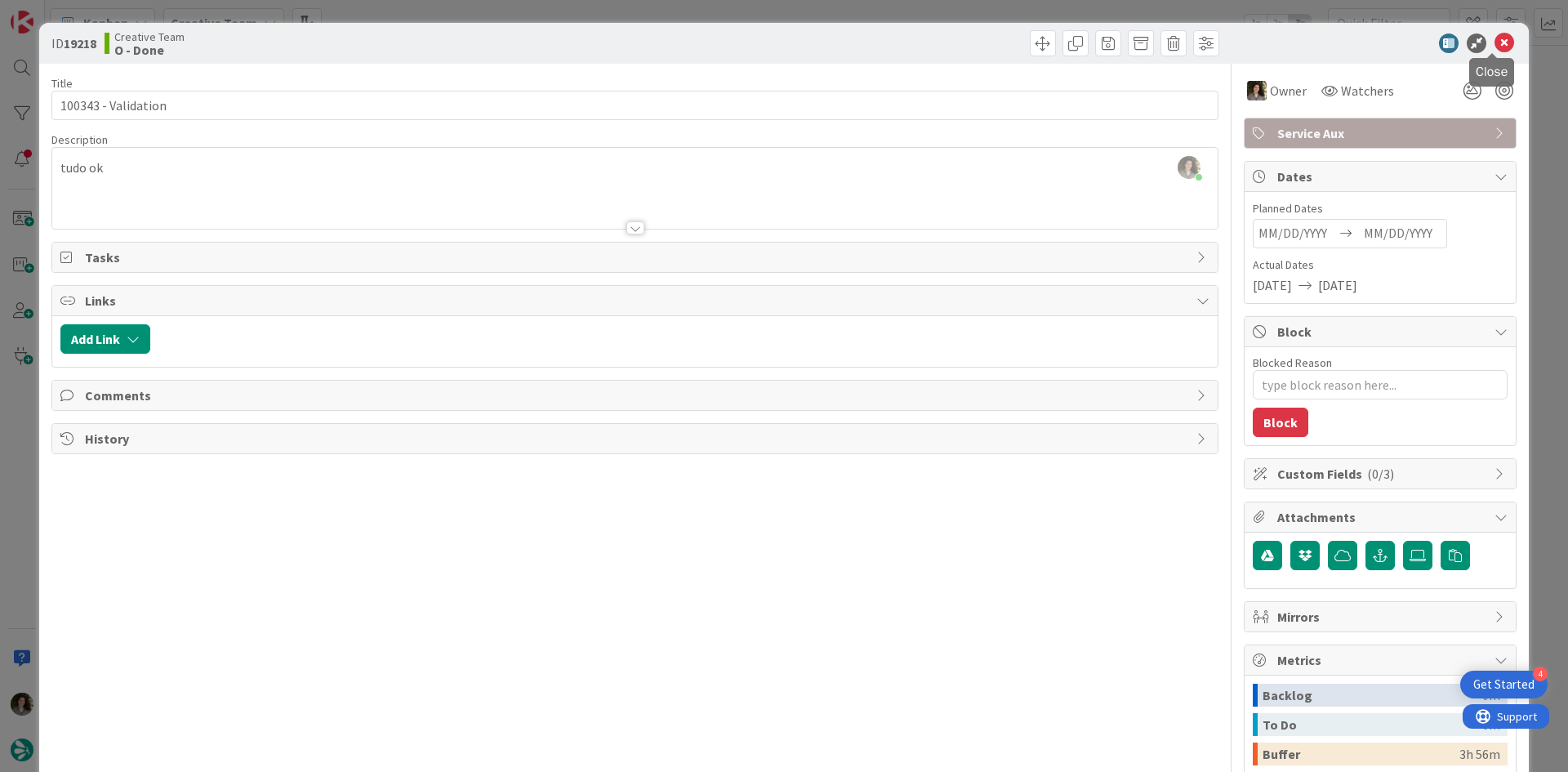 click at bounding box center [1504, 43] 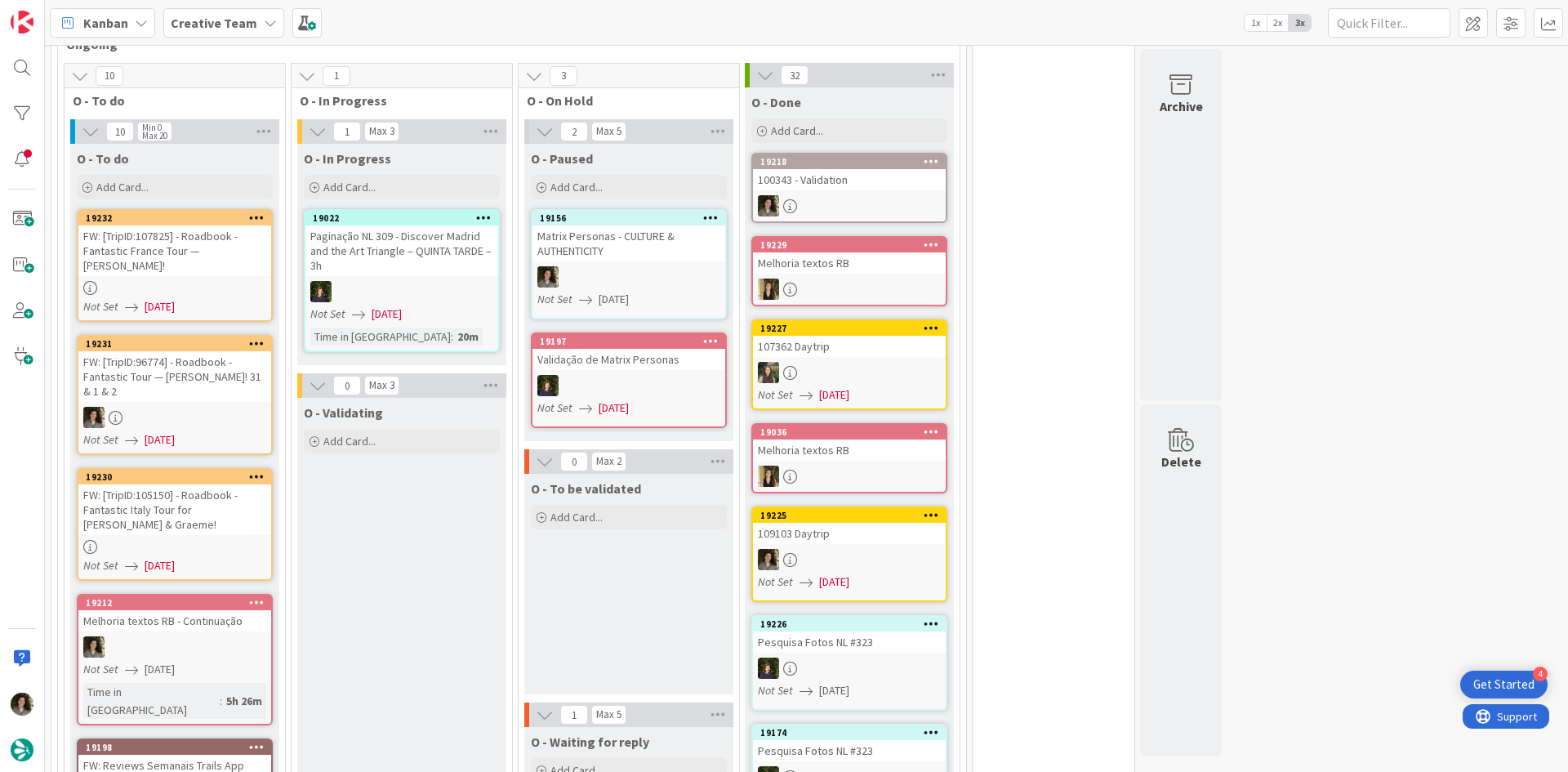 scroll, scrollTop: 0, scrollLeft: 0, axis: both 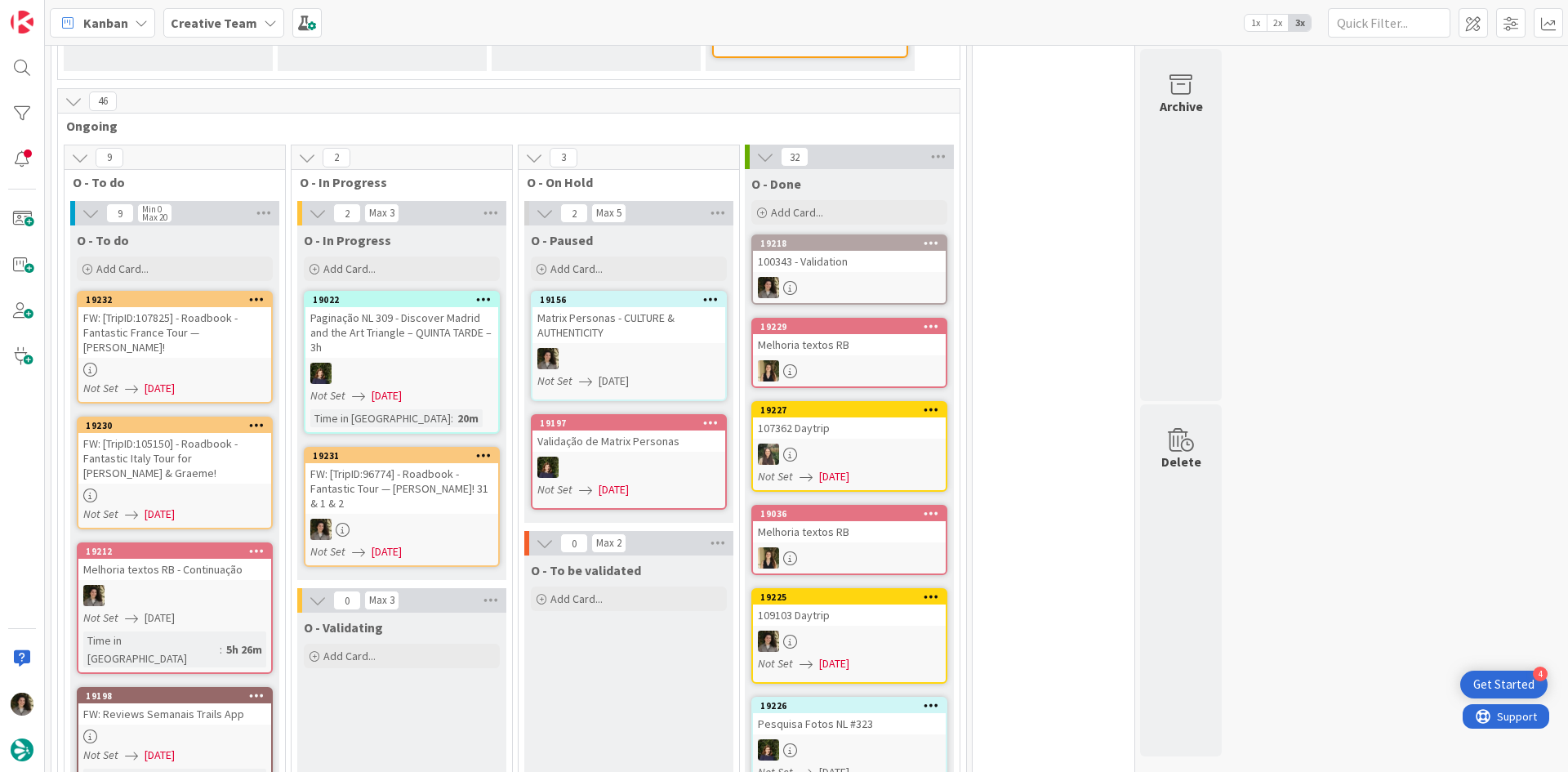 click on "FW: [TripID:96774] - Roadbook - Fantastic  Tour — [PERSON_NAME]! 31 & 1 & 2" at bounding box center (402, 489) 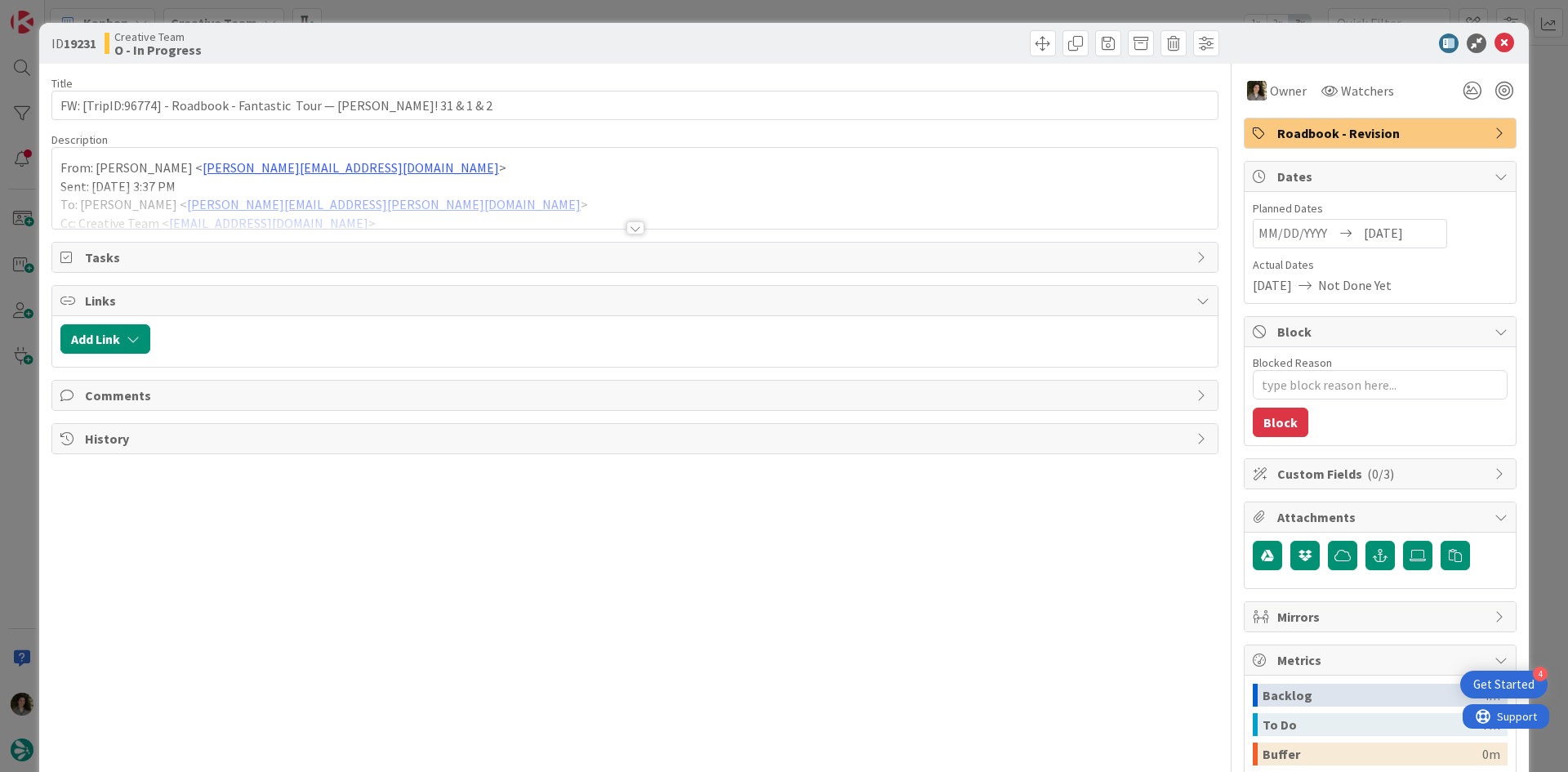 scroll, scrollTop: 0, scrollLeft: 0, axis: both 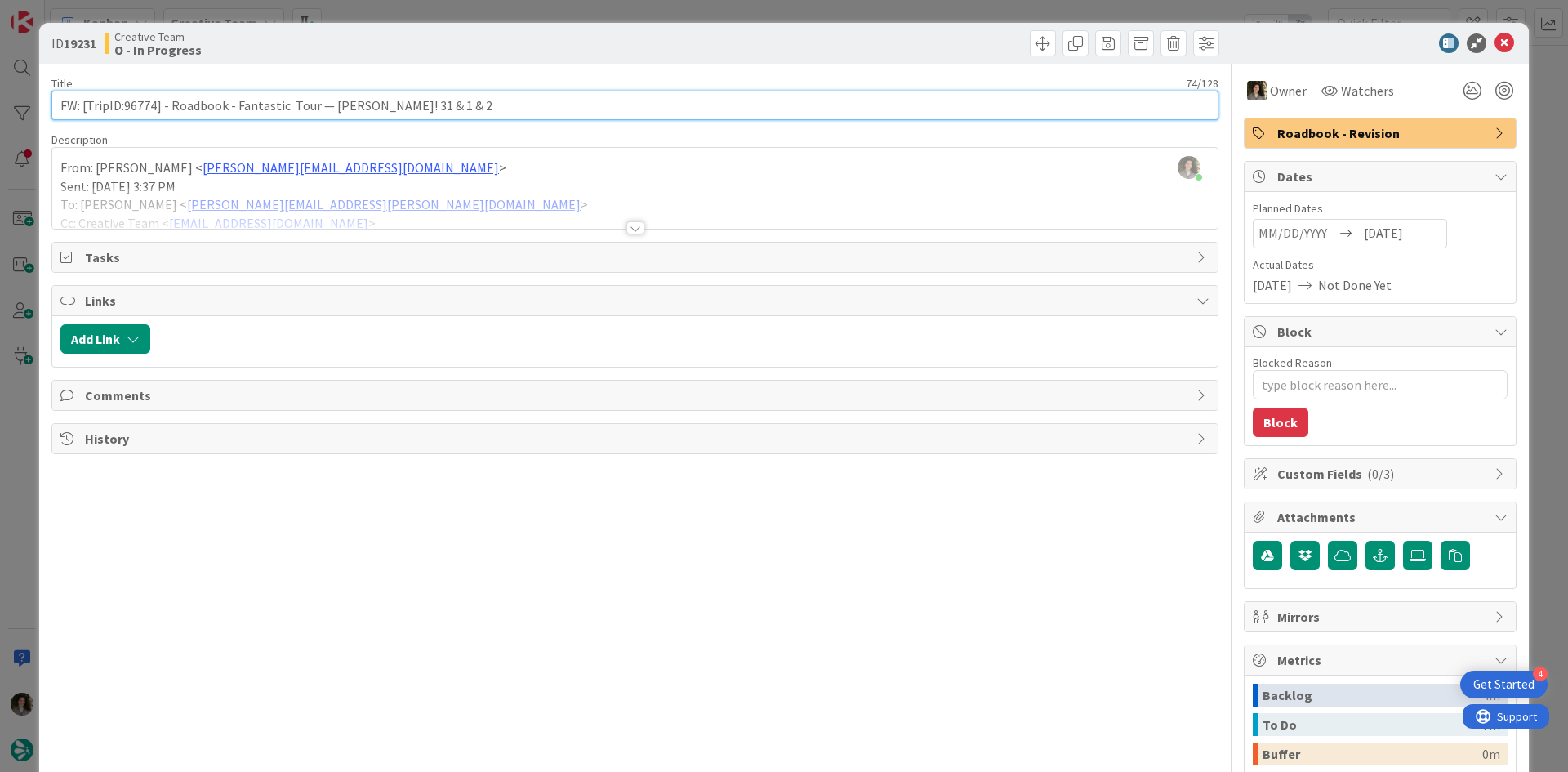 drag, startPoint x: 154, startPoint y: 108, endPoint x: 126, endPoint y: 107, distance: 28.0179 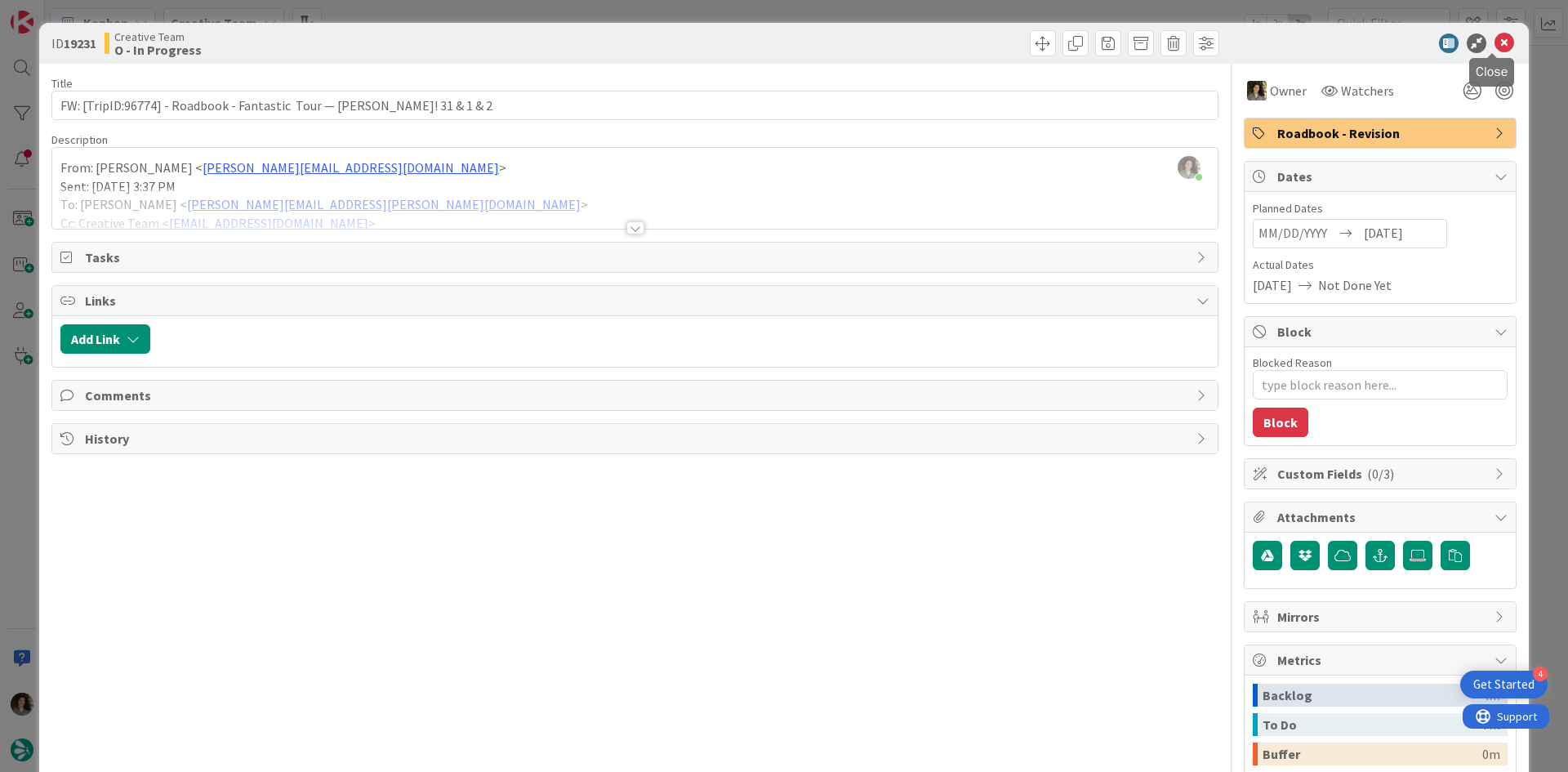 click at bounding box center (1504, 43) 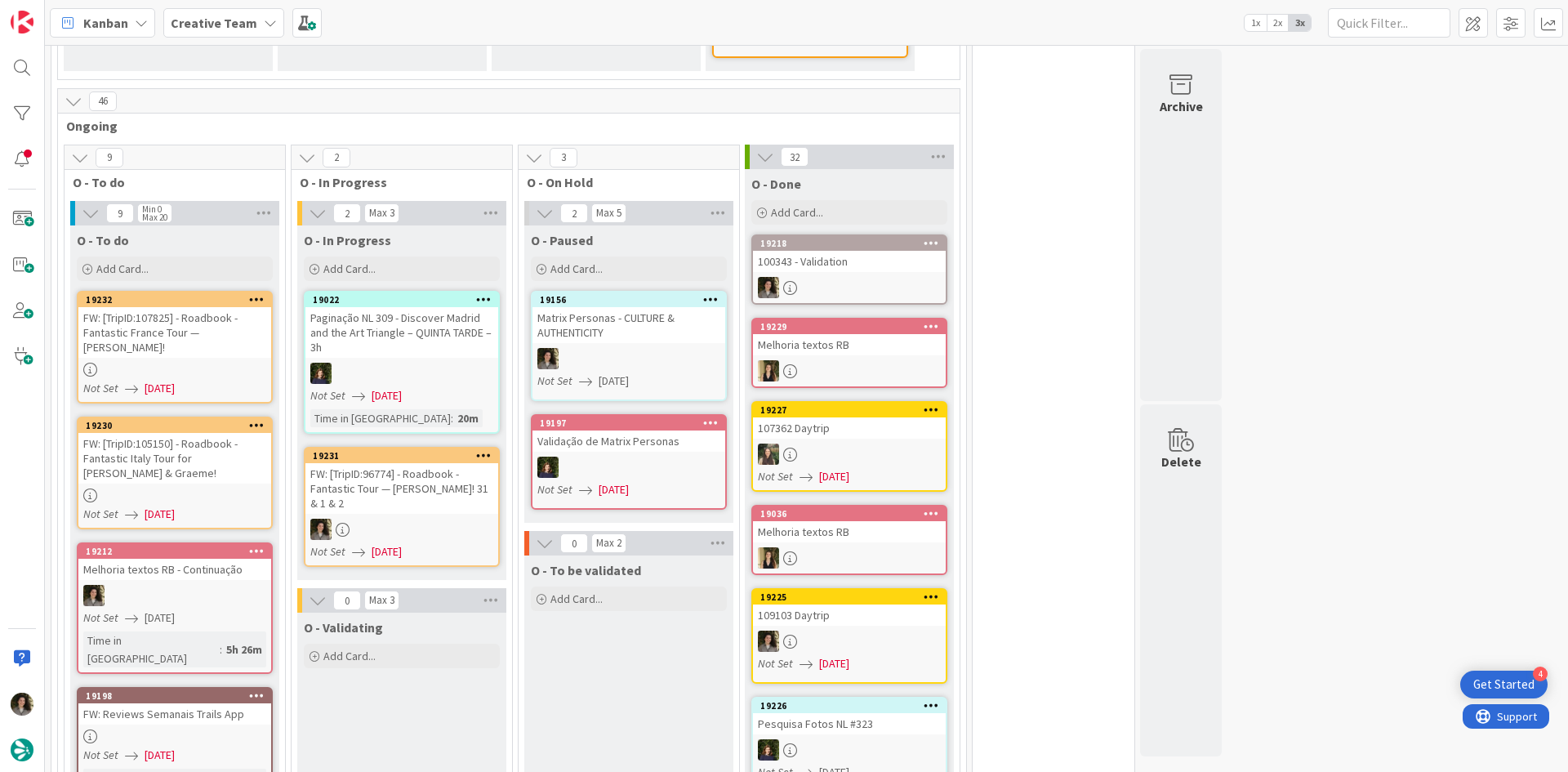 scroll, scrollTop: 0, scrollLeft: 0, axis: both 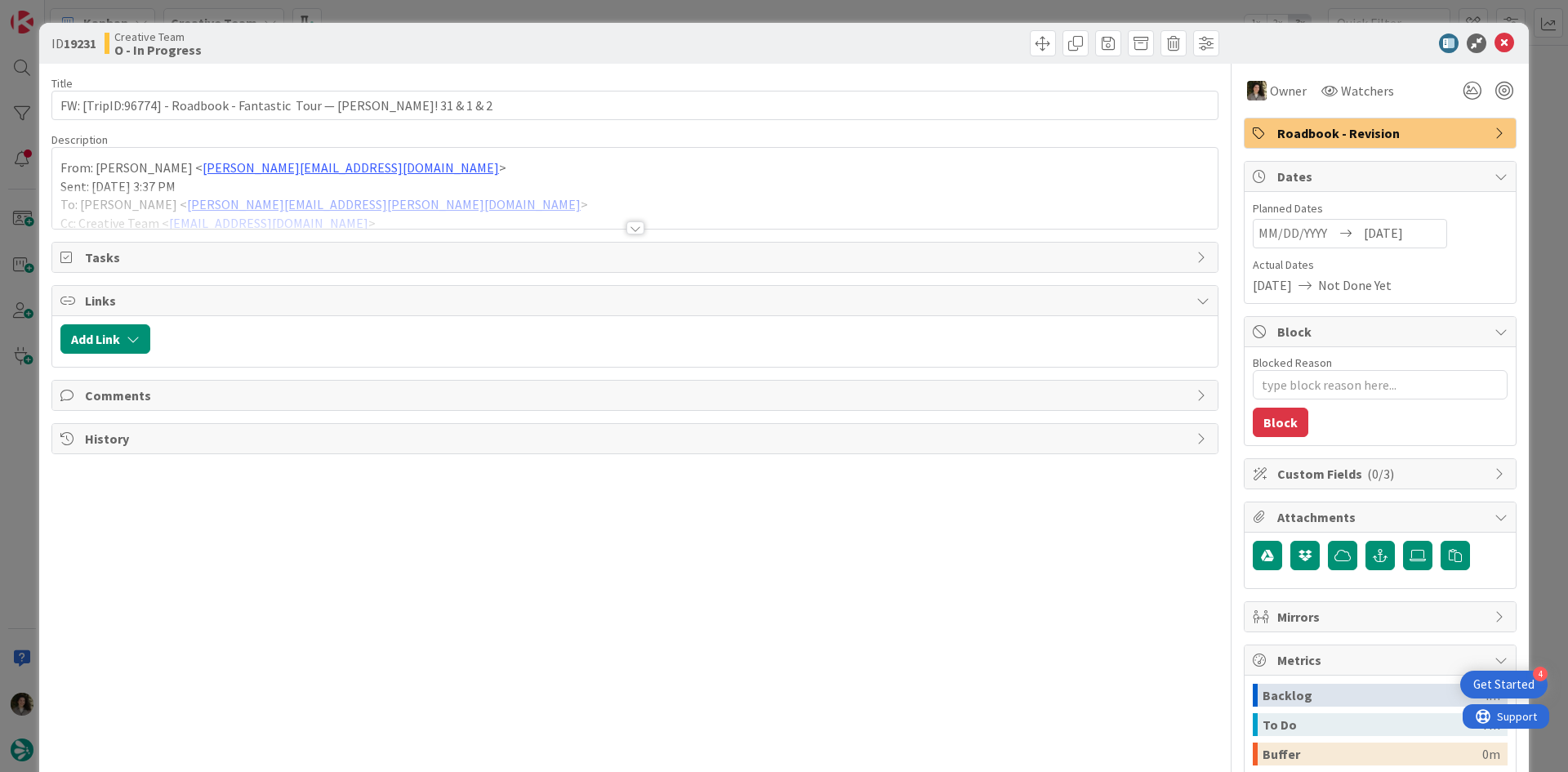 click at bounding box center [635, 208] 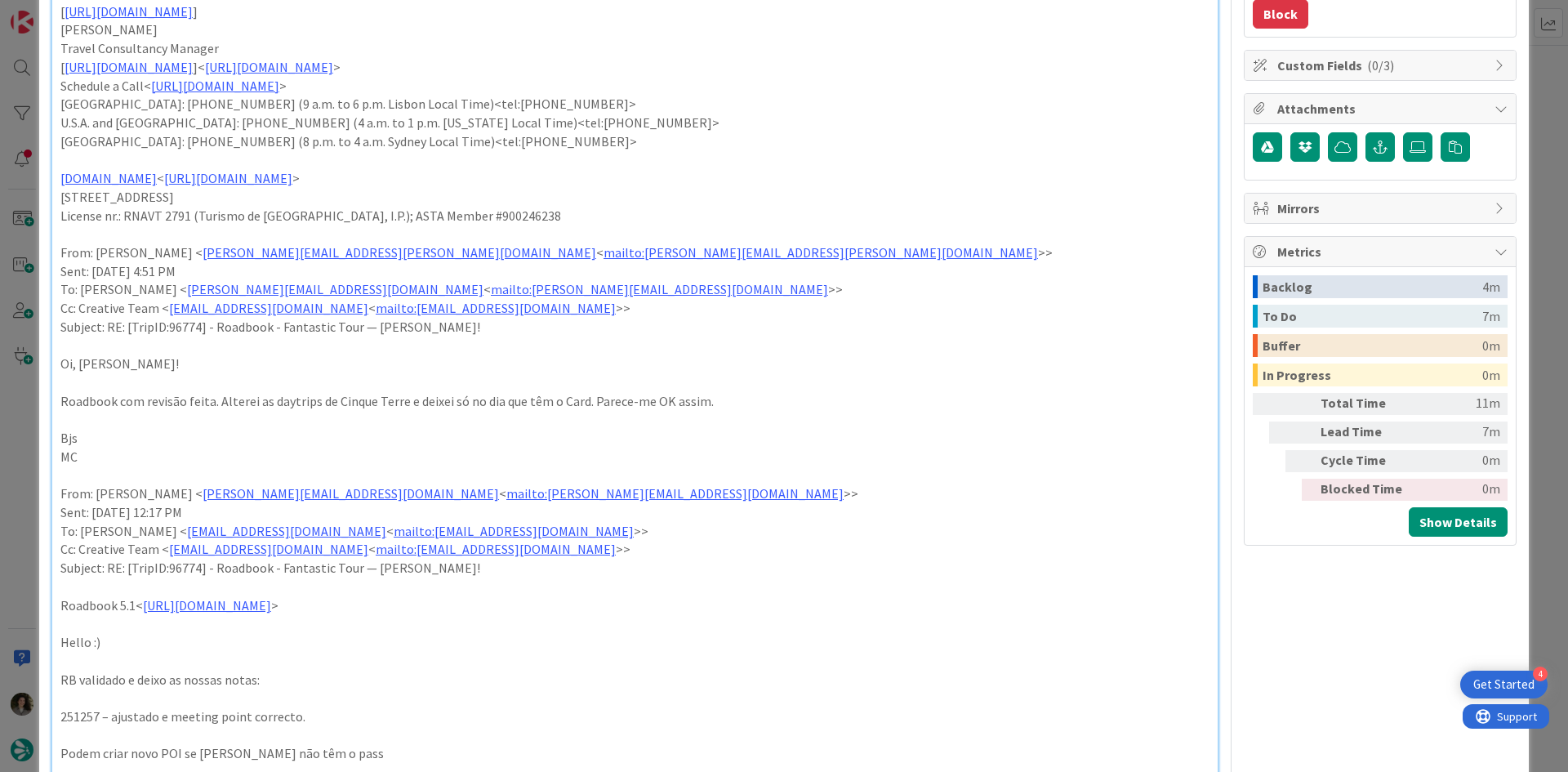 scroll, scrollTop: 0, scrollLeft: 0, axis: both 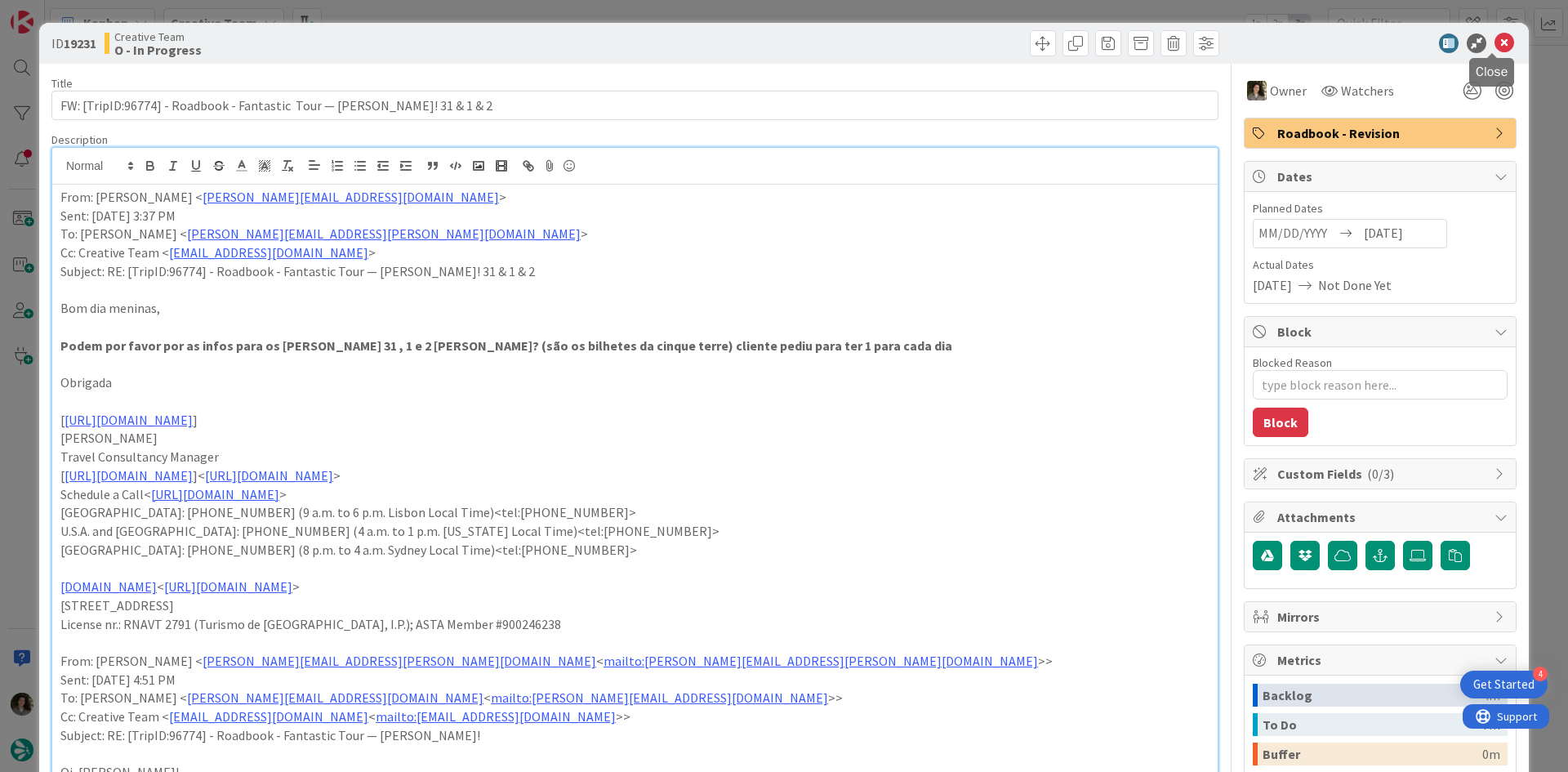 click at bounding box center (1504, 43) 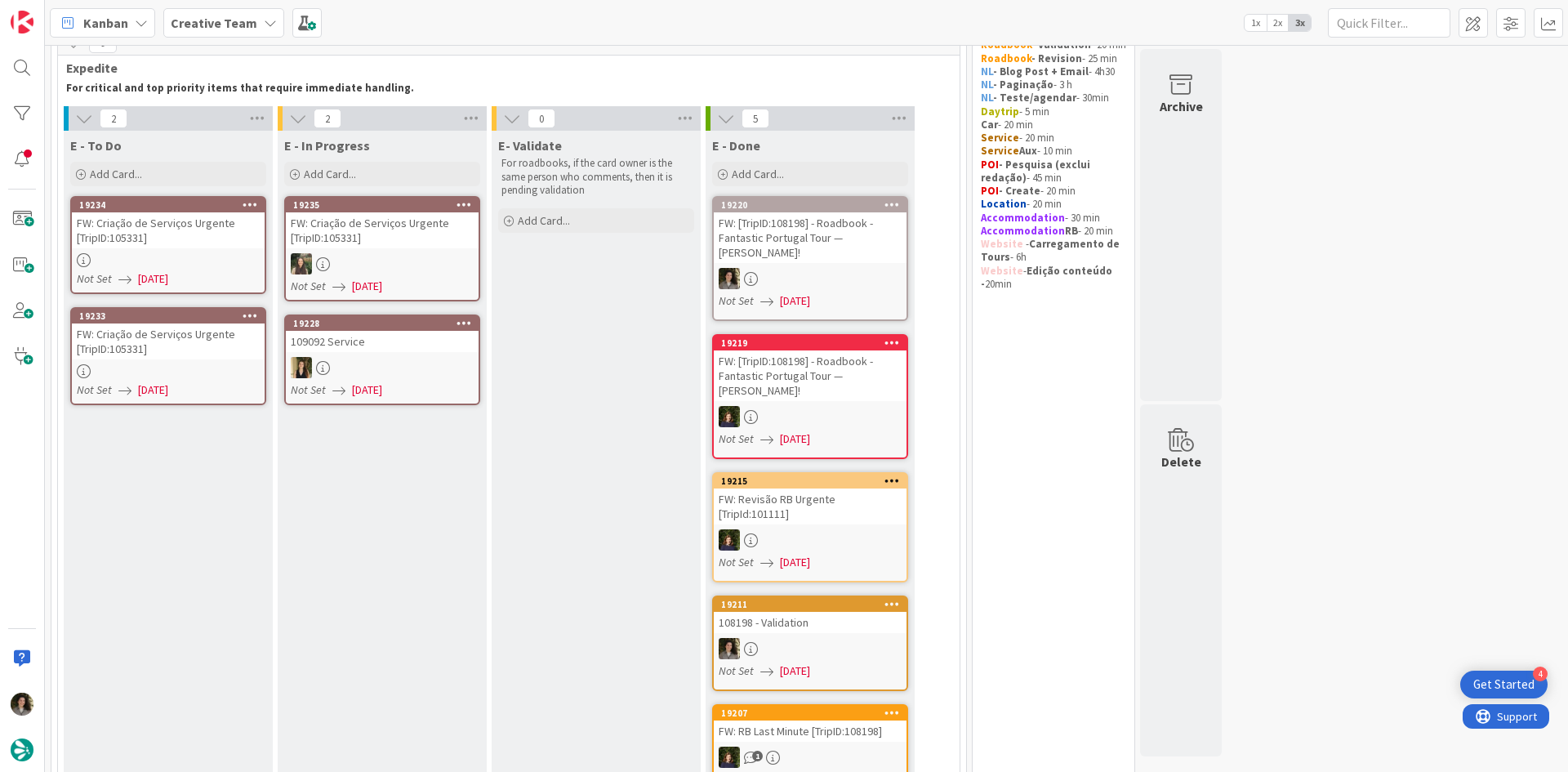scroll, scrollTop: 0, scrollLeft: 0, axis: both 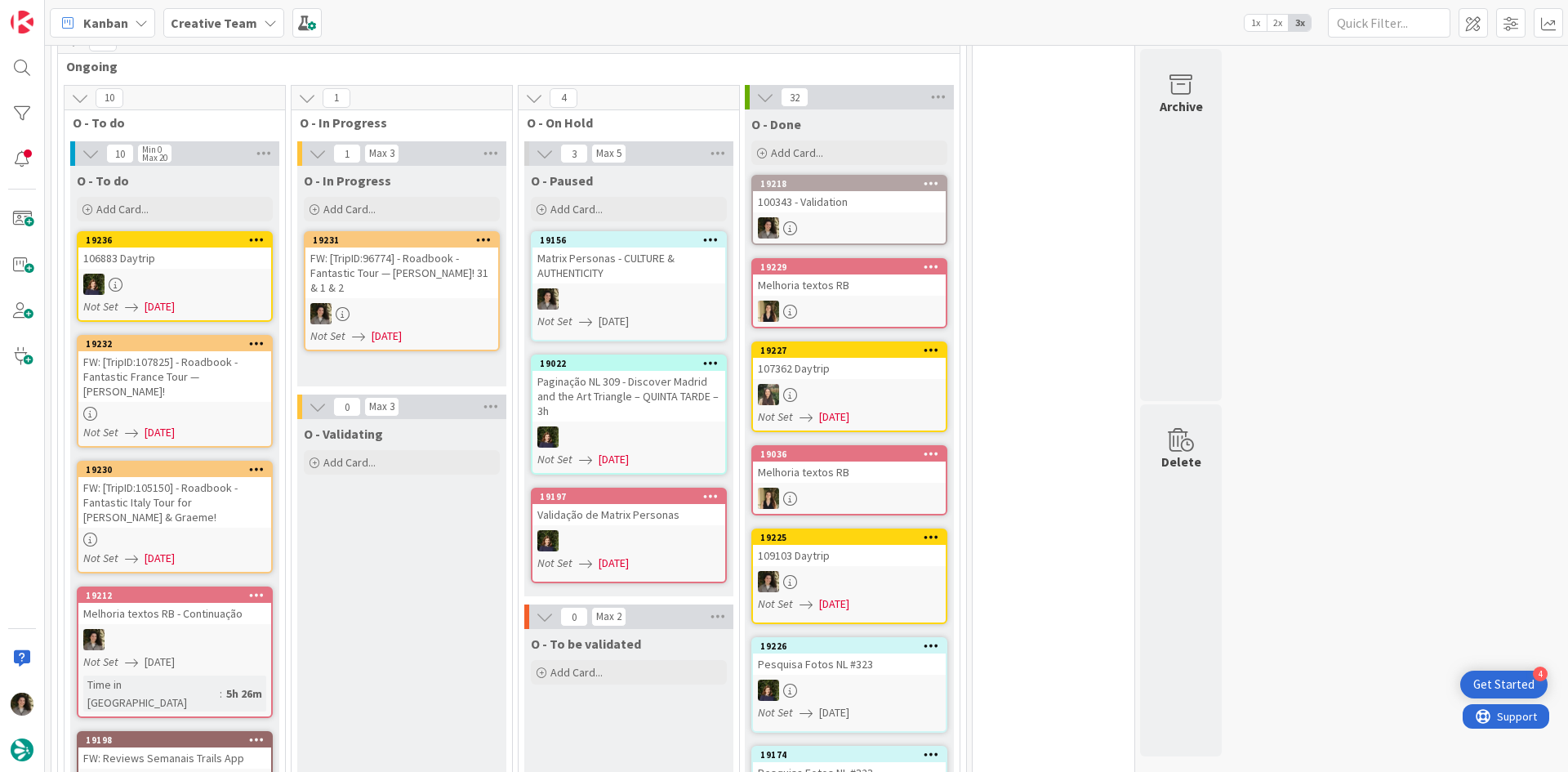 click on "106883 Daytrip" at bounding box center (175, 258) 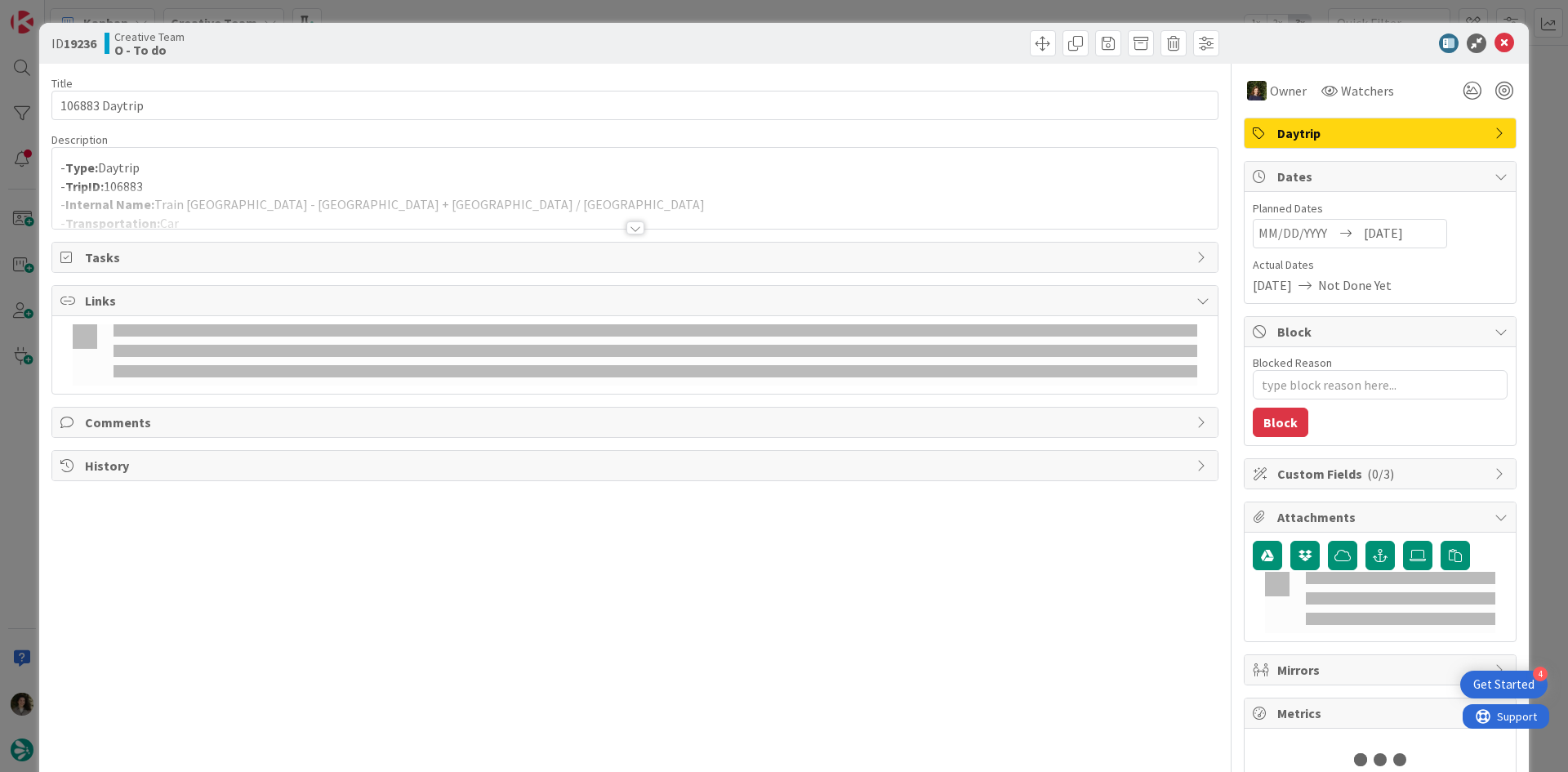 type on "x" 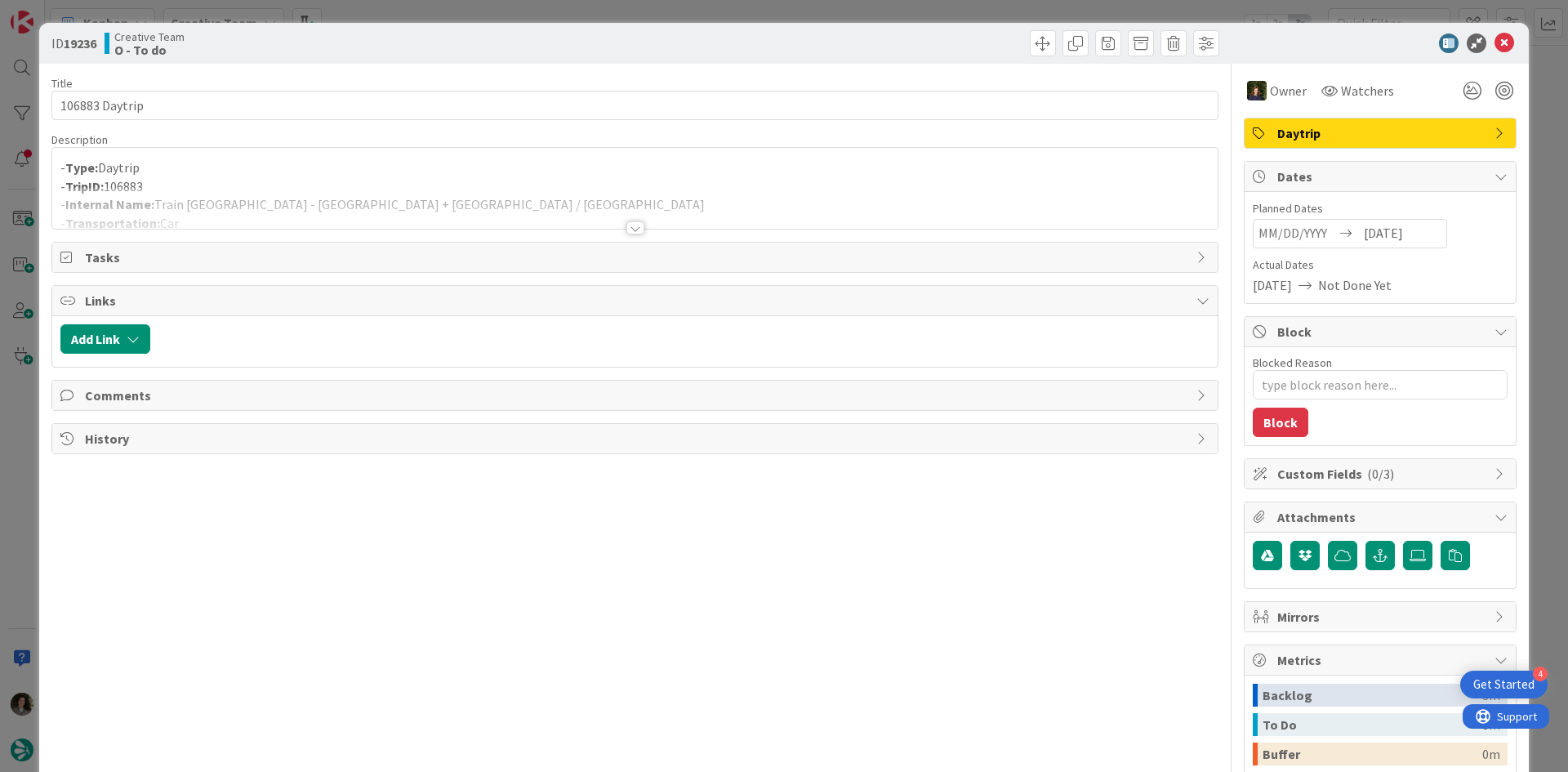 scroll, scrollTop: 0, scrollLeft: 0, axis: both 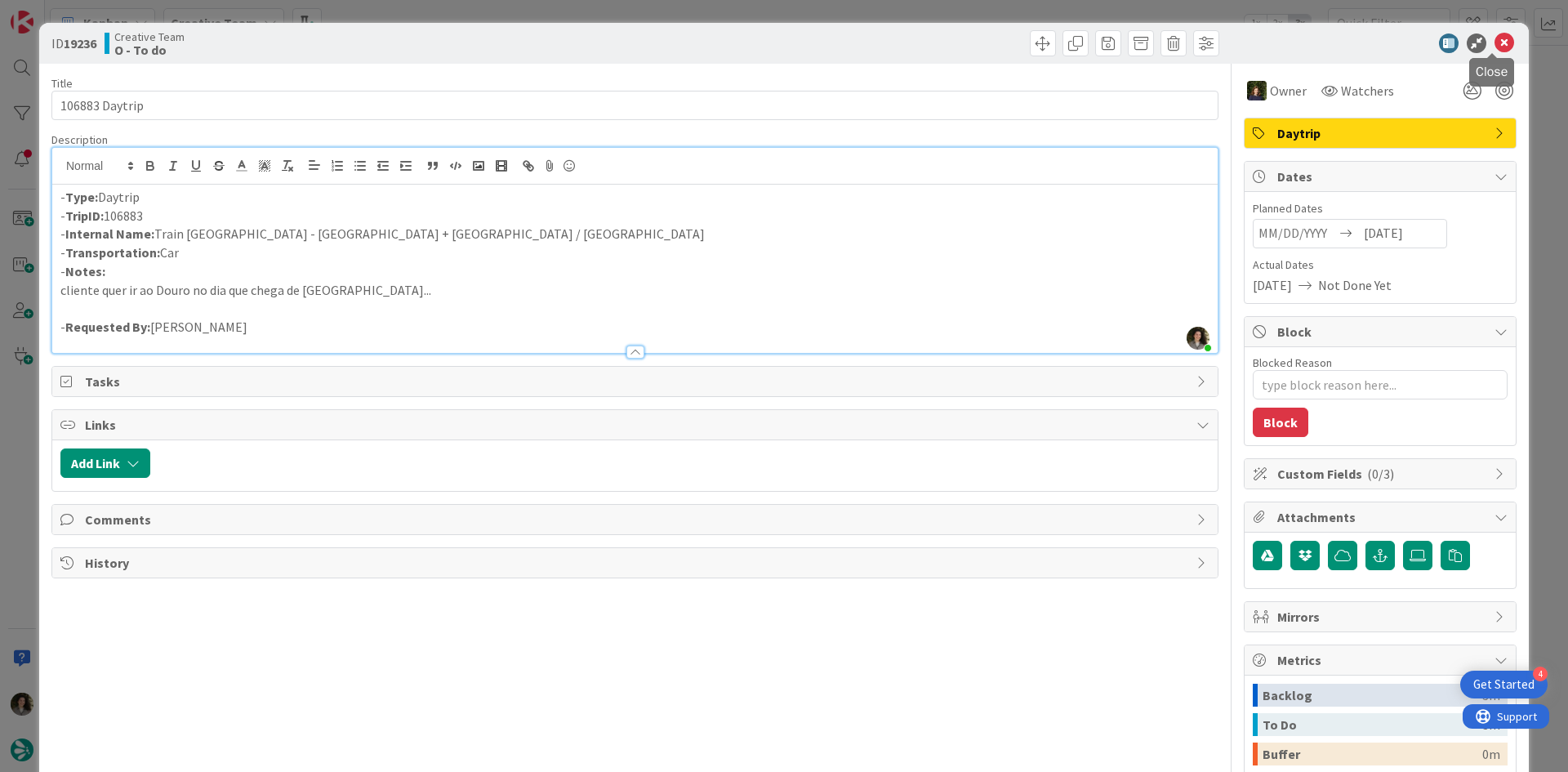 click at bounding box center [1504, 43] 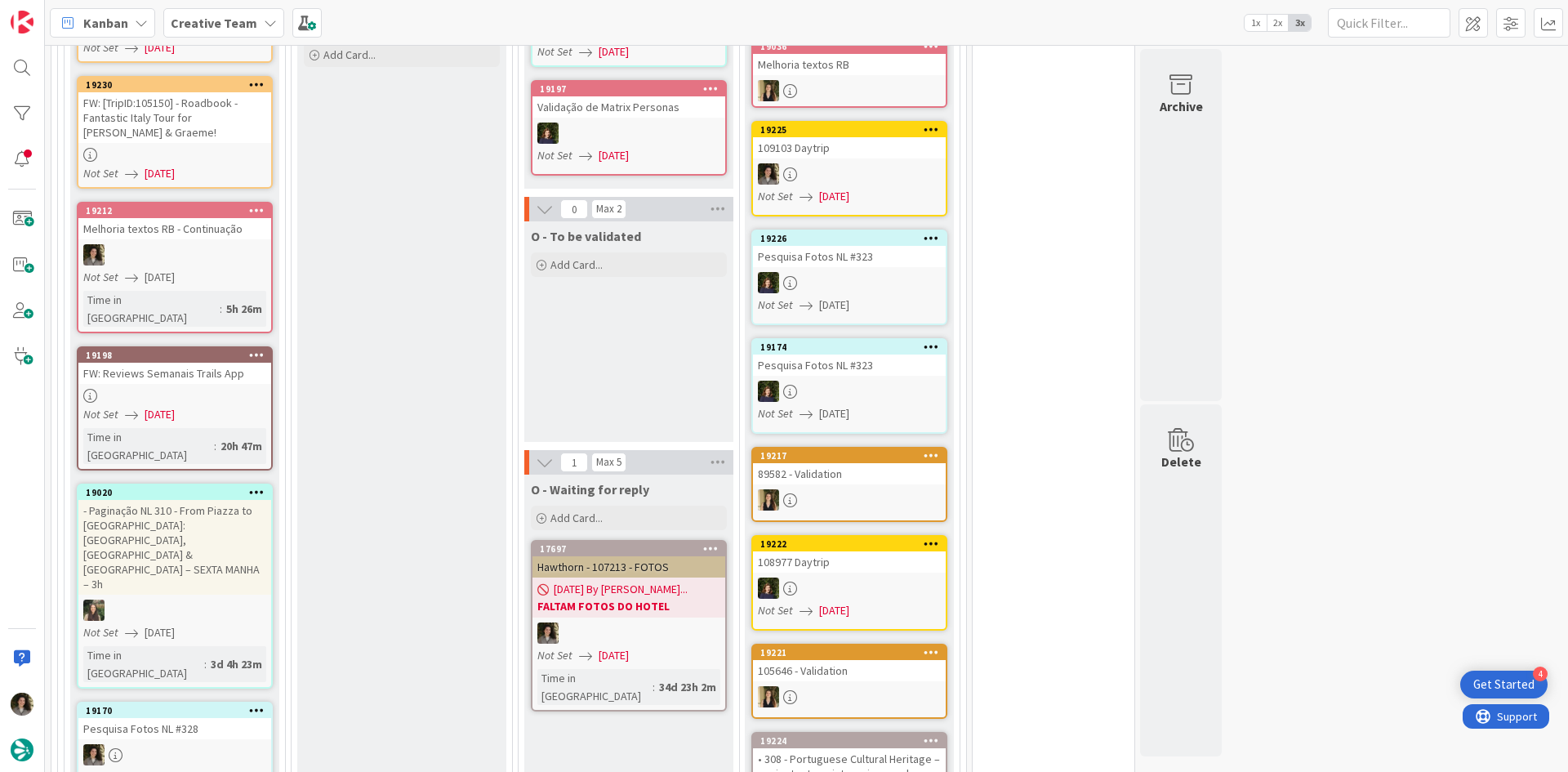 scroll, scrollTop: 1389, scrollLeft: 0, axis: vertical 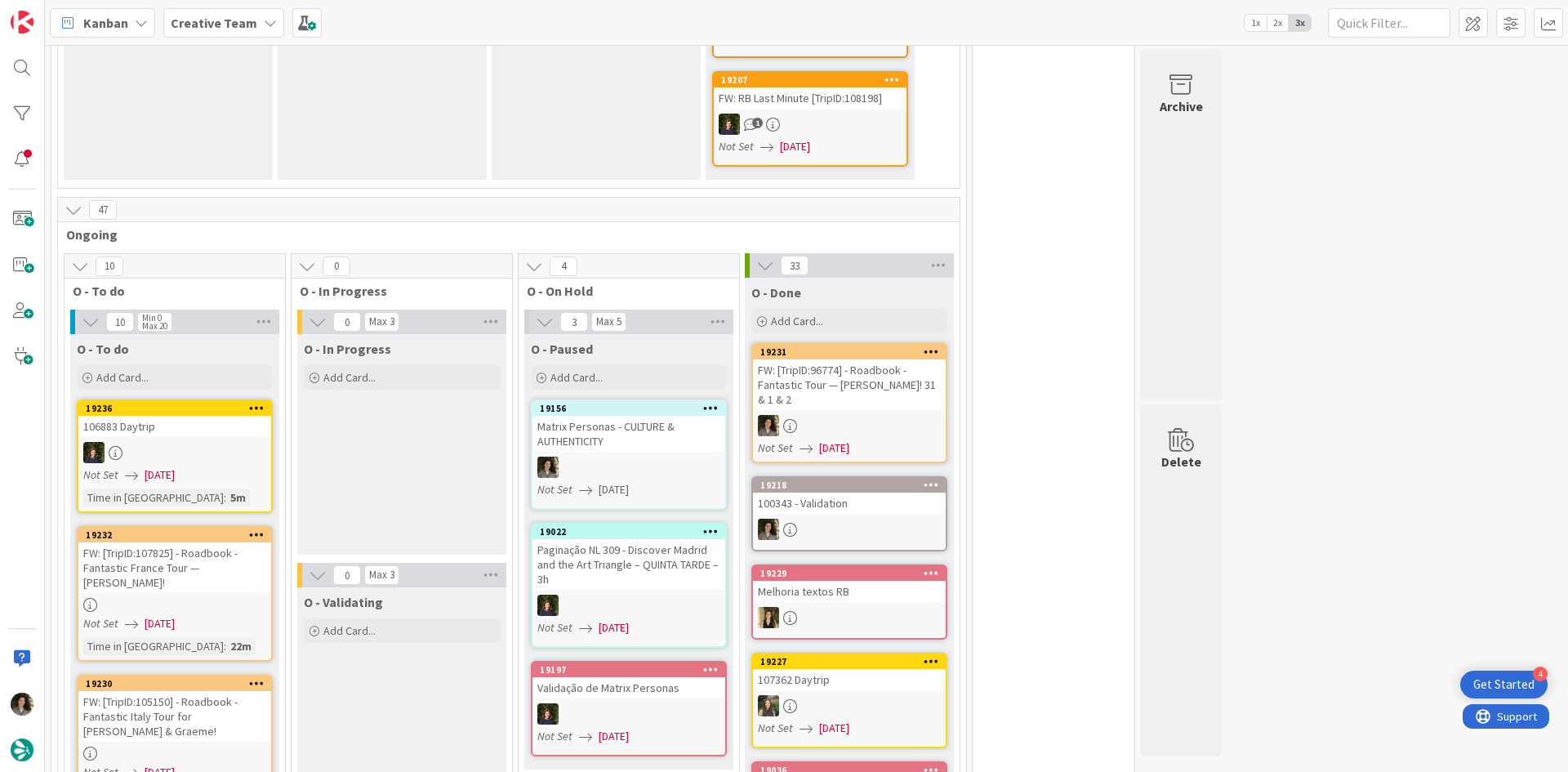 click on "FW: [TripID:96774] - Roadbook - Fantastic  Tour — [PERSON_NAME]! 31 & 1 & 2" at bounding box center [849, 385] 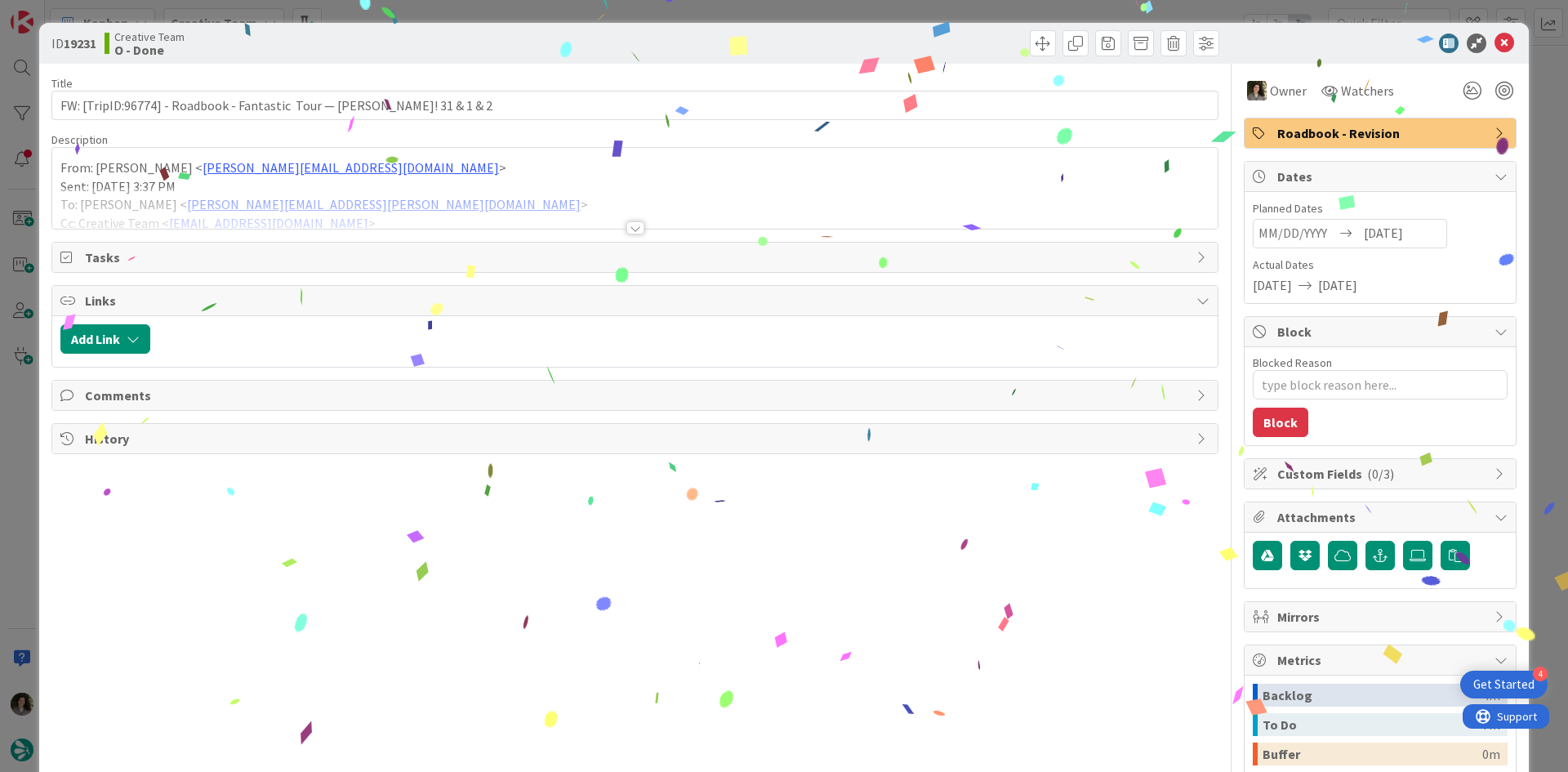 scroll, scrollTop: 217, scrollLeft: 0, axis: vertical 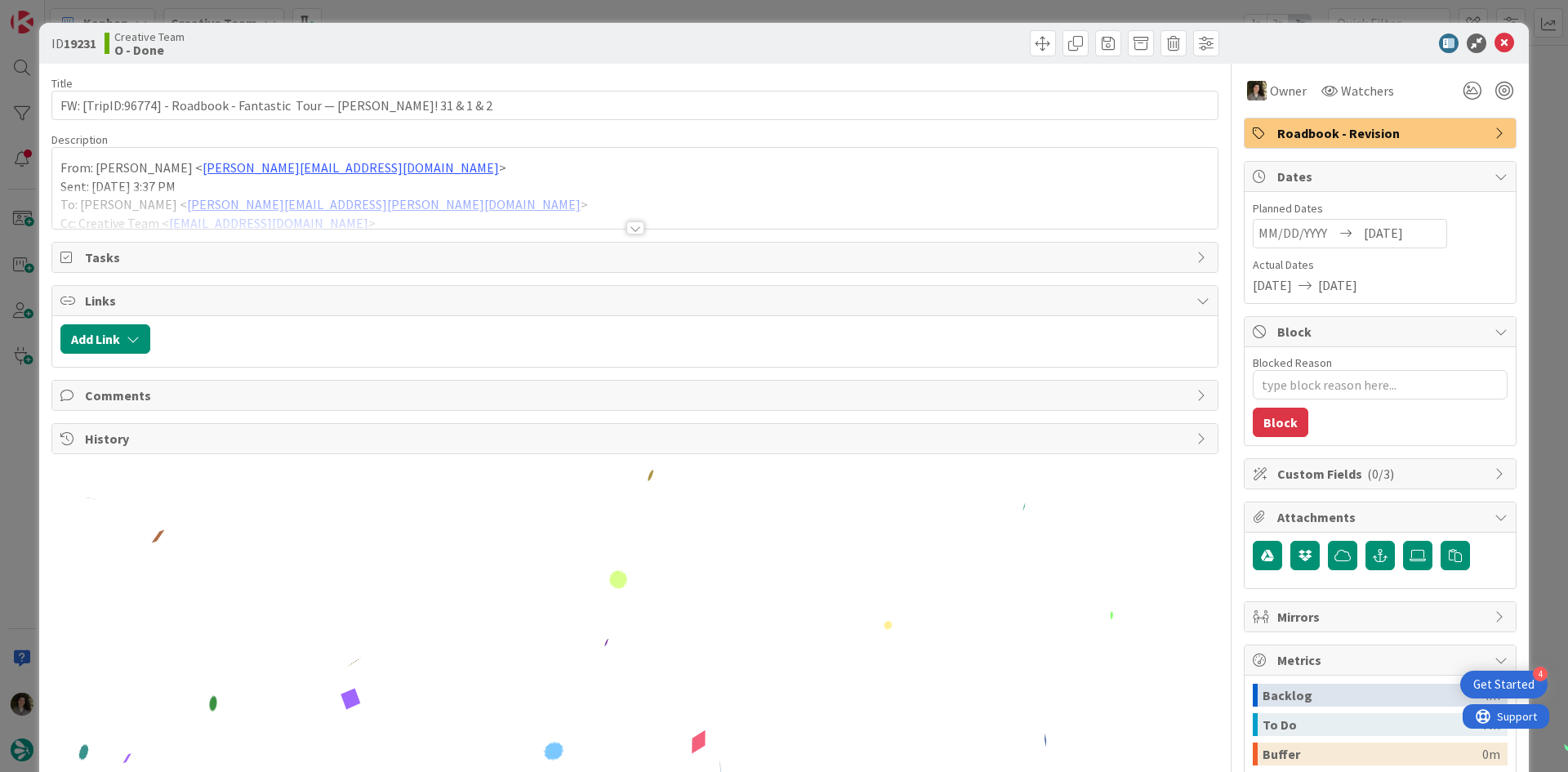 click on "Owner Watchers Roadbook - Revision Dates Planned Dates Navigate forward to interact with the calendar and select a date. Press the question mark key to get the keyboard shortcuts for changing dates. 07/17/2025 Navigate backward to interact with the calendar and select a date. Press the question mark key to get the keyboard shortcuts for changing dates. Actual Dates 07/17/2025 07/17/2025 Block Blocked Reason 0 / 256 Block Custom Fields ( 0/3 ) Attachments Mirrors Metrics Backlog 4m To Do 7m Buffer 0m In Progress 15m Total Time 26m Lead Time 22m Cycle Time 15m Blocked Time 0m Show Details" at bounding box center (1380, 509) 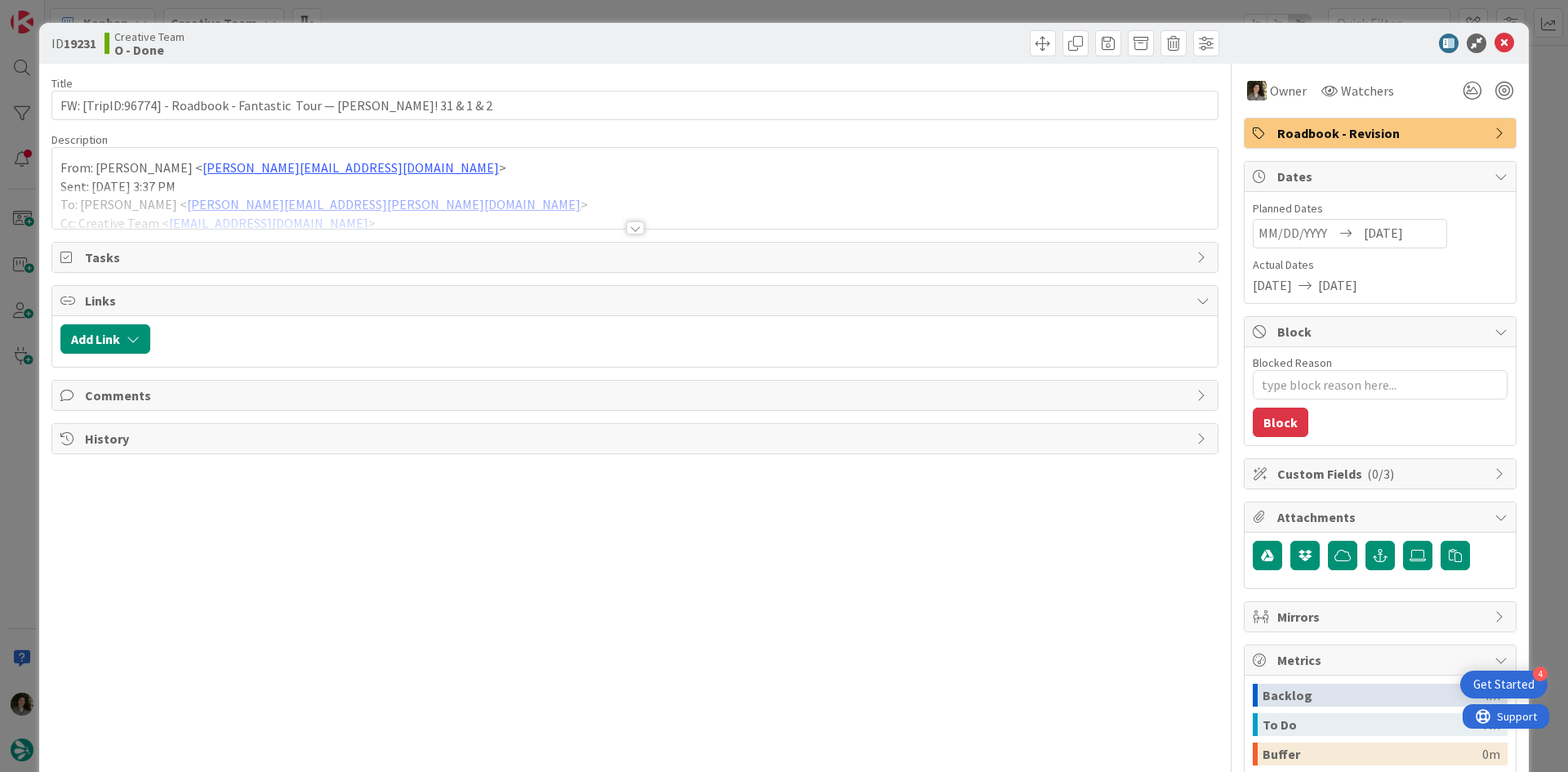 click on "Roadbook - Revision" at bounding box center [1380, 133] 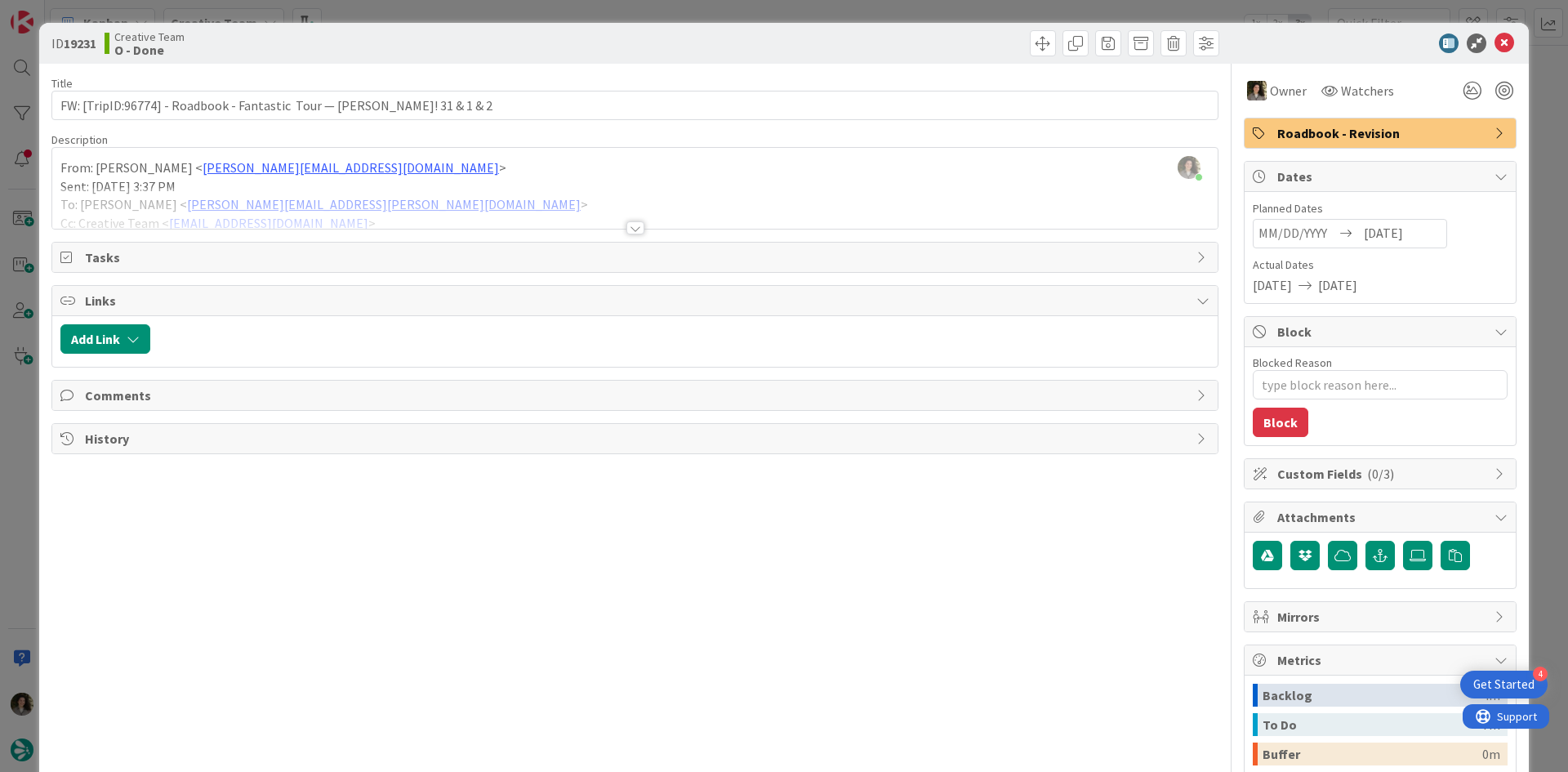 click on "Roadbook - Revision" at bounding box center (1382, 133) 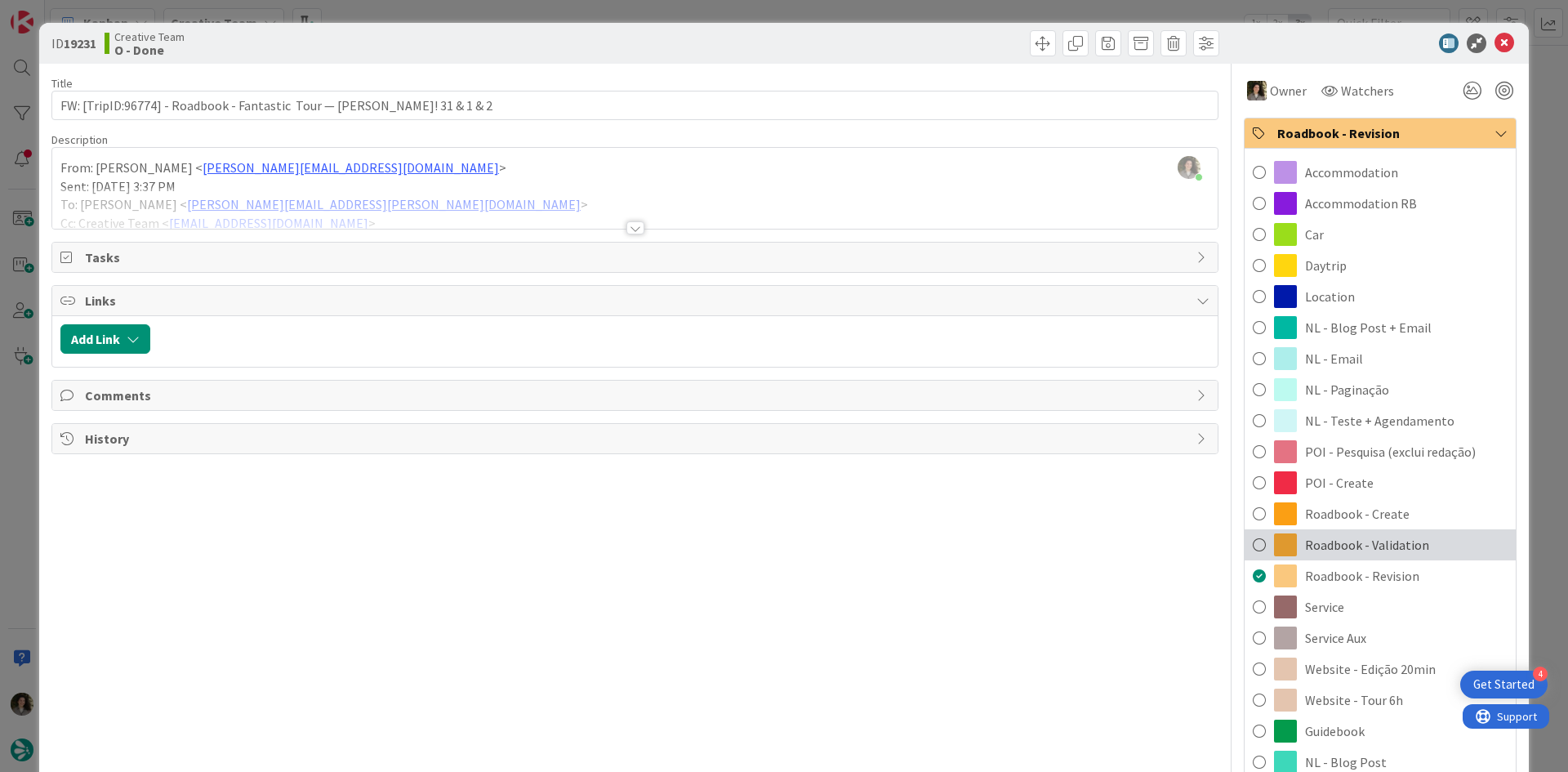 click on "Roadbook - Validation" at bounding box center (1367, 545) 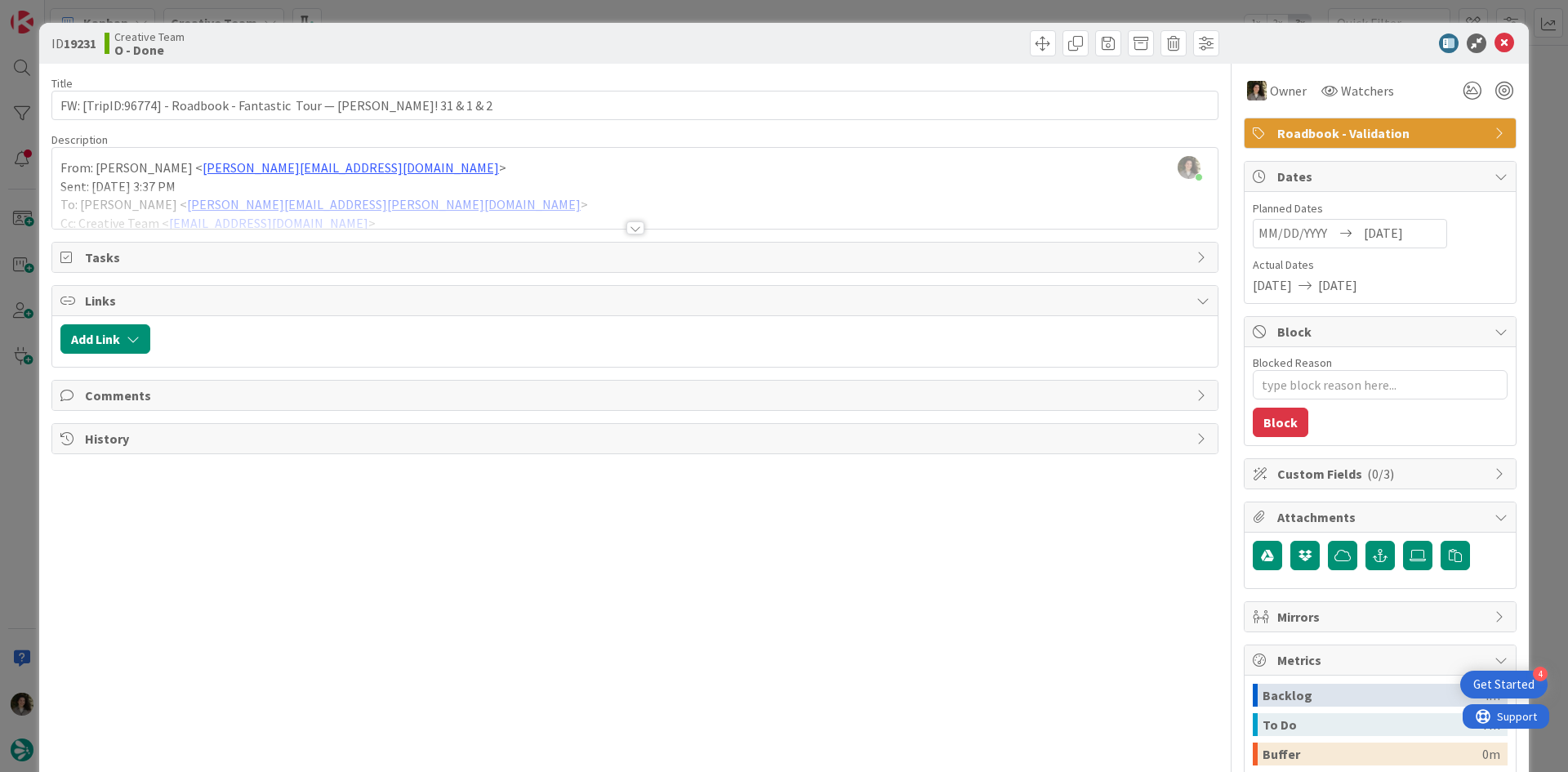 type on "x" 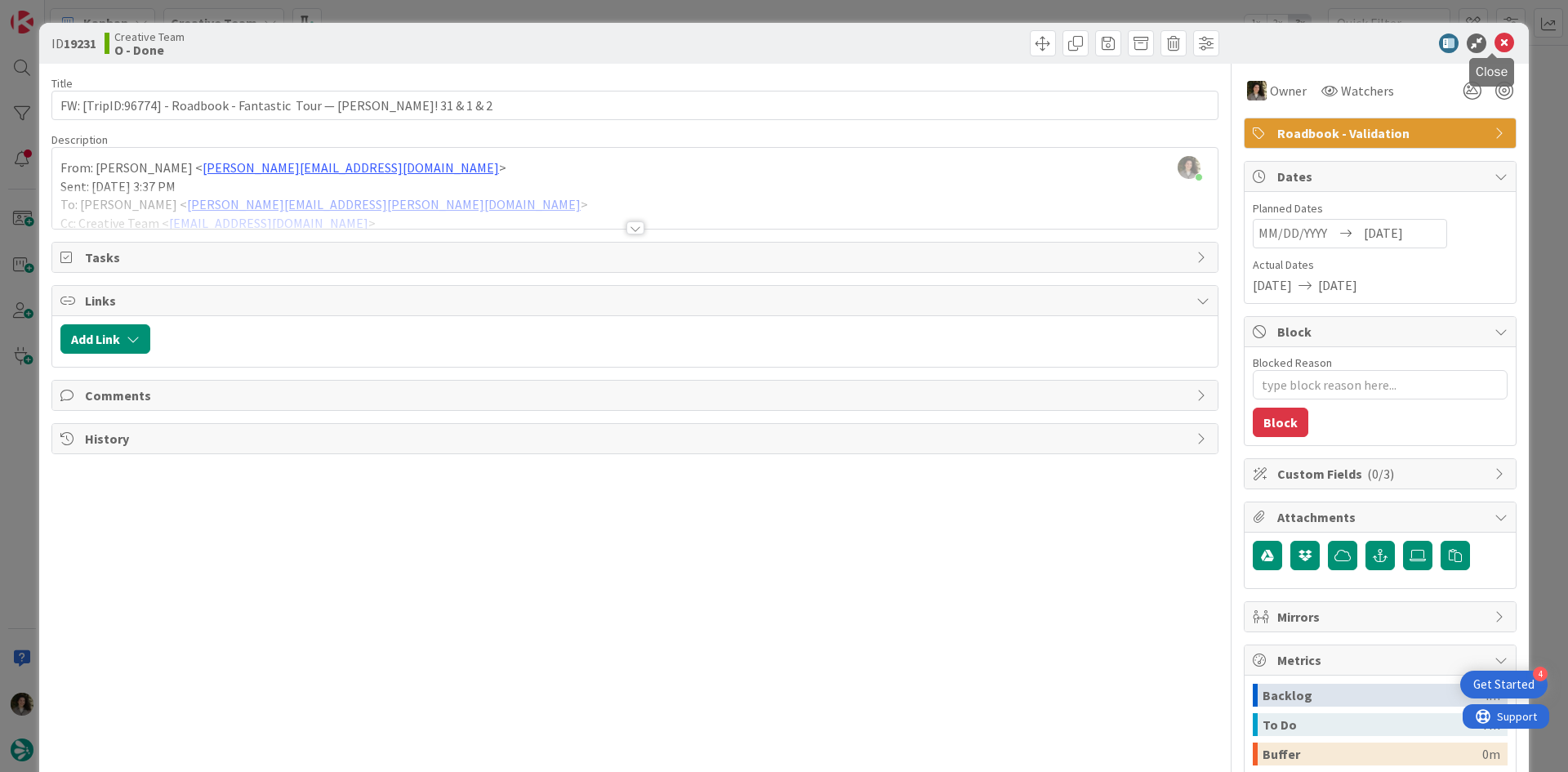 click at bounding box center (1504, 43) 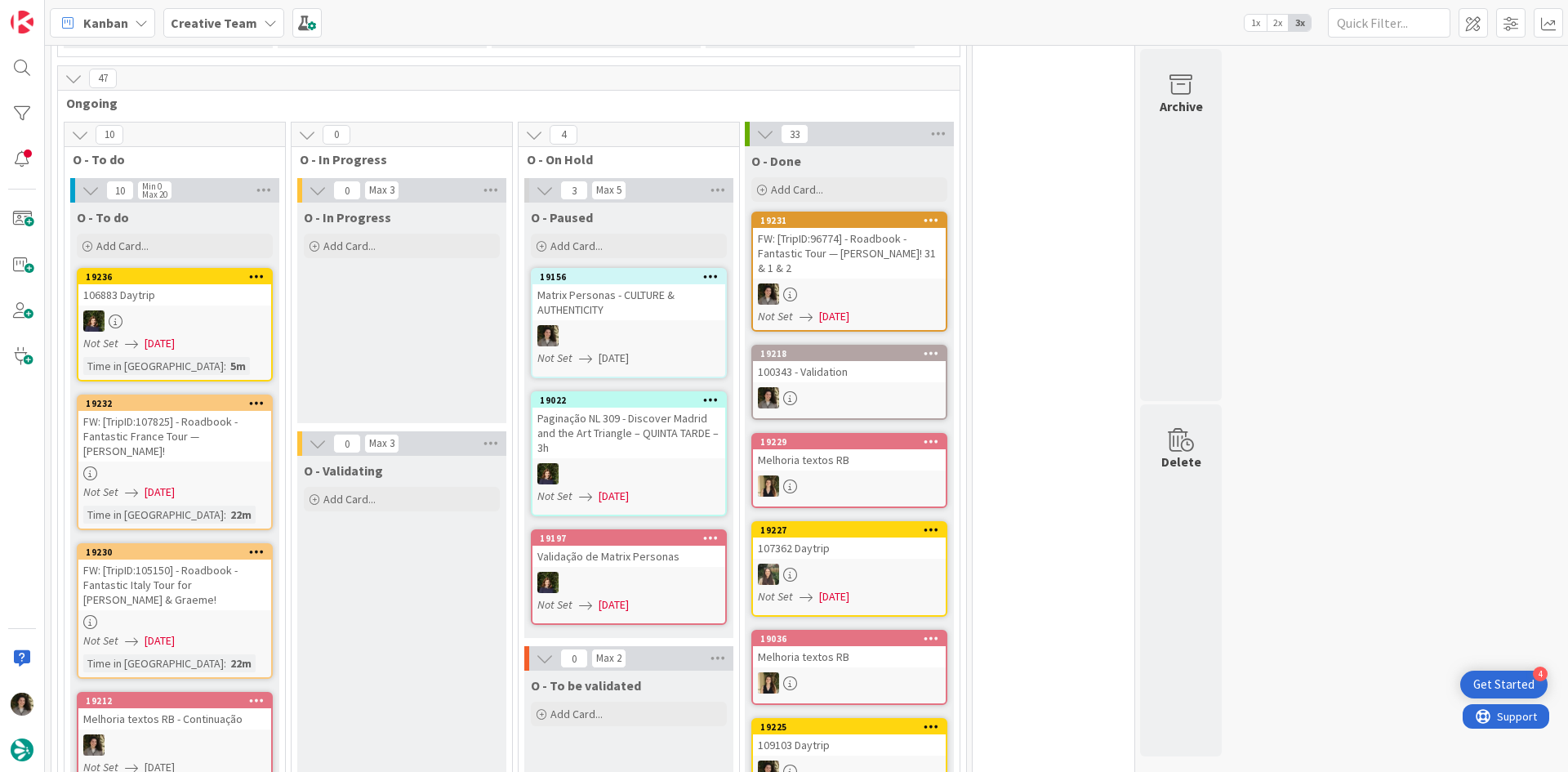 scroll, scrollTop: 1386, scrollLeft: 0, axis: vertical 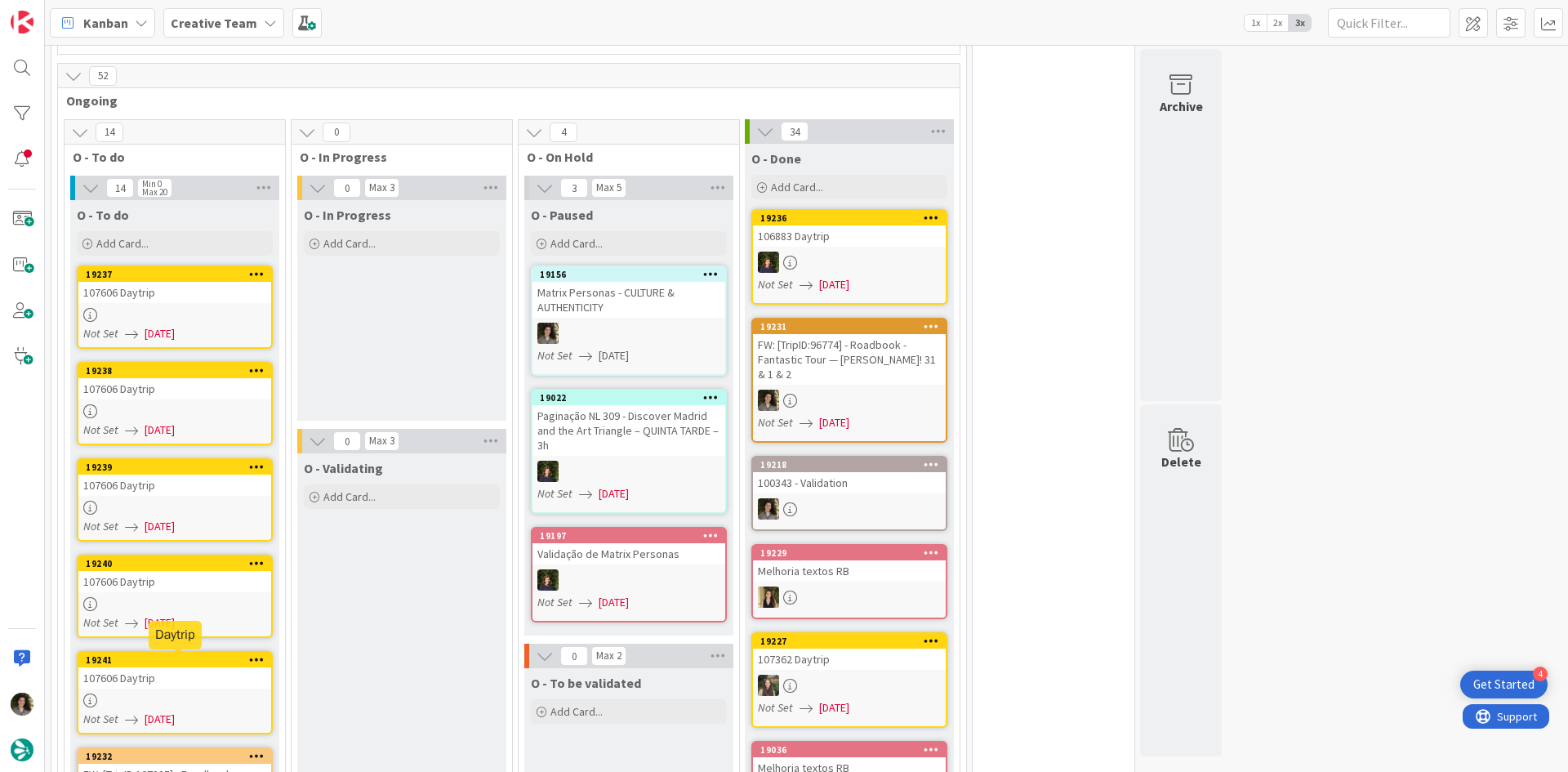 click on "19241 107606 Daytrip Not Set [DATE]" at bounding box center [175, 693] 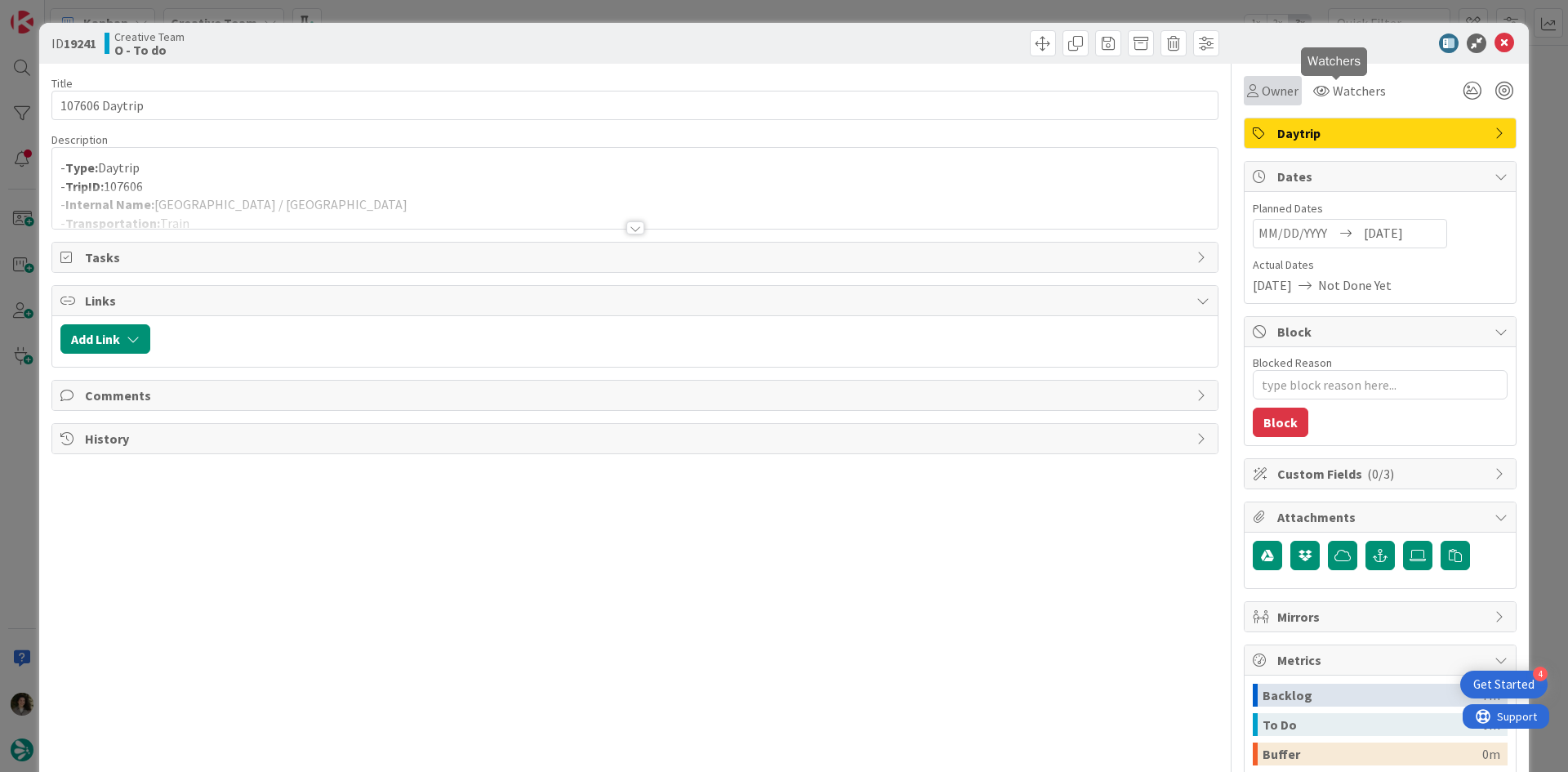 scroll, scrollTop: 0, scrollLeft: 0, axis: both 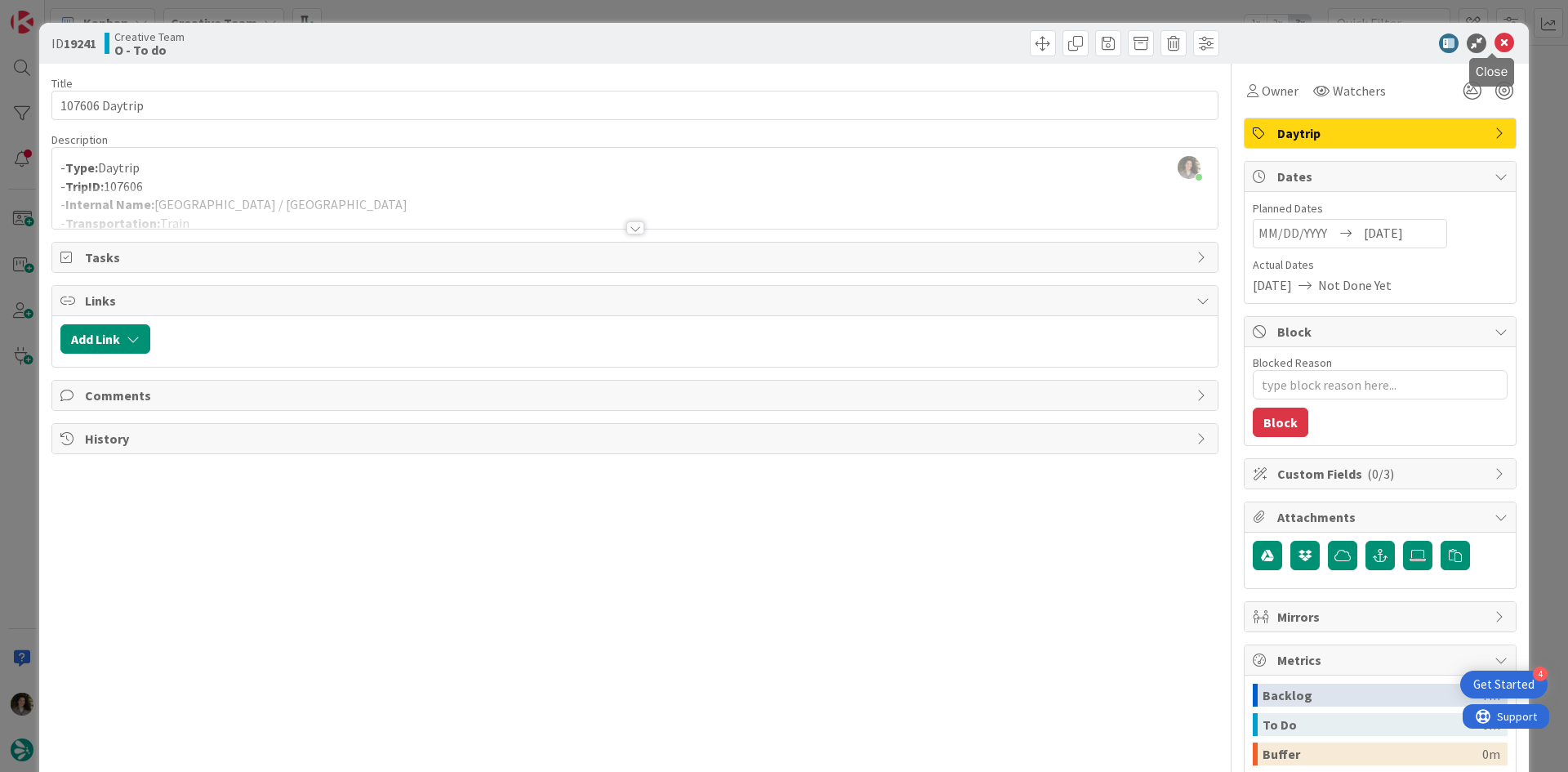 click at bounding box center [1504, 43] 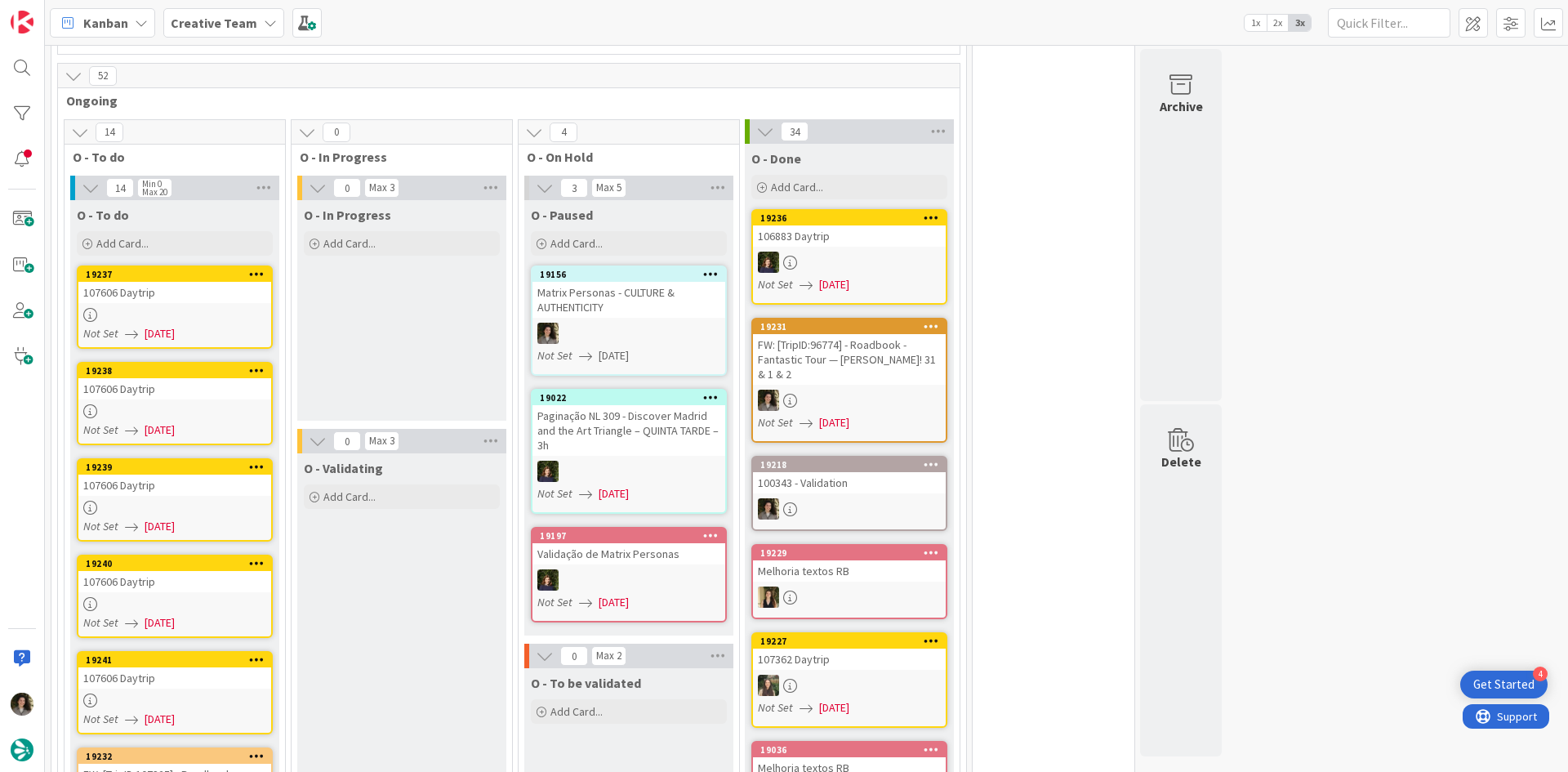 click on "19237 107606 Daytrip Not Set [DATE]" at bounding box center (175, 307) 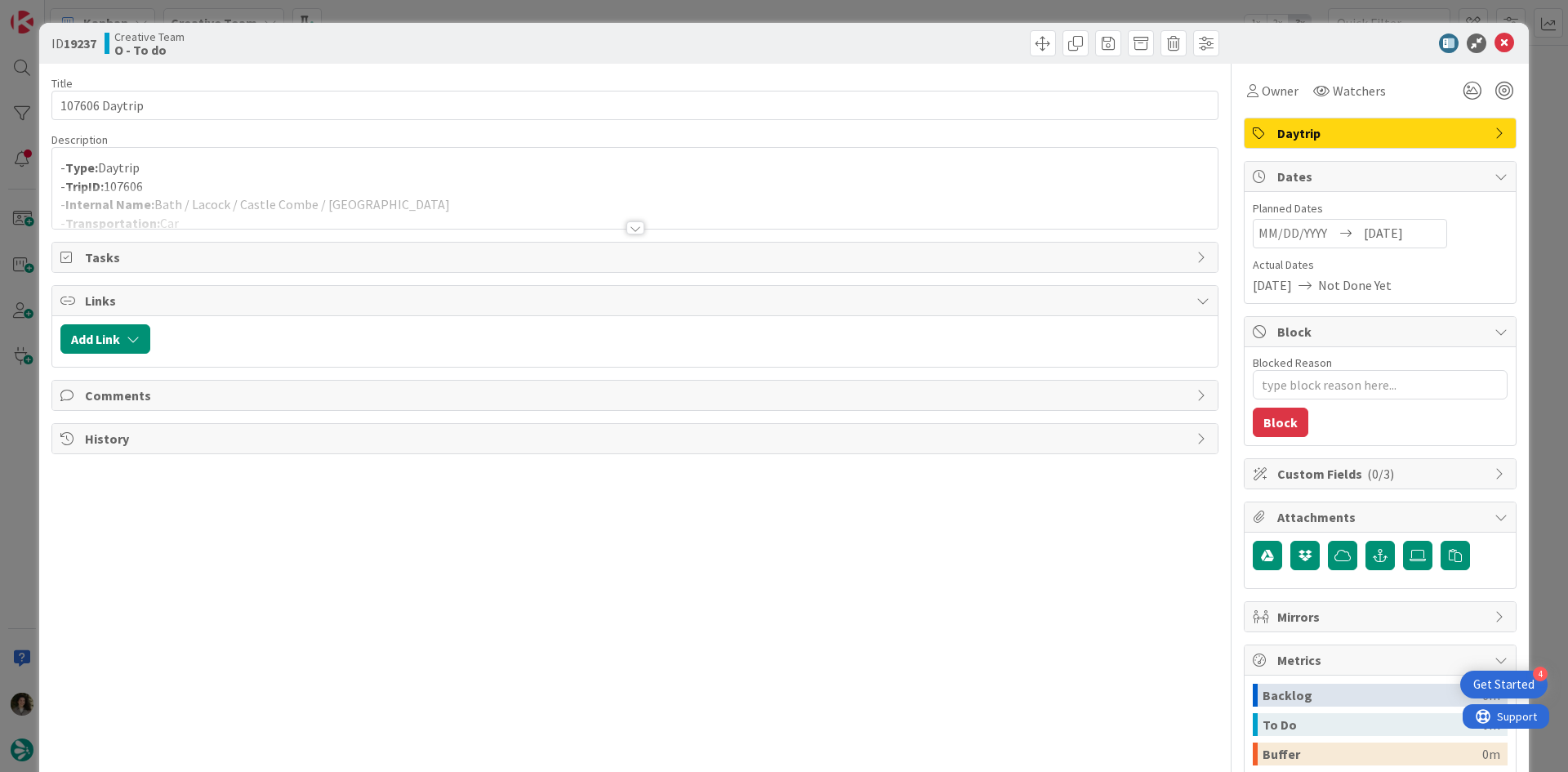 scroll, scrollTop: 0, scrollLeft: 0, axis: both 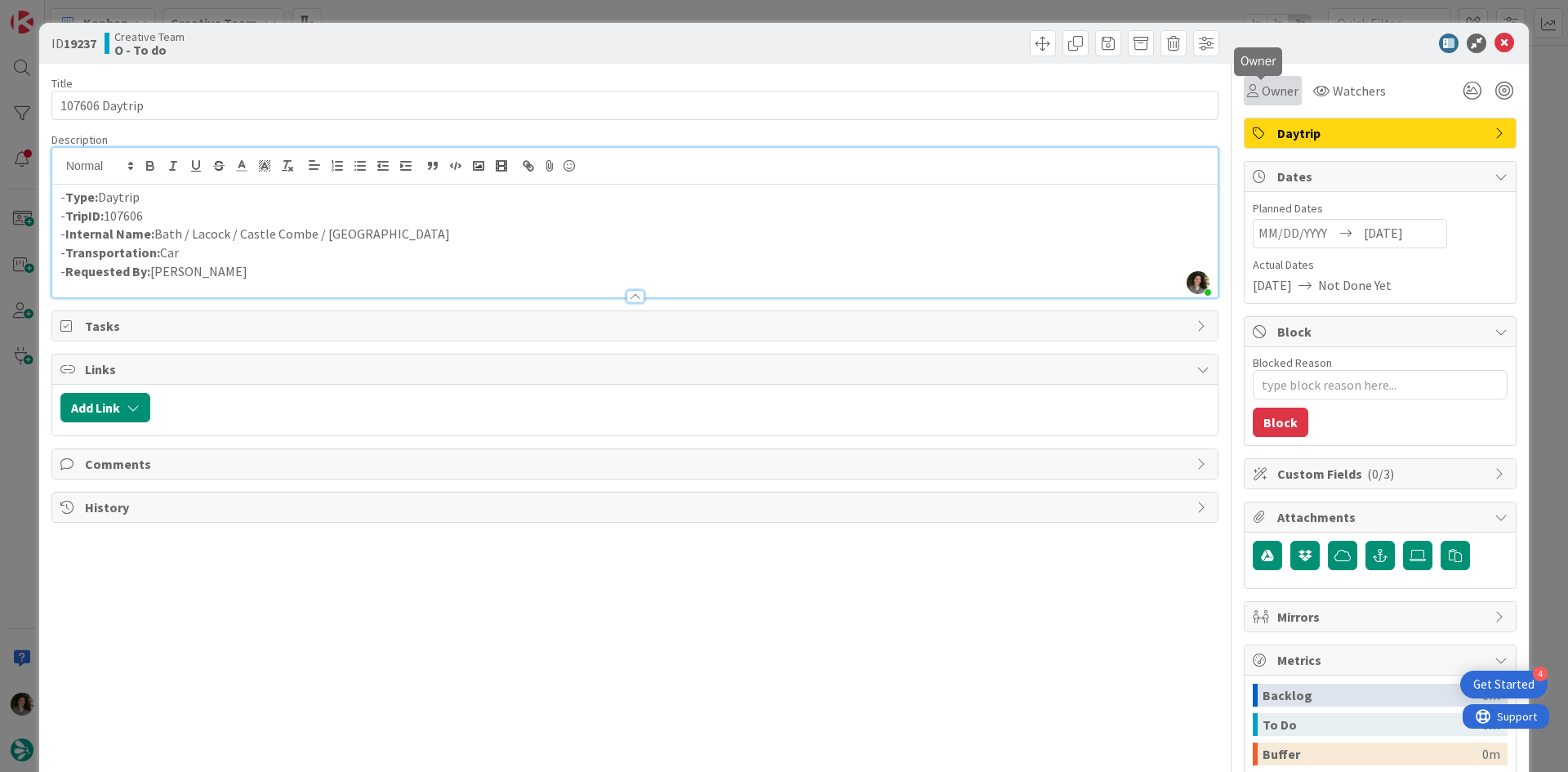 click on "Owner" at bounding box center [1280, 91] 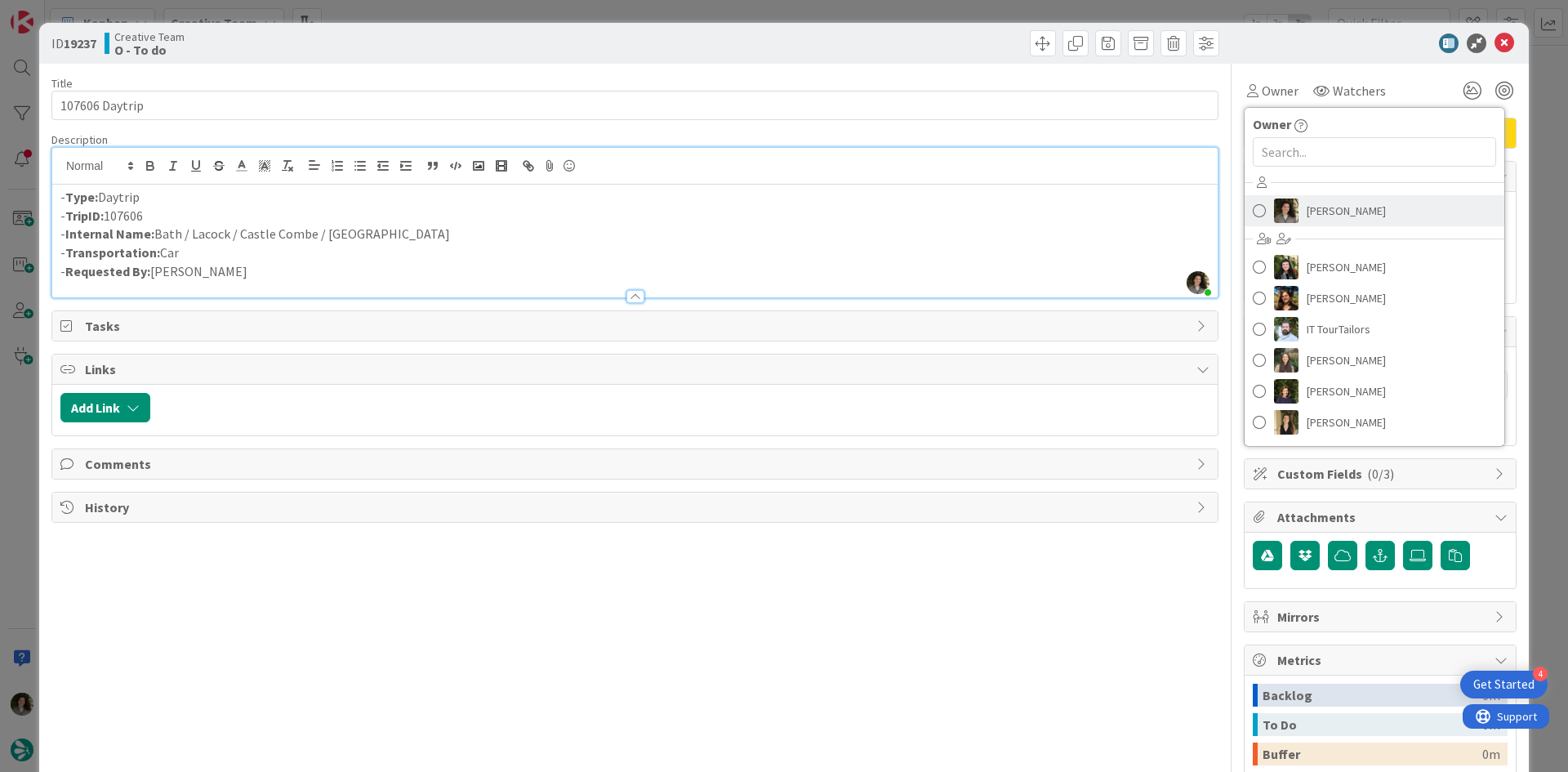 click on "[PERSON_NAME]" at bounding box center [1346, 211] 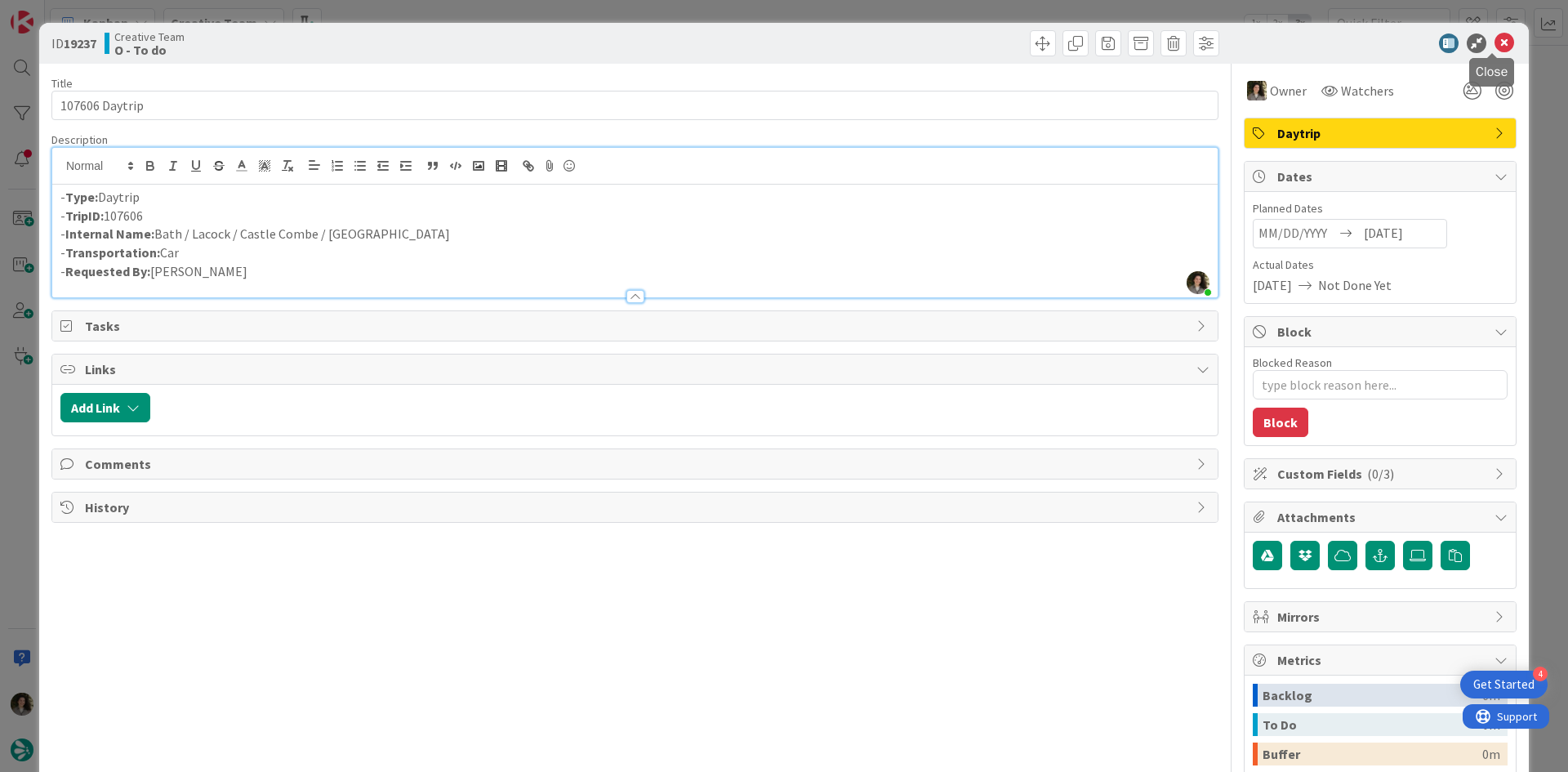 click at bounding box center (1504, 43) 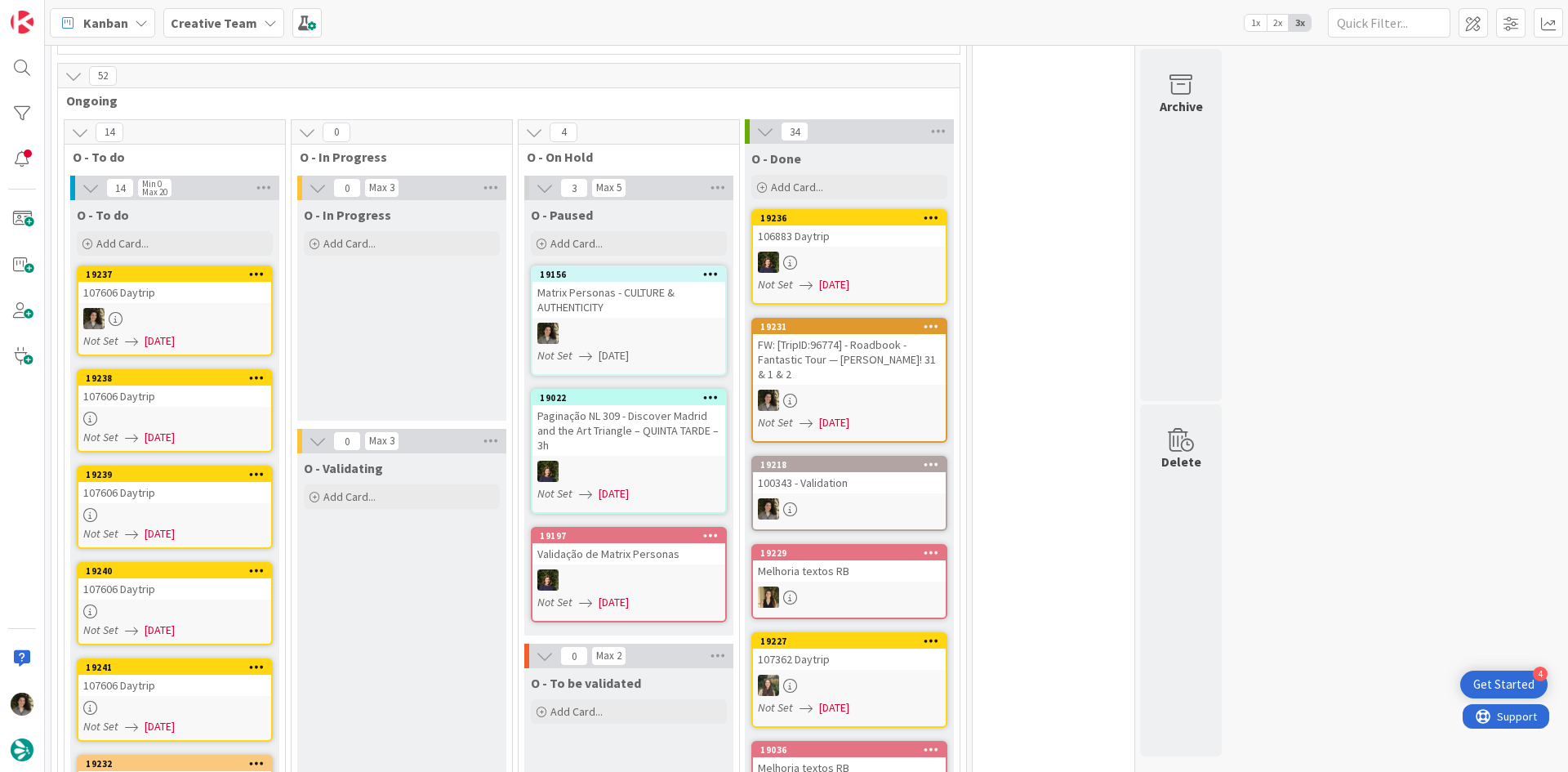 scroll, scrollTop: 0, scrollLeft: 0, axis: both 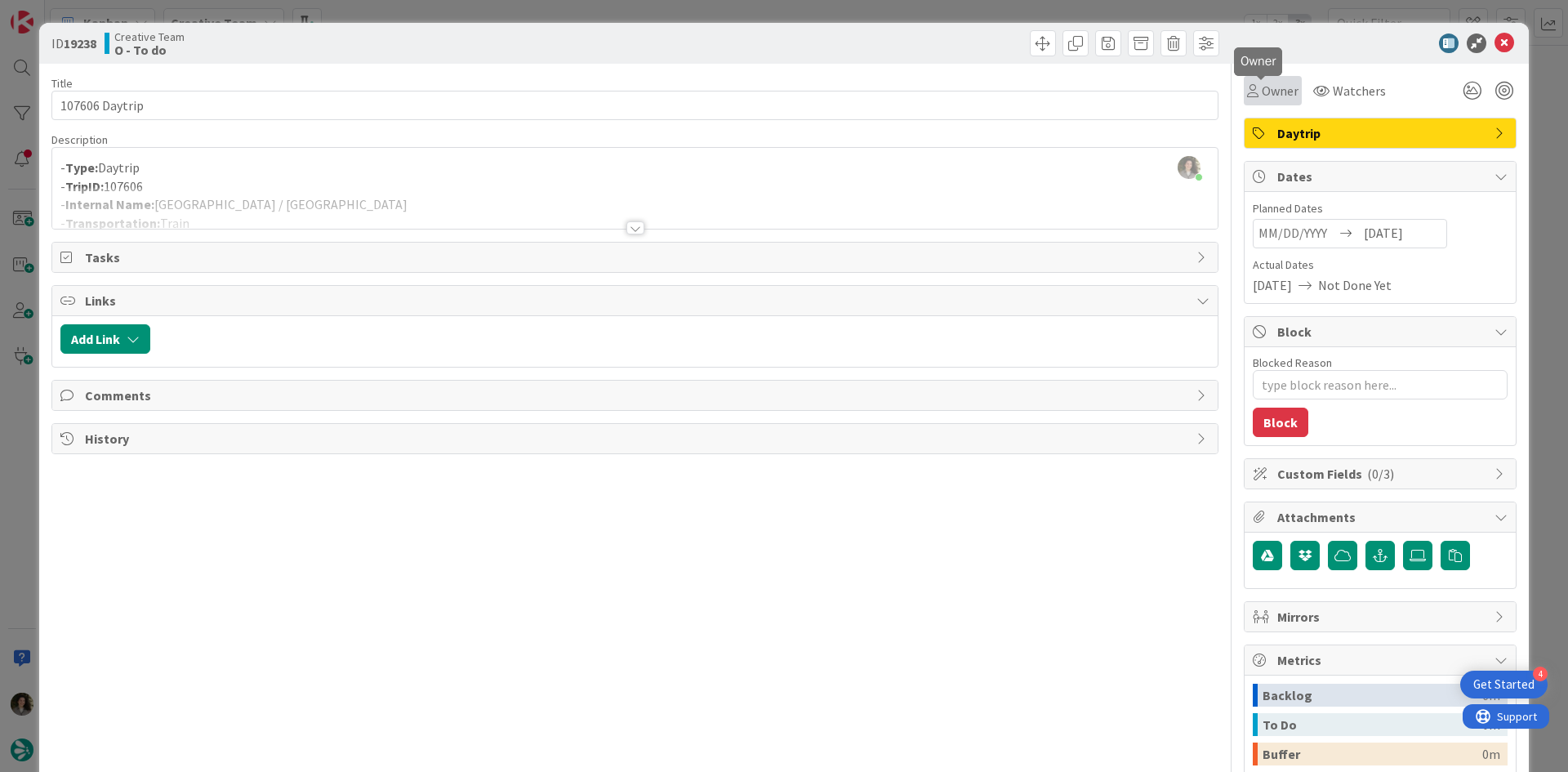 drag, startPoint x: 1276, startPoint y: 89, endPoint x: 1288, endPoint y: 105, distance: 20 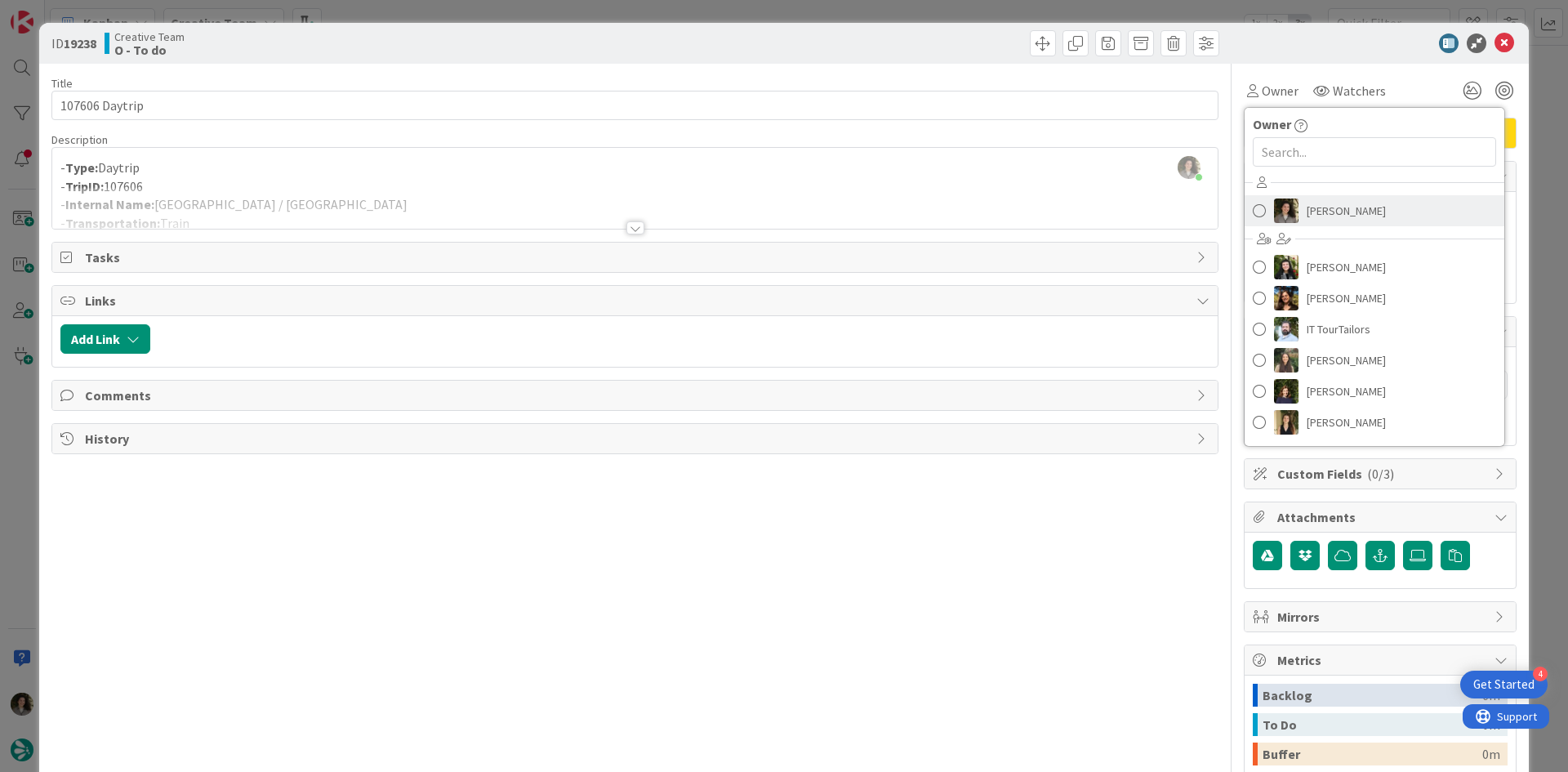 click on "[PERSON_NAME]" at bounding box center [1346, 211] 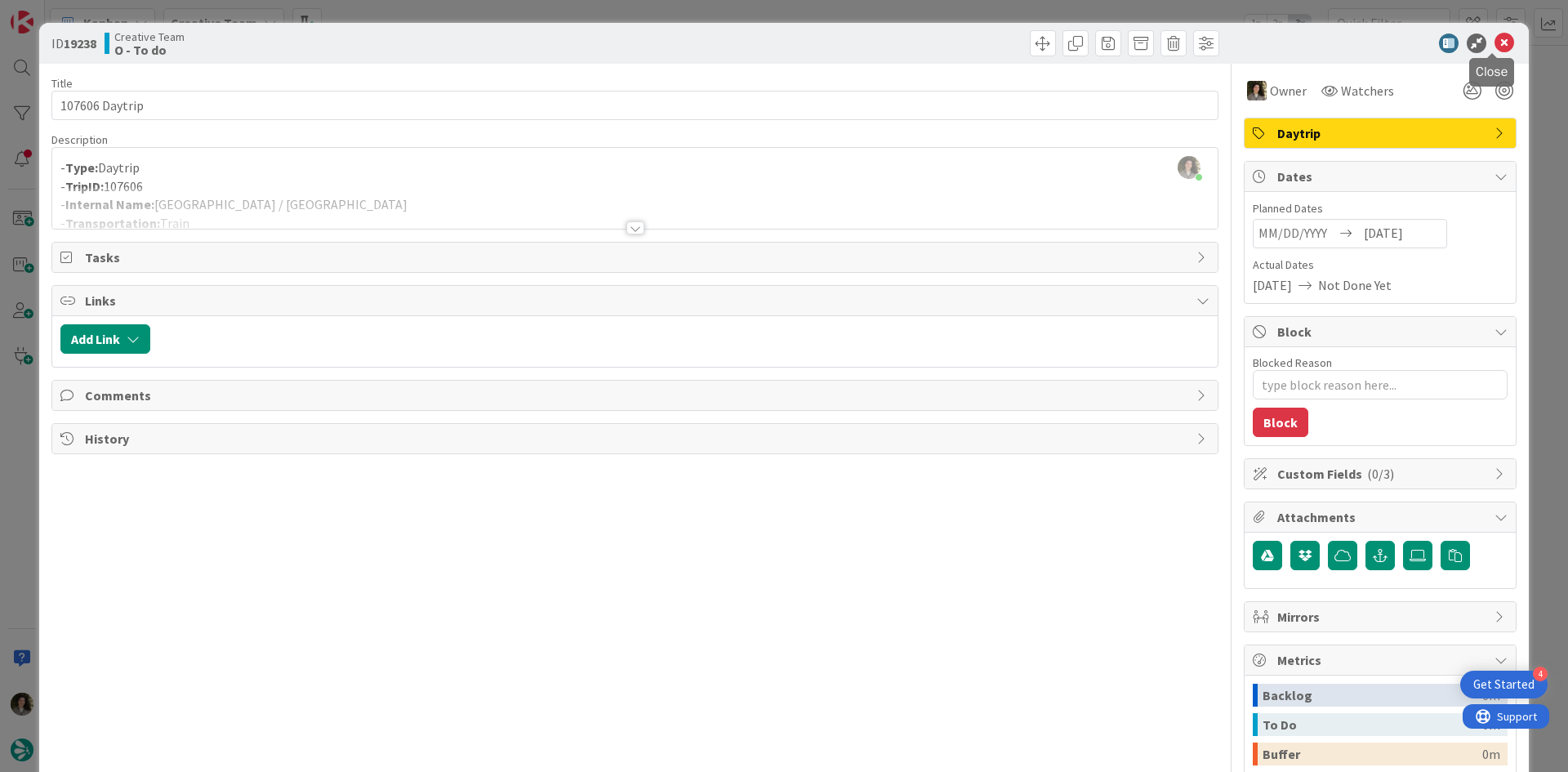 click at bounding box center (1504, 43) 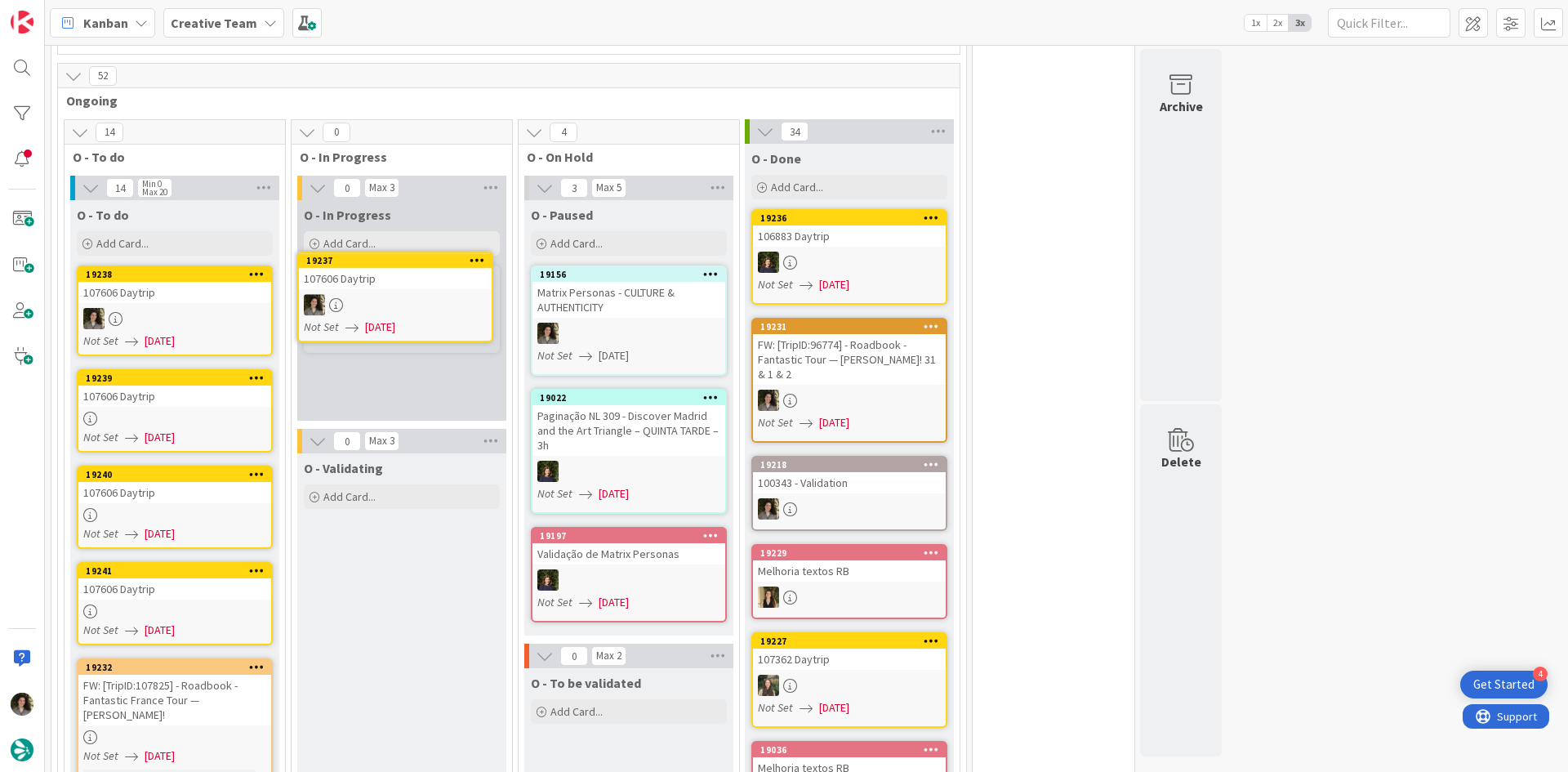scroll, scrollTop: 0, scrollLeft: 0, axis: both 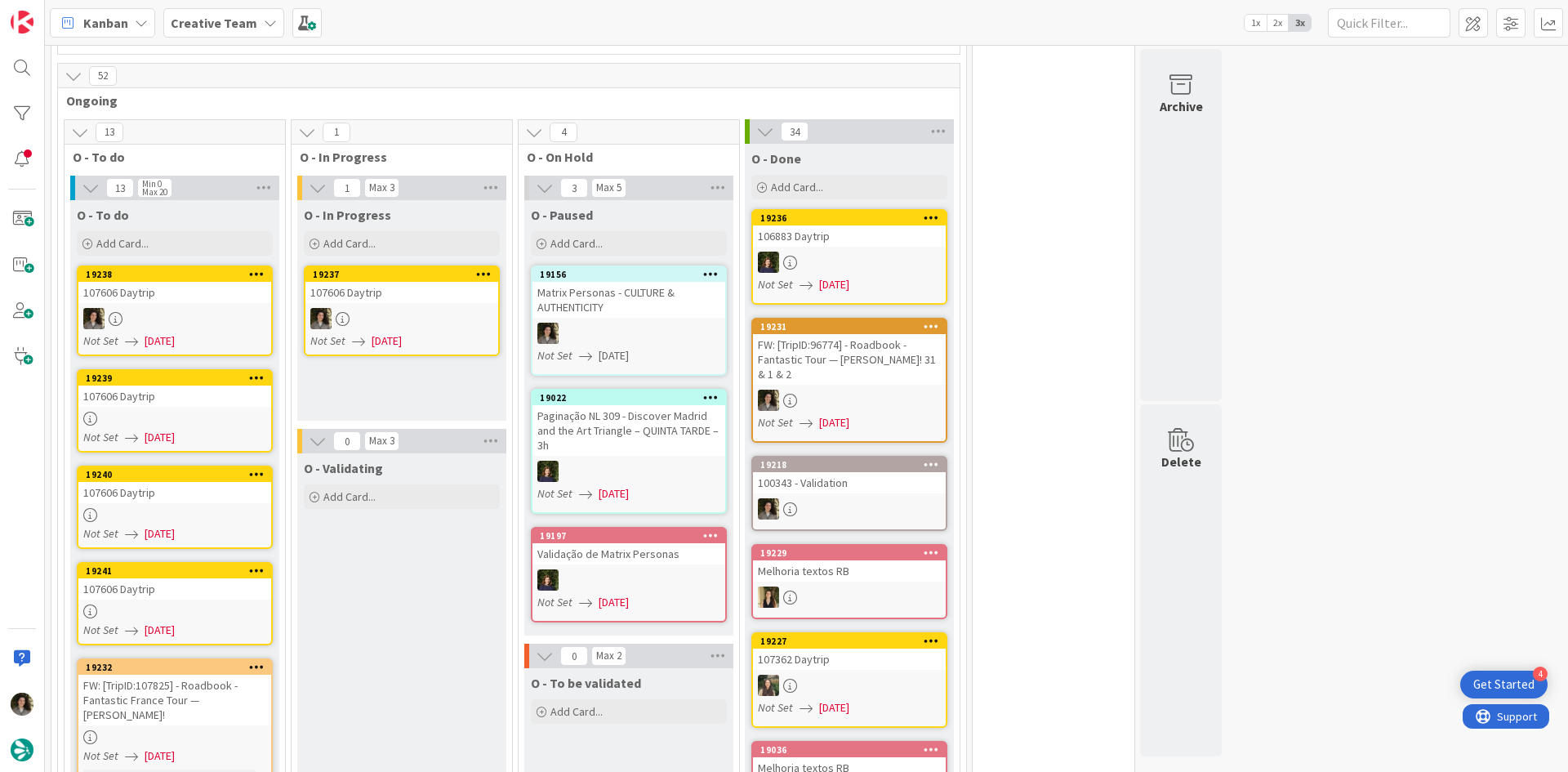click at bounding box center (402, 319) 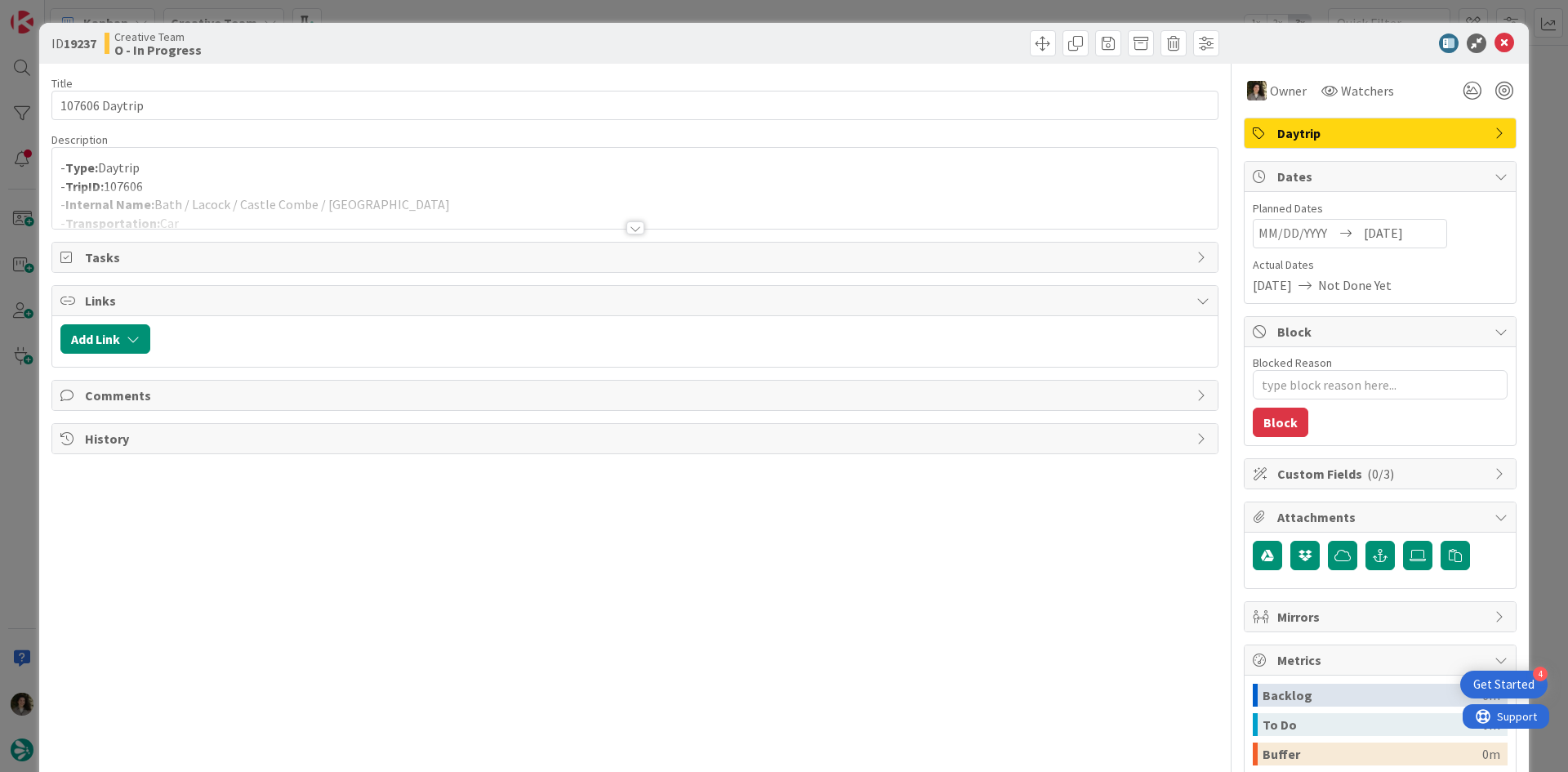 scroll, scrollTop: 0, scrollLeft: 0, axis: both 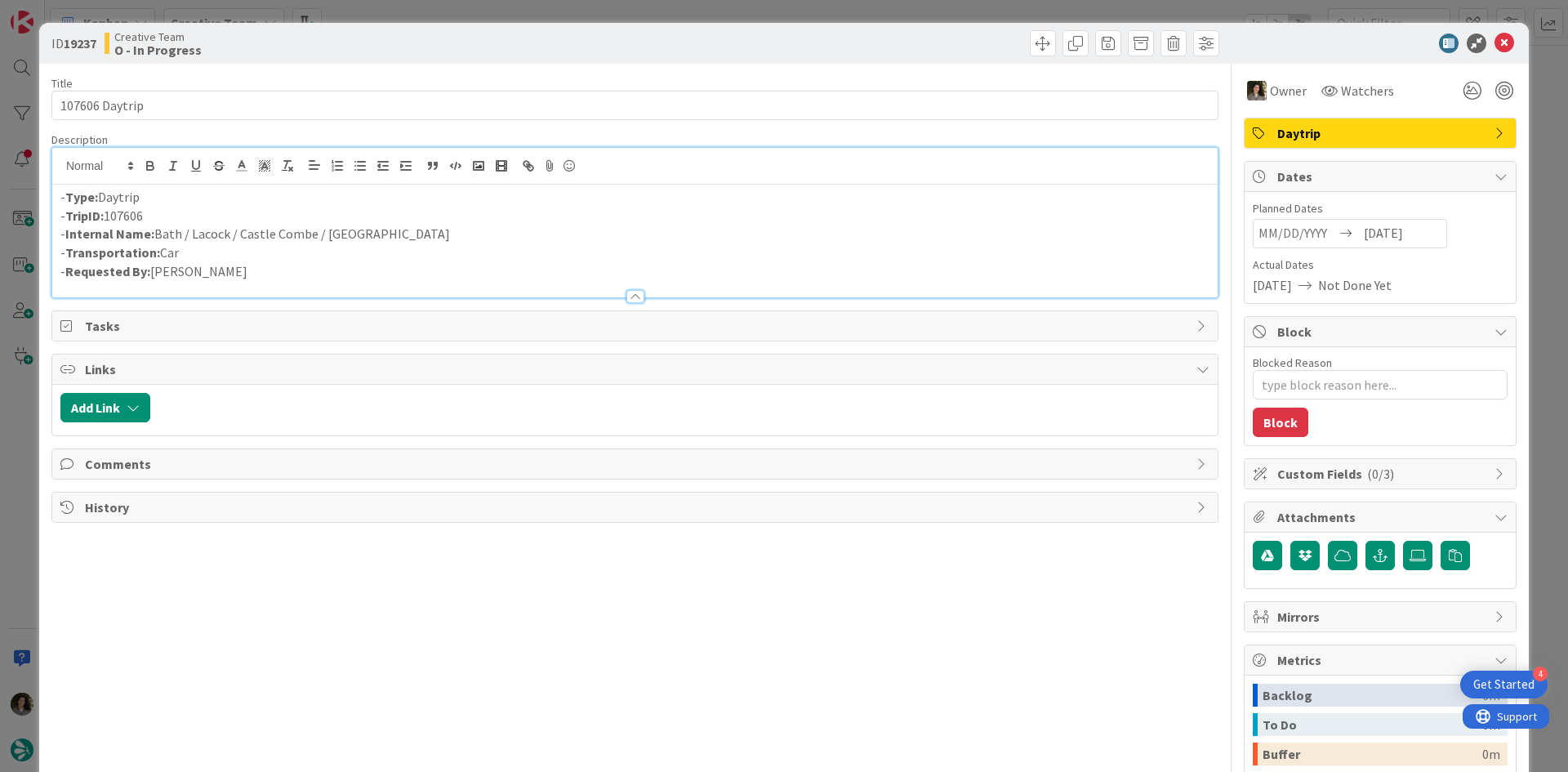 drag, startPoint x: 503, startPoint y: 232, endPoint x: 155, endPoint y: 237, distance: 348.03592 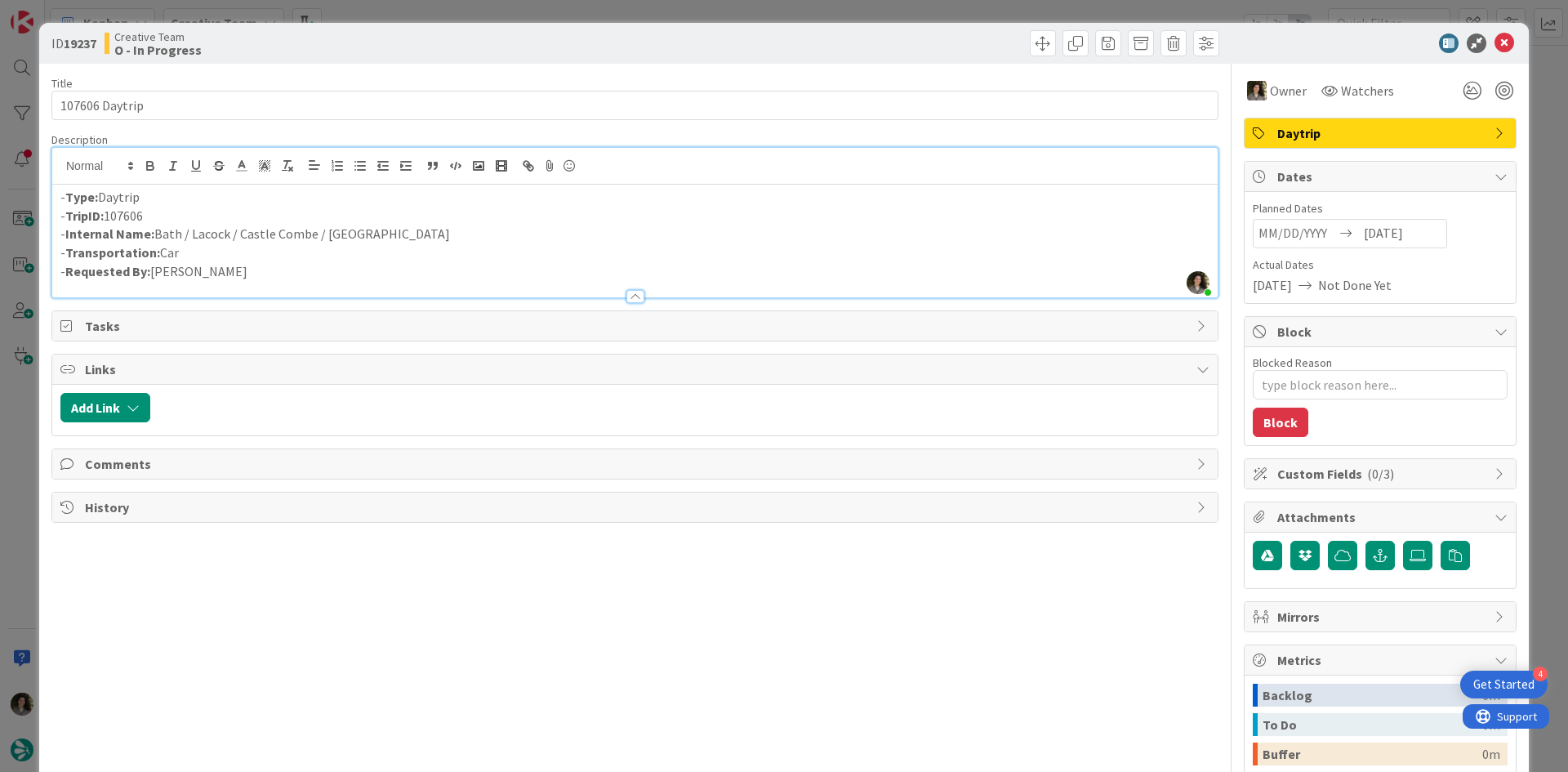 copy on "Bath / Lacock / Castle Combe / [GEOGRAPHIC_DATA]" 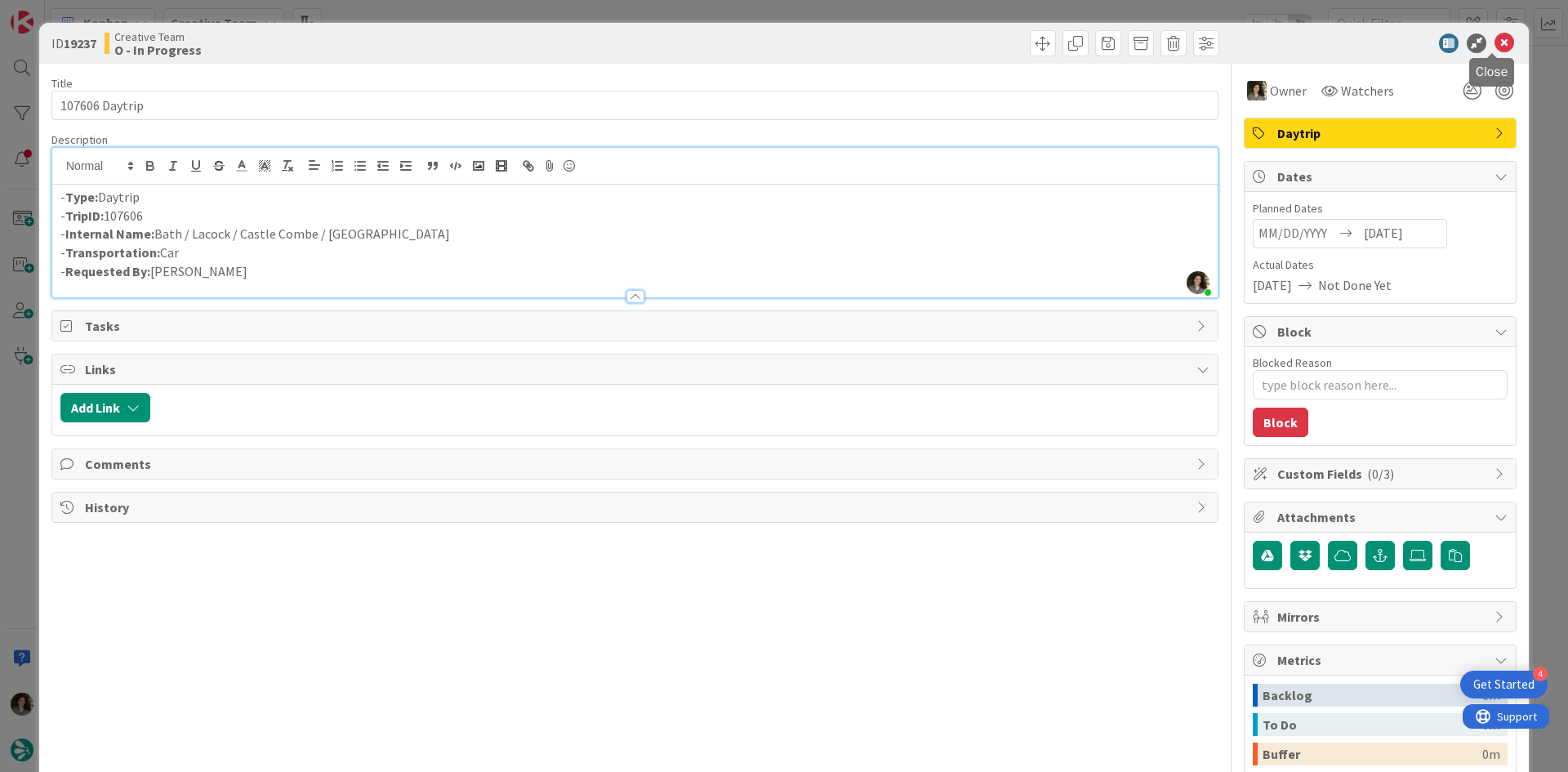 click at bounding box center (1504, 43) 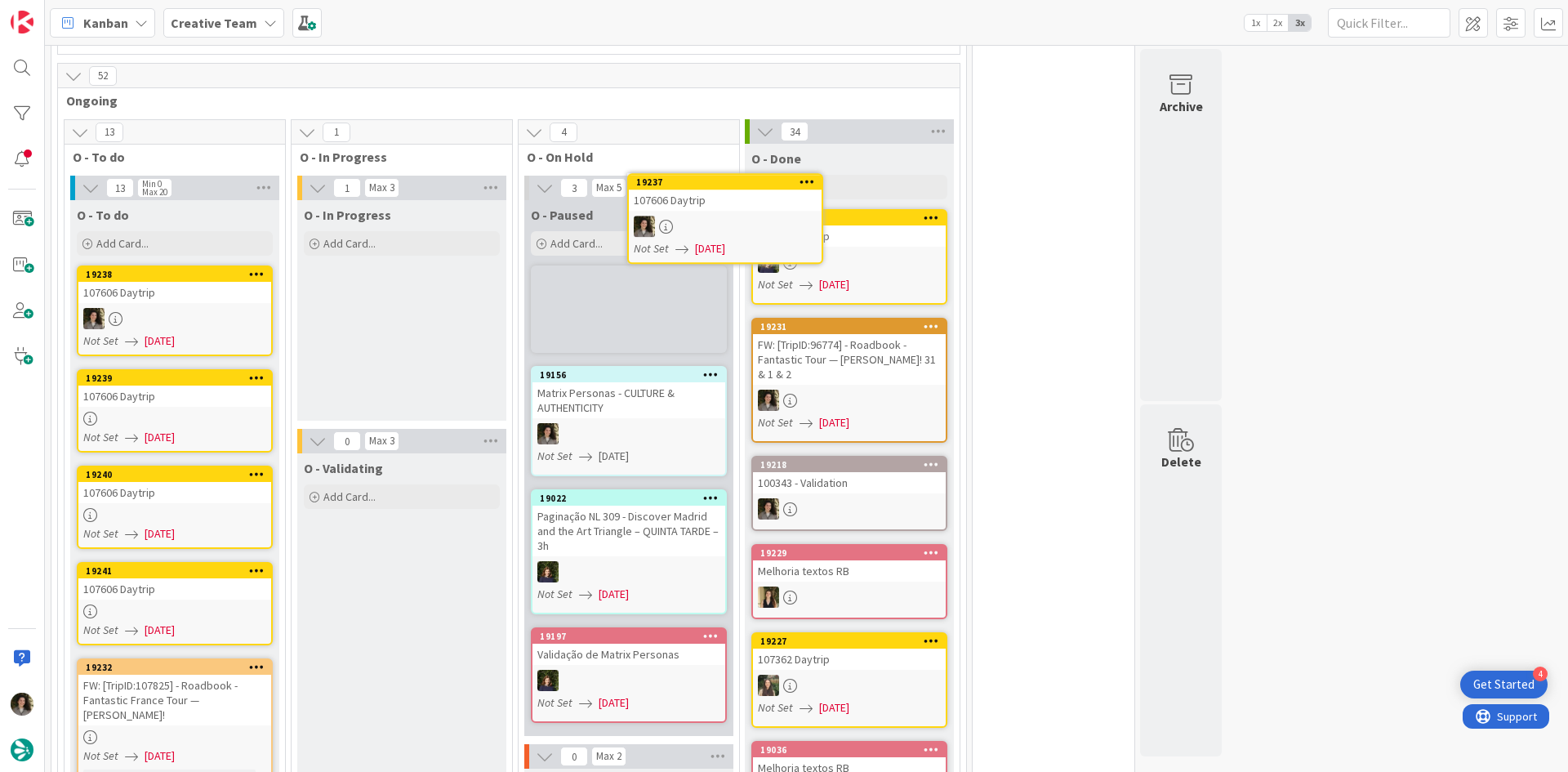 scroll, scrollTop: 927, scrollLeft: 0, axis: vertical 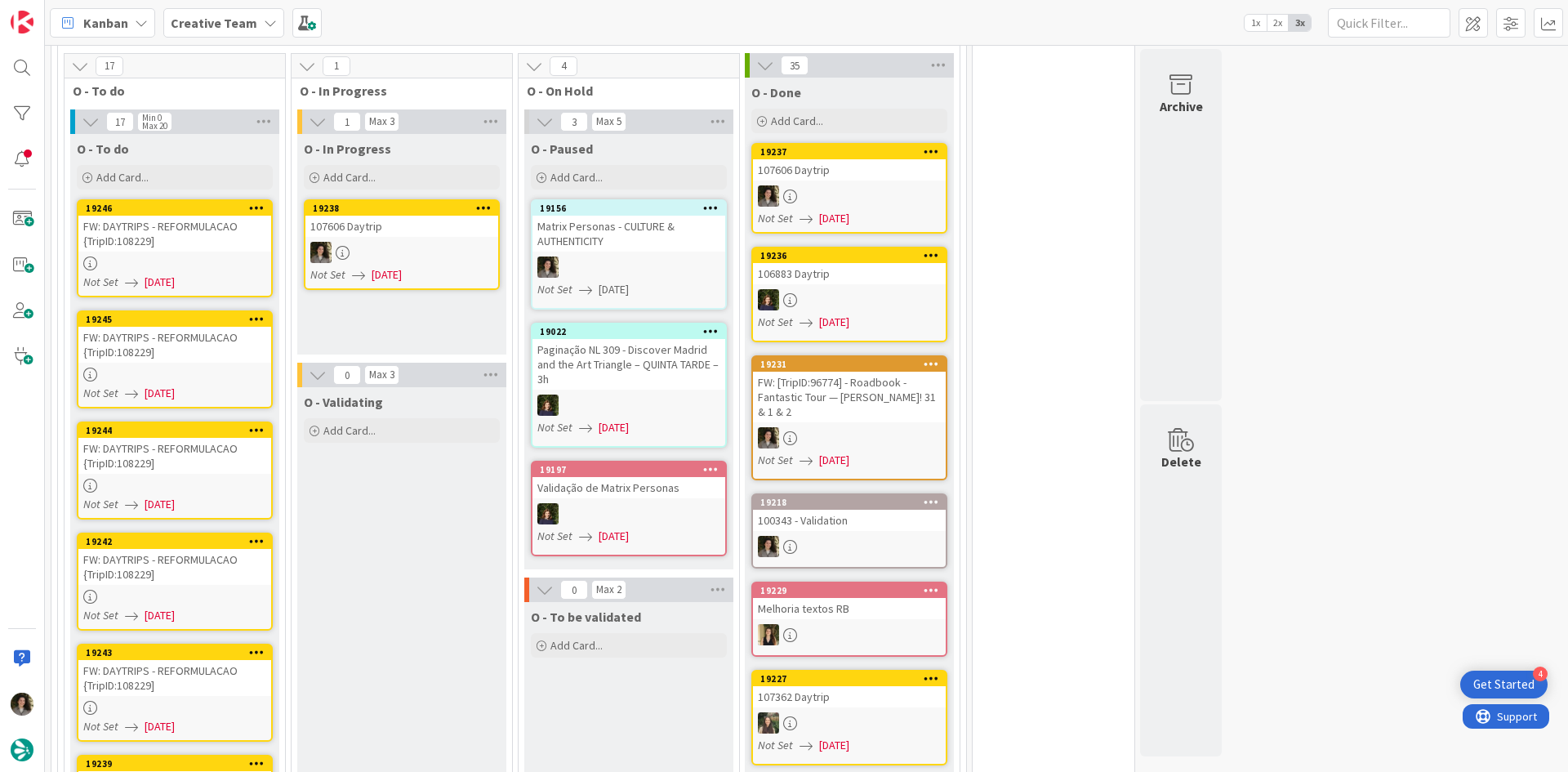 click at bounding box center [402, 252] 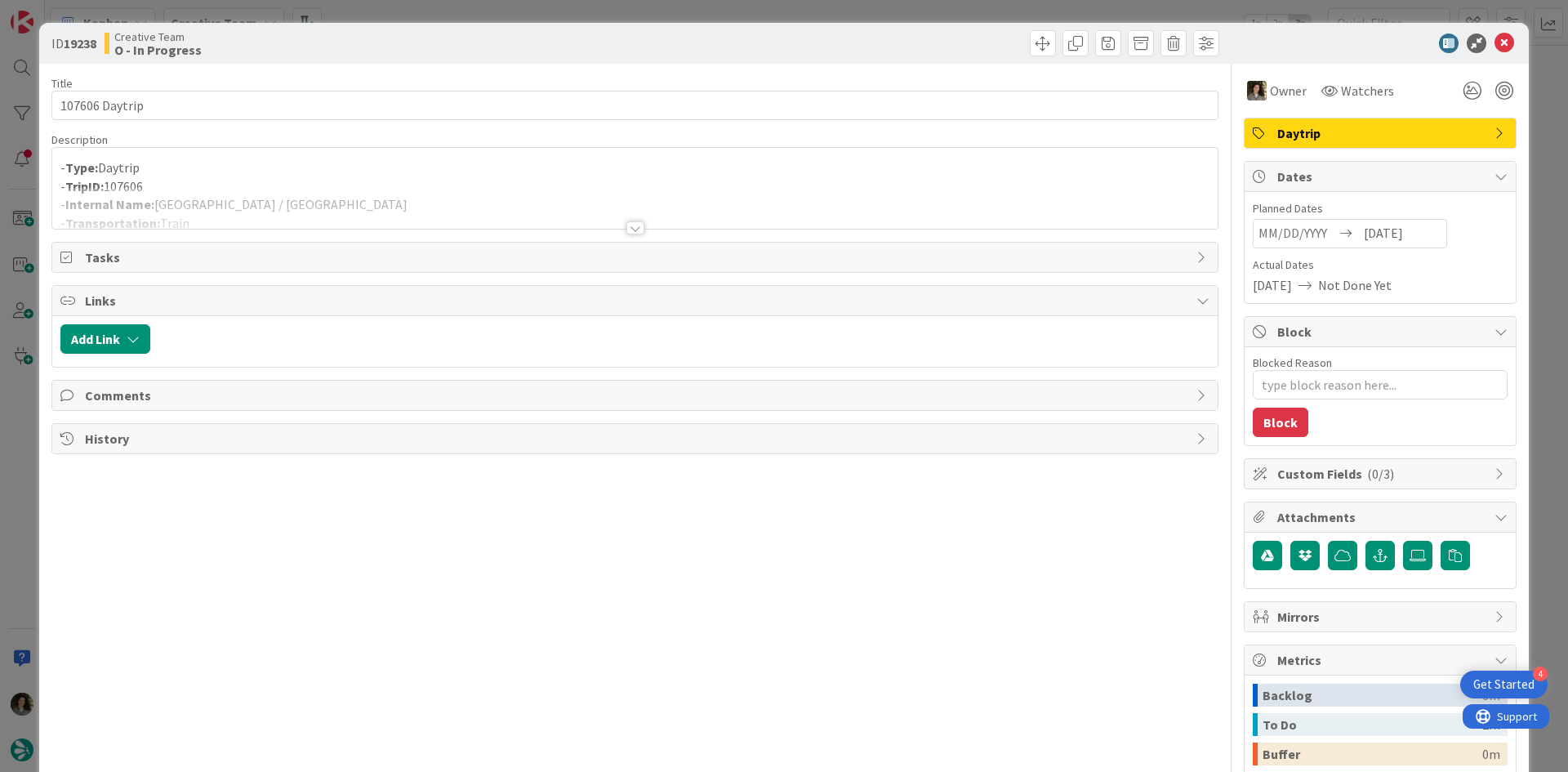 scroll, scrollTop: 0, scrollLeft: 0, axis: both 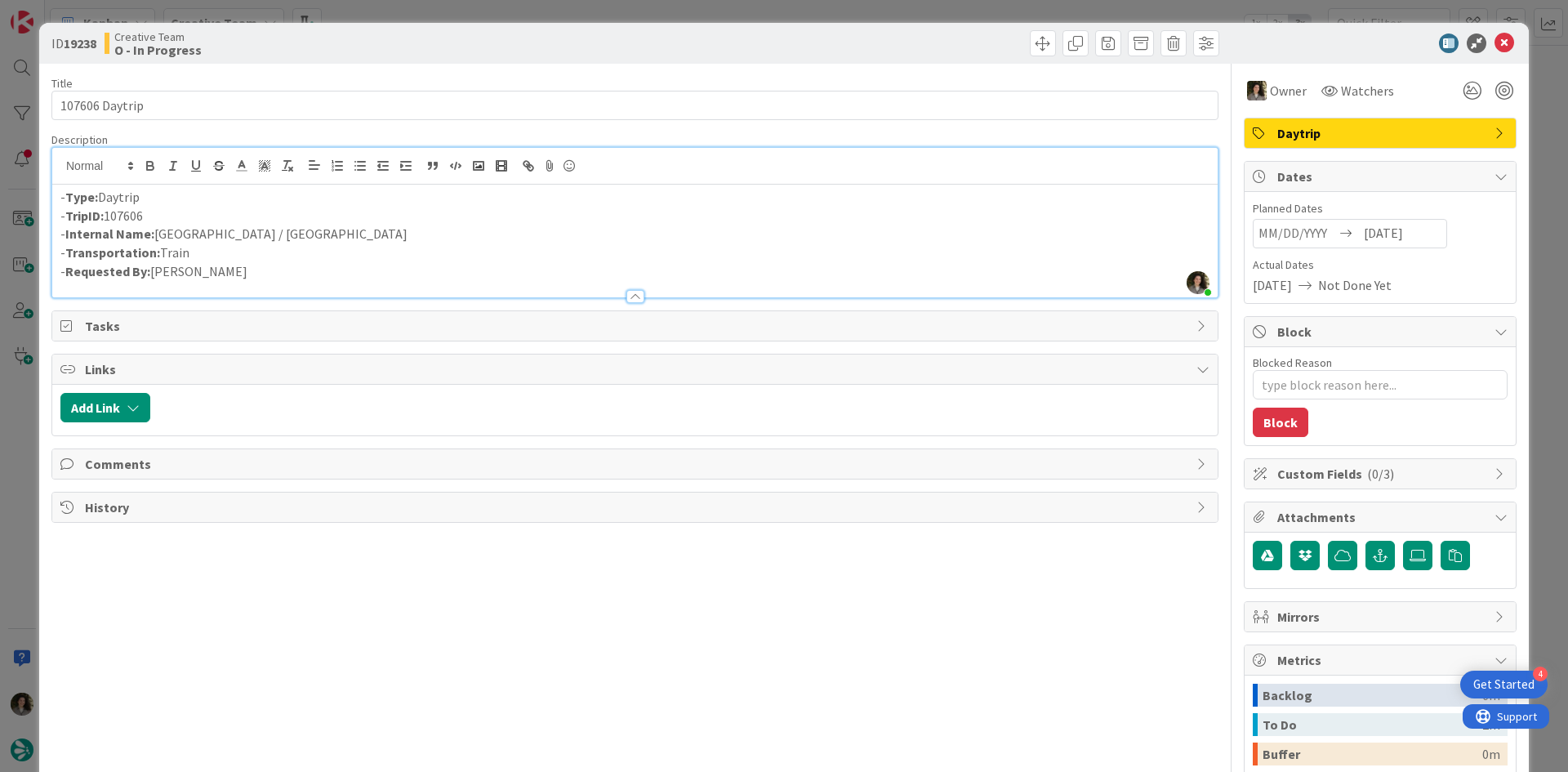 type on "x" 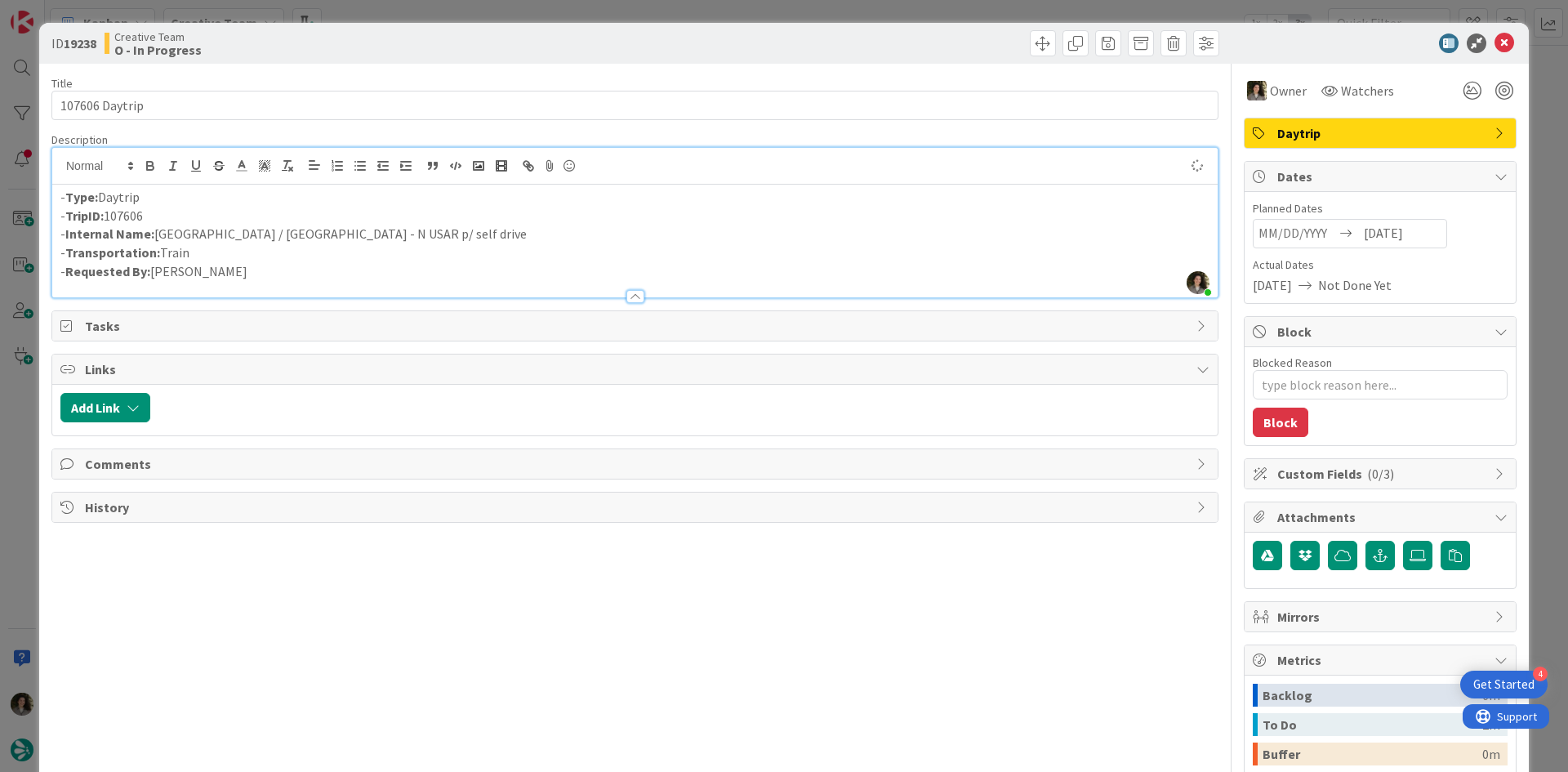 click on "-  Internal Name:  [GEOGRAPHIC_DATA] / [GEOGRAPHIC_DATA] - N USAR p/ self drive" at bounding box center (635, 234) 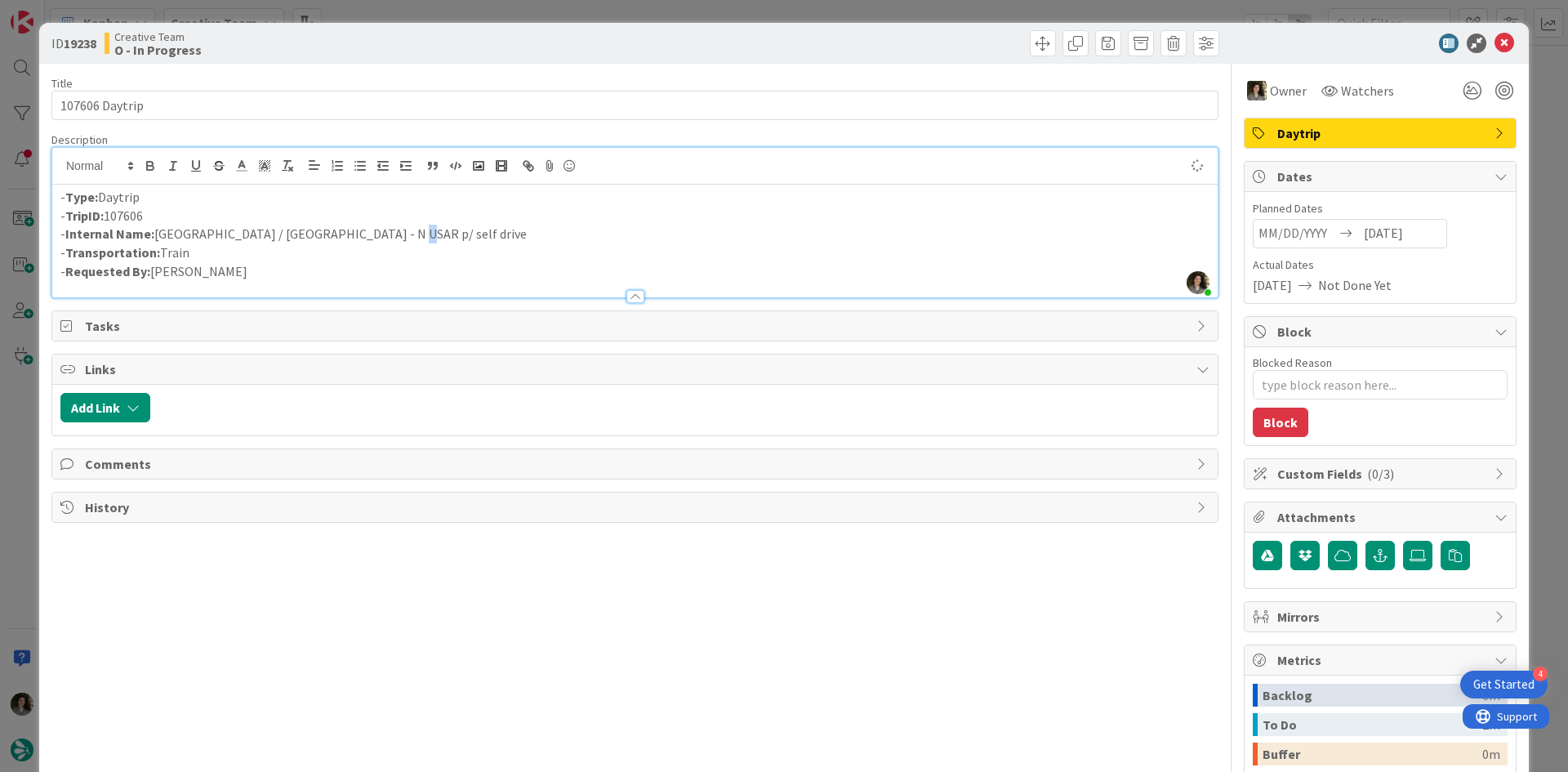 click on "-  Internal Name:  [GEOGRAPHIC_DATA] / [GEOGRAPHIC_DATA] - N USAR p/ self drive" at bounding box center (635, 234) 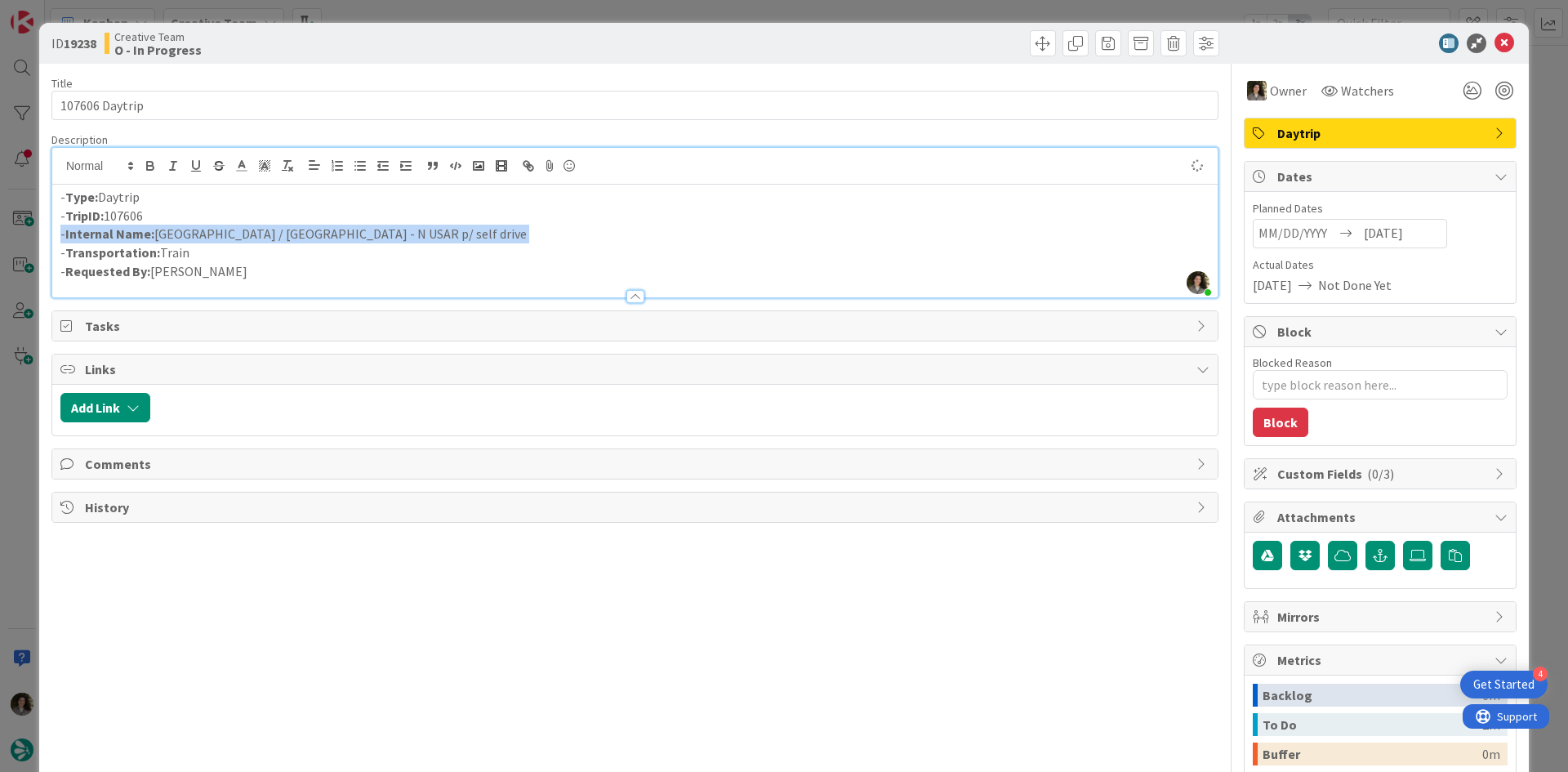 click on "-  Internal Name:  [GEOGRAPHIC_DATA] / [GEOGRAPHIC_DATA] - N USAR p/ self drive" at bounding box center (635, 234) 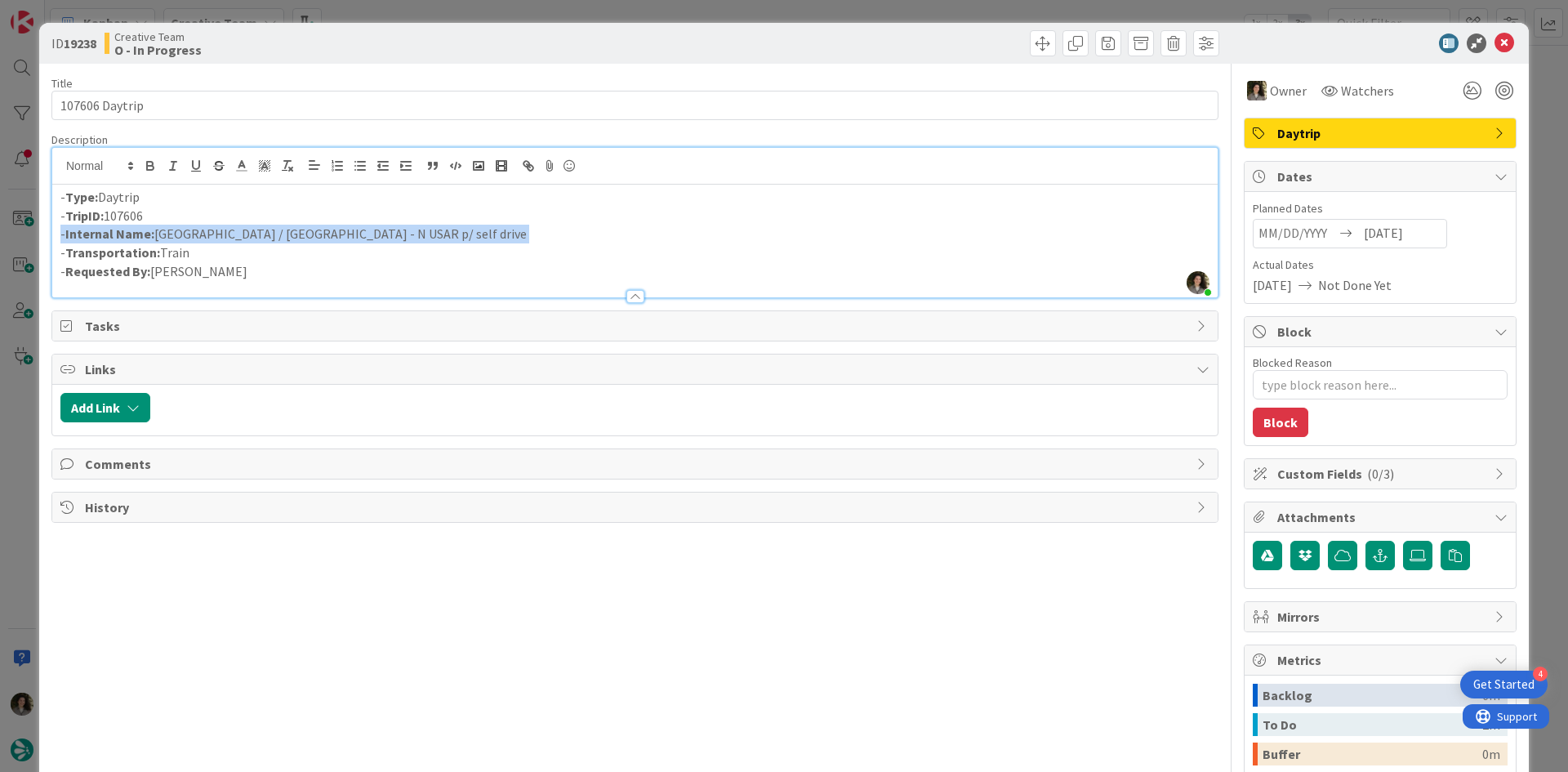 click on "-  Internal Name:  [GEOGRAPHIC_DATA] / [GEOGRAPHIC_DATA] - N USAR p/ self drive" at bounding box center (635, 234) 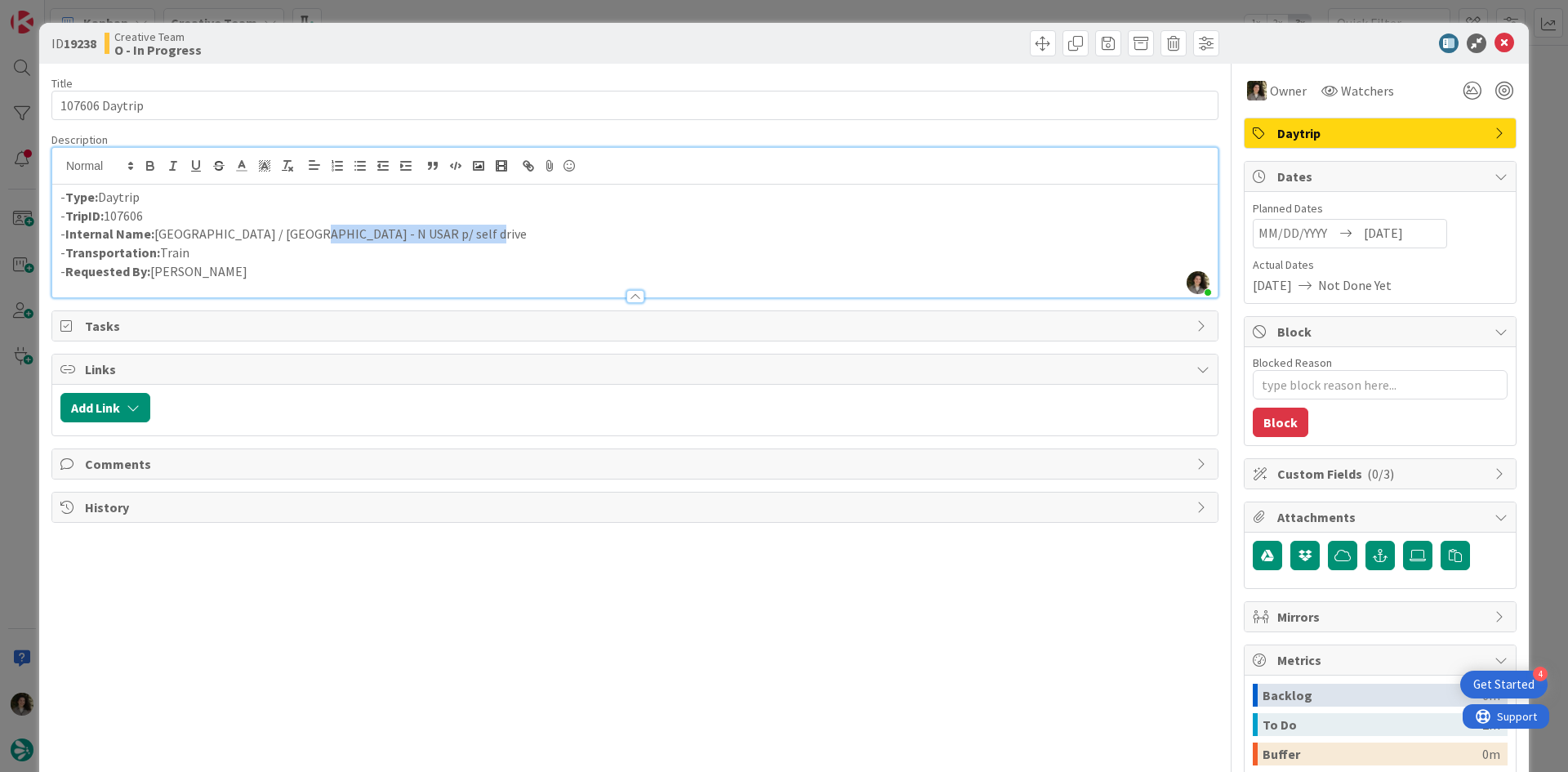 drag, startPoint x: 474, startPoint y: 233, endPoint x: 395, endPoint y: 234, distance: 79.00633 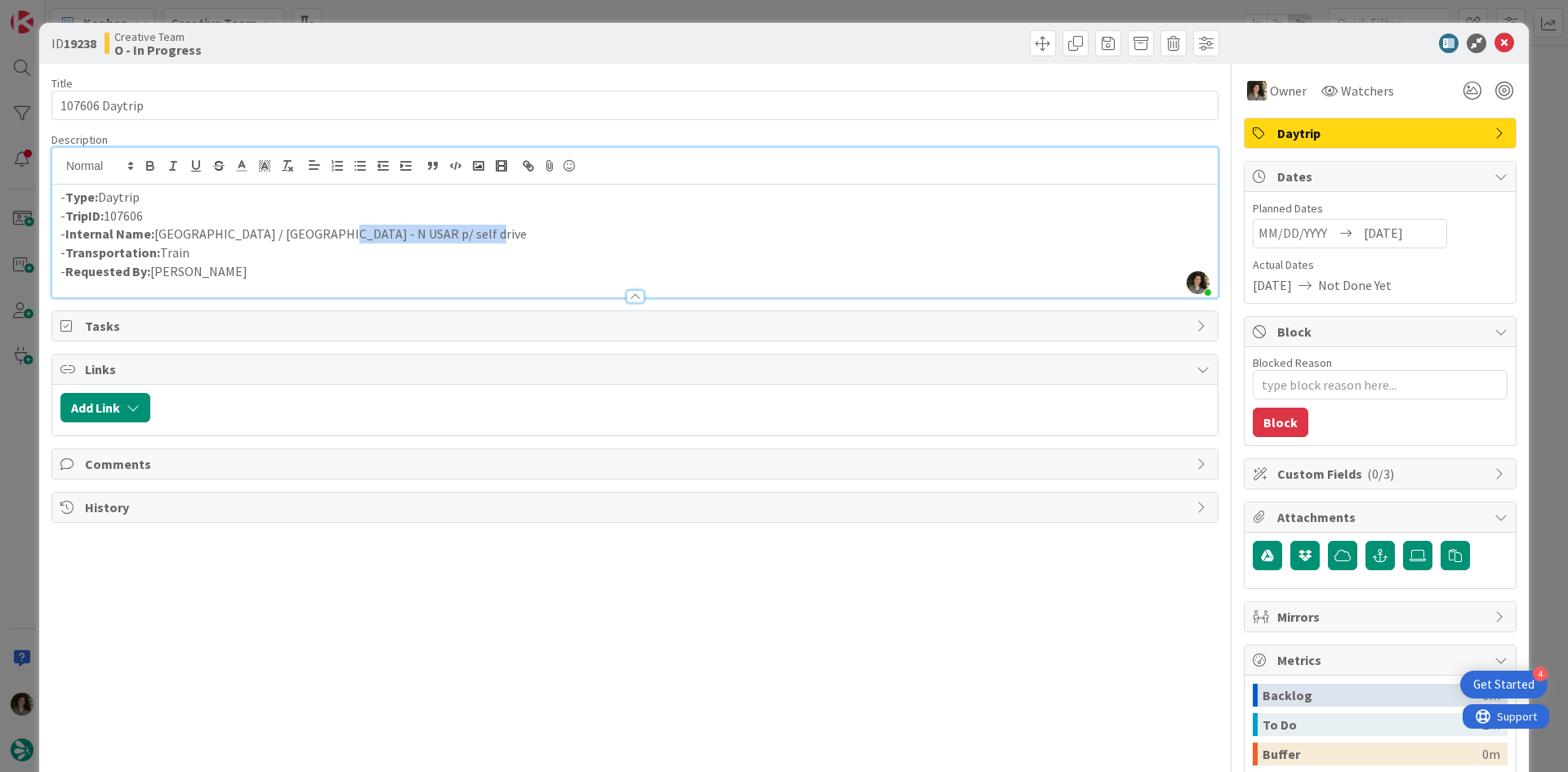 click on "-  Internal Name:  [GEOGRAPHIC_DATA] / [GEOGRAPHIC_DATA] - N USAR p/ self drive" at bounding box center [635, 234] 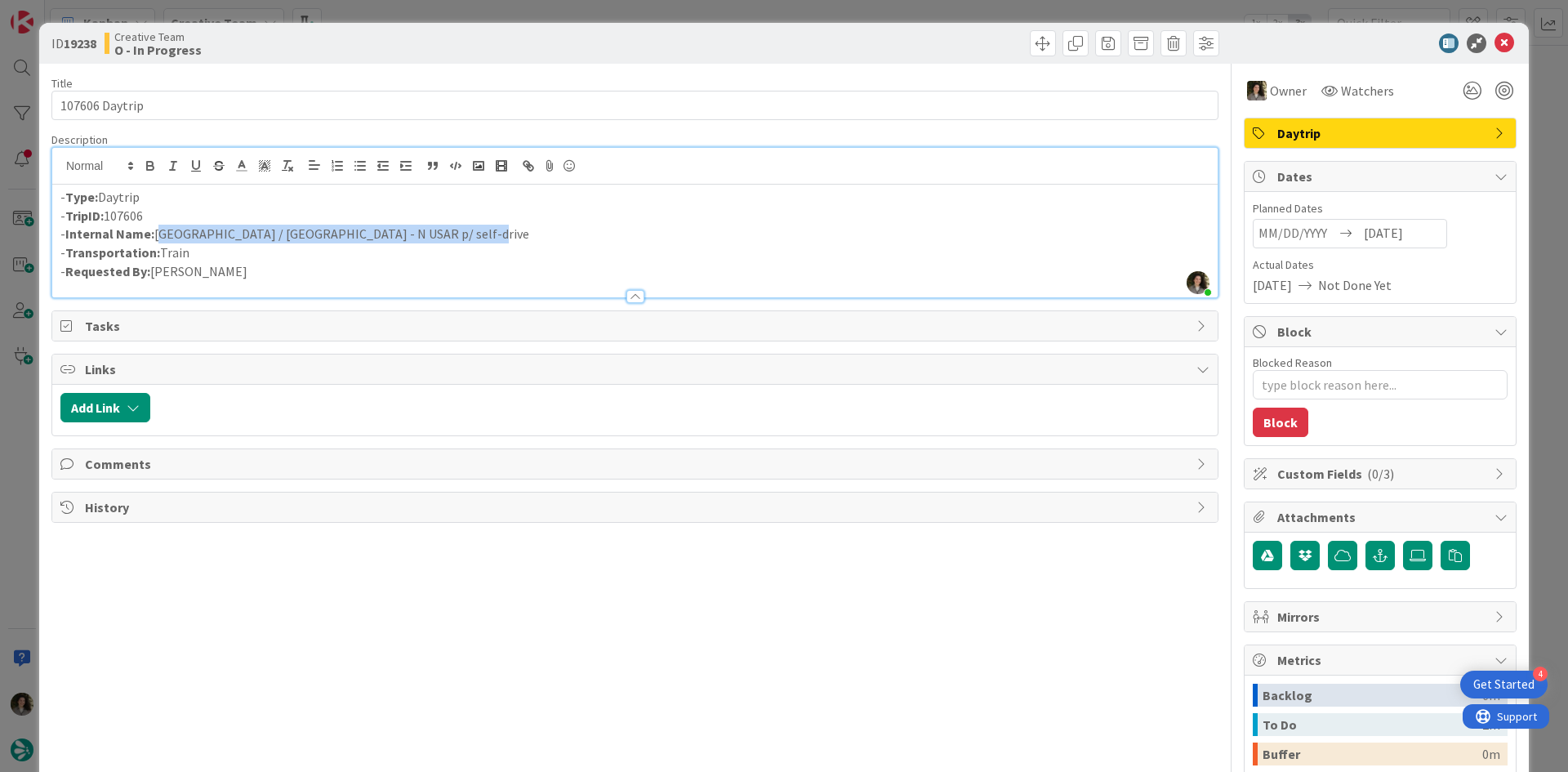 drag, startPoint x: 450, startPoint y: 232, endPoint x: 158, endPoint y: 234, distance: 292.0068 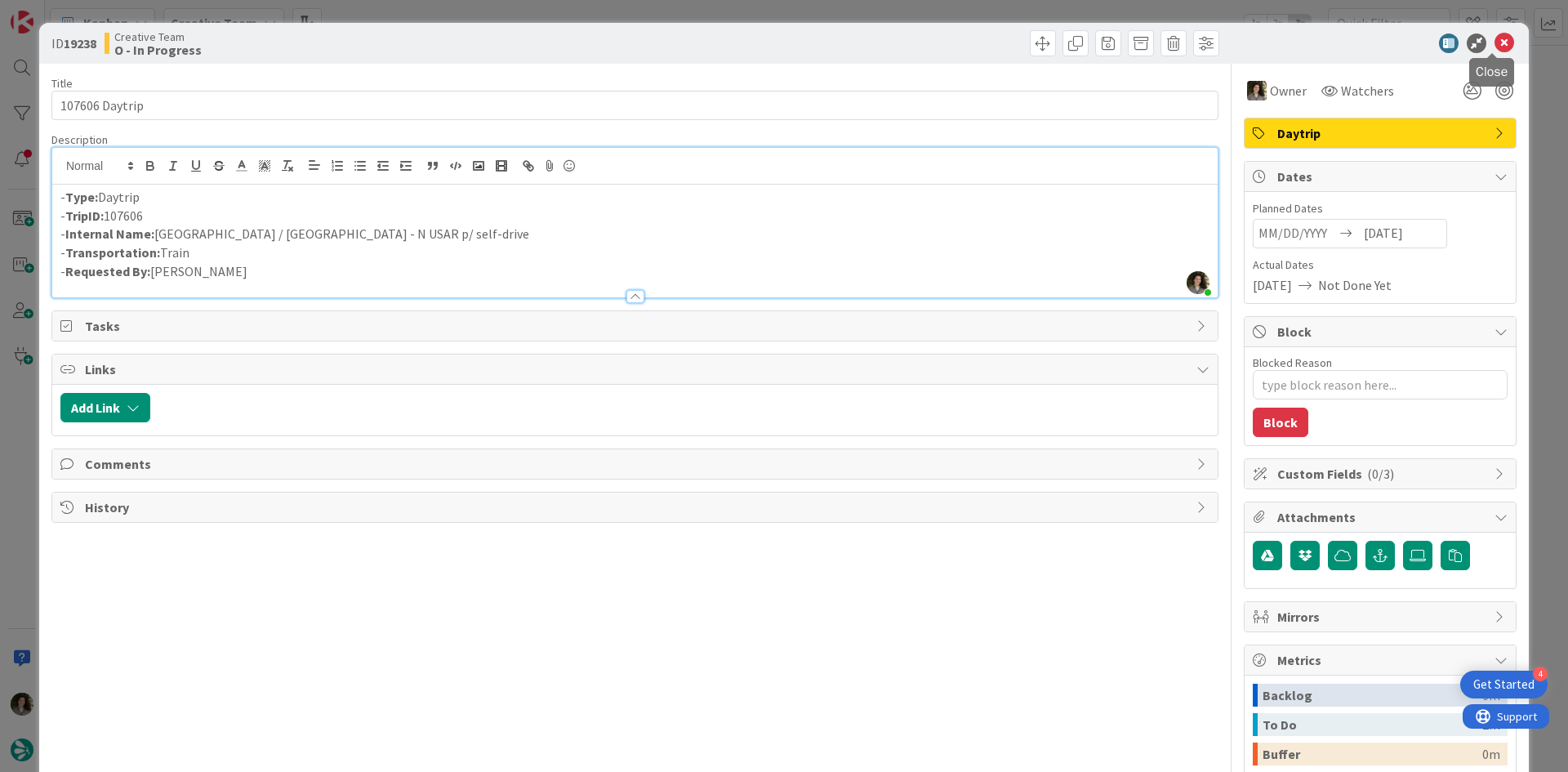 click at bounding box center [1504, 43] 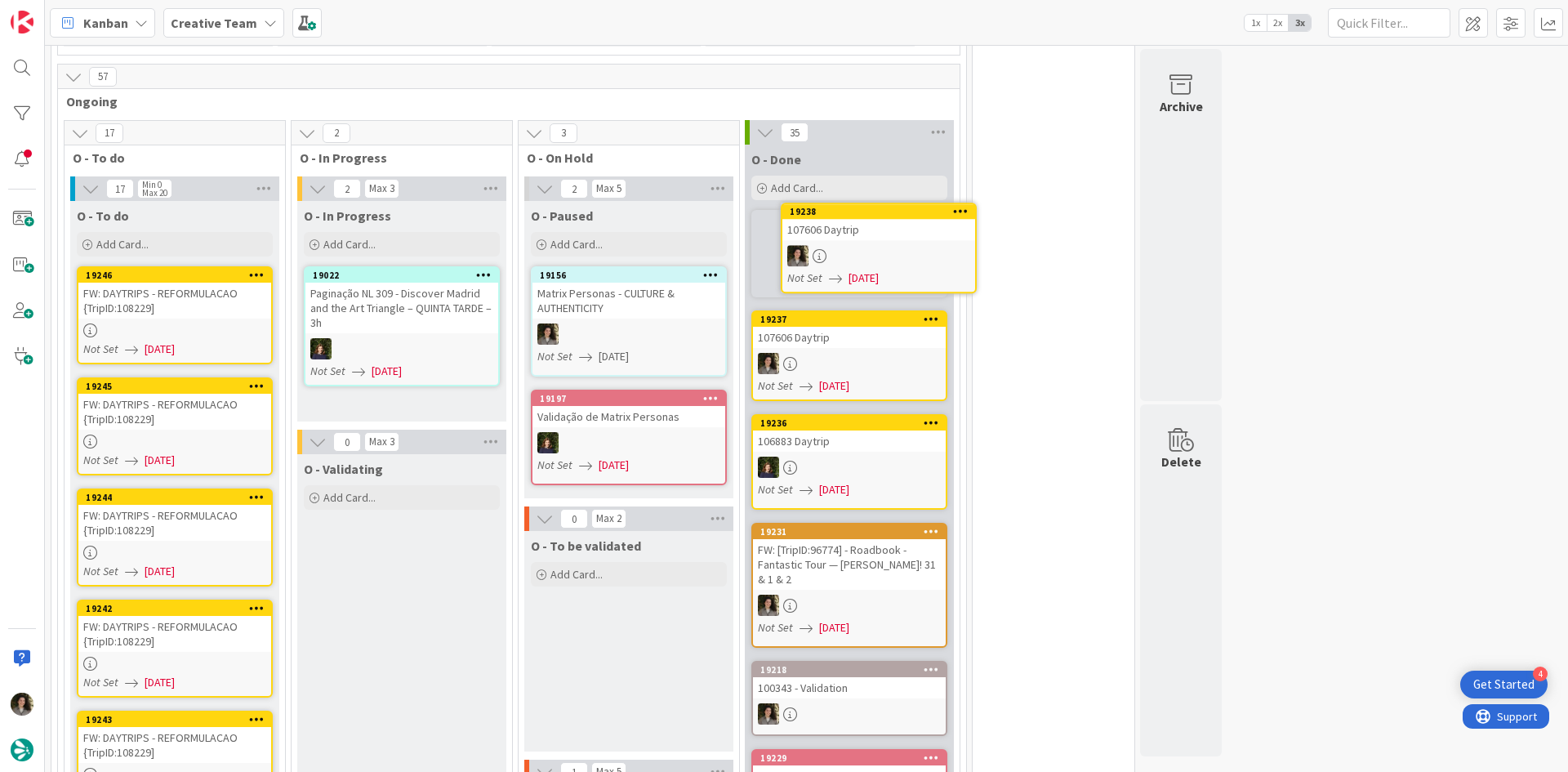 scroll, scrollTop: 941, scrollLeft: 0, axis: vertical 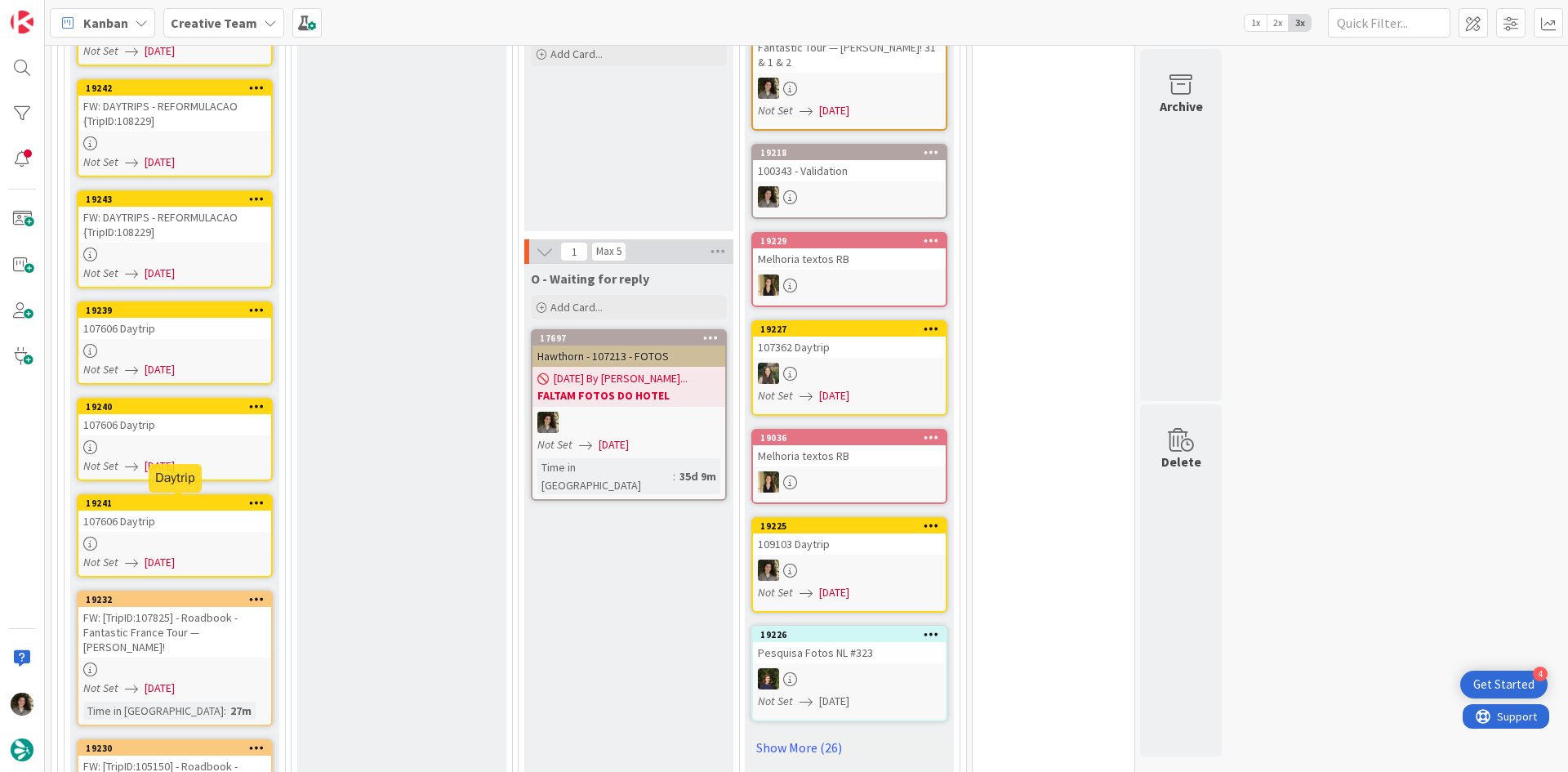click on "107606 Daytrip" at bounding box center (175, 521) 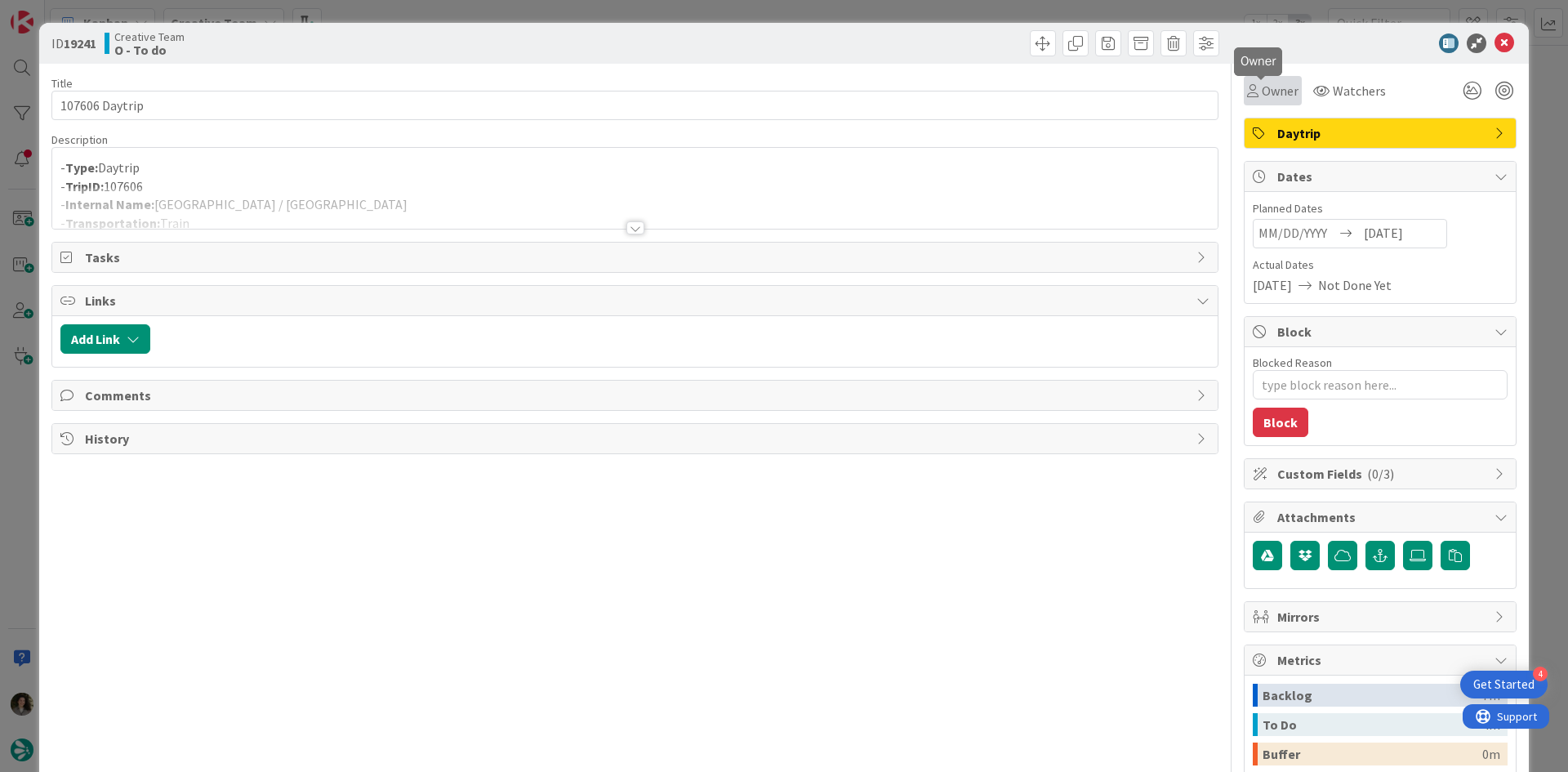 click on "Owner" at bounding box center [1280, 91] 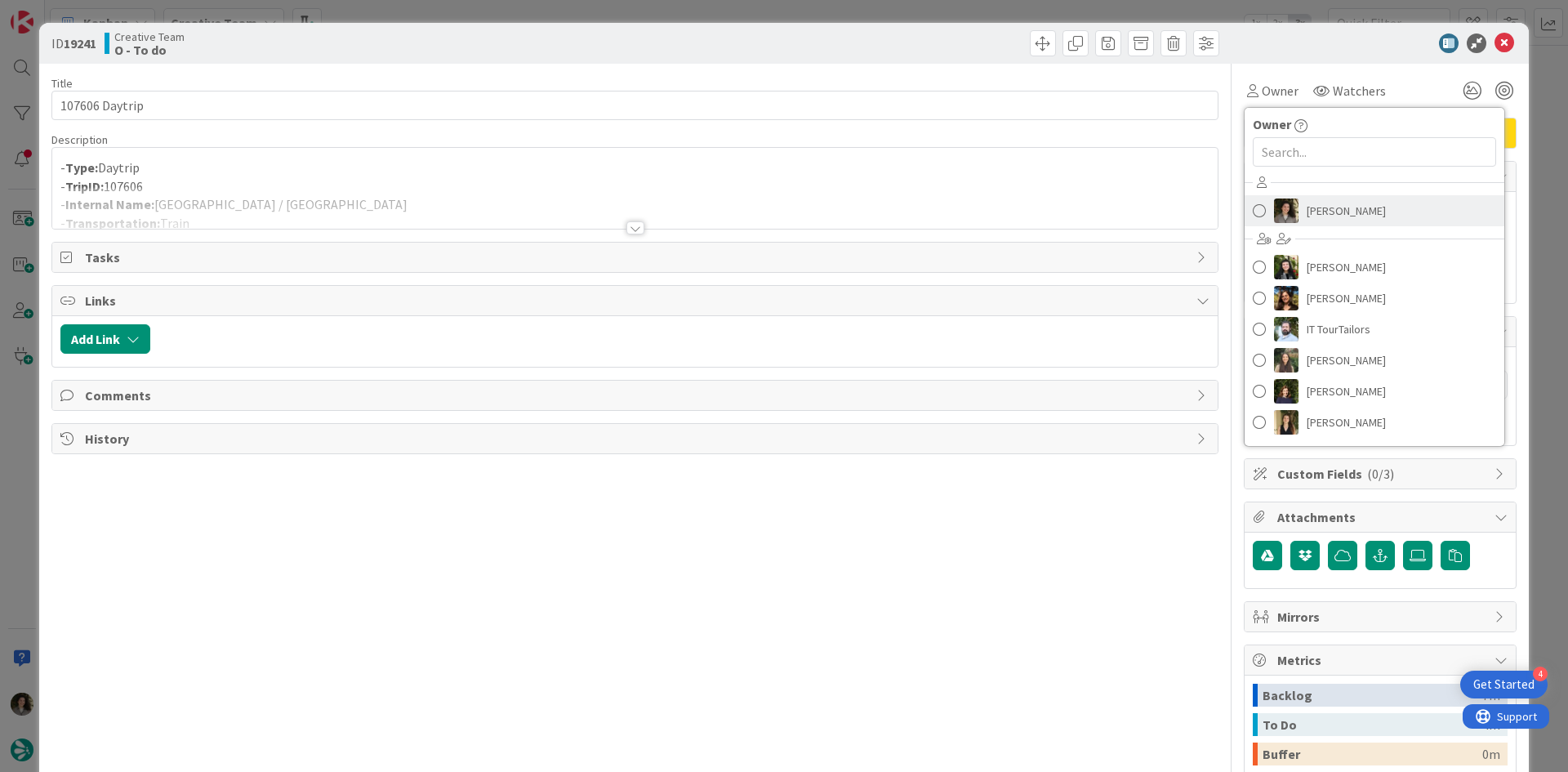click on "[PERSON_NAME]" at bounding box center (1346, 211) 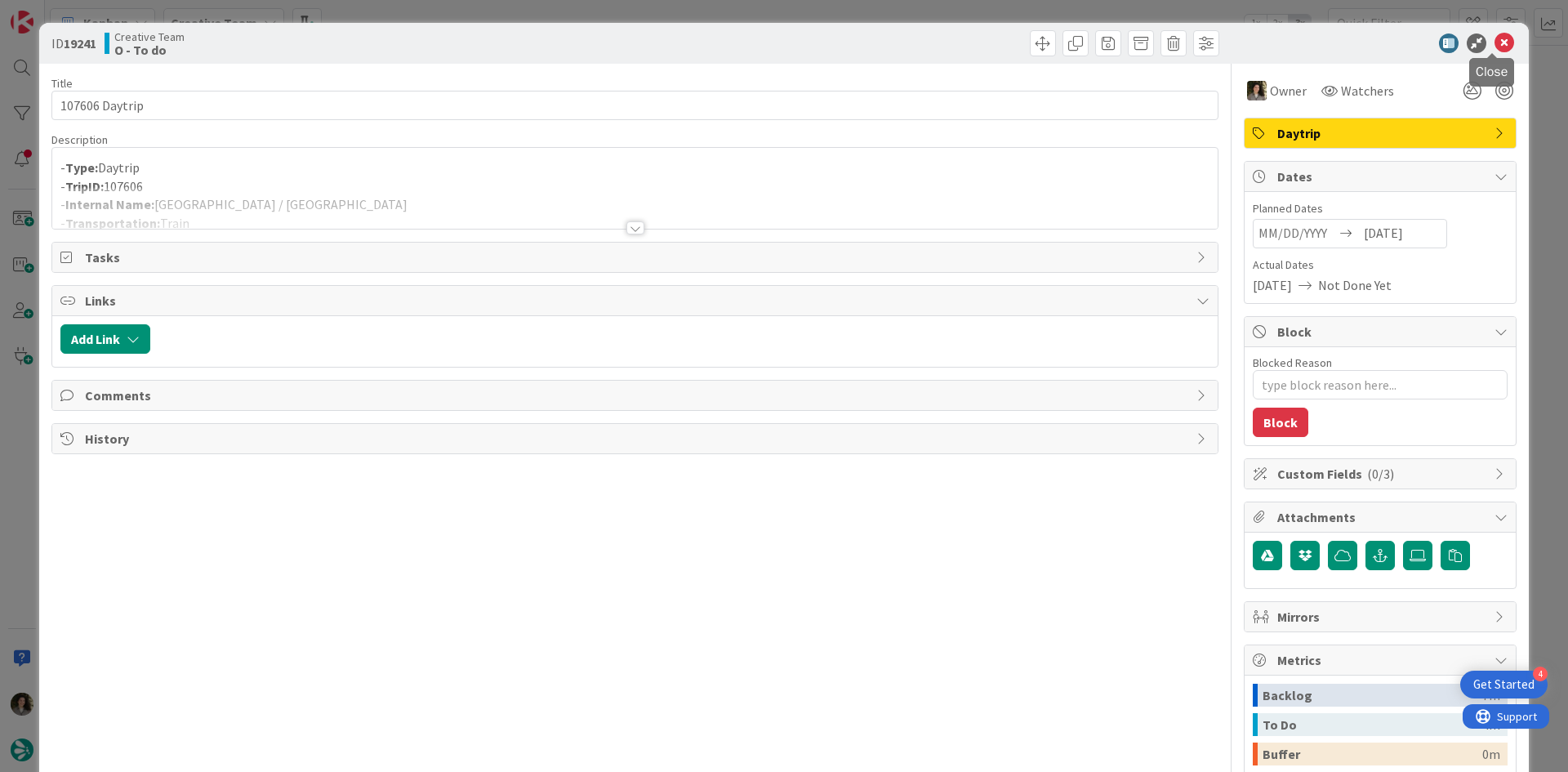click at bounding box center (1504, 43) 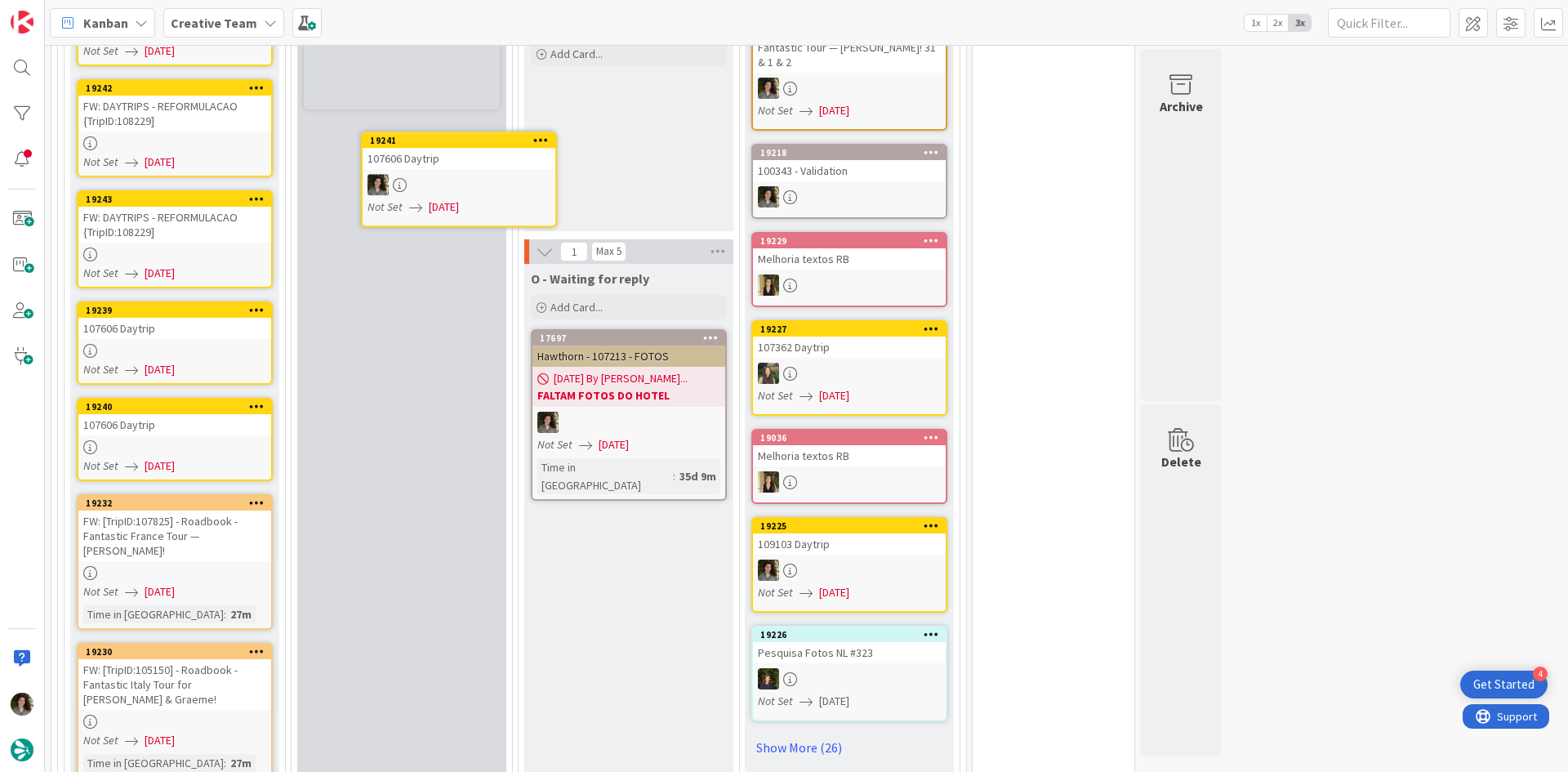 scroll, scrollTop: 1403, scrollLeft: 0, axis: vertical 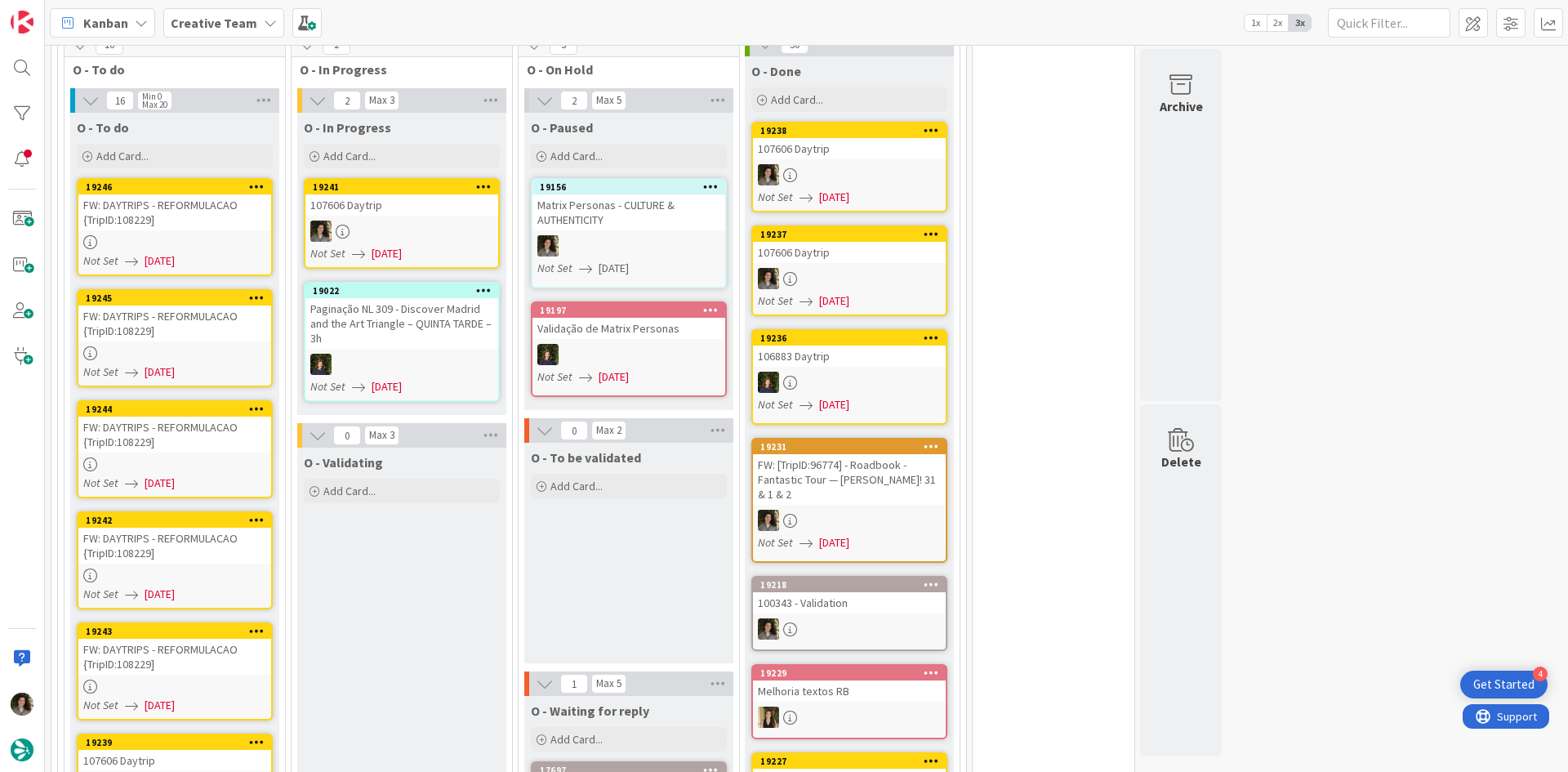 click at bounding box center [402, 231] 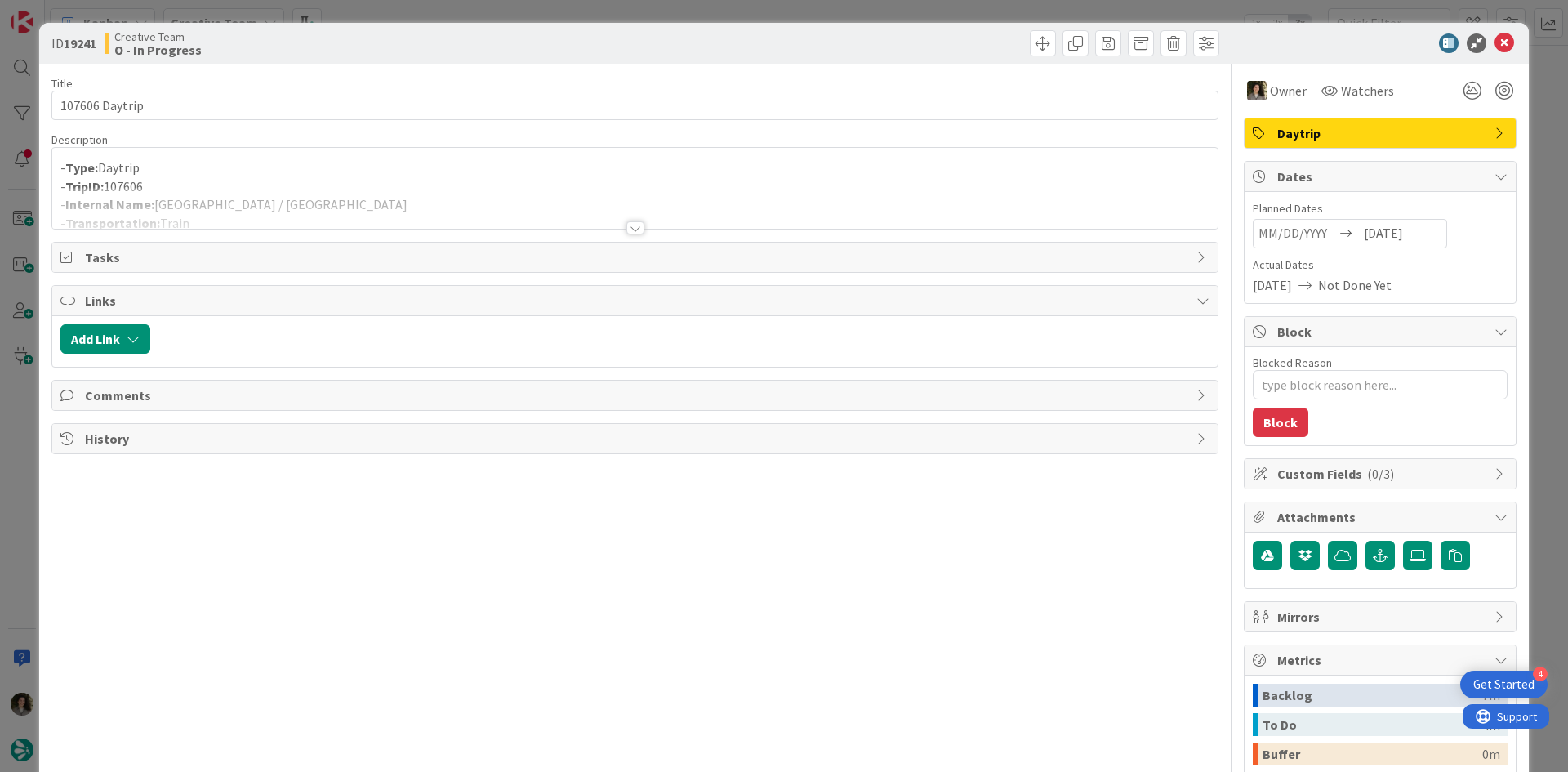 type on "x" 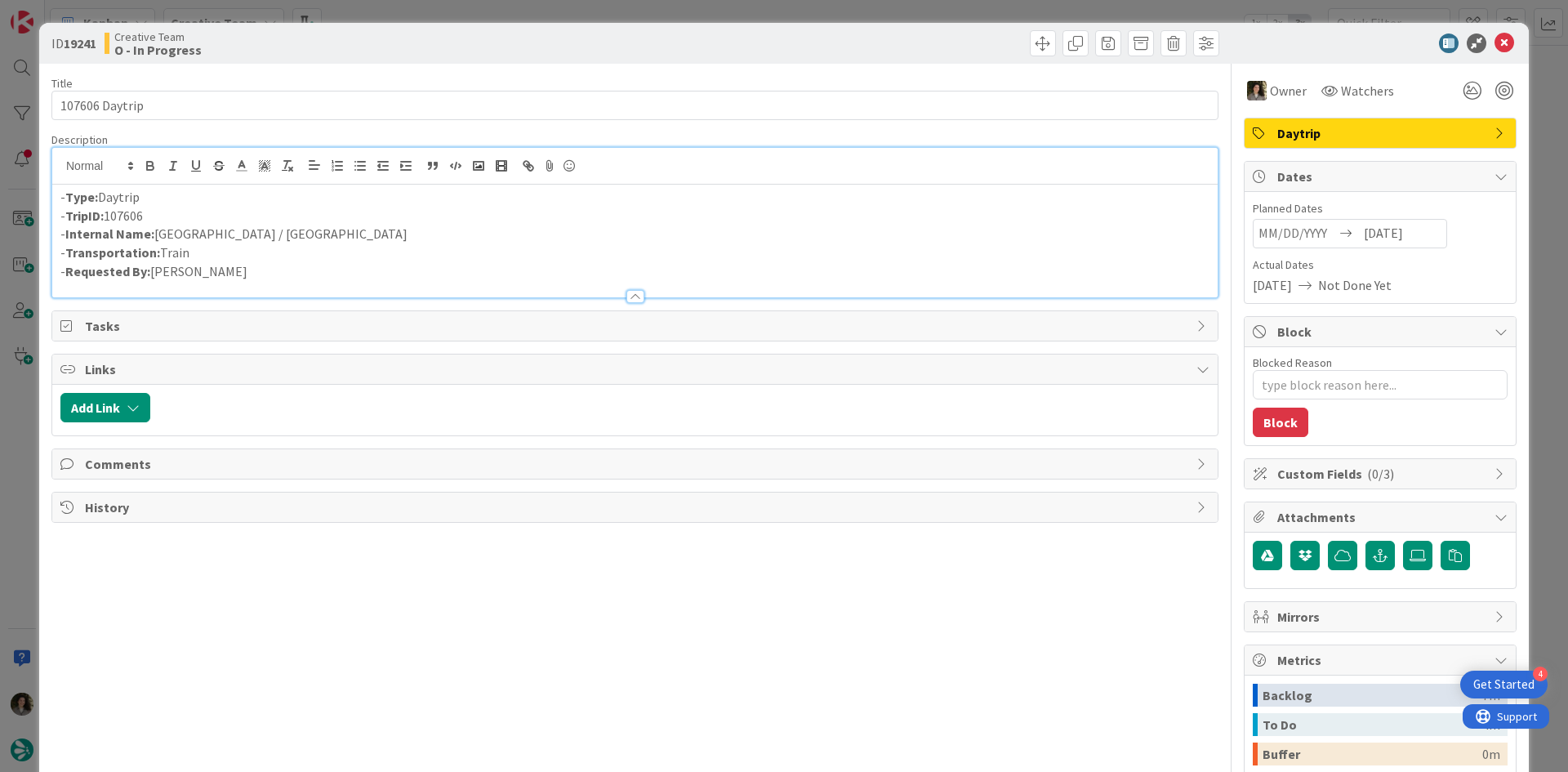 click on "-  Transportation:  Train" at bounding box center (635, 252) 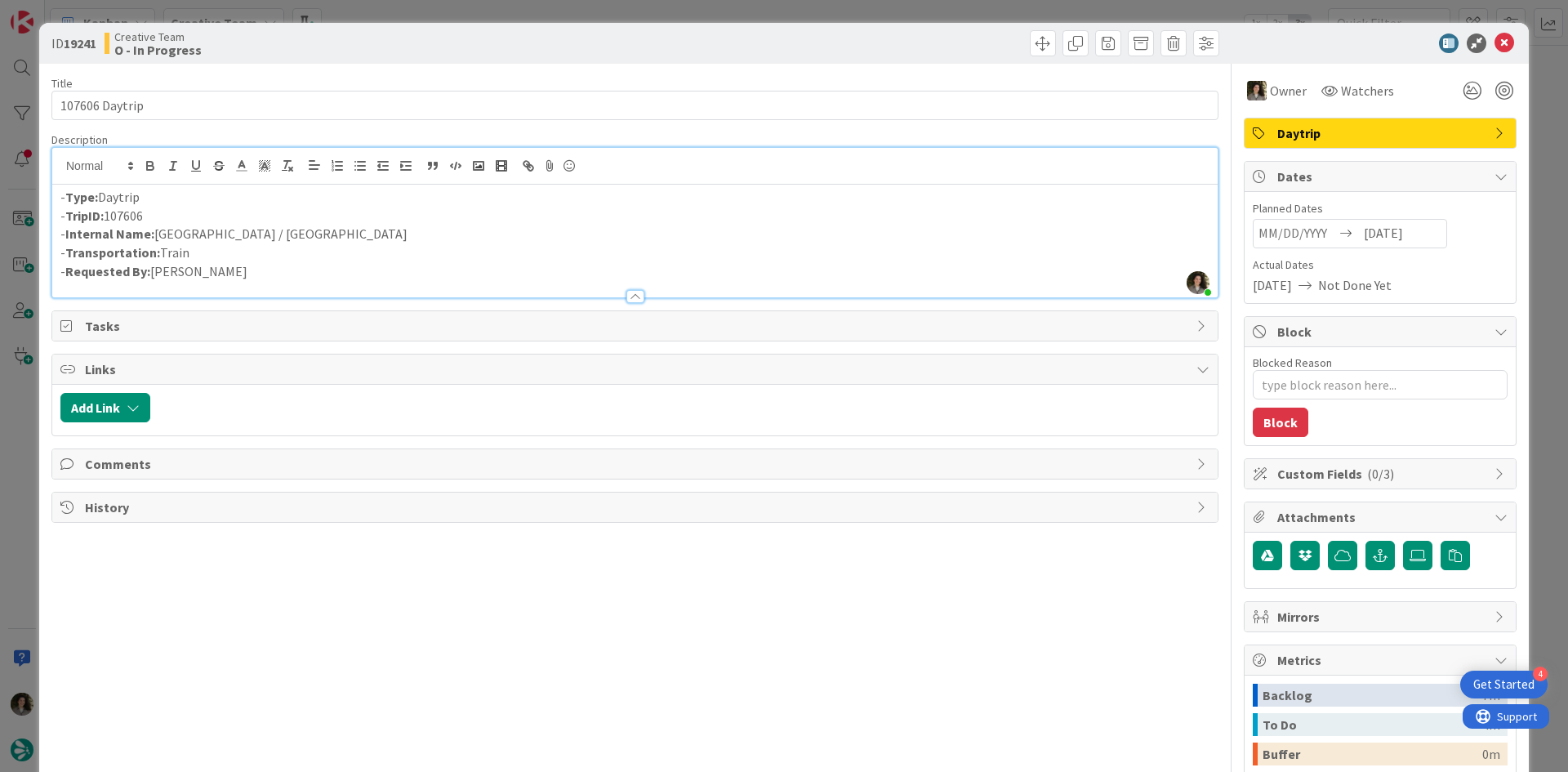 click on "-  Internal Name:  [GEOGRAPHIC_DATA] / [GEOGRAPHIC_DATA]" at bounding box center [635, 234] 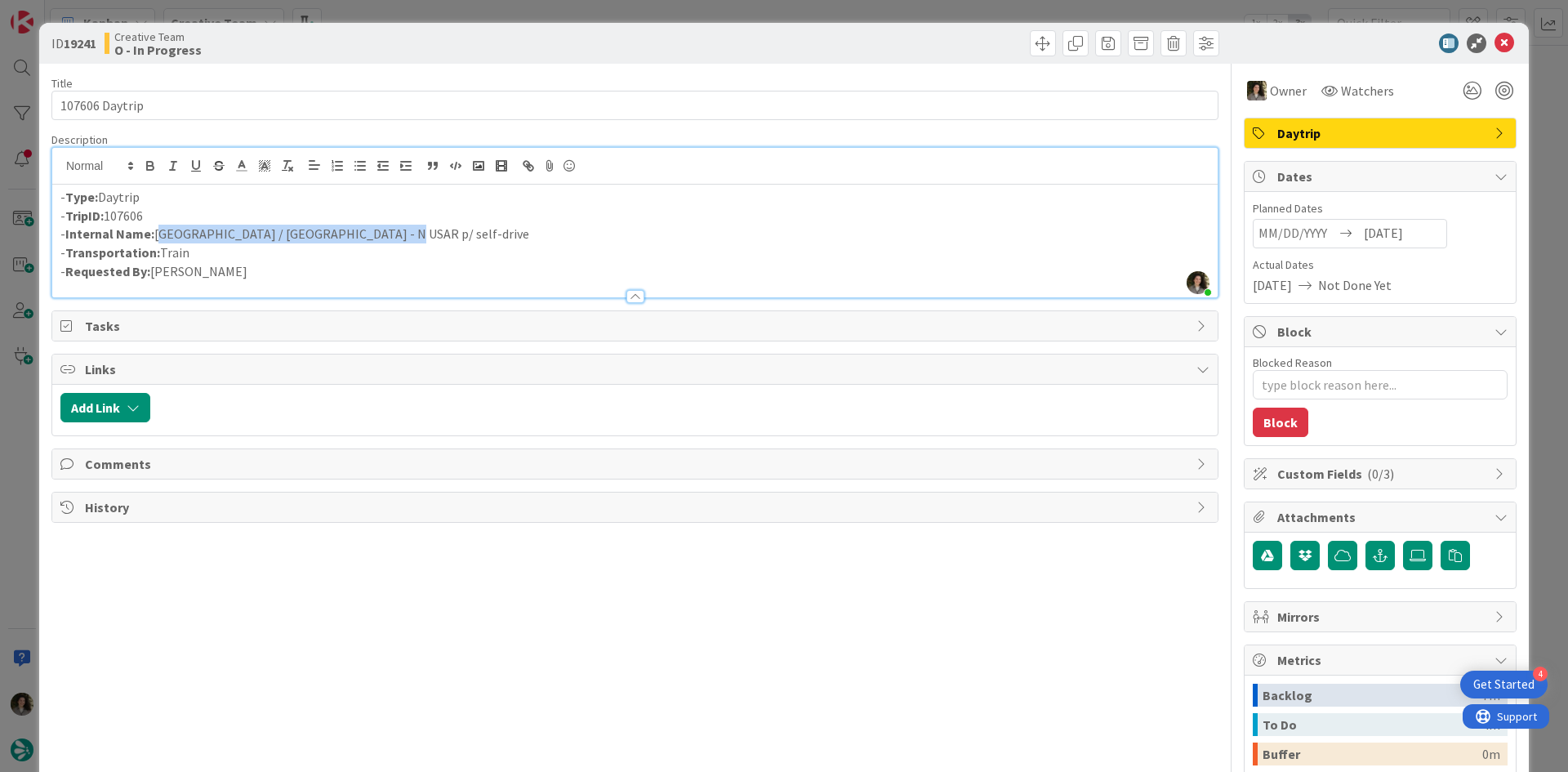 drag, startPoint x: 360, startPoint y: 235, endPoint x: 158, endPoint y: 236, distance: 202.00248 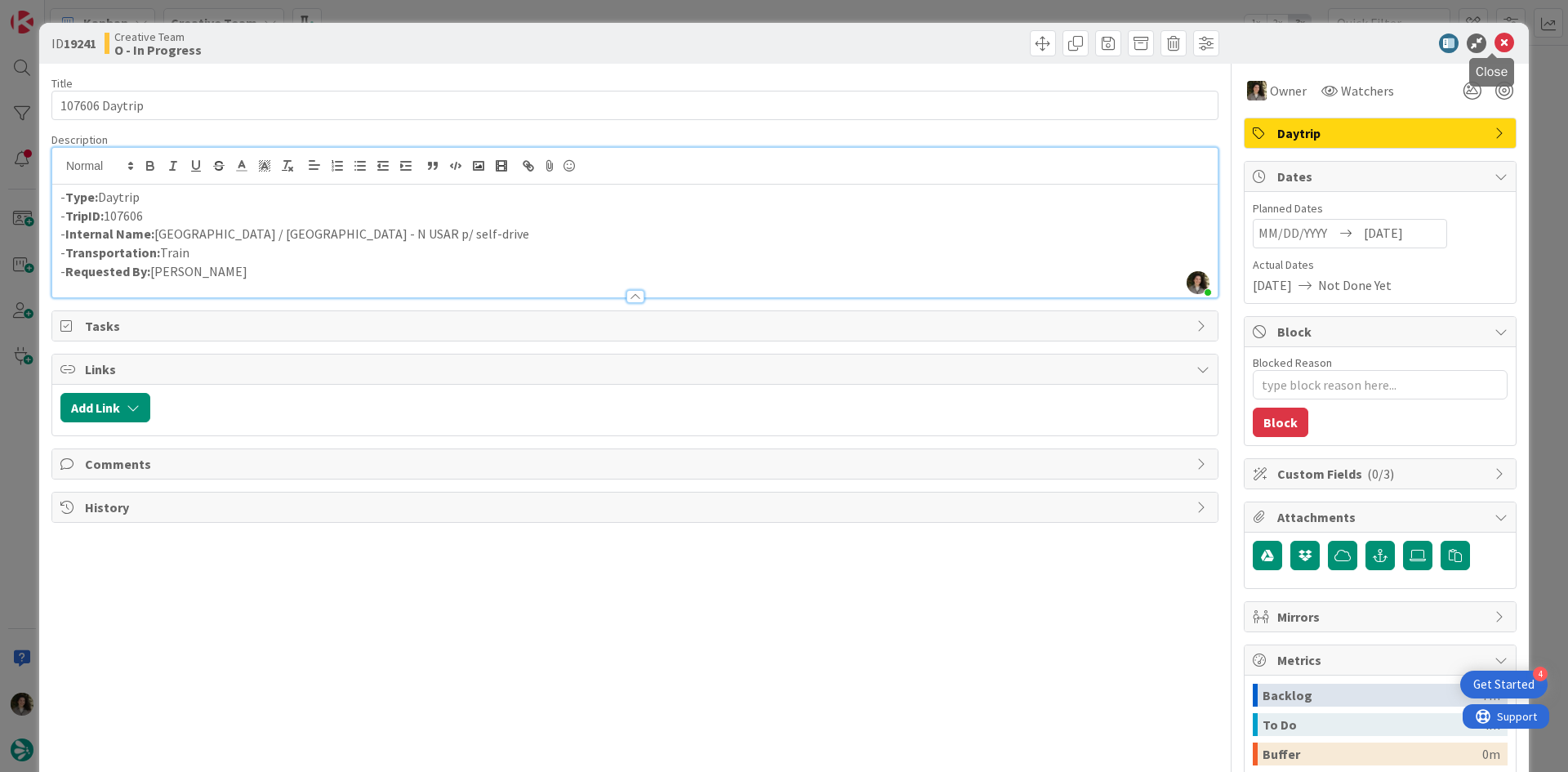 click at bounding box center [1504, 43] 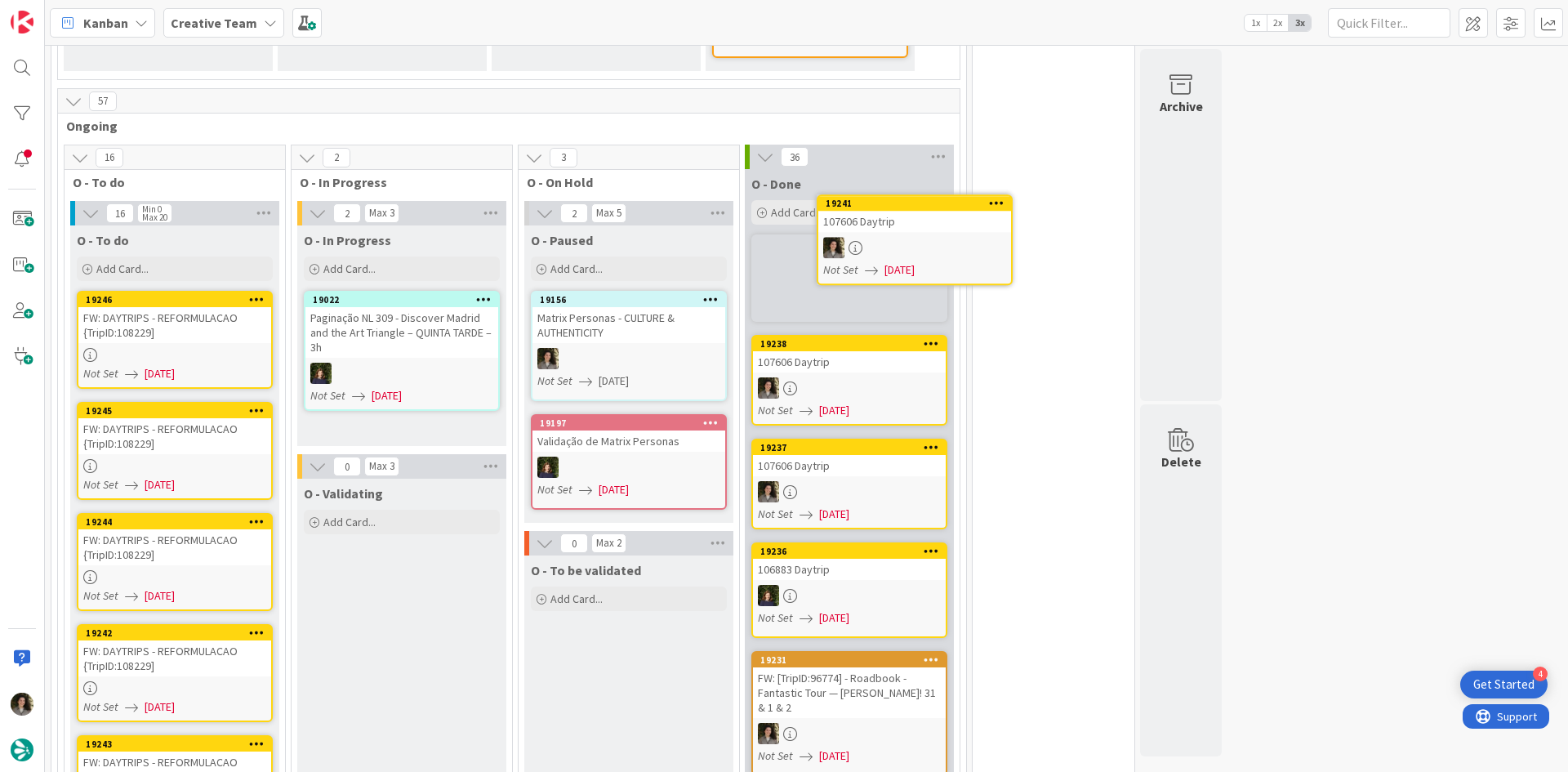 scroll, scrollTop: 1029, scrollLeft: 0, axis: vertical 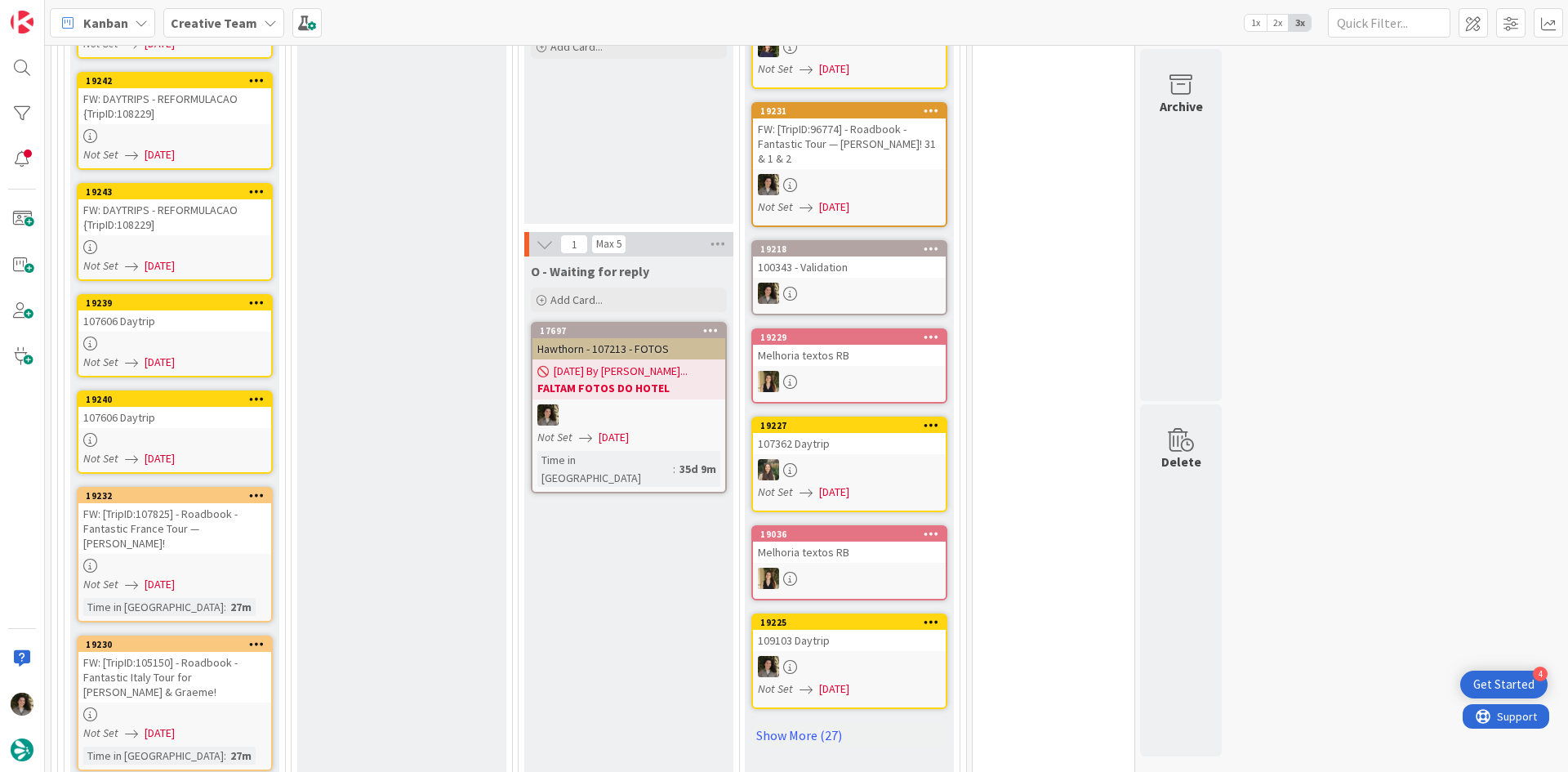 click at bounding box center [175, 440] 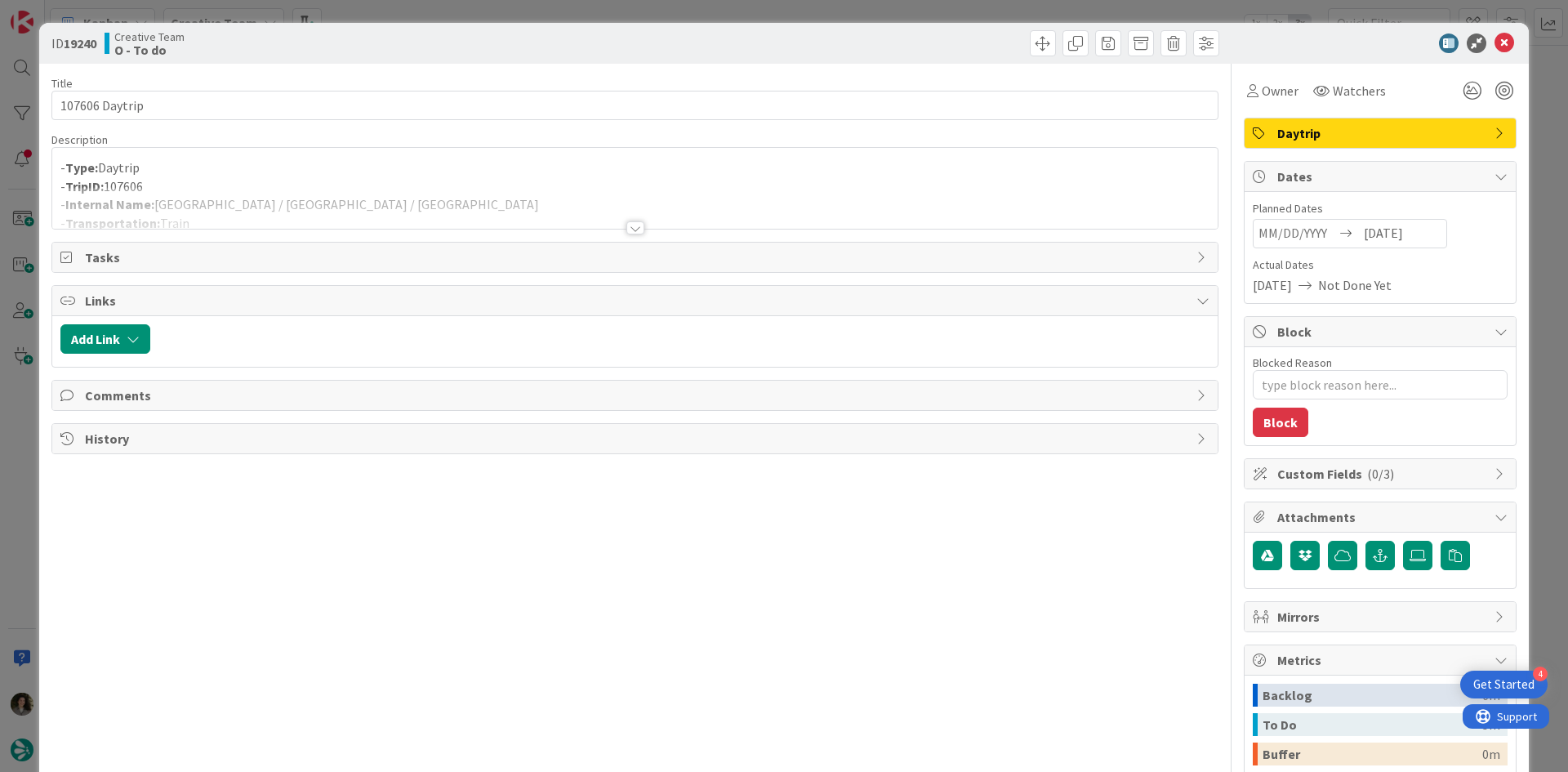 scroll, scrollTop: 0, scrollLeft: 0, axis: both 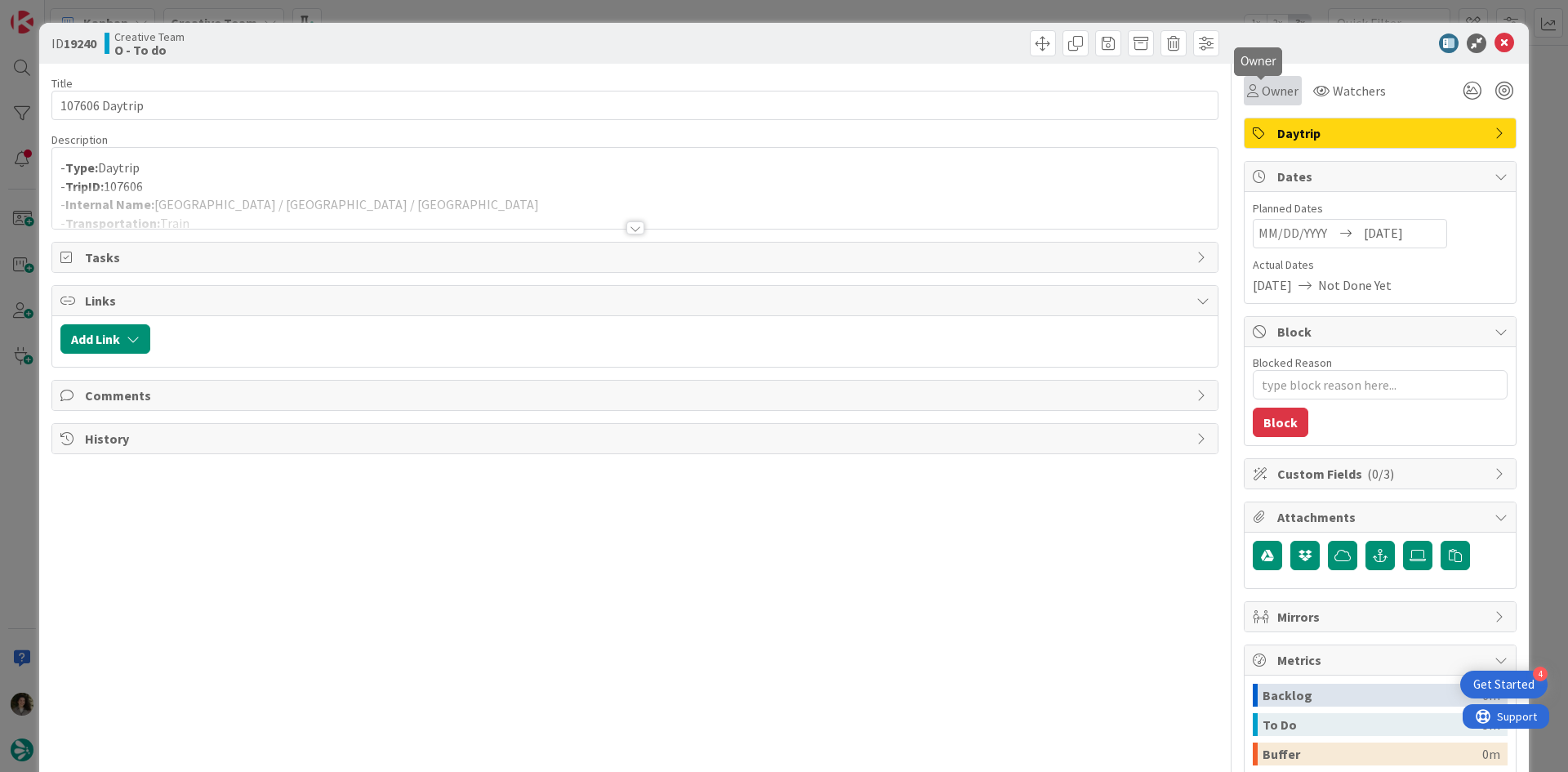 click on "Owner" at bounding box center [1280, 91] 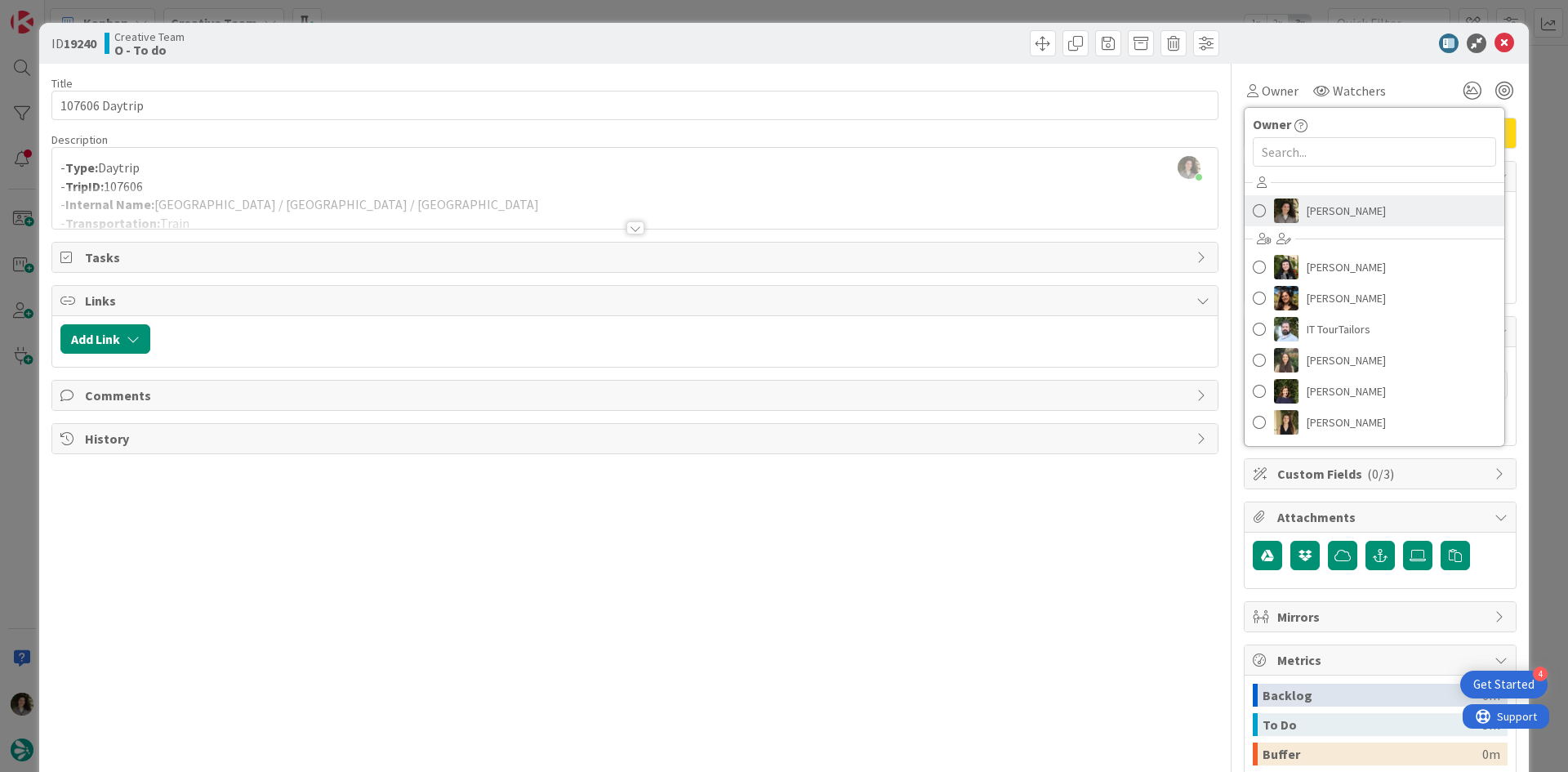 click on "[PERSON_NAME]" at bounding box center [1374, 211] 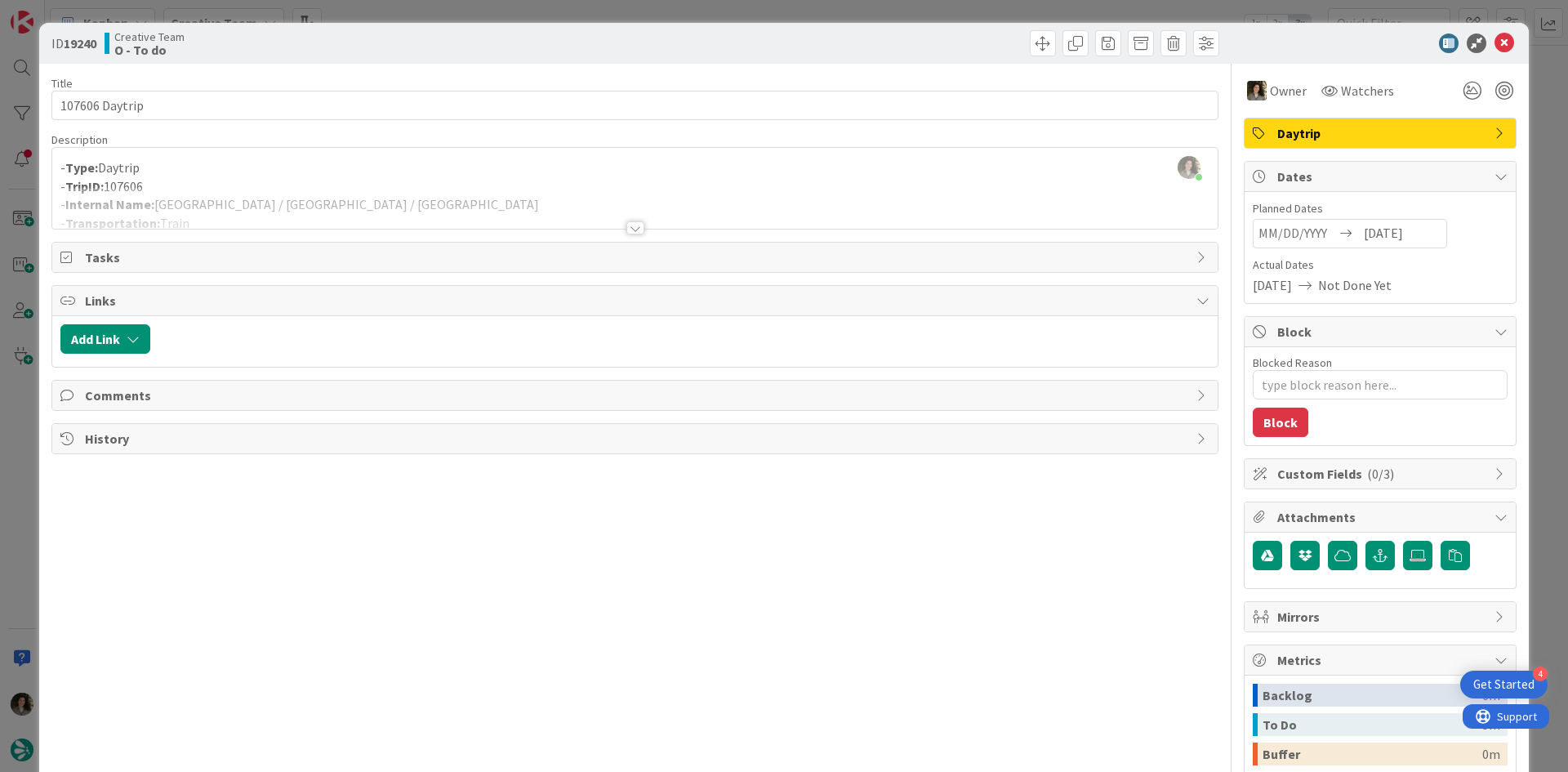 click at bounding box center [1504, 43] 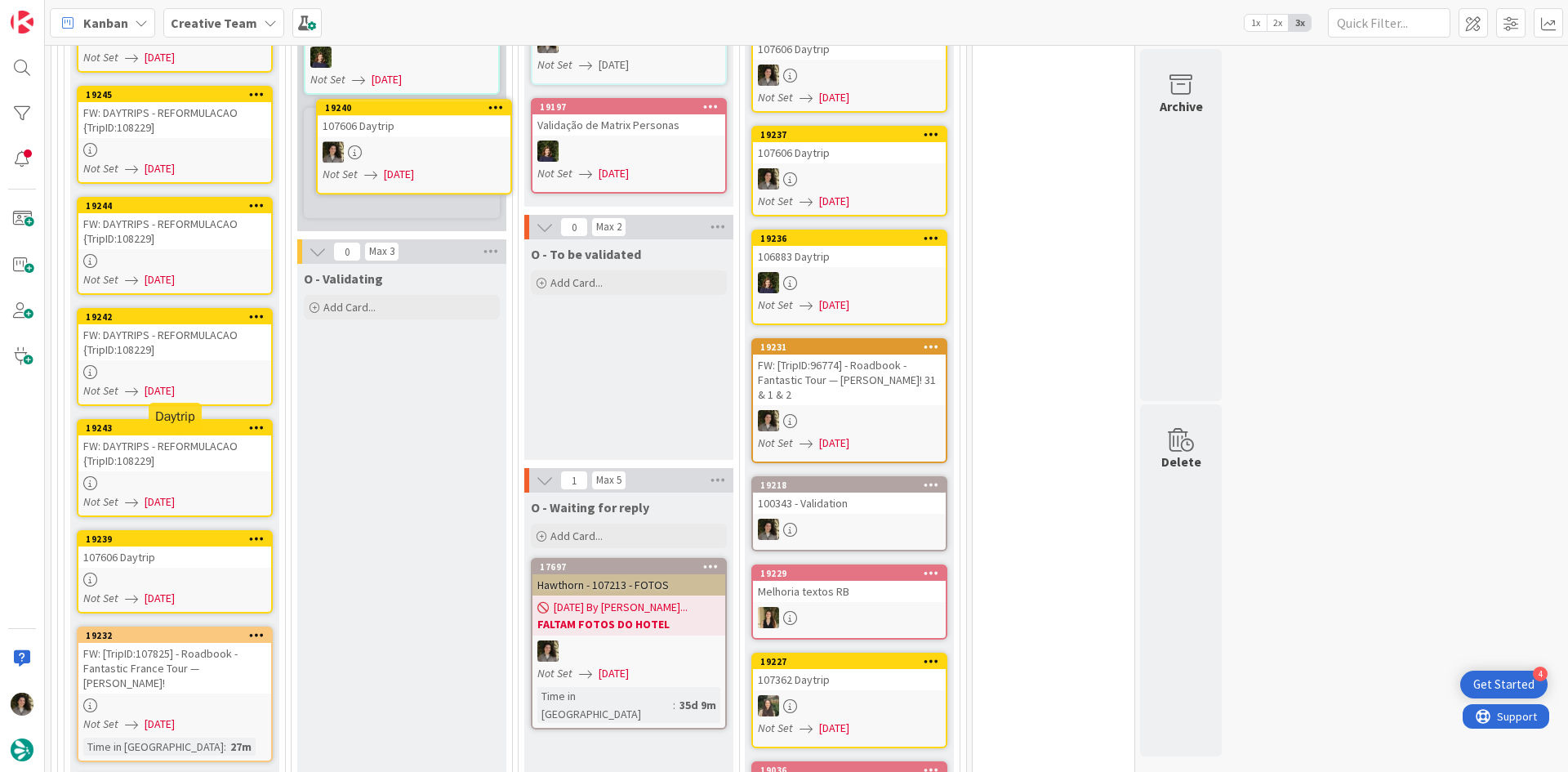 scroll, scrollTop: 1305, scrollLeft: 0, axis: vertical 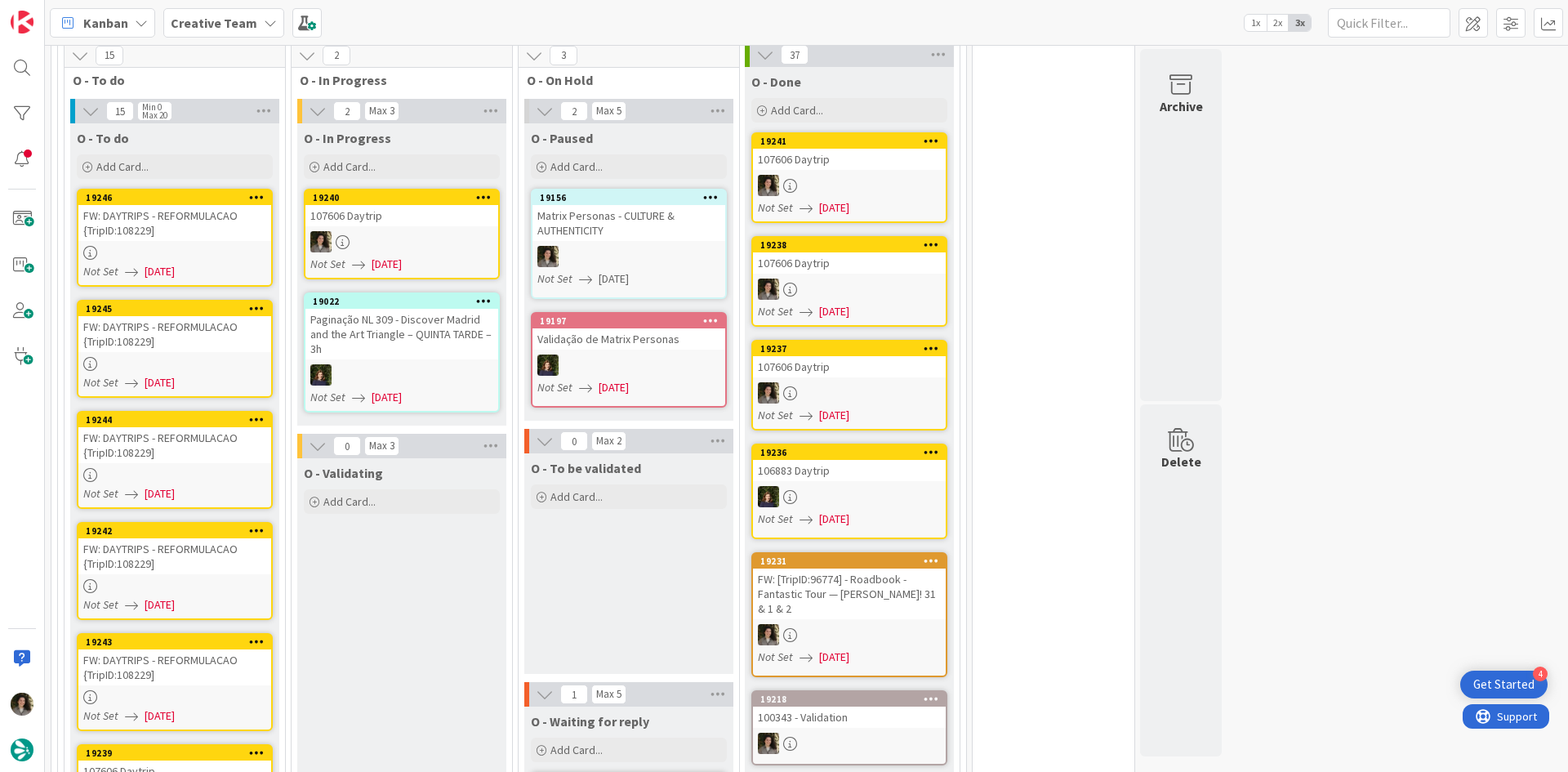 click on "Matrix Personas - CULTURE & AUTHENTICITY" at bounding box center [629, 223] 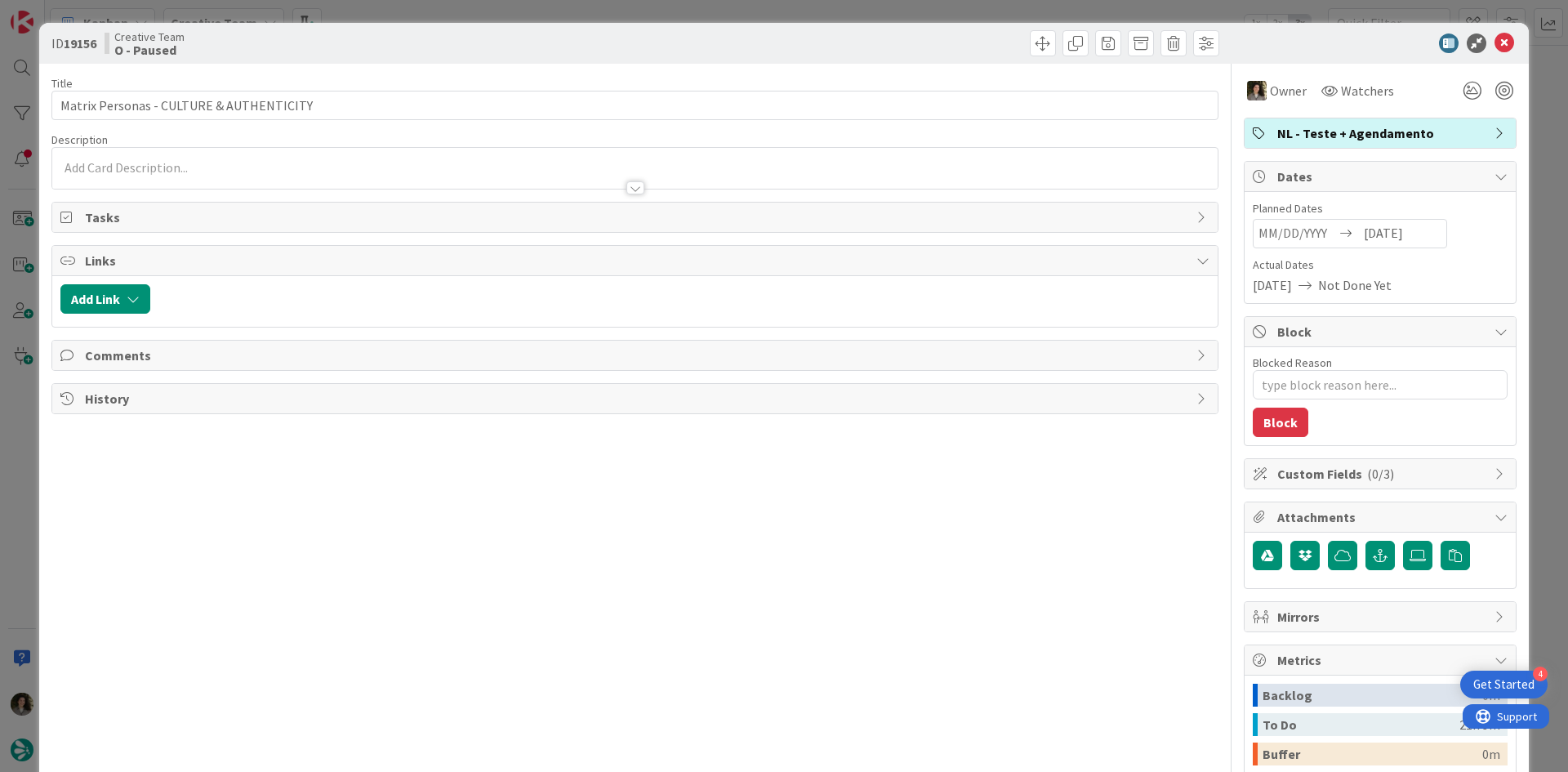scroll, scrollTop: 0, scrollLeft: 0, axis: both 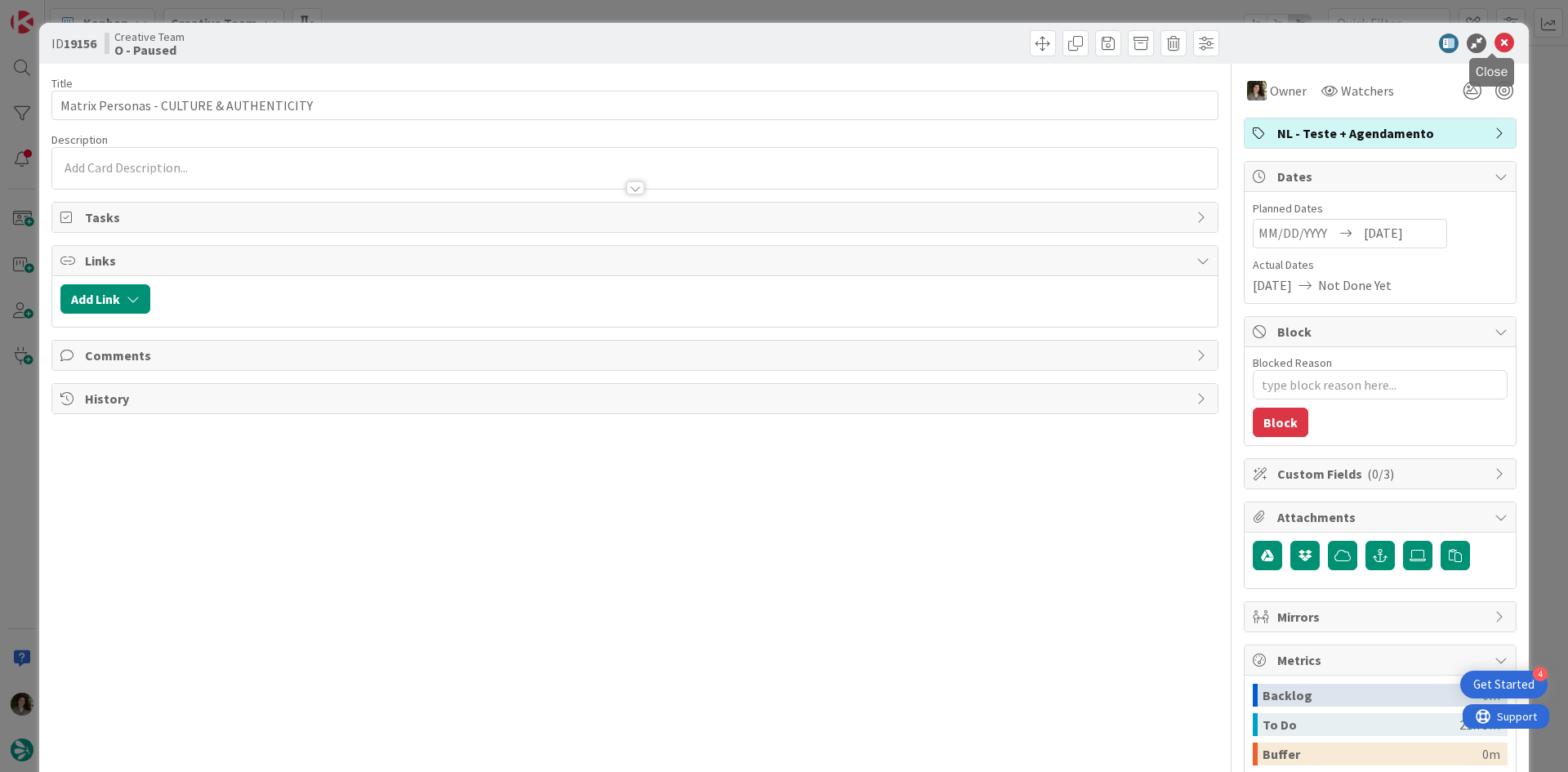 click at bounding box center (1504, 43) 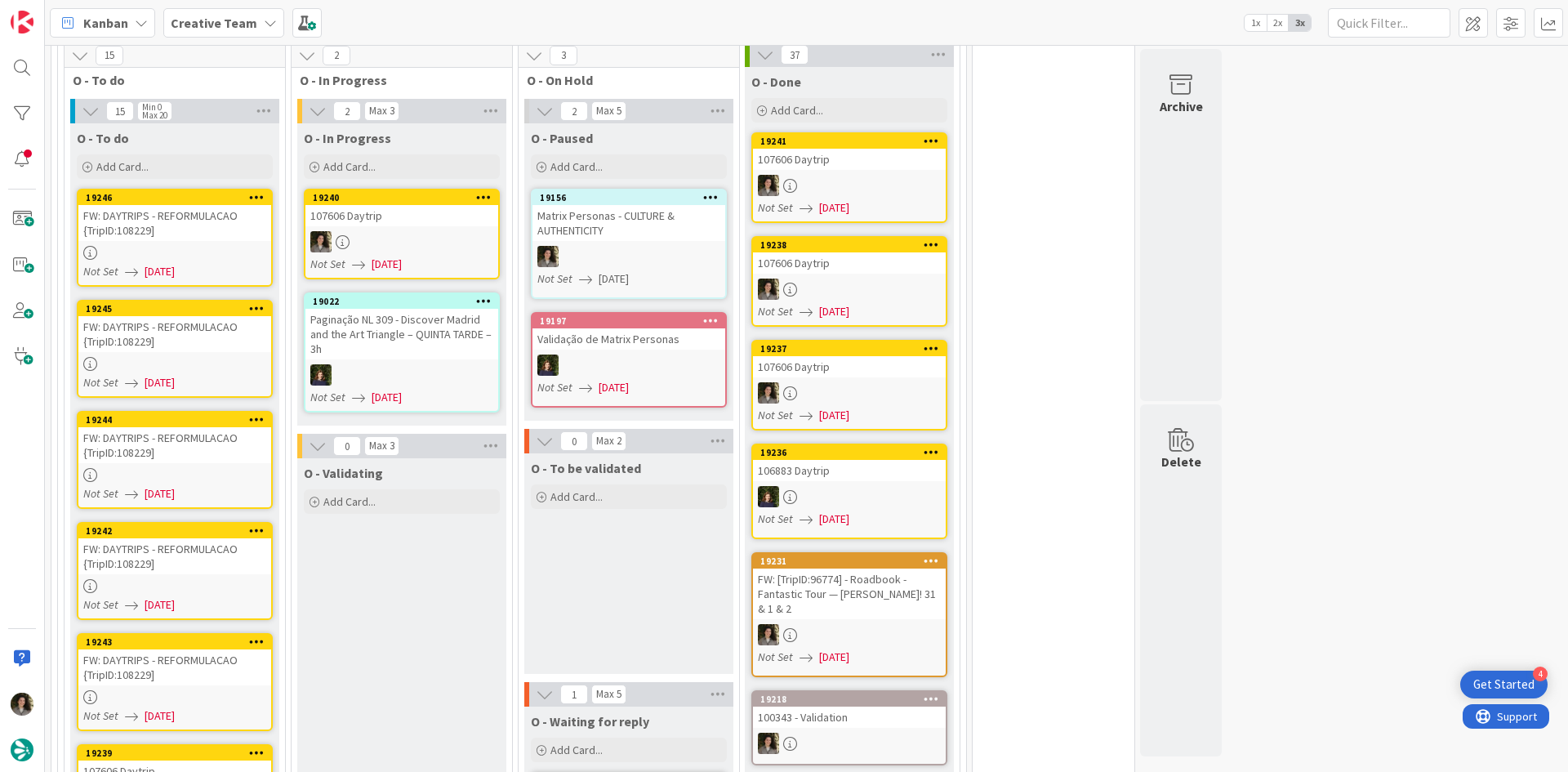 click at bounding box center [402, 242] 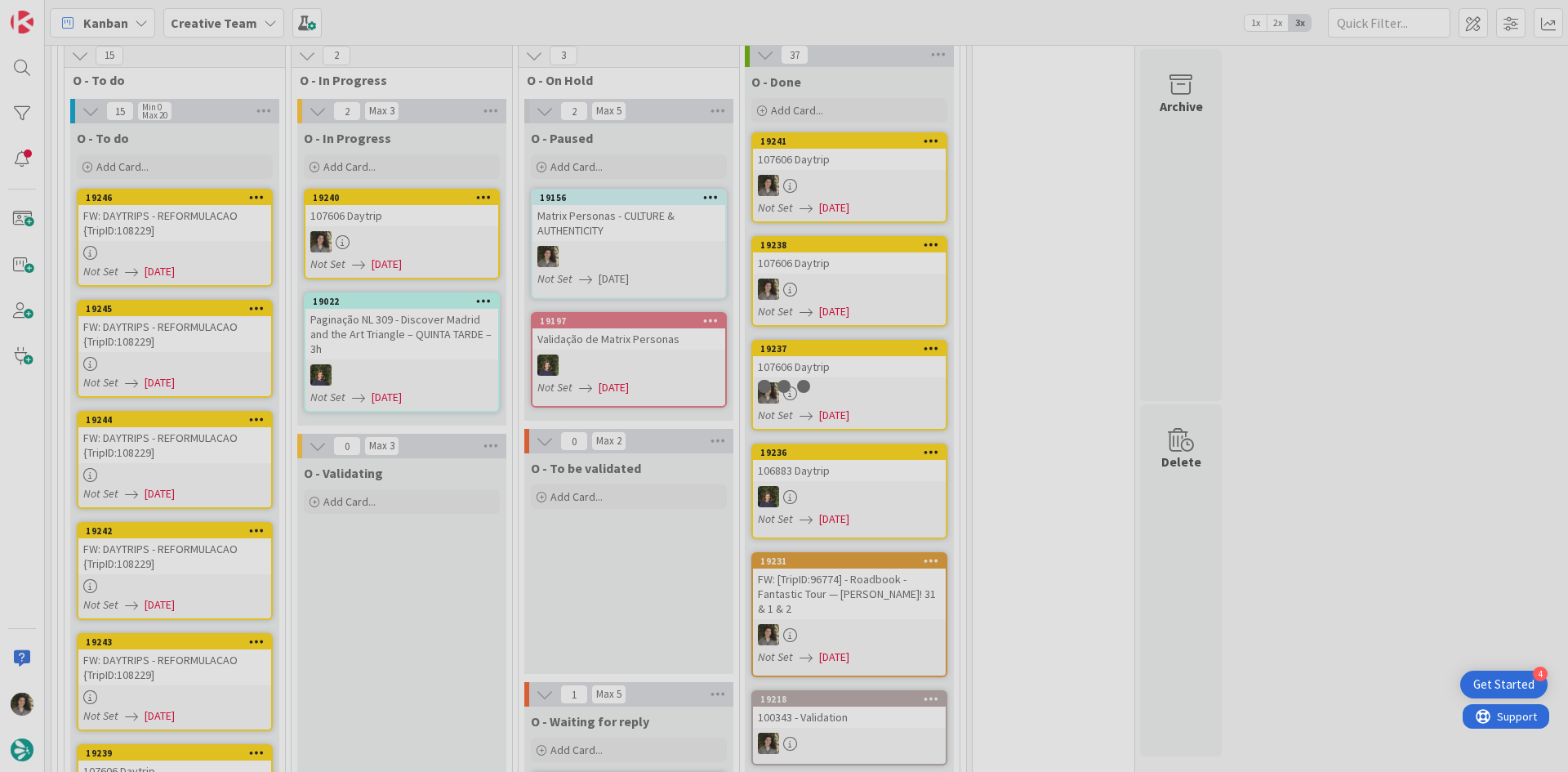 scroll, scrollTop: 0, scrollLeft: 0, axis: both 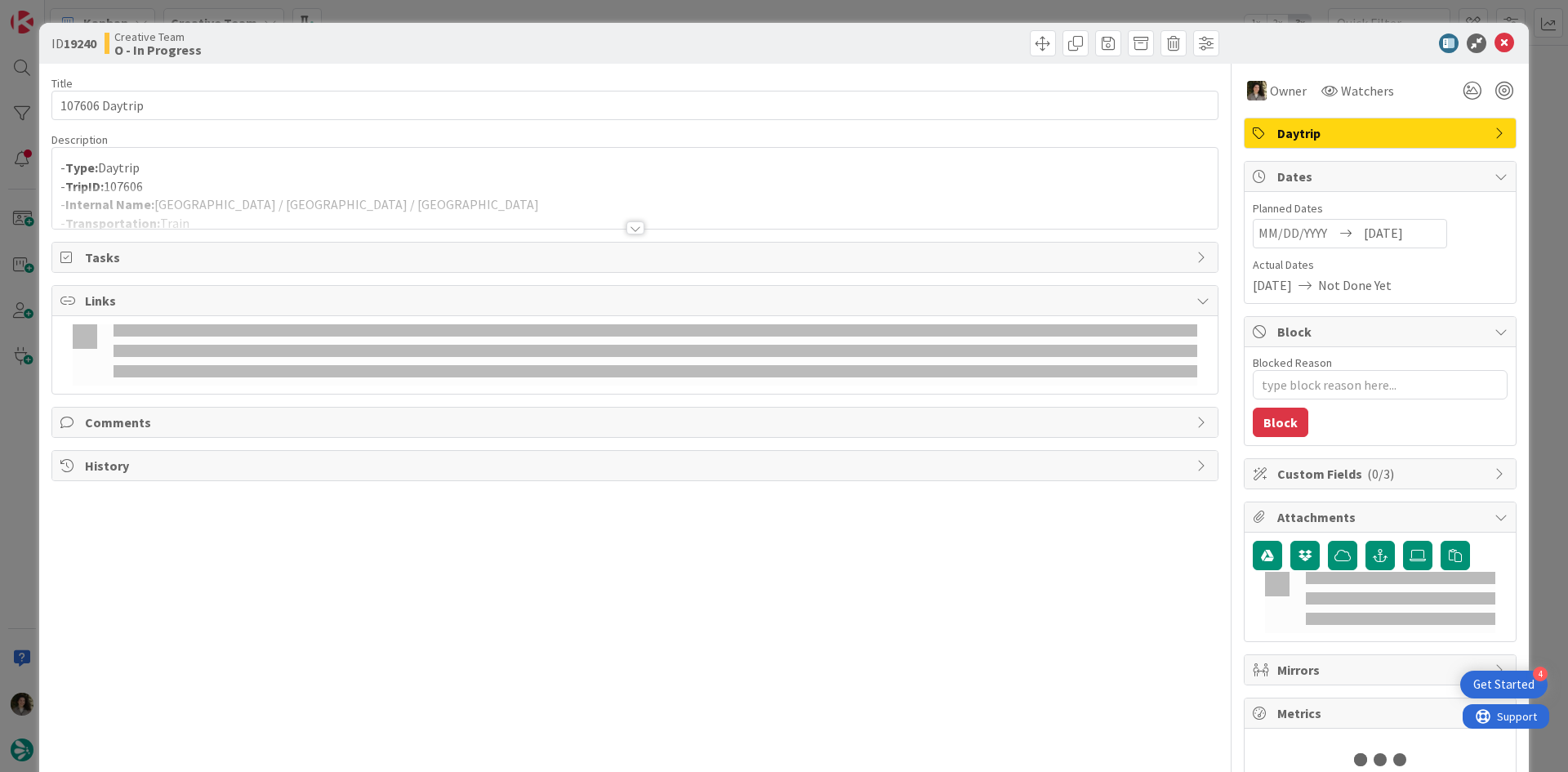 type on "x" 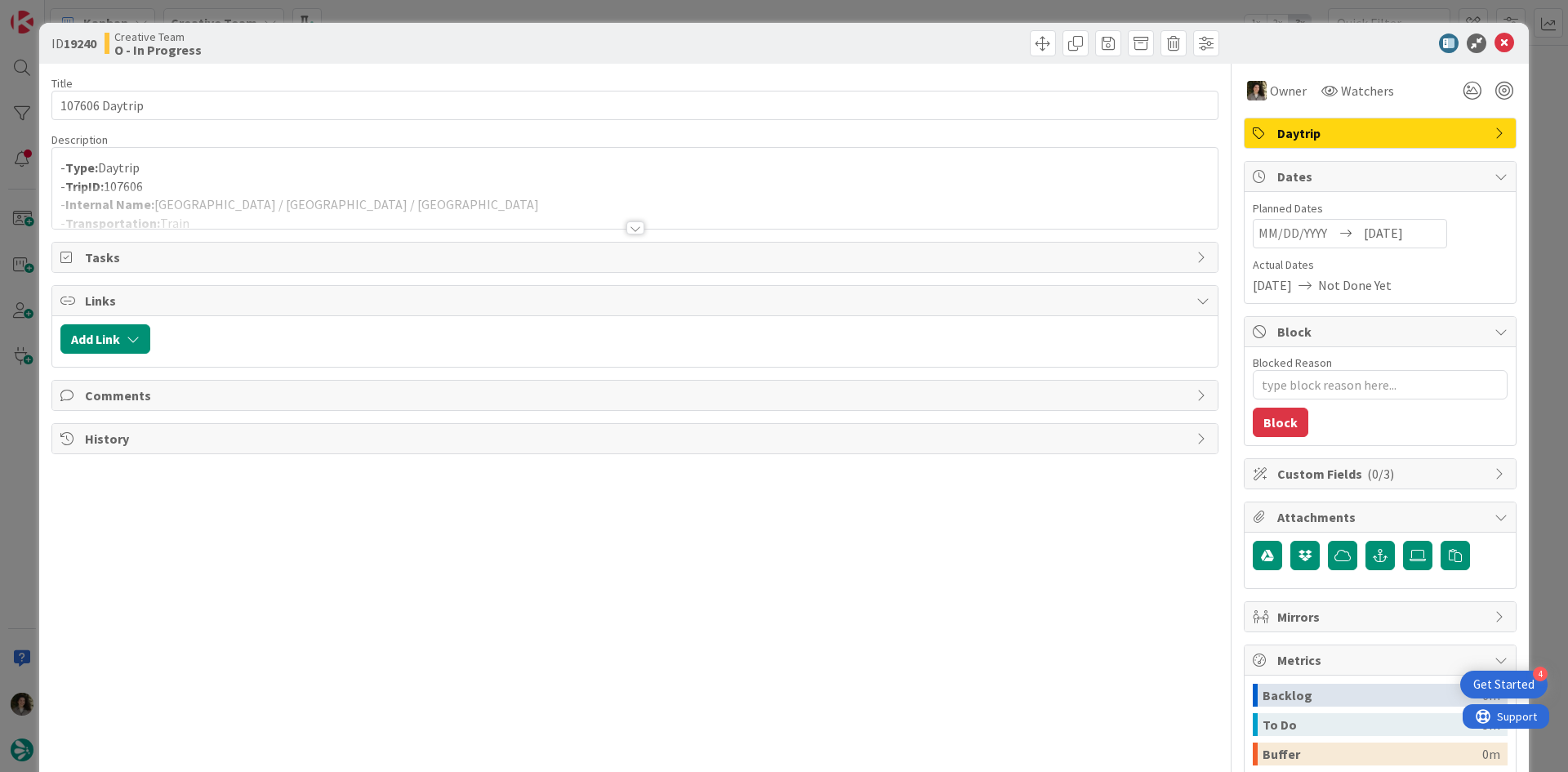 click at bounding box center [635, 208] 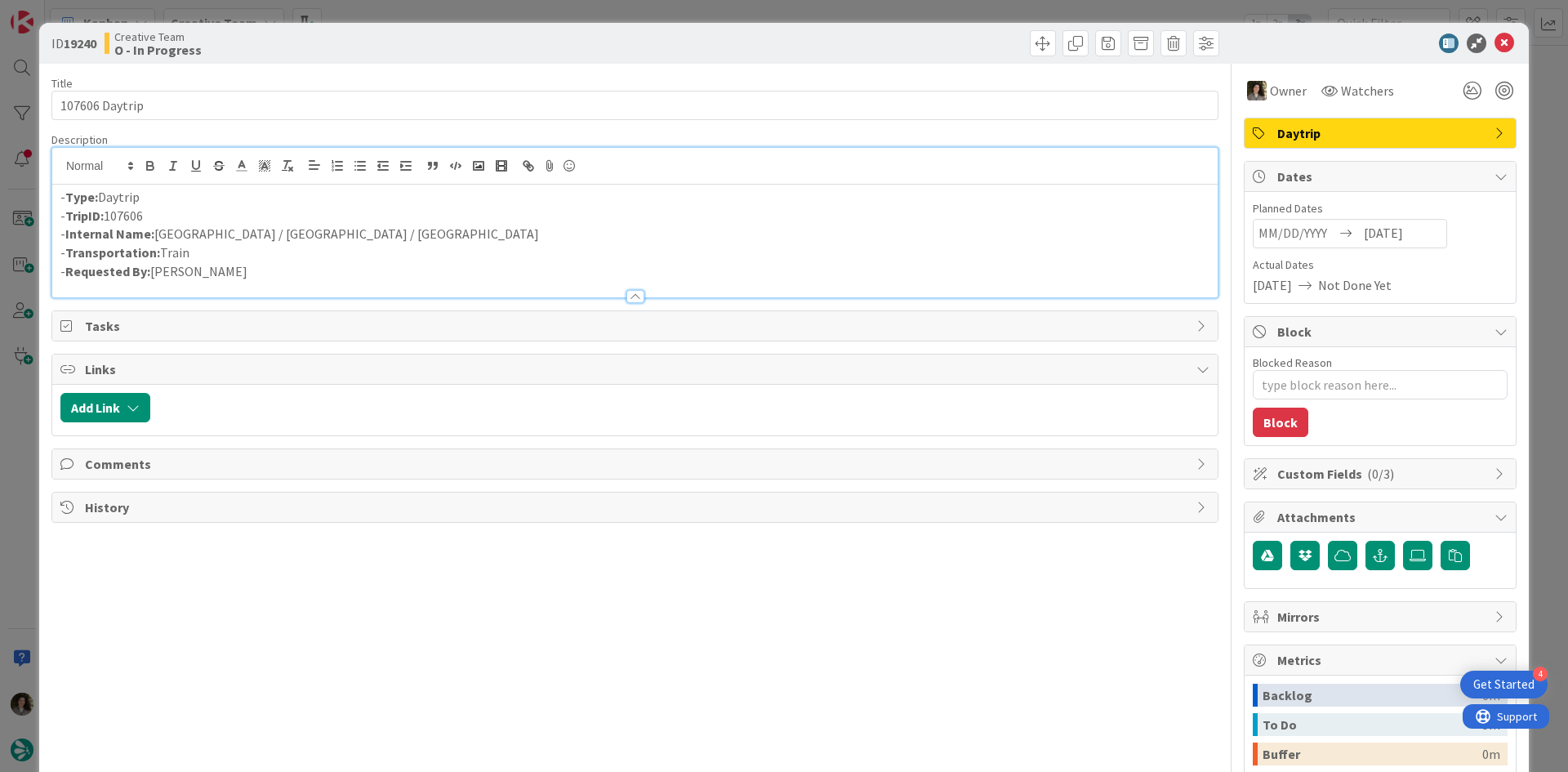 scroll, scrollTop: 0, scrollLeft: 0, axis: both 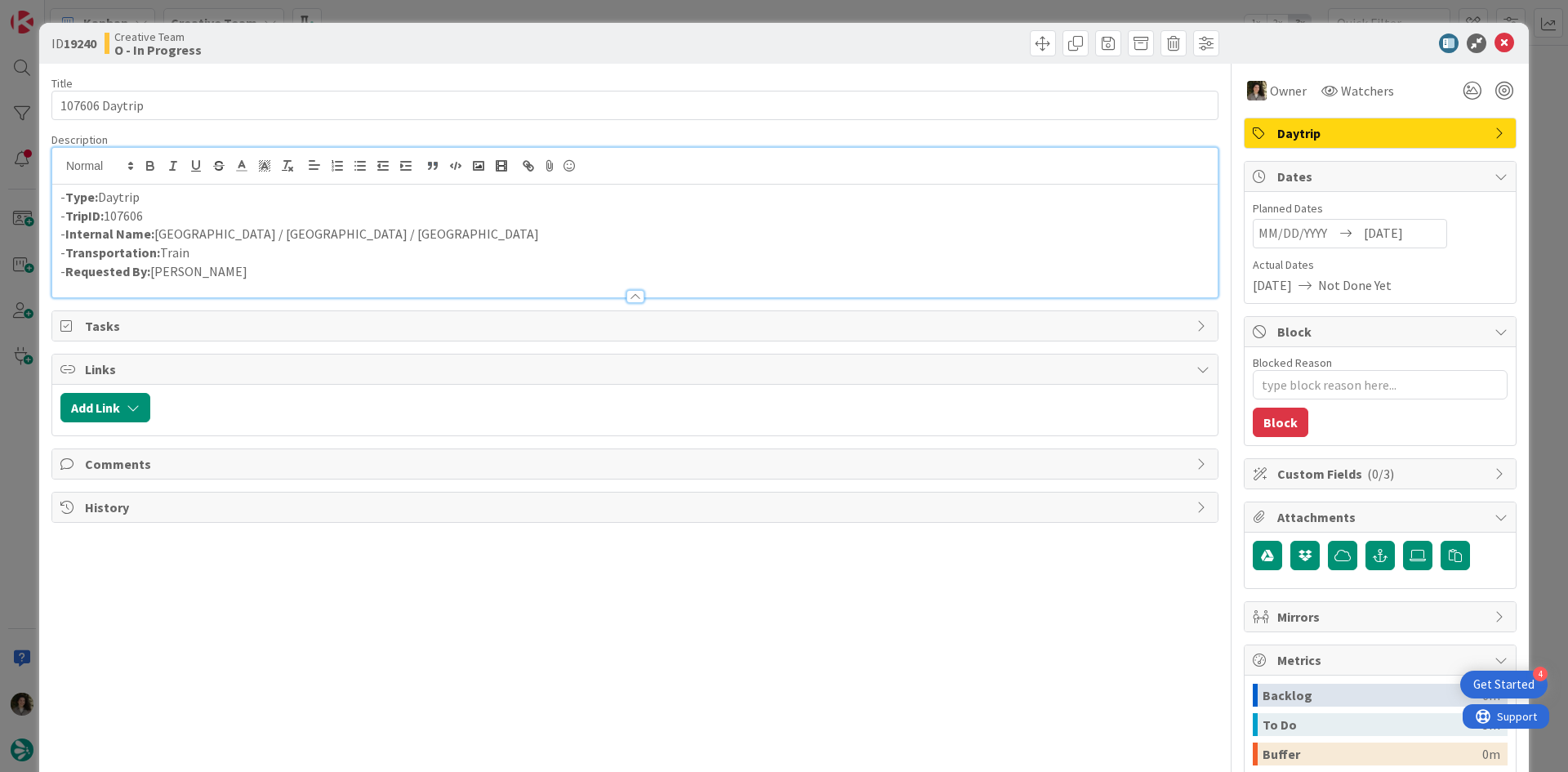 type 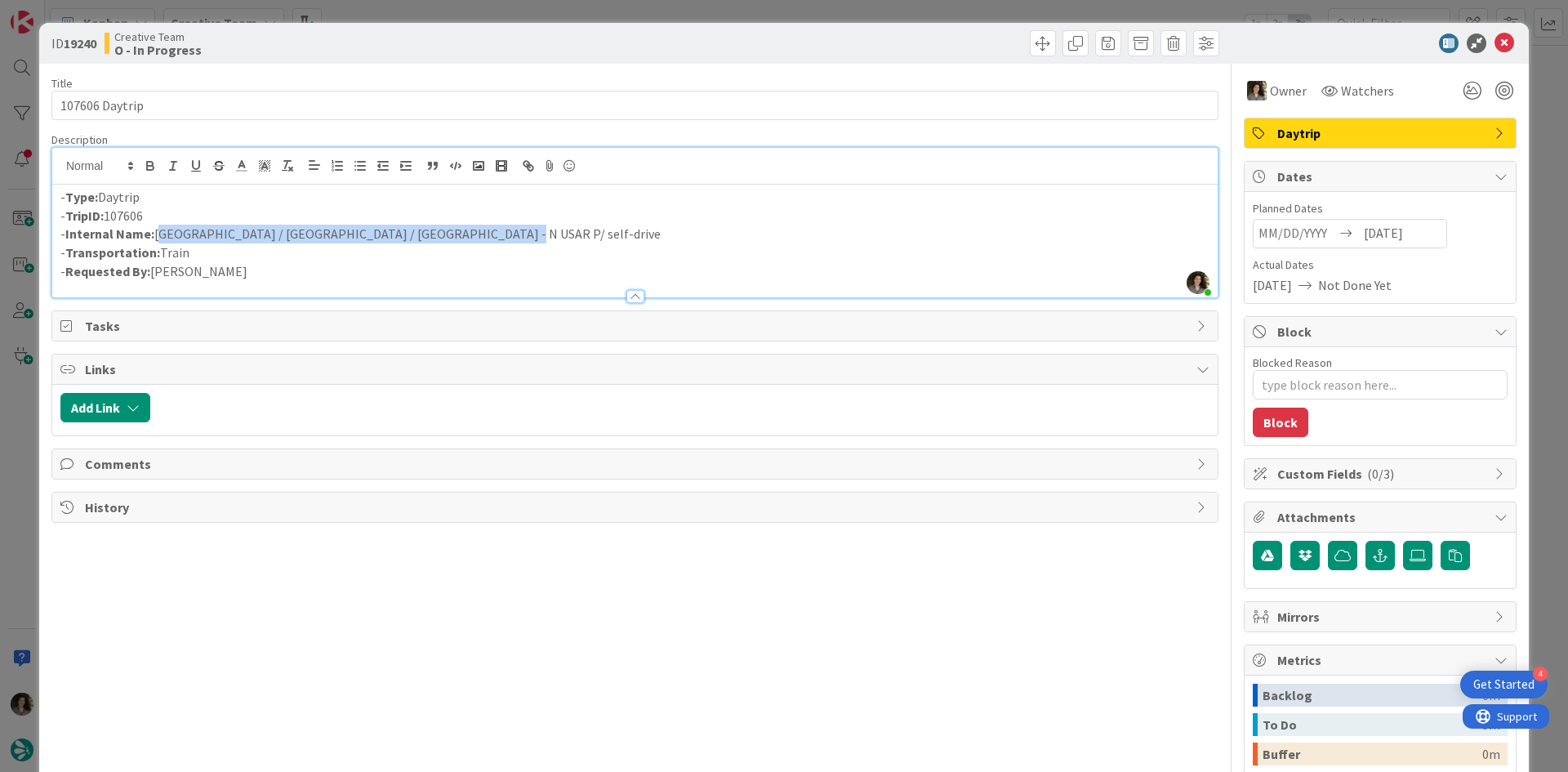 drag, startPoint x: 468, startPoint y: 229, endPoint x: 157, endPoint y: 236, distance: 311.0788 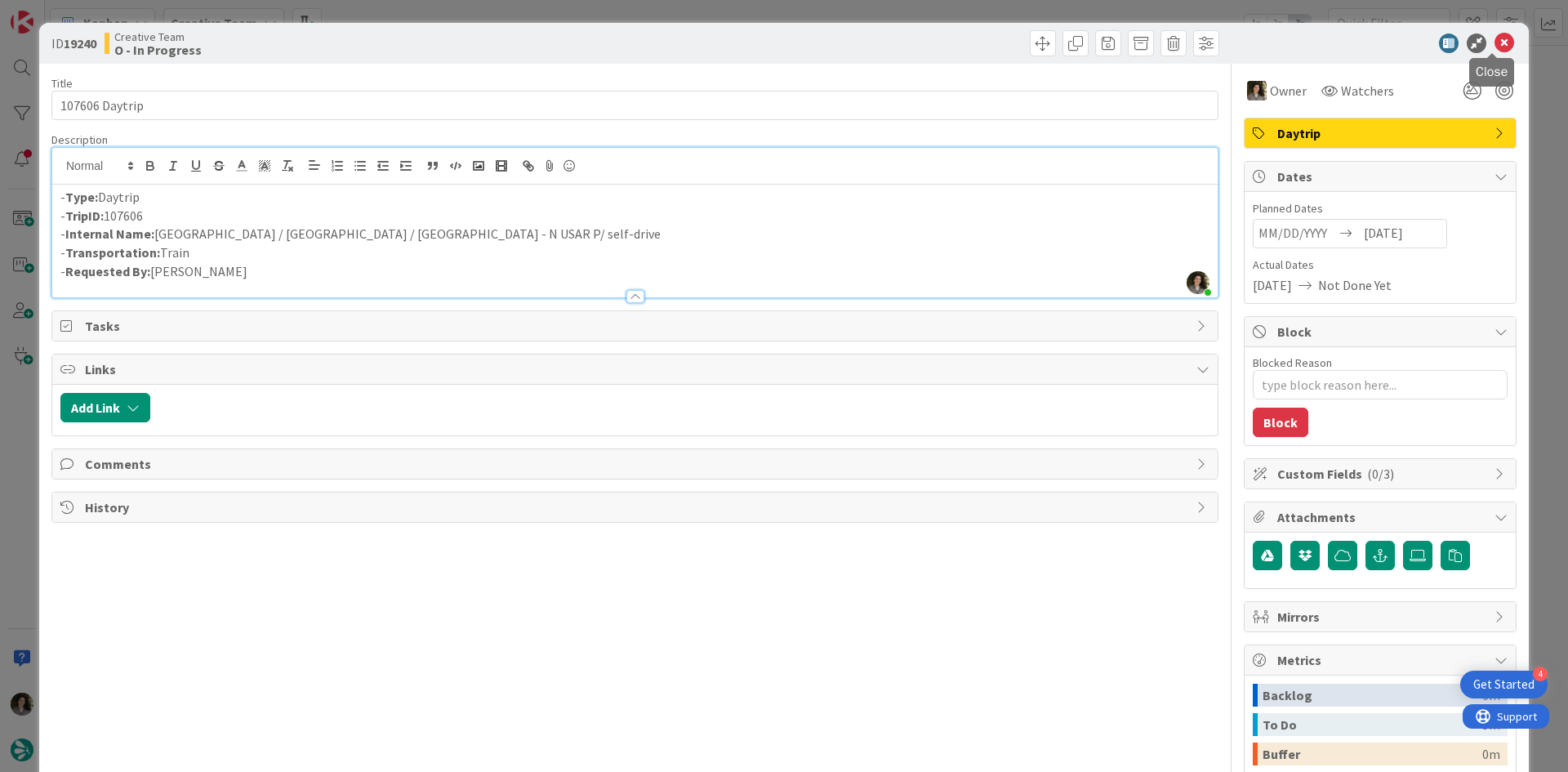 click at bounding box center (1504, 43) 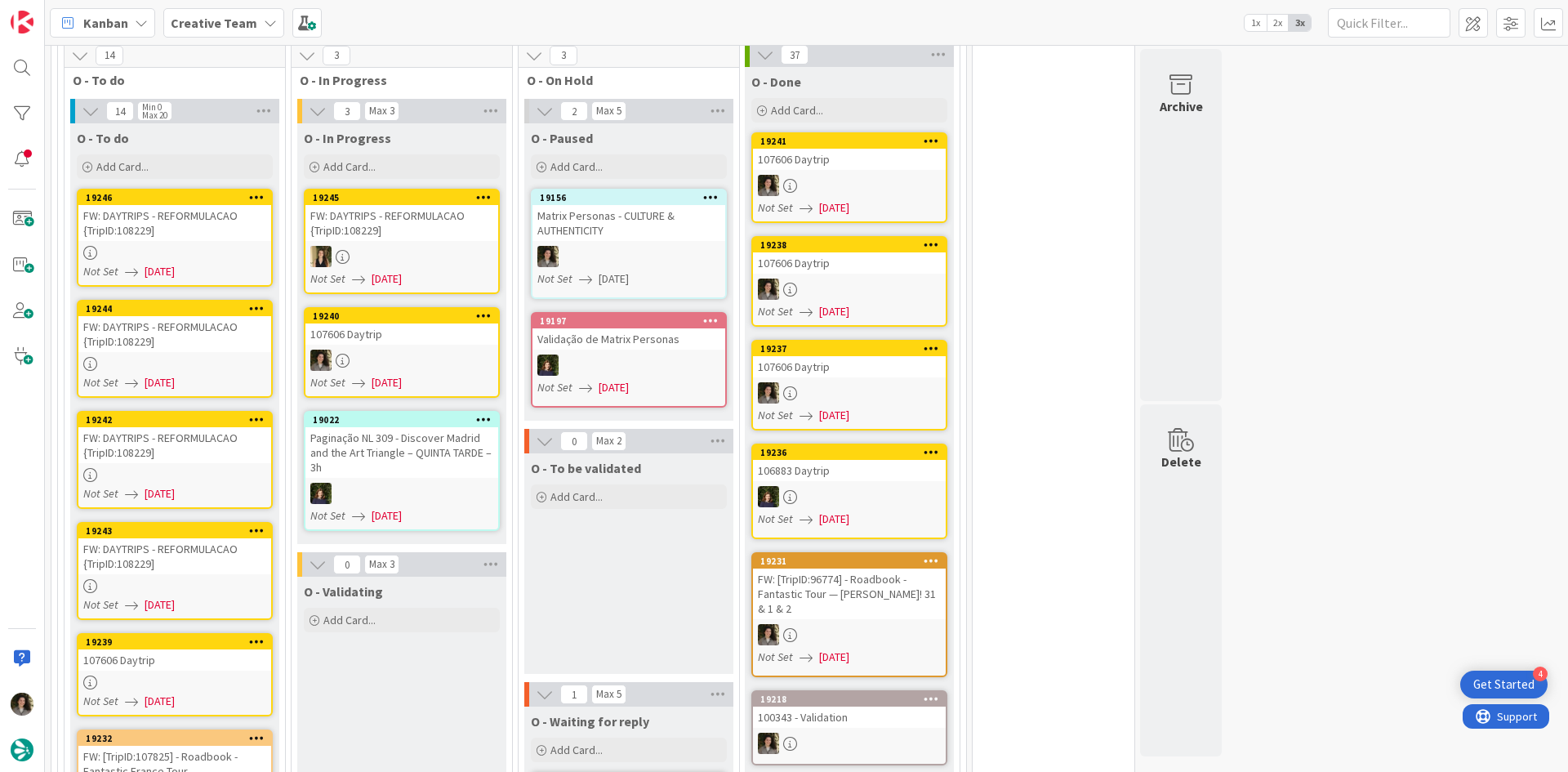 scroll, scrollTop: 0, scrollLeft: 0, axis: both 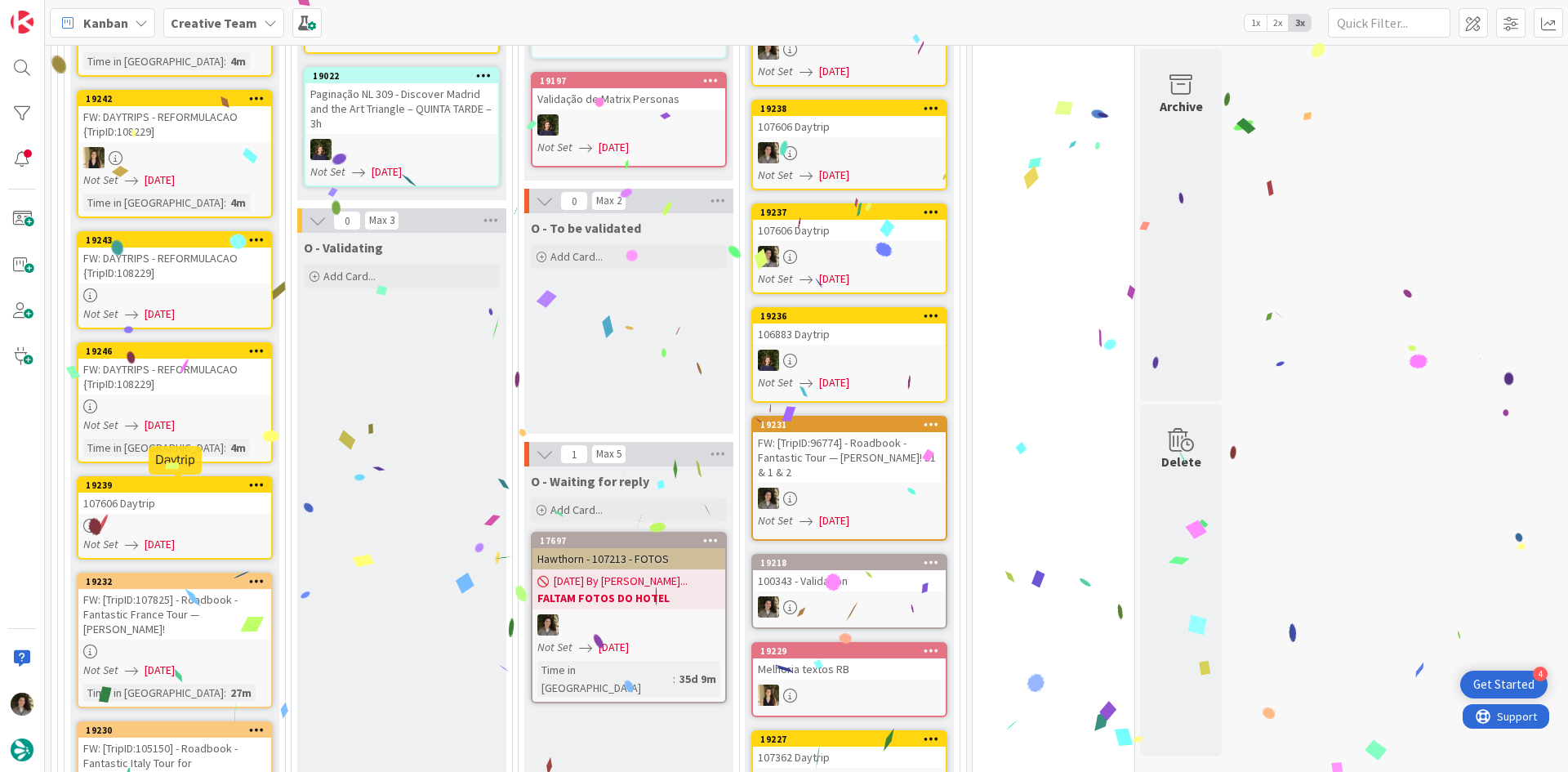 click on "107606 Daytrip" at bounding box center (175, 503) 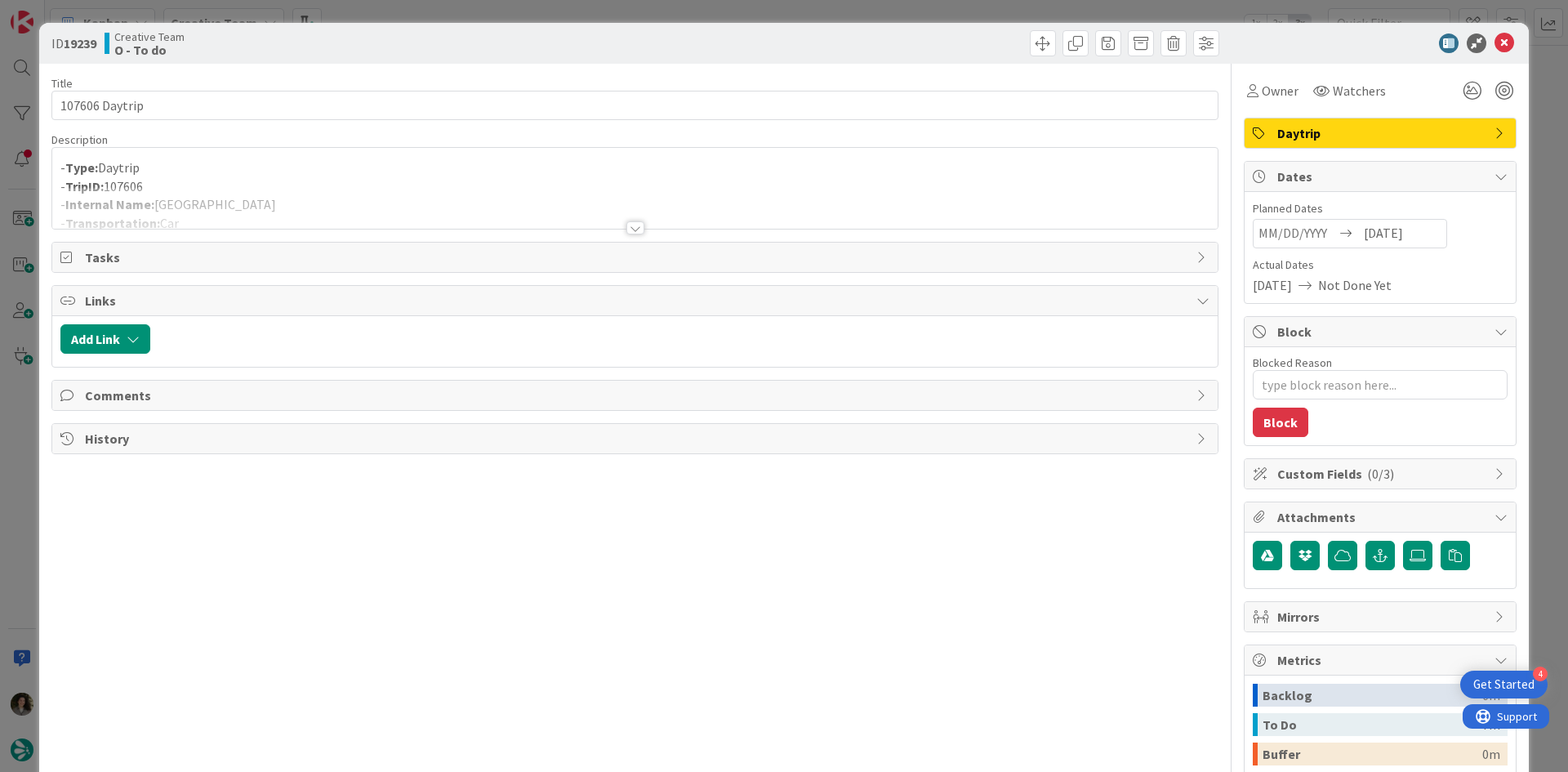 scroll, scrollTop: 0, scrollLeft: 0, axis: both 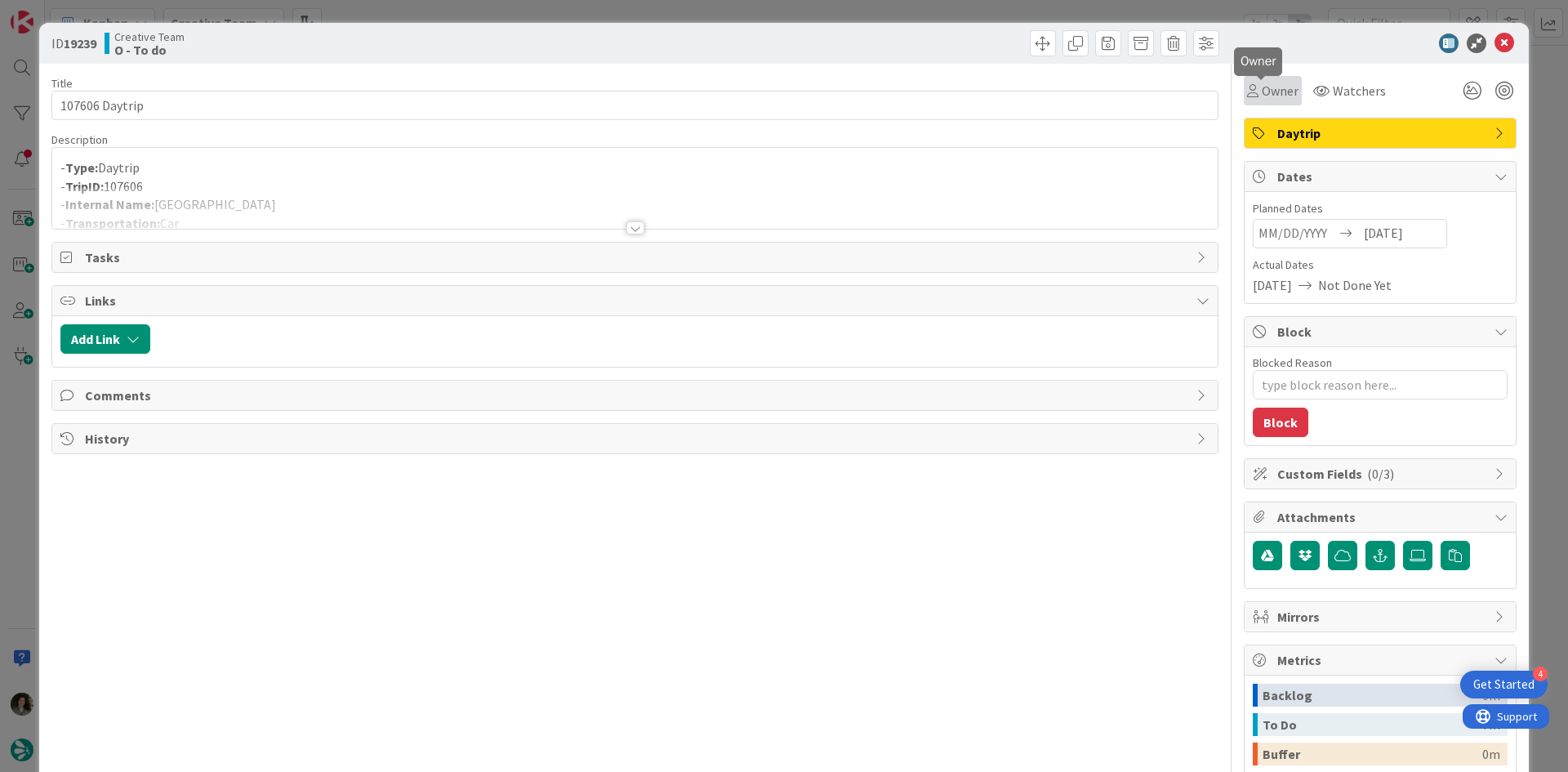click on "Owner" at bounding box center (1280, 91) 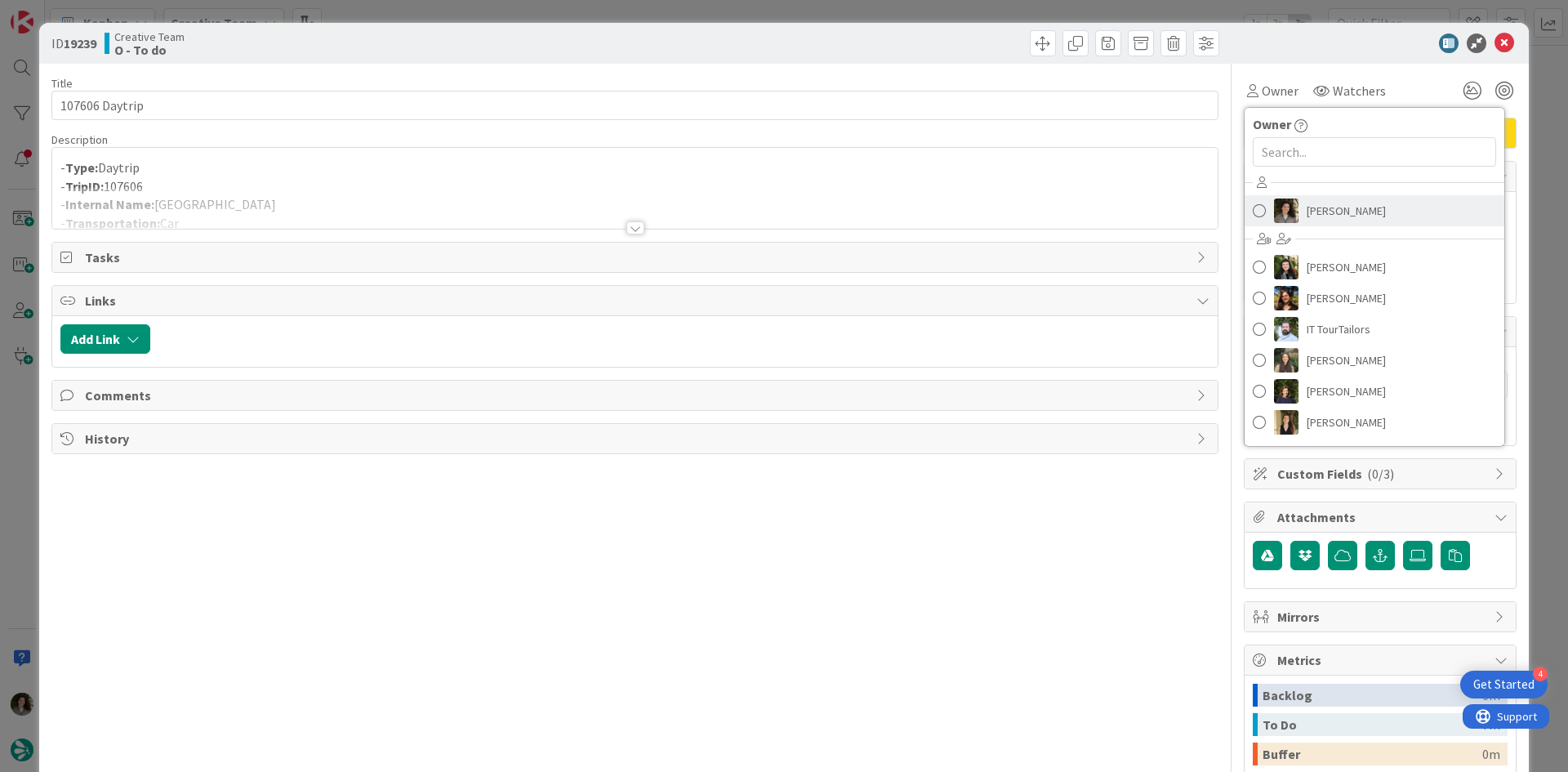 click on "[PERSON_NAME]" at bounding box center [1346, 211] 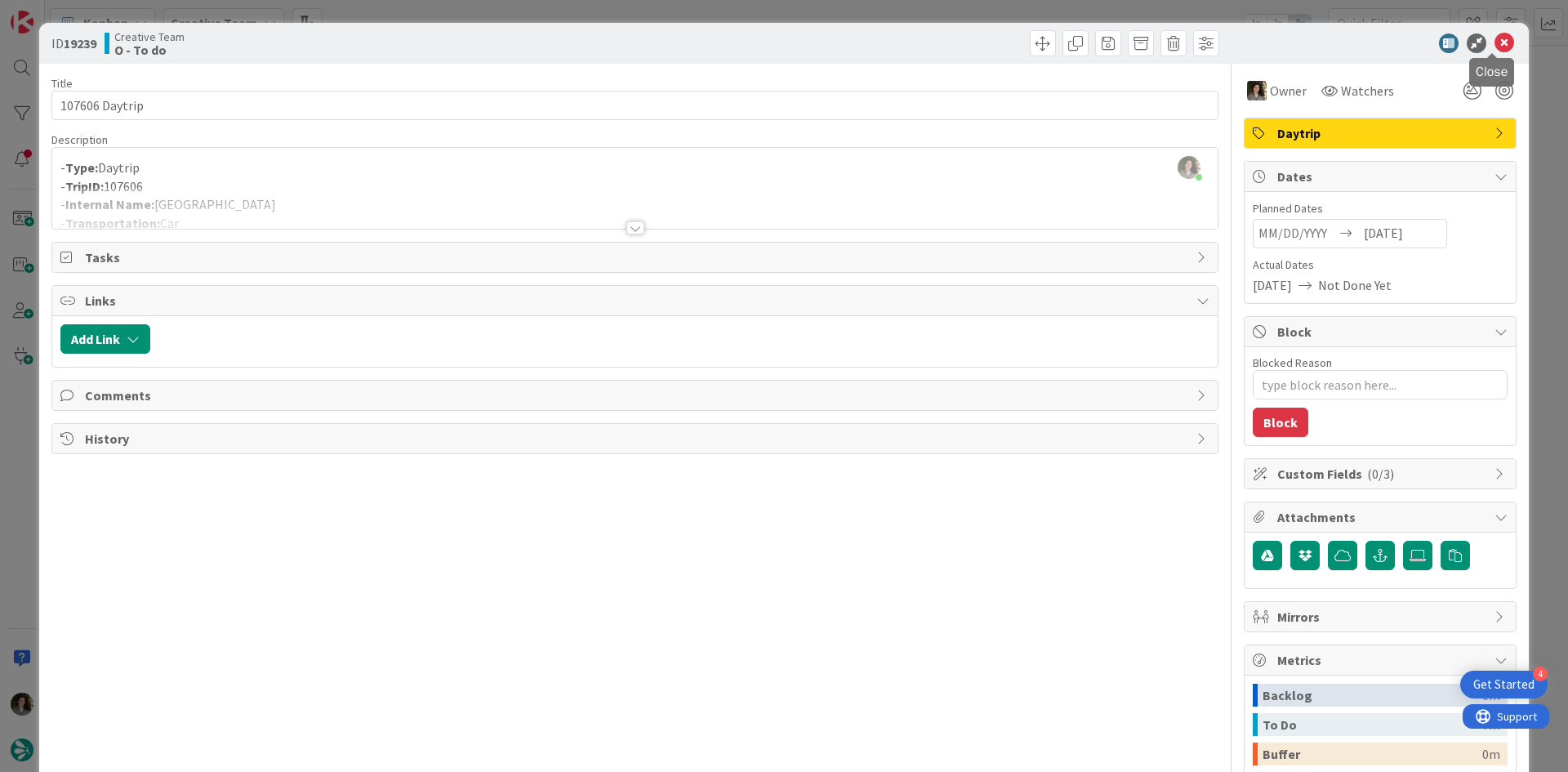 click at bounding box center [1504, 43] 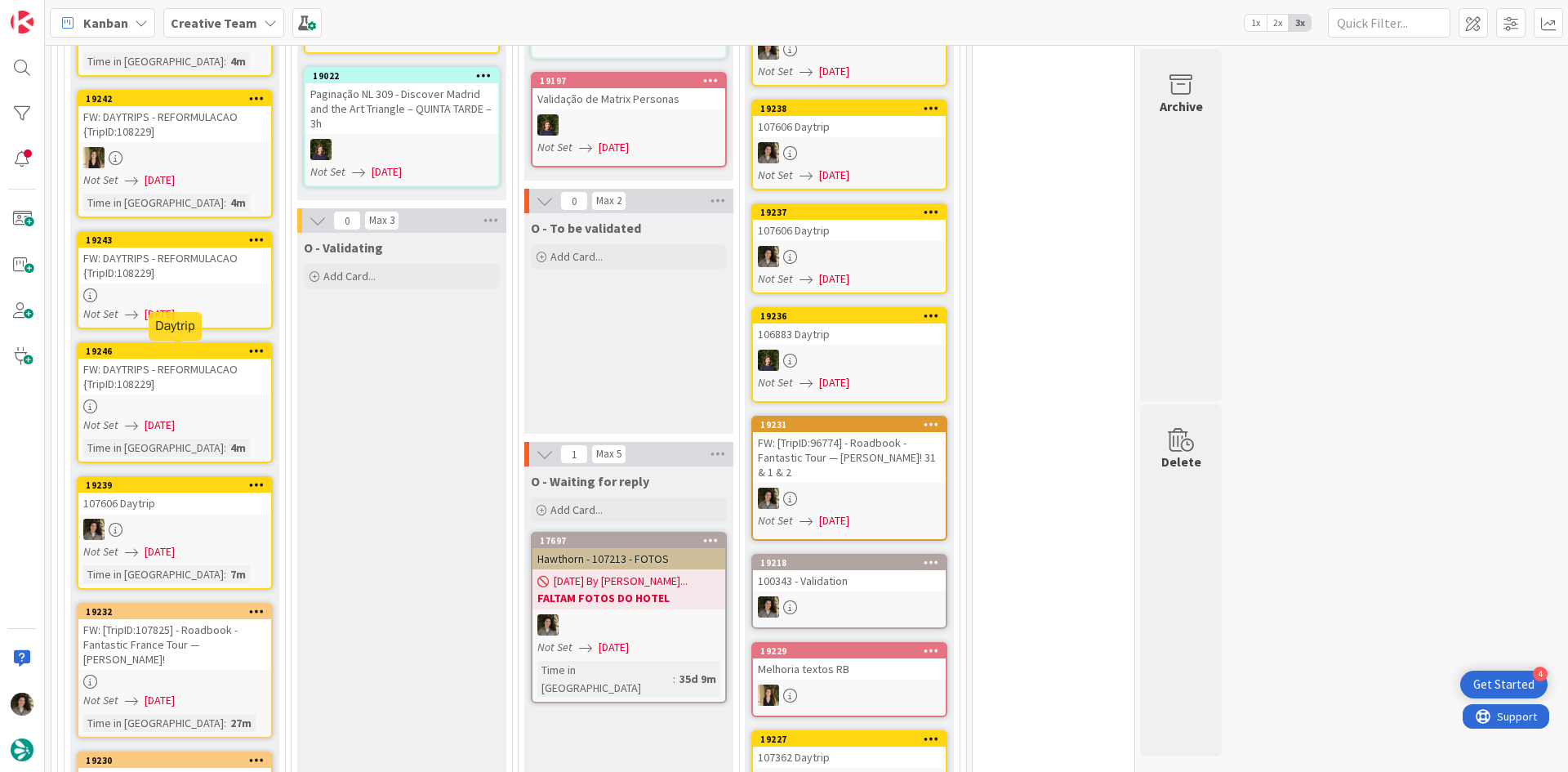 click at bounding box center [175, 406] 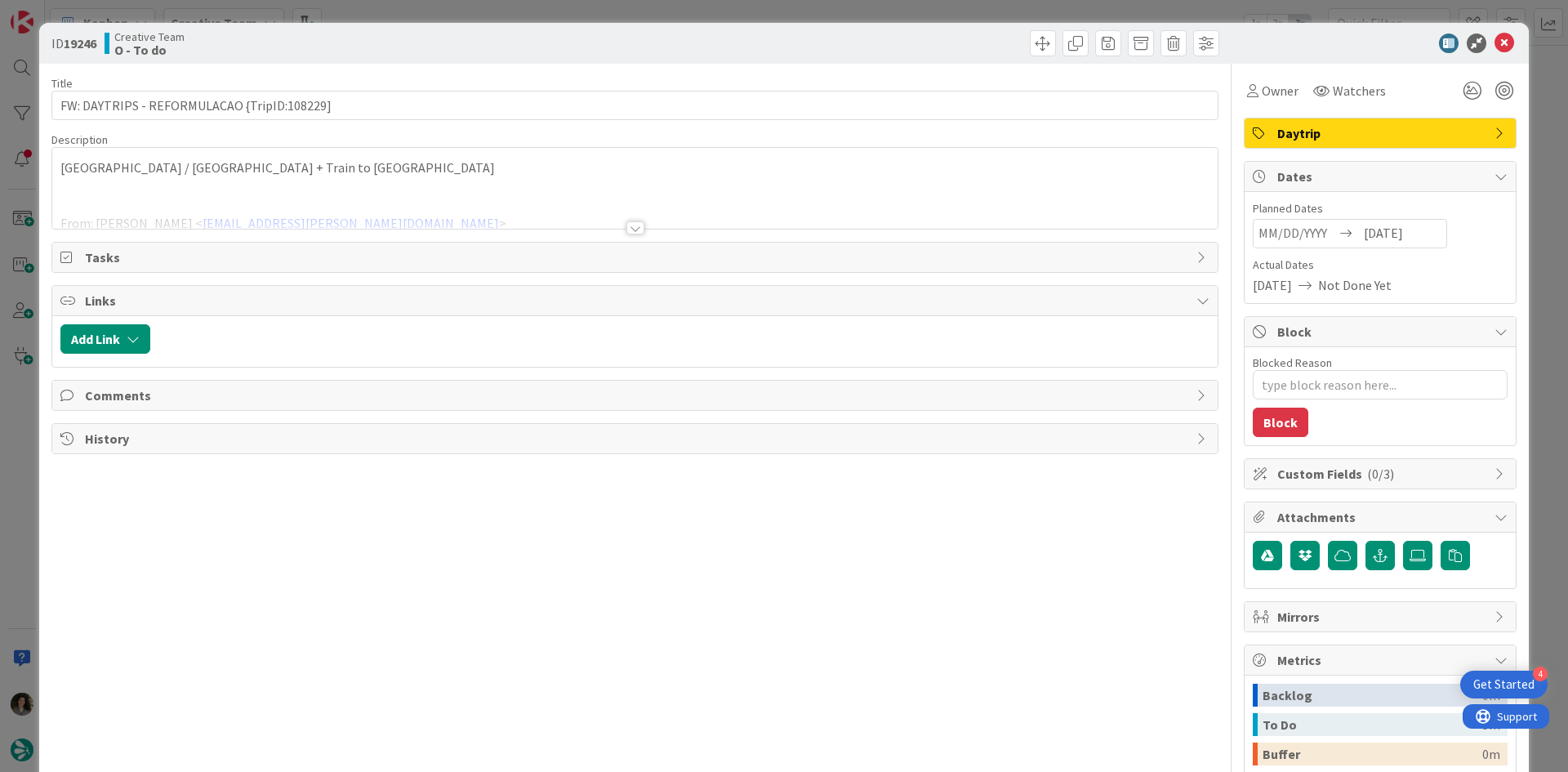 scroll, scrollTop: 0, scrollLeft: 0, axis: both 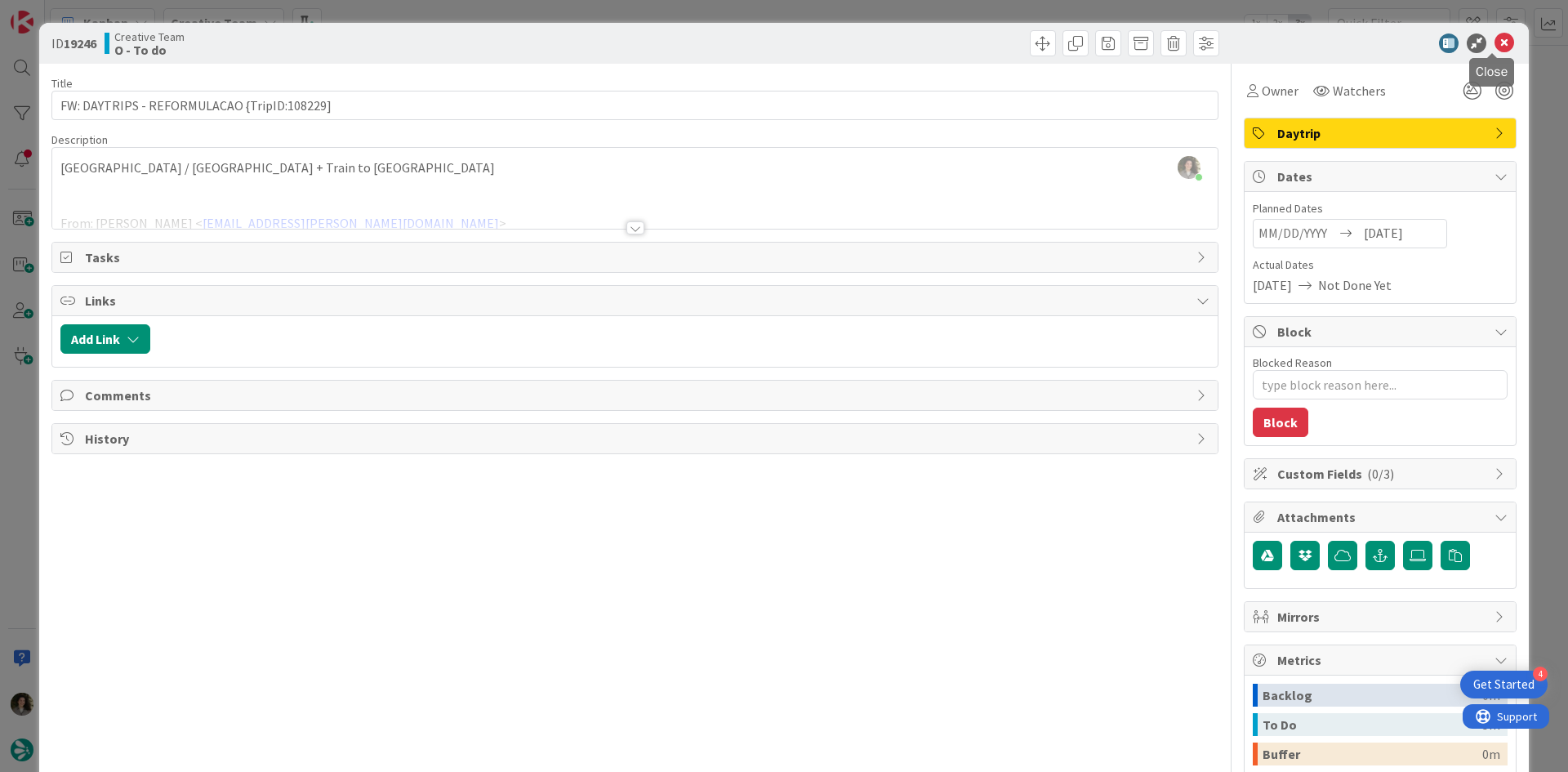 click at bounding box center (1504, 43) 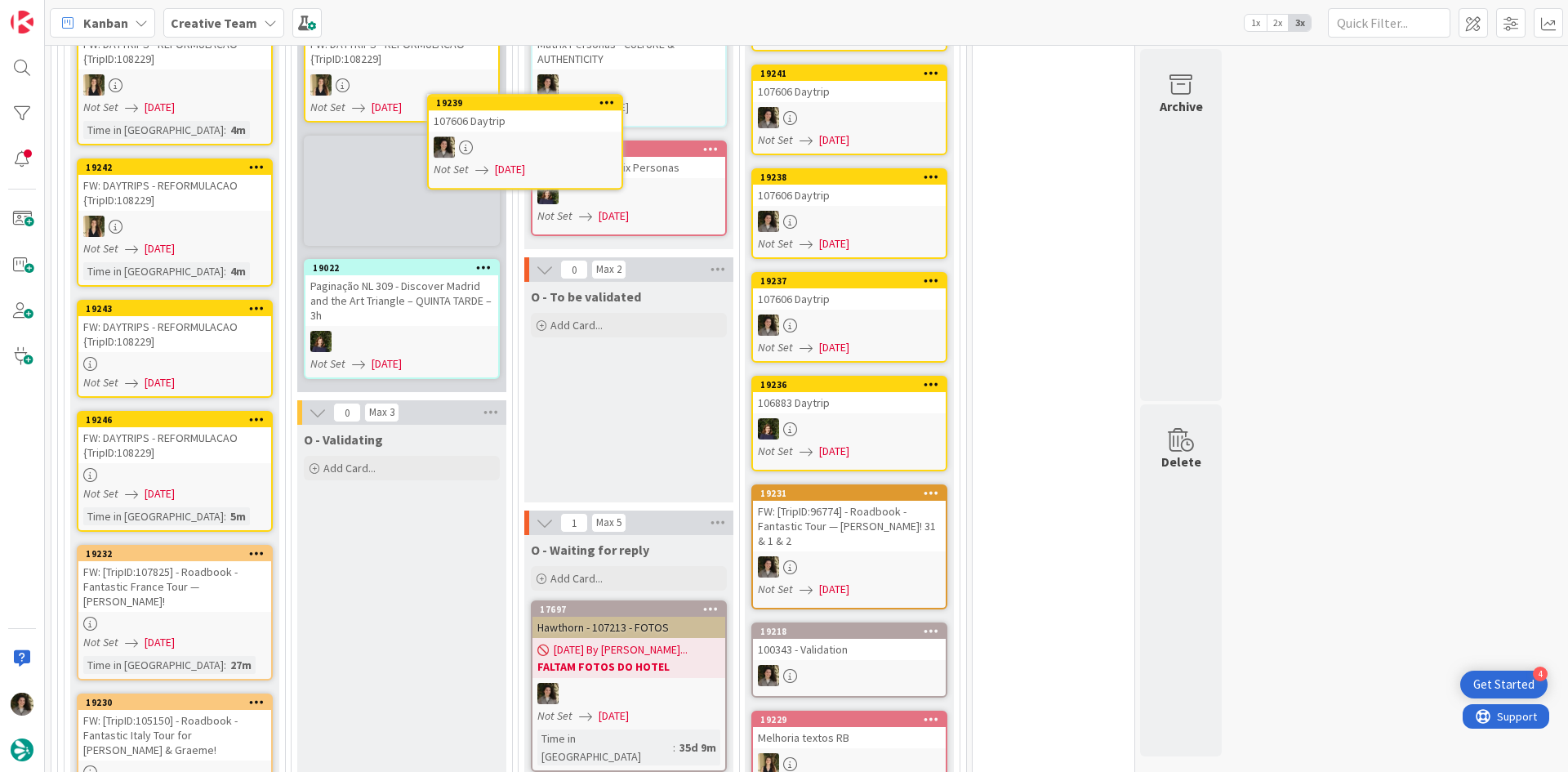 scroll, scrollTop: 0, scrollLeft: 0, axis: both 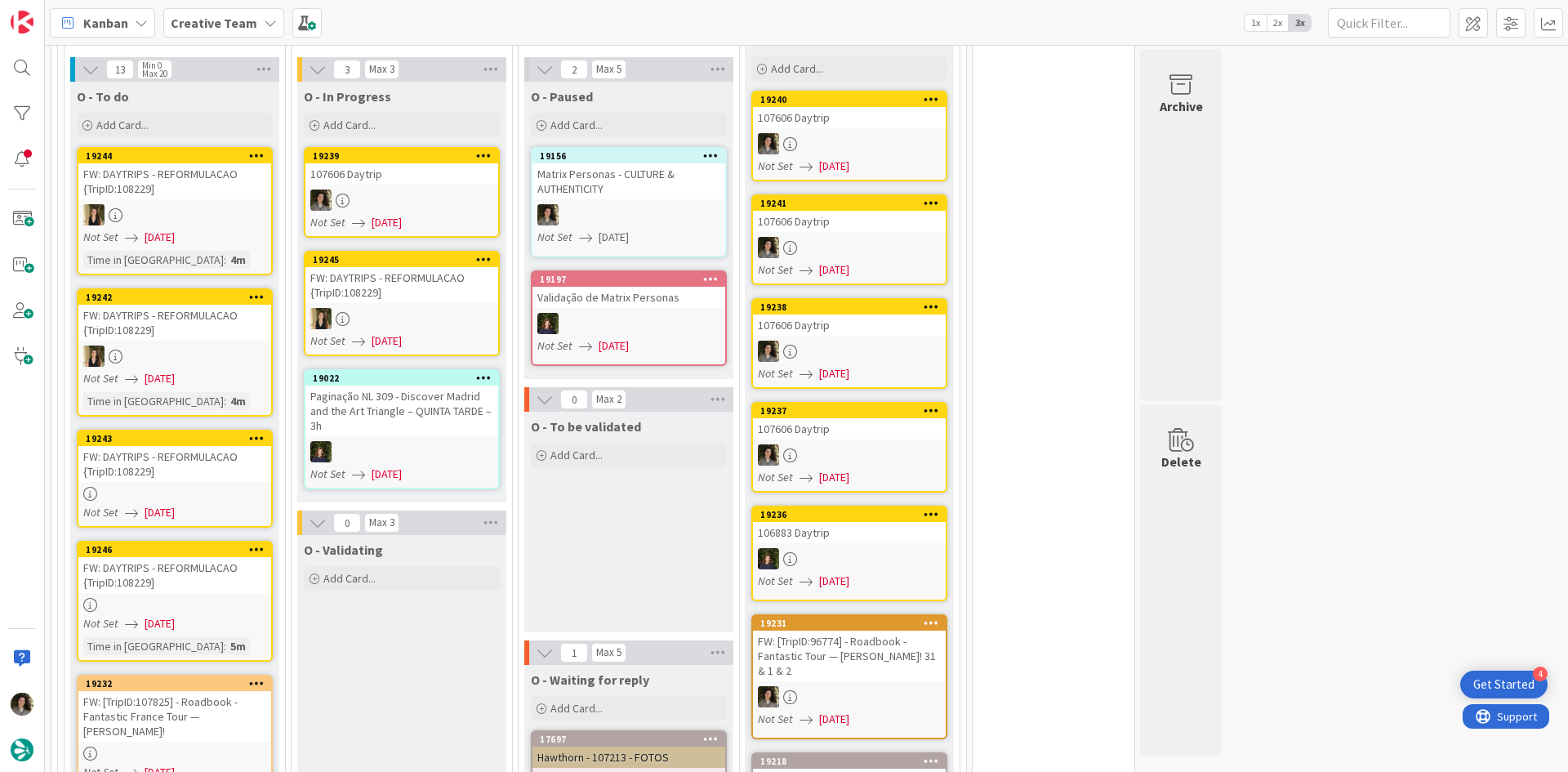 click at bounding box center (402, 200) 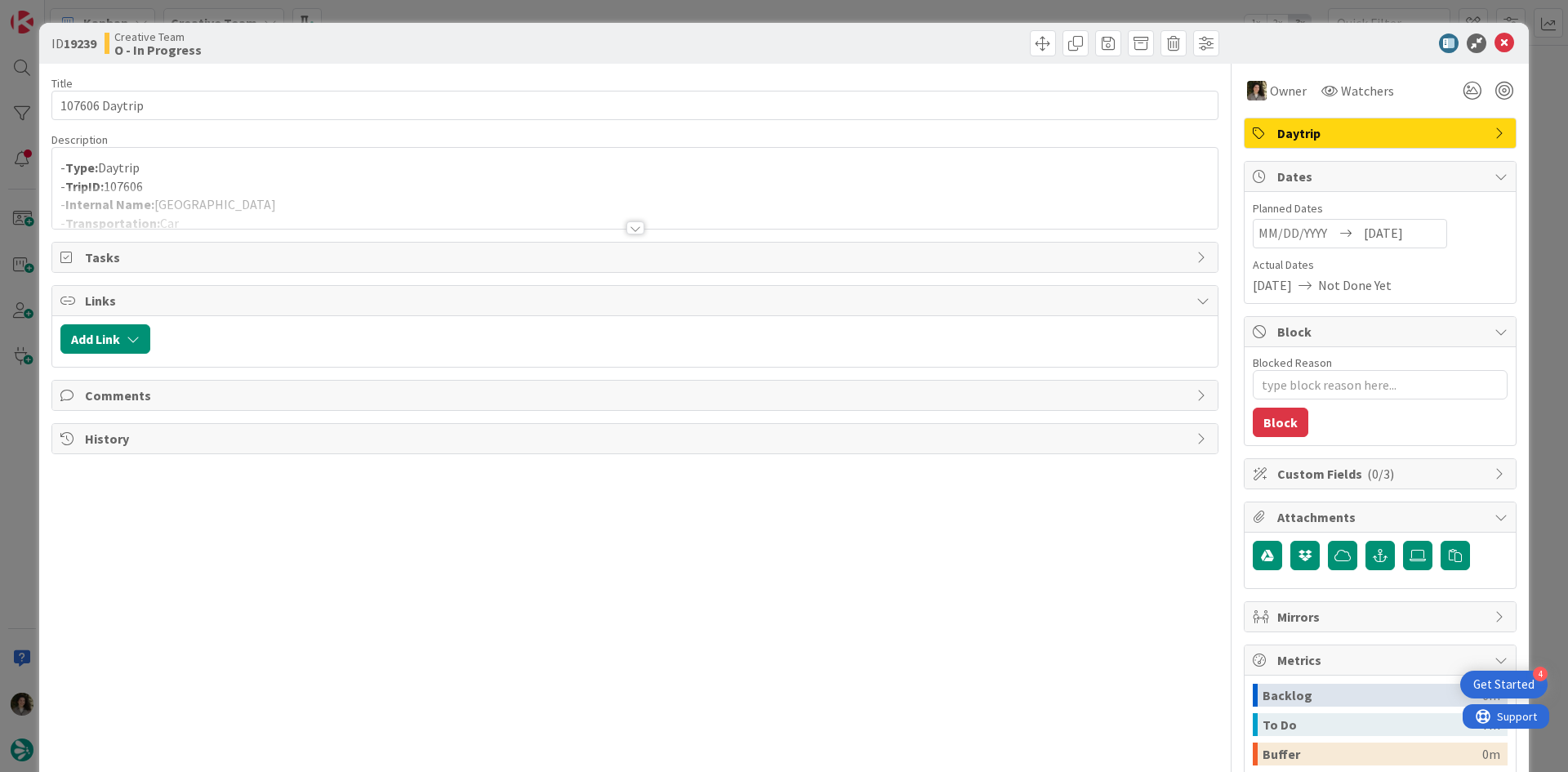 scroll, scrollTop: 0, scrollLeft: 0, axis: both 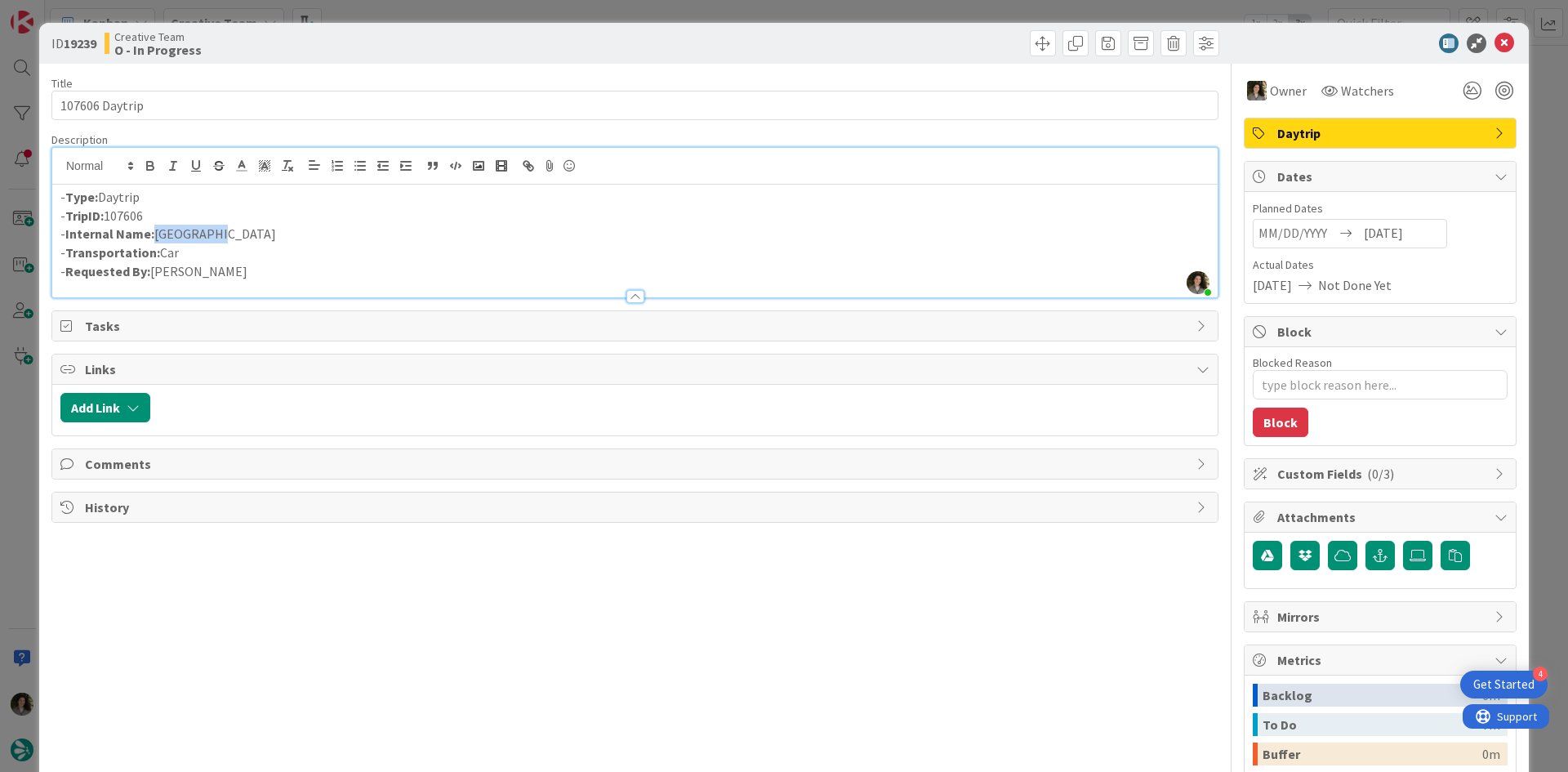 drag, startPoint x: 233, startPoint y: 240, endPoint x: 219, endPoint y: 239, distance: 14.035669 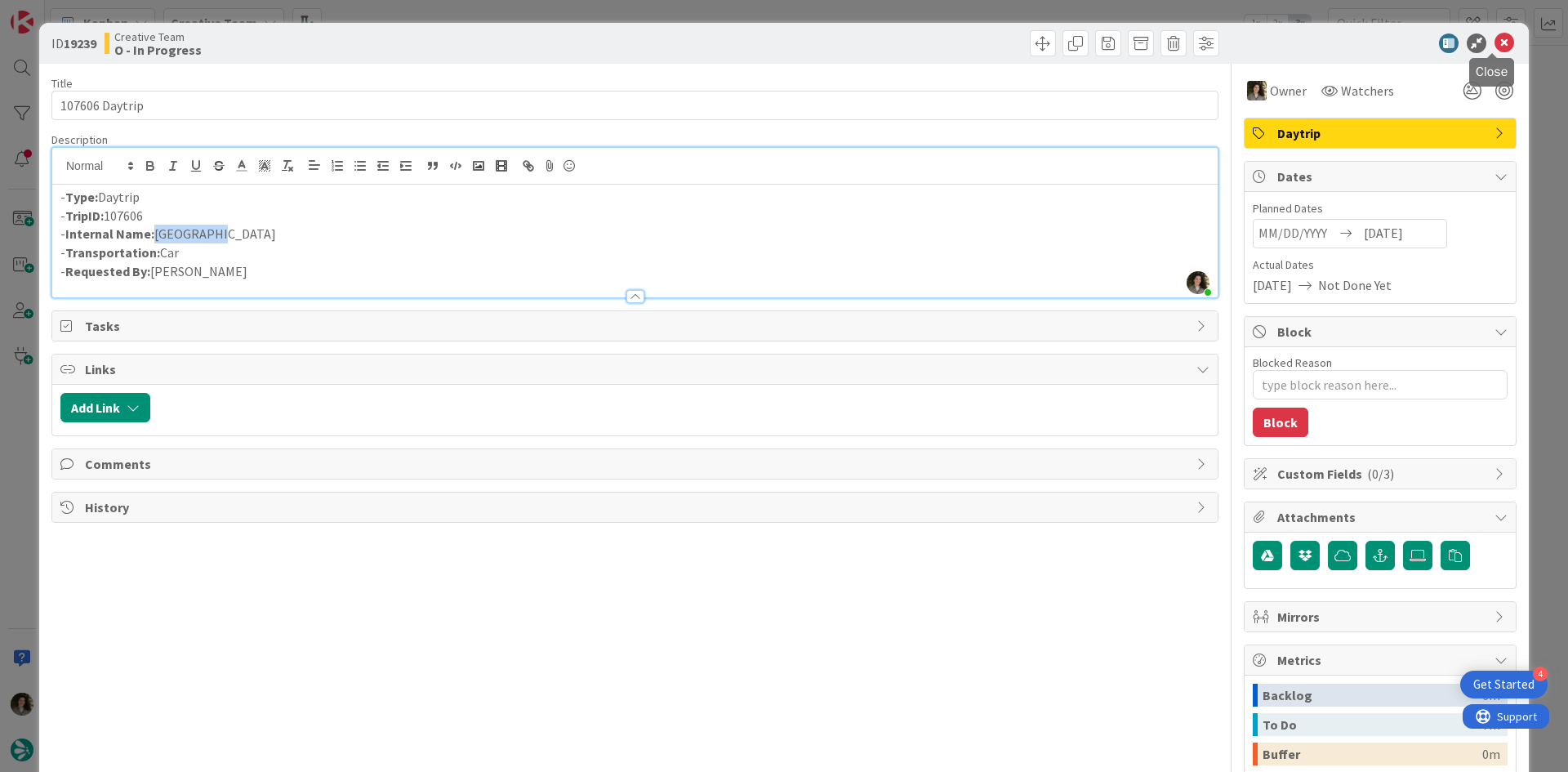 click at bounding box center [1504, 43] 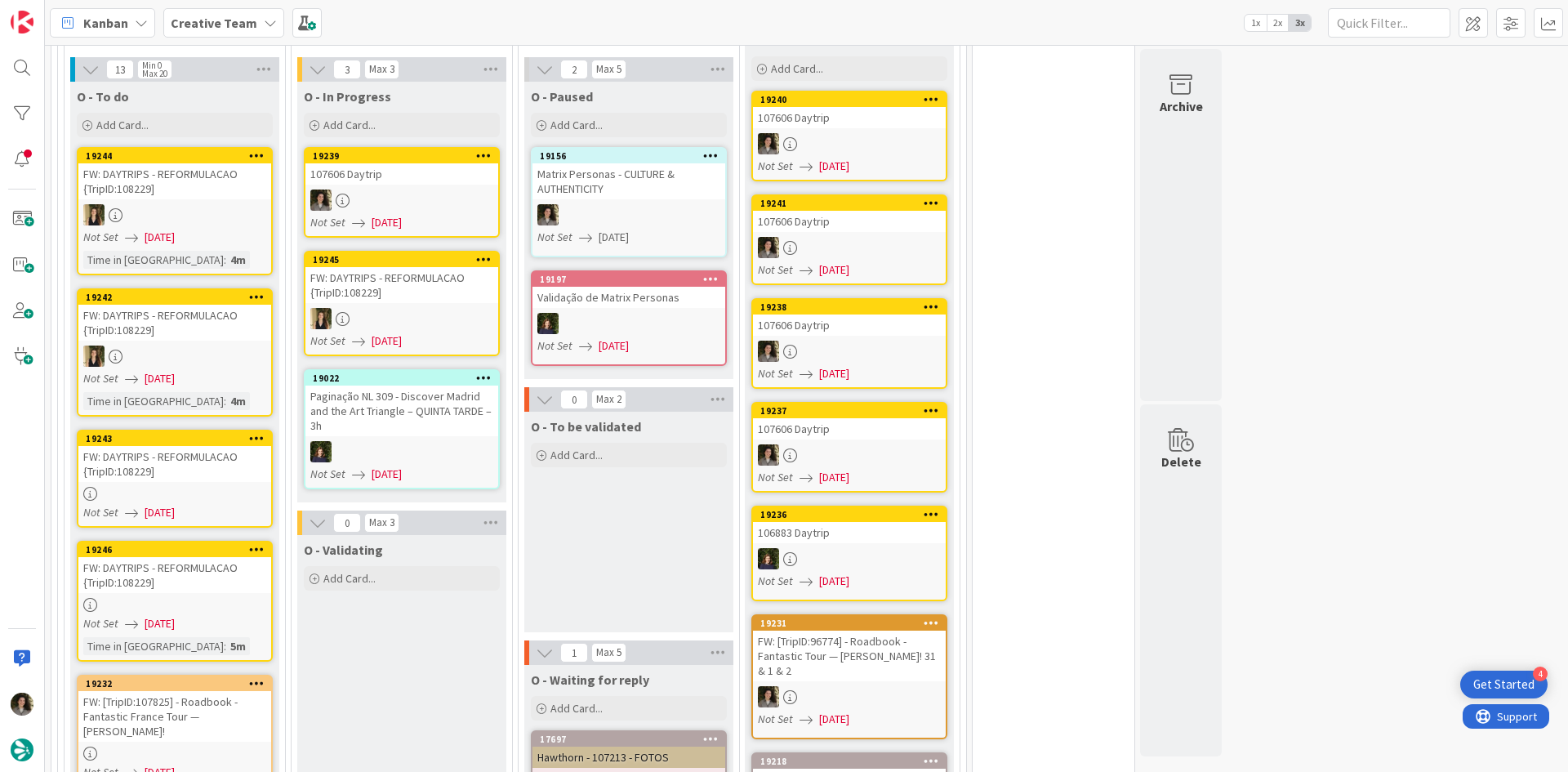 click at bounding box center (402, 200) 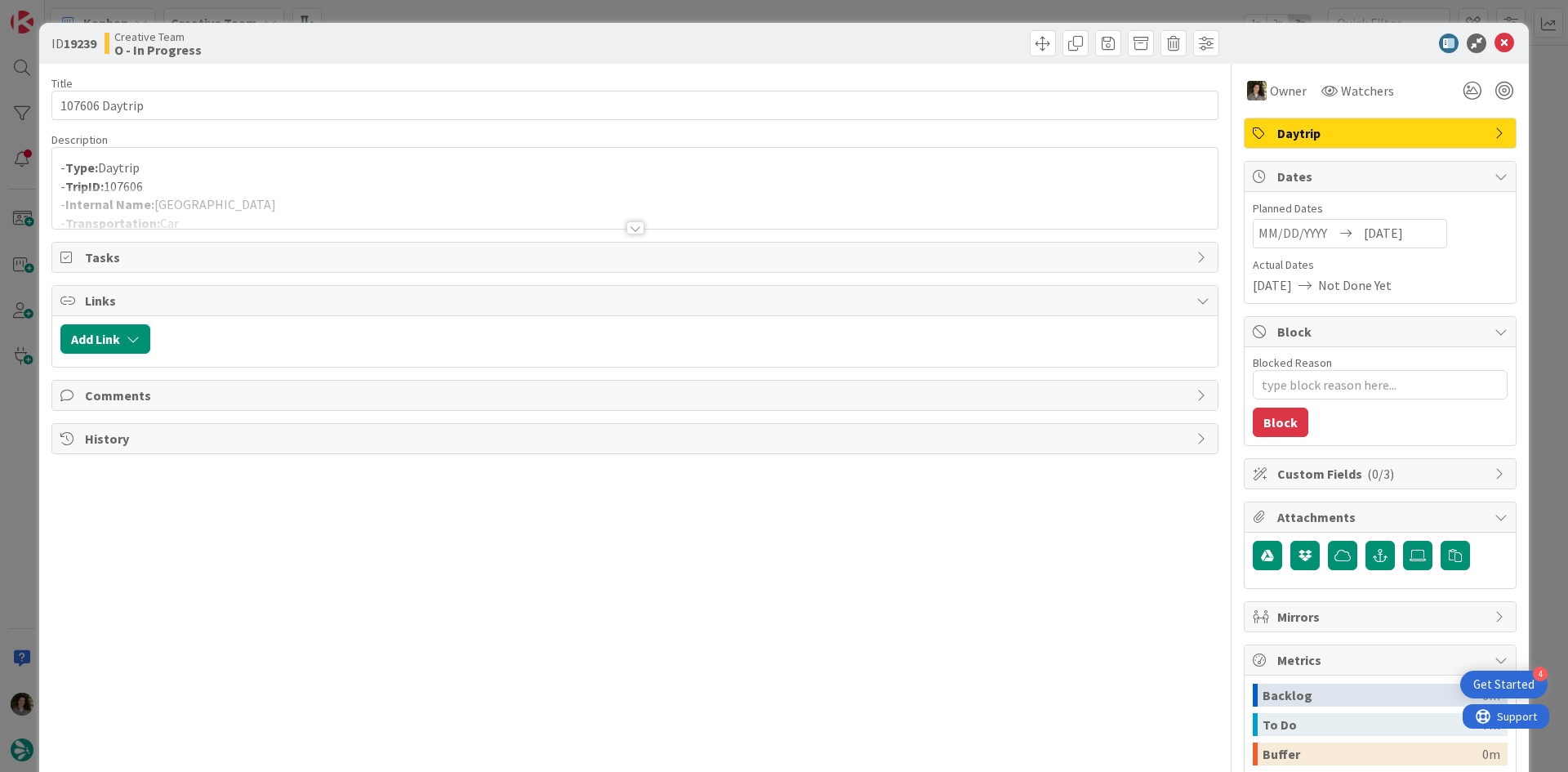 scroll, scrollTop: 0, scrollLeft: 0, axis: both 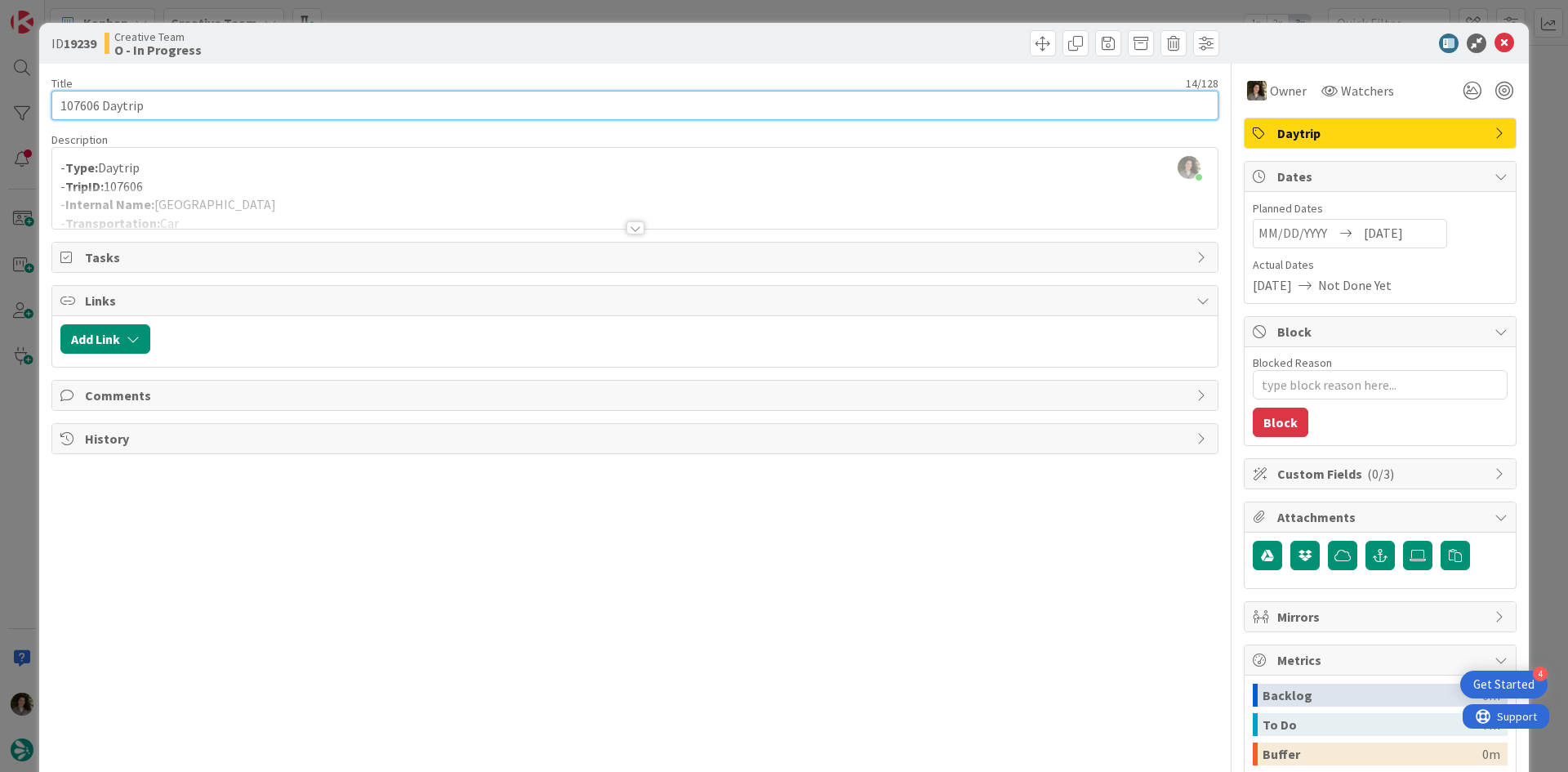 click on "107606 Daytrip" at bounding box center (635, 105) 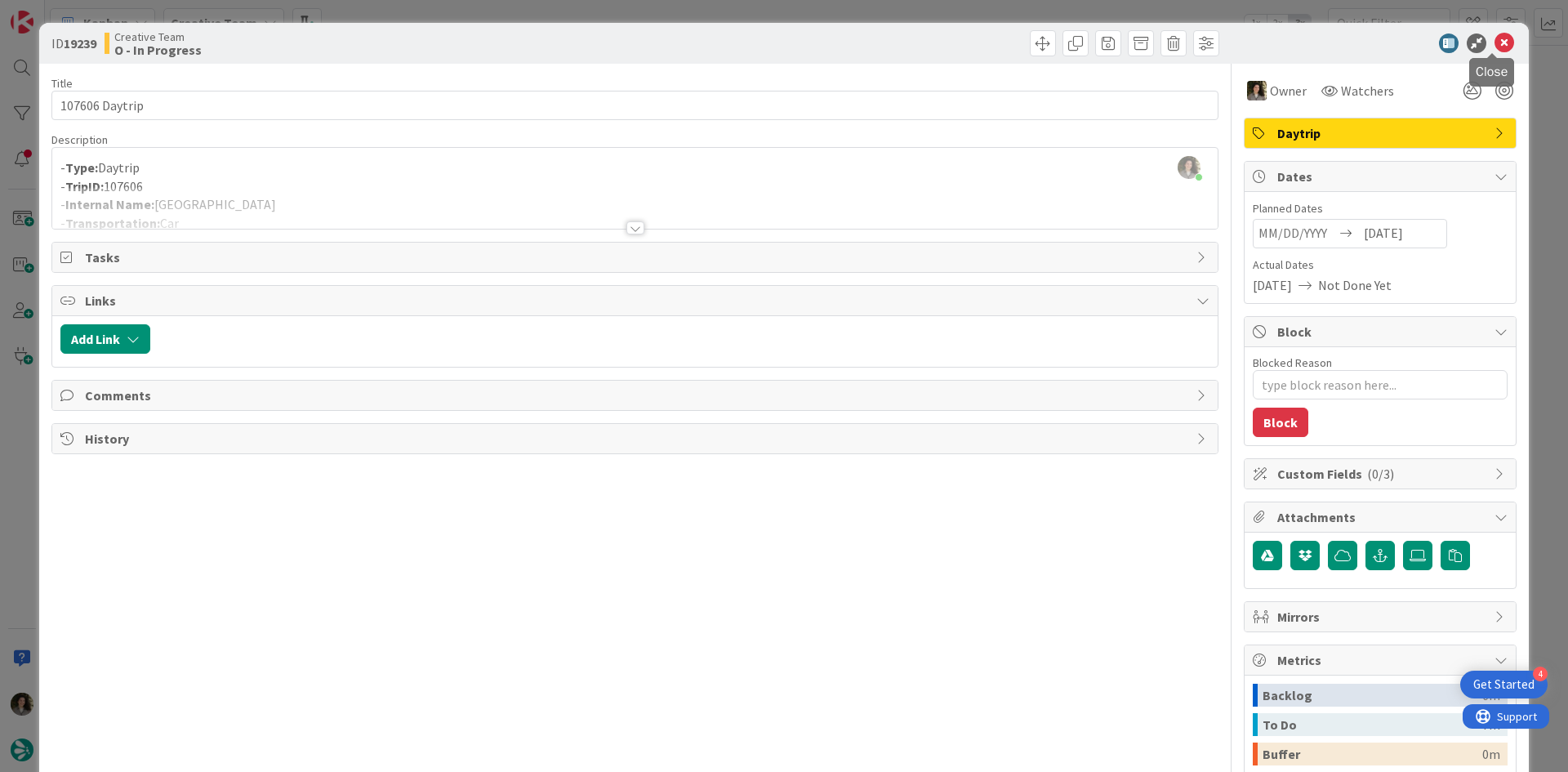 click at bounding box center [1504, 43] 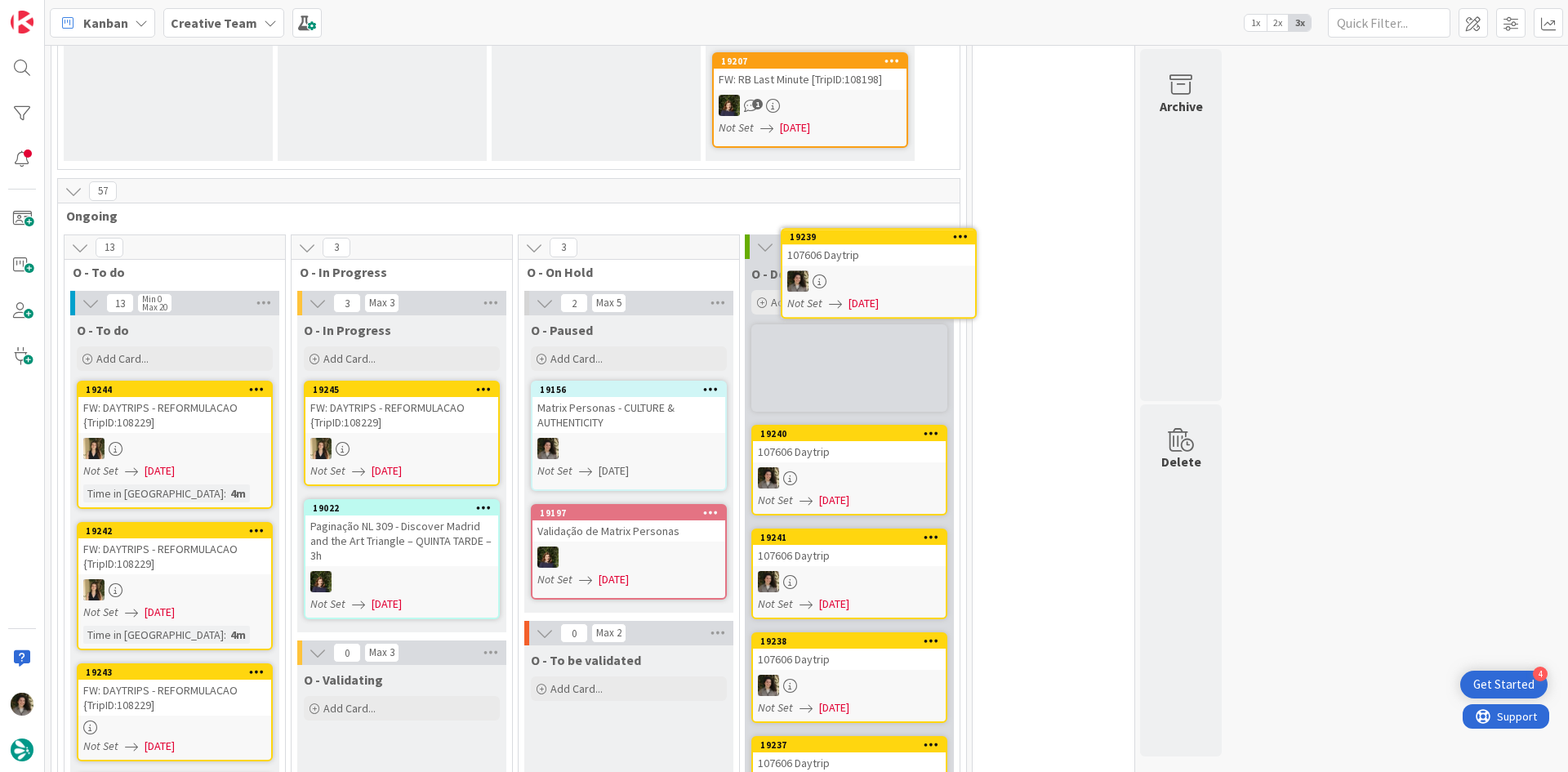 scroll, scrollTop: 1070, scrollLeft: 0, axis: vertical 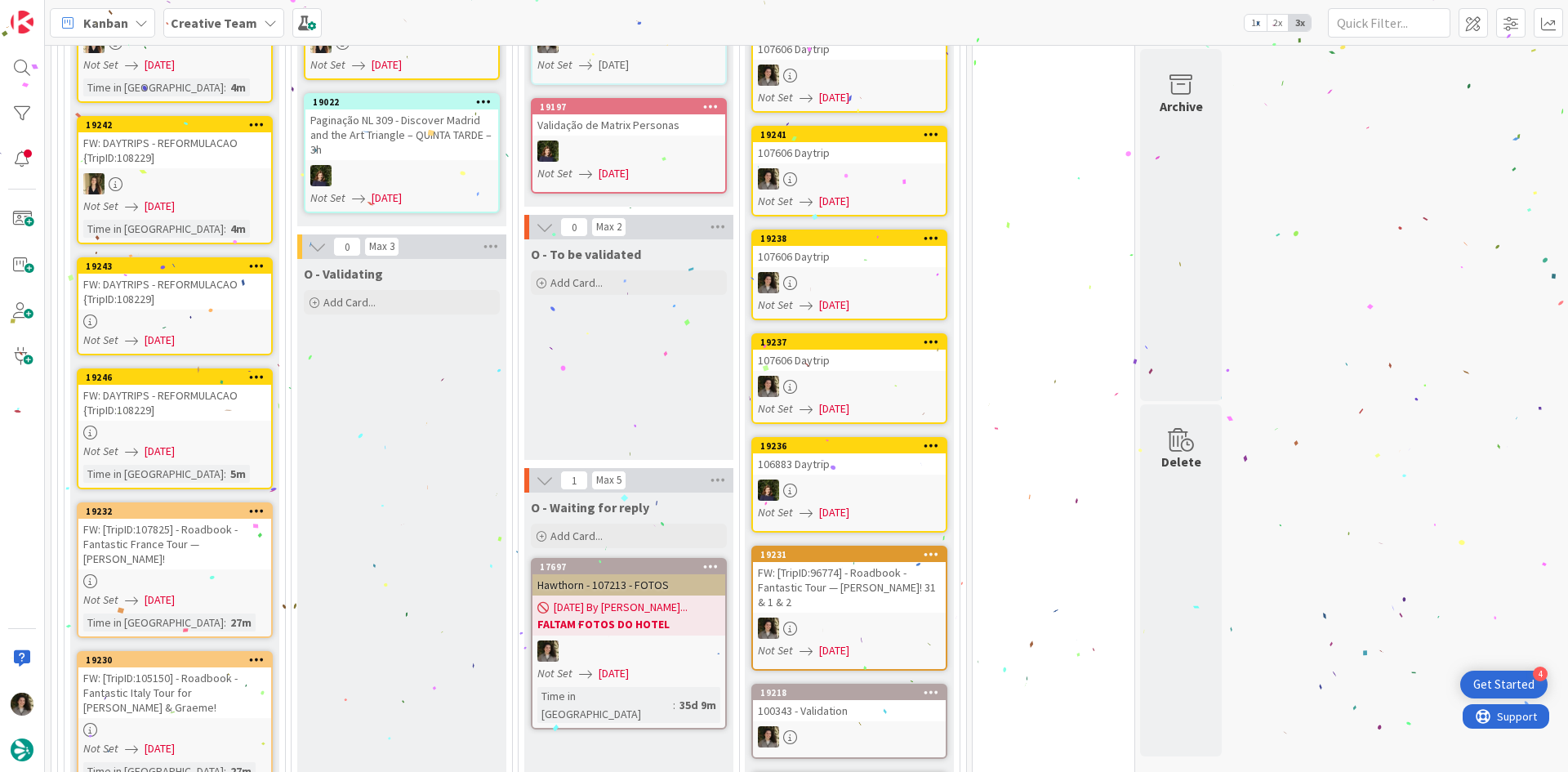 click on "FW: DAYTRIPS - REFORMULACAO {TripID:108229]" at bounding box center [175, 292] 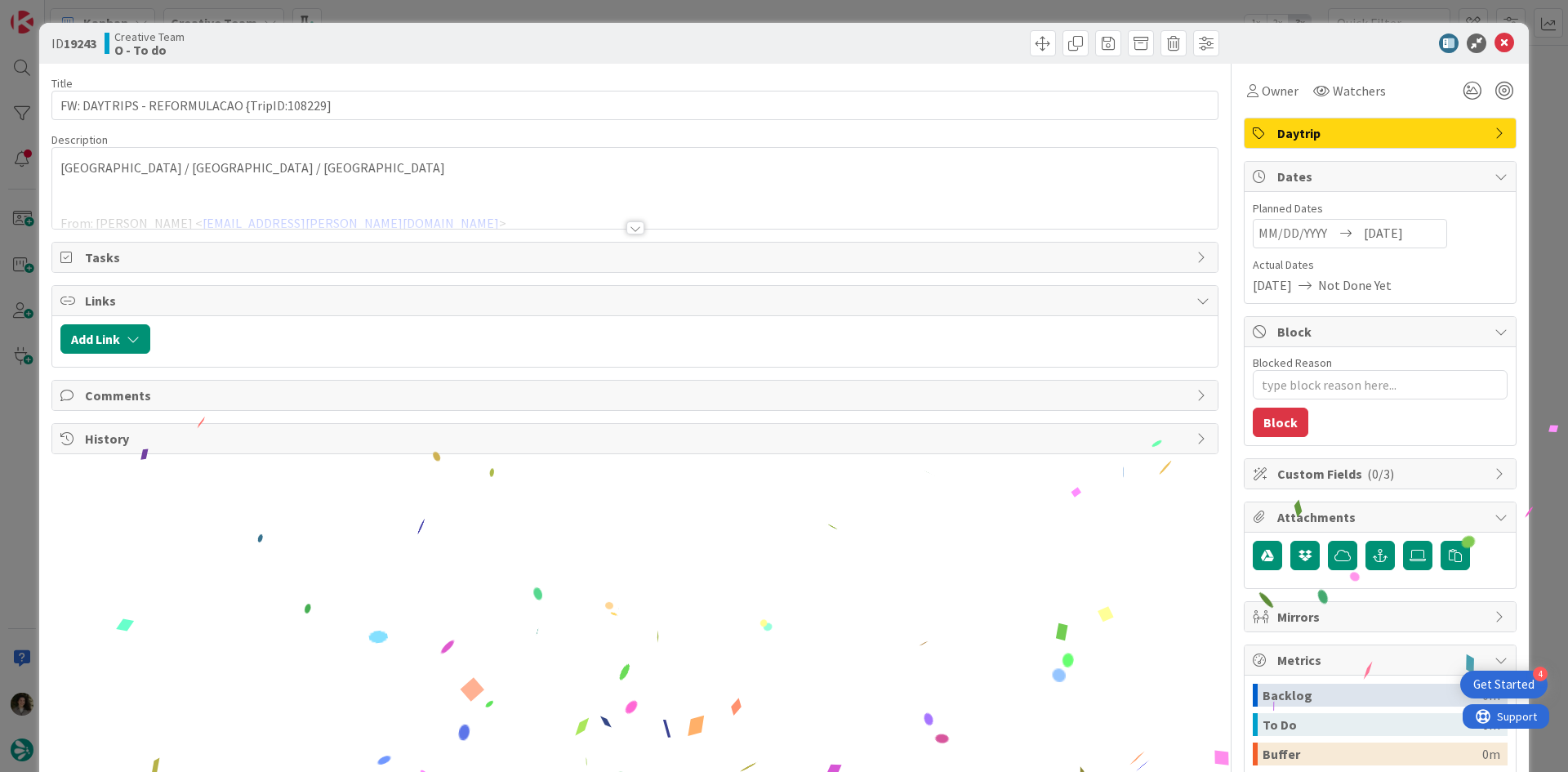 scroll, scrollTop: 0, scrollLeft: 0, axis: both 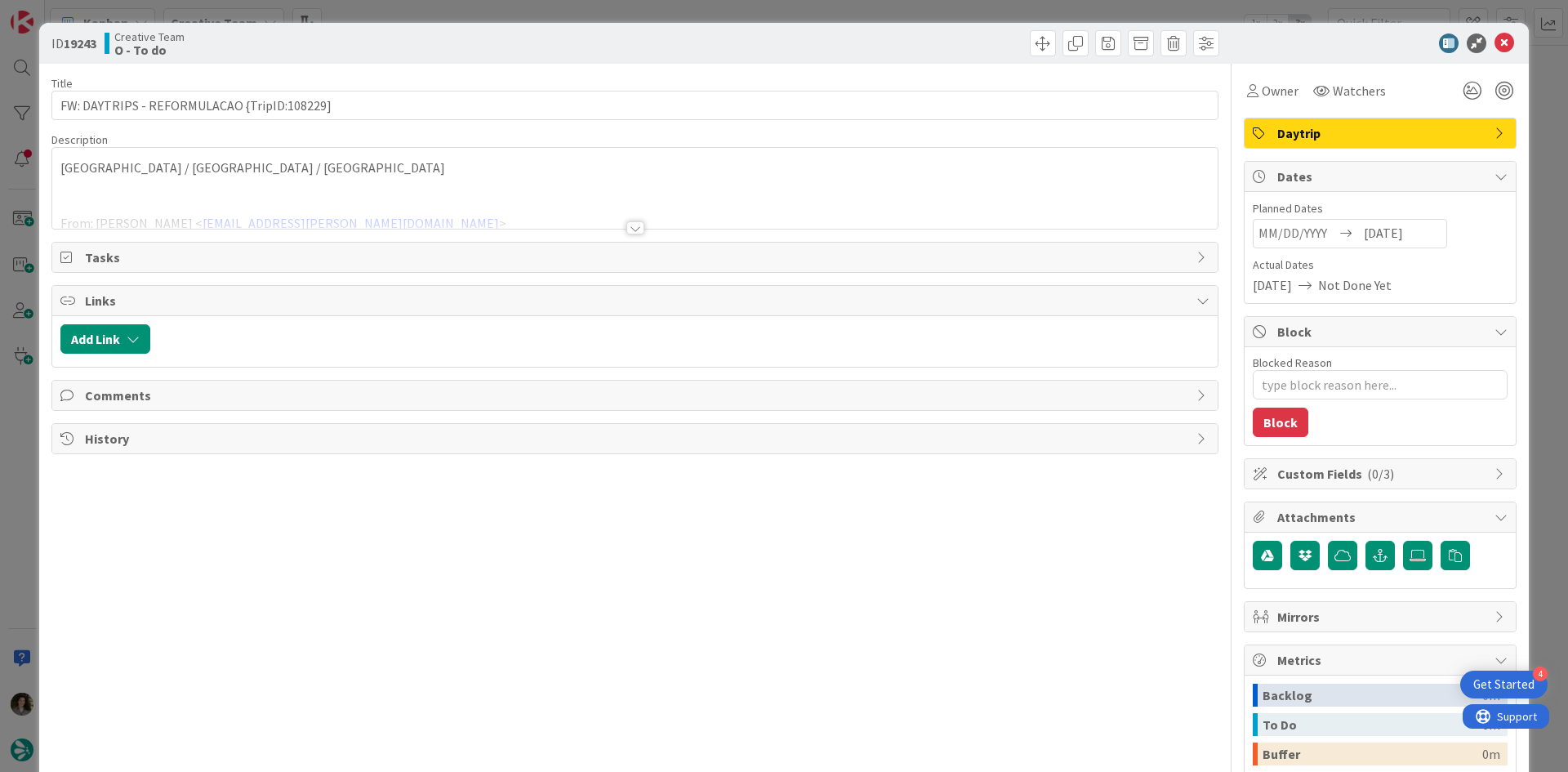 click on "[GEOGRAPHIC_DATA] / [GEOGRAPHIC_DATA] / [GEOGRAPHIC_DATA] From: [PERSON_NAME] < [EMAIL_ADDRESS][PERSON_NAME][DOMAIN_NAME] > Sent: [DATE] 3:58 PM To: Creative Team < [EMAIL_ADDRESS][DOMAIN_NAME] >; [PERSON_NAME] < [PERSON_NAME][EMAIL_ADDRESS][PERSON_NAME][DOMAIN_NAME] > Subject: DAYTRIPS - REFORMULACAO {TripID:108229] [GEOGRAPHIC_DATA] / [GEOGRAPHIC_DATA] / [GEOGRAPHIC_DATA][PERSON_NAME] / [GEOGRAPHIC_DATA] [GEOGRAPHIC_DATA] / [GEOGRAPHIC_DATA] / [GEOGRAPHIC_DATA] [GEOGRAPHIC_DATA] / [GEOGRAPHIC_DATA] / [GEOGRAPHIC_DATA] [GEOGRAPHIC_DATA] / [GEOGRAPHIC_DATA] / [GEOGRAPHIC_DATA] [GEOGRAPHIC_DATA] / [GEOGRAPHIC_DATA] + Train to [GEOGRAPHIC_DATA] @[PERSON_NAME]< mailto:[EMAIL_ADDRESS][DOMAIN_NAME] > aprovas? [[PERSON_NAME]] [PERSON_NAME] Specialist Travel Consultant [ [URL][DOMAIN_NAME] ]< [URL][DOMAIN_NAME] > Schedule a Call< [URL][DOMAIN_NAME] > [GEOGRAPHIC_DATA]: [PHONE_NUMBER] (9 a.m. to 6 p.m. Lisbon Local Time)<tel:[PHONE_NUMBER]> < >" at bounding box center [635, 188] 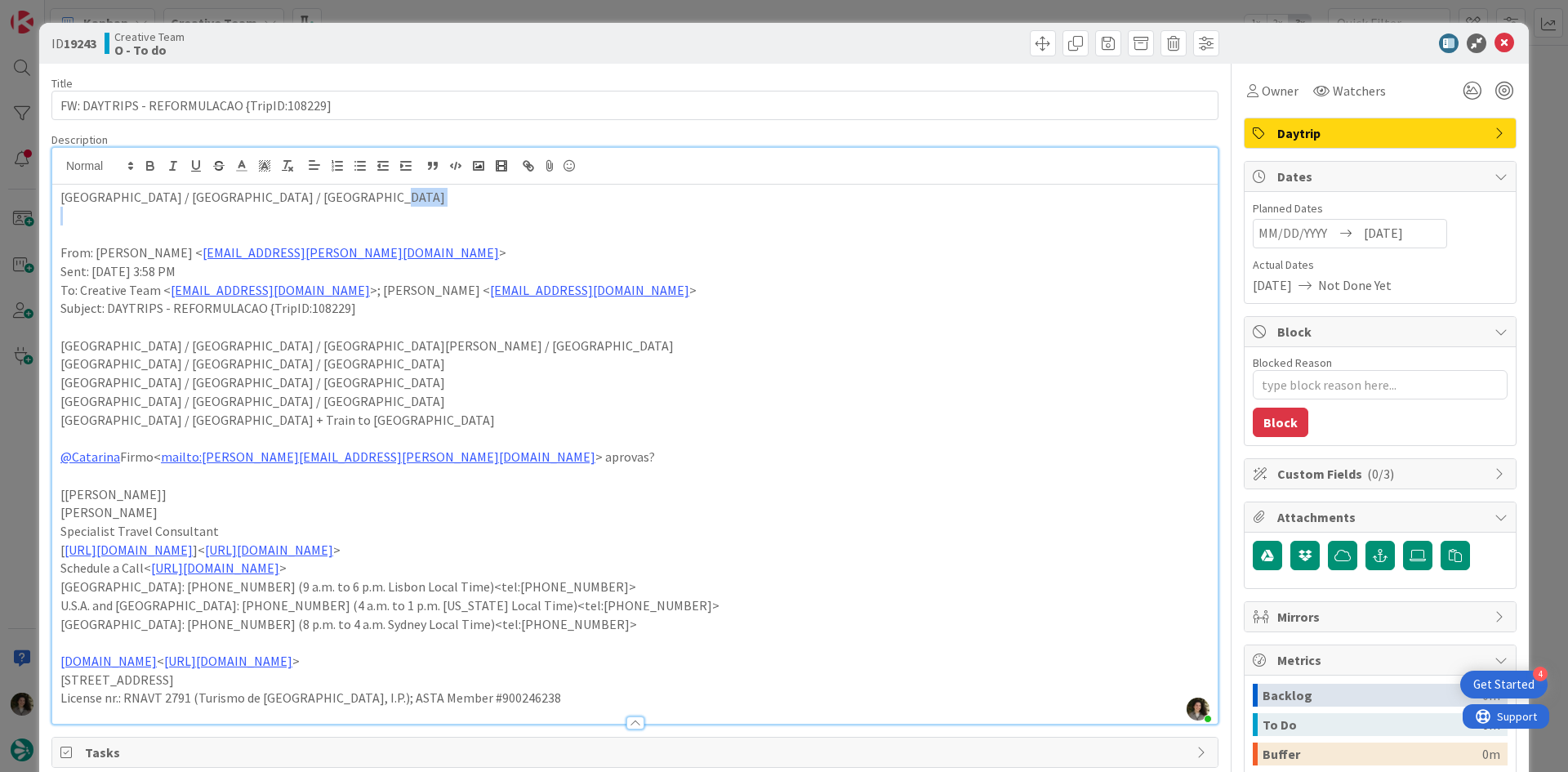 drag, startPoint x: 371, startPoint y: 194, endPoint x: 22, endPoint y: 209, distance: 349.3222 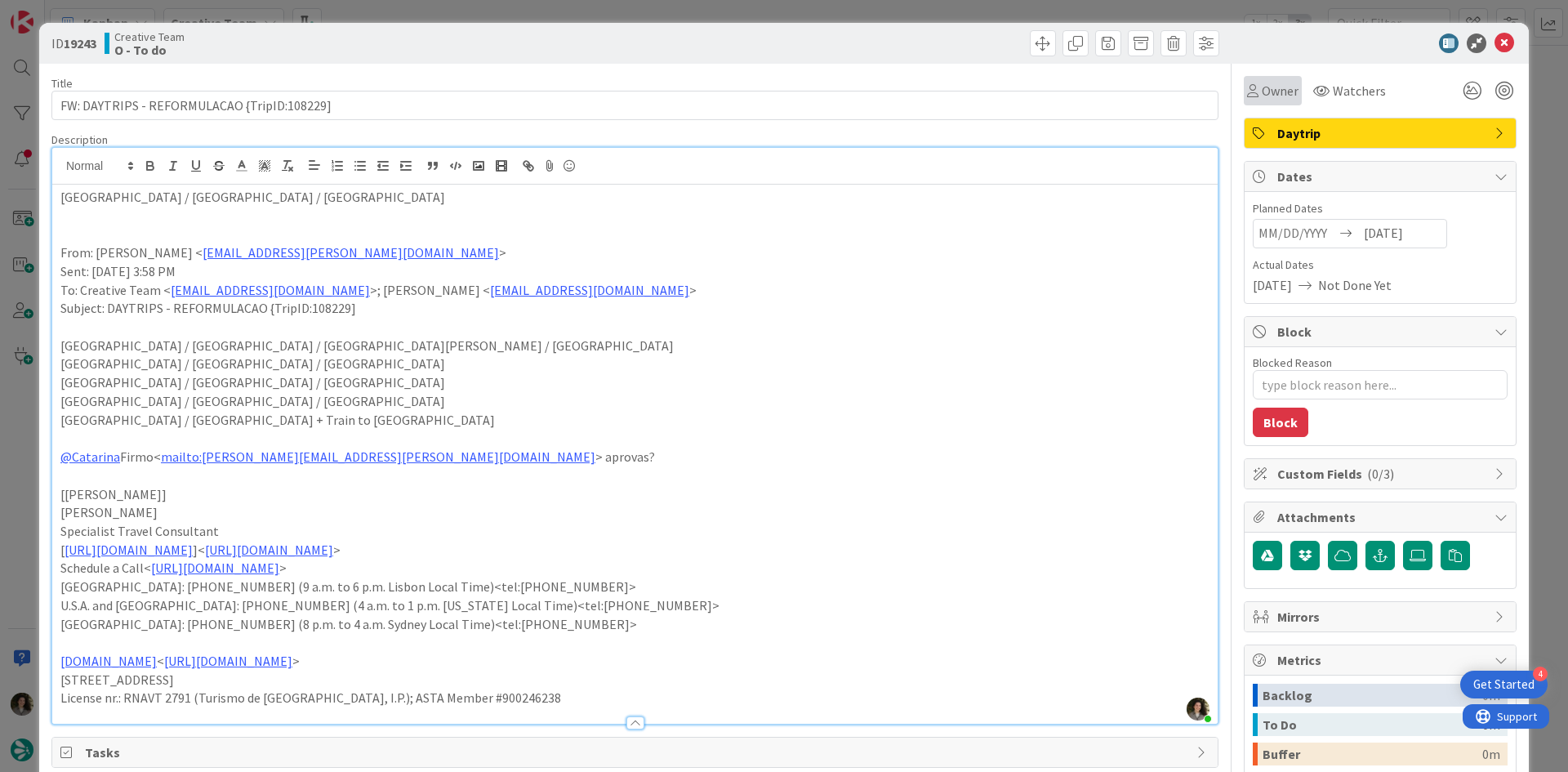 click on "Owner" at bounding box center [1272, 91] 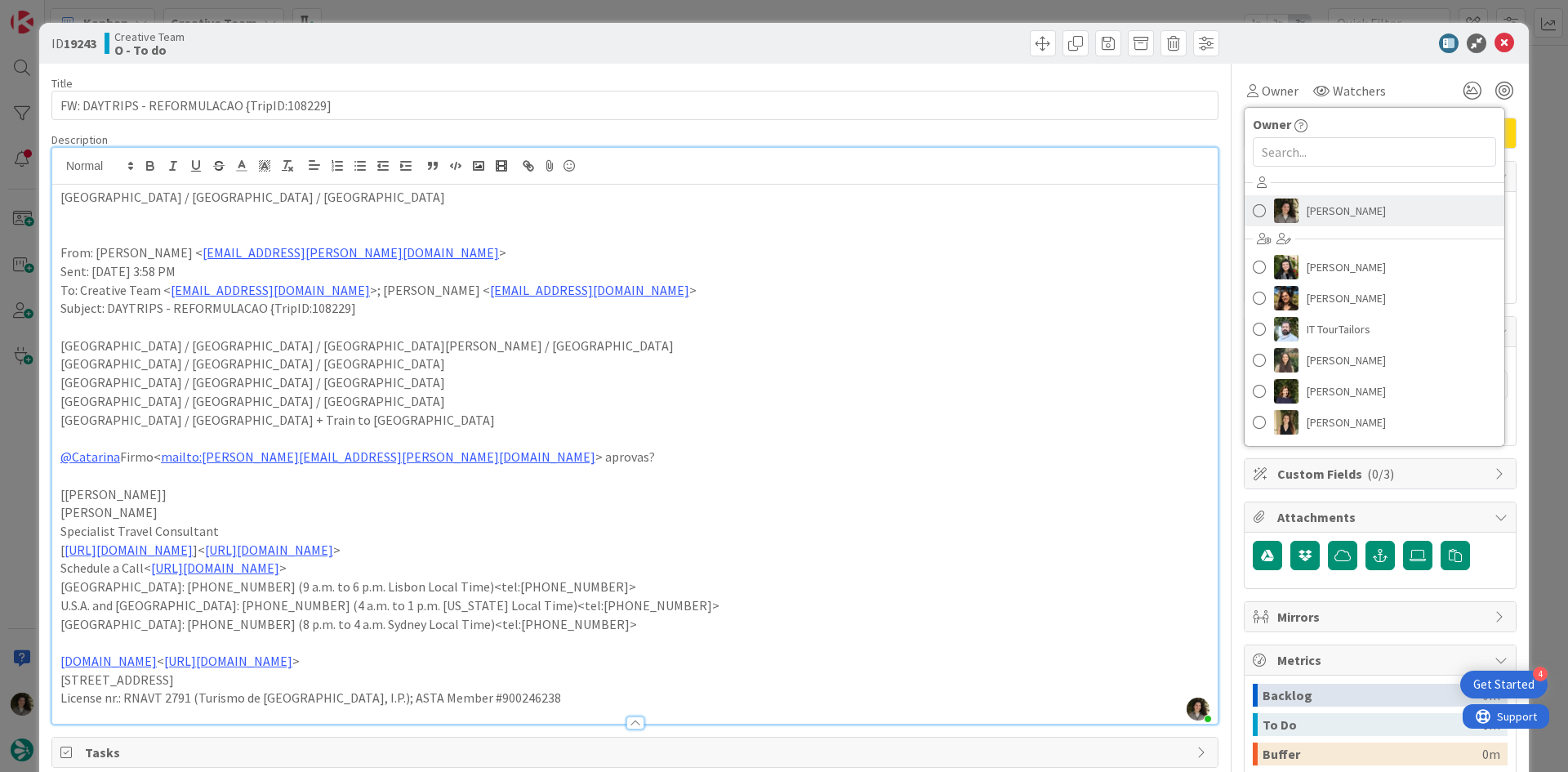 click on "[PERSON_NAME]" at bounding box center (1346, 211) 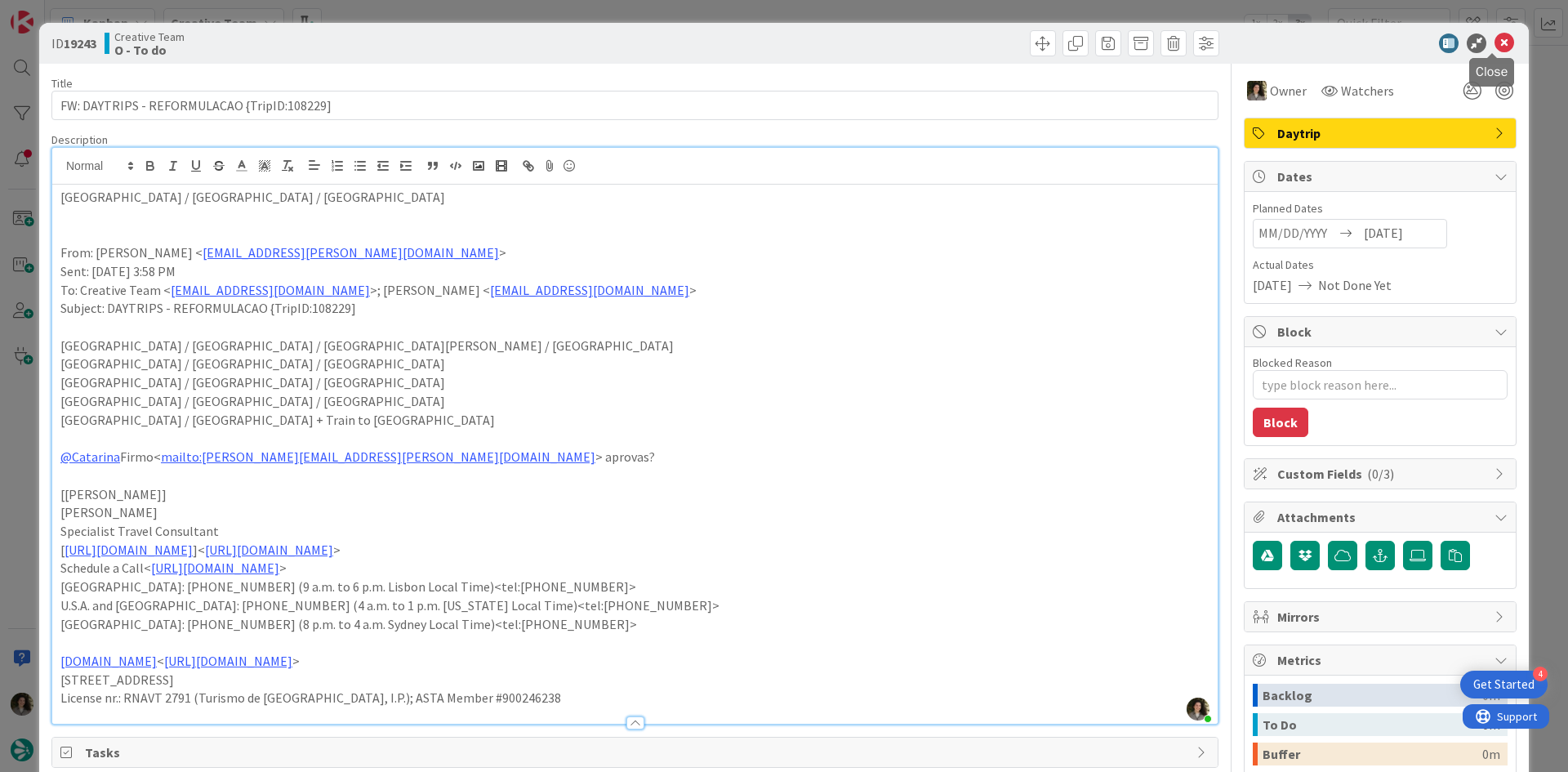 click at bounding box center [1504, 43] 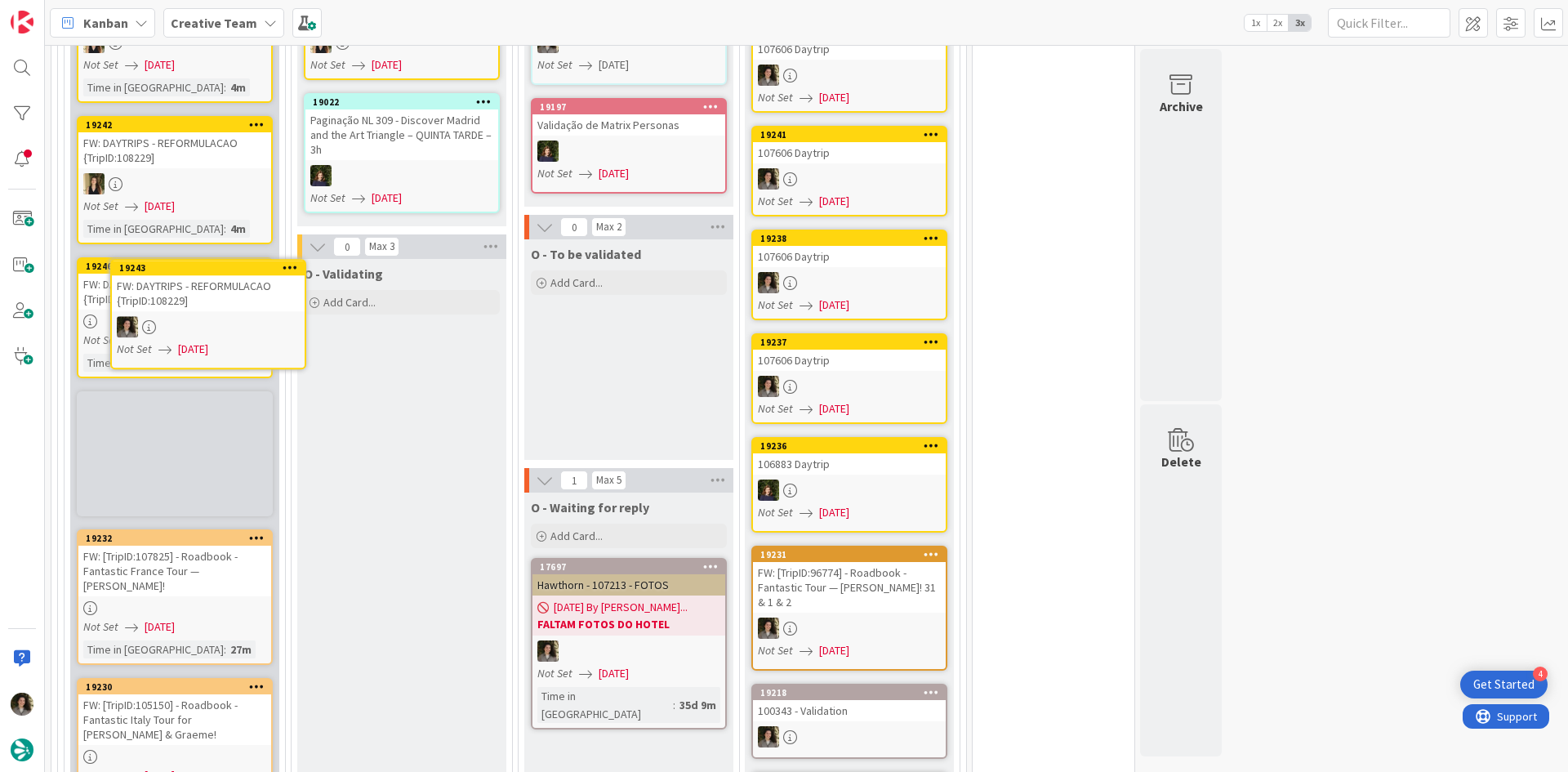 scroll, scrollTop: 0, scrollLeft: 0, axis: both 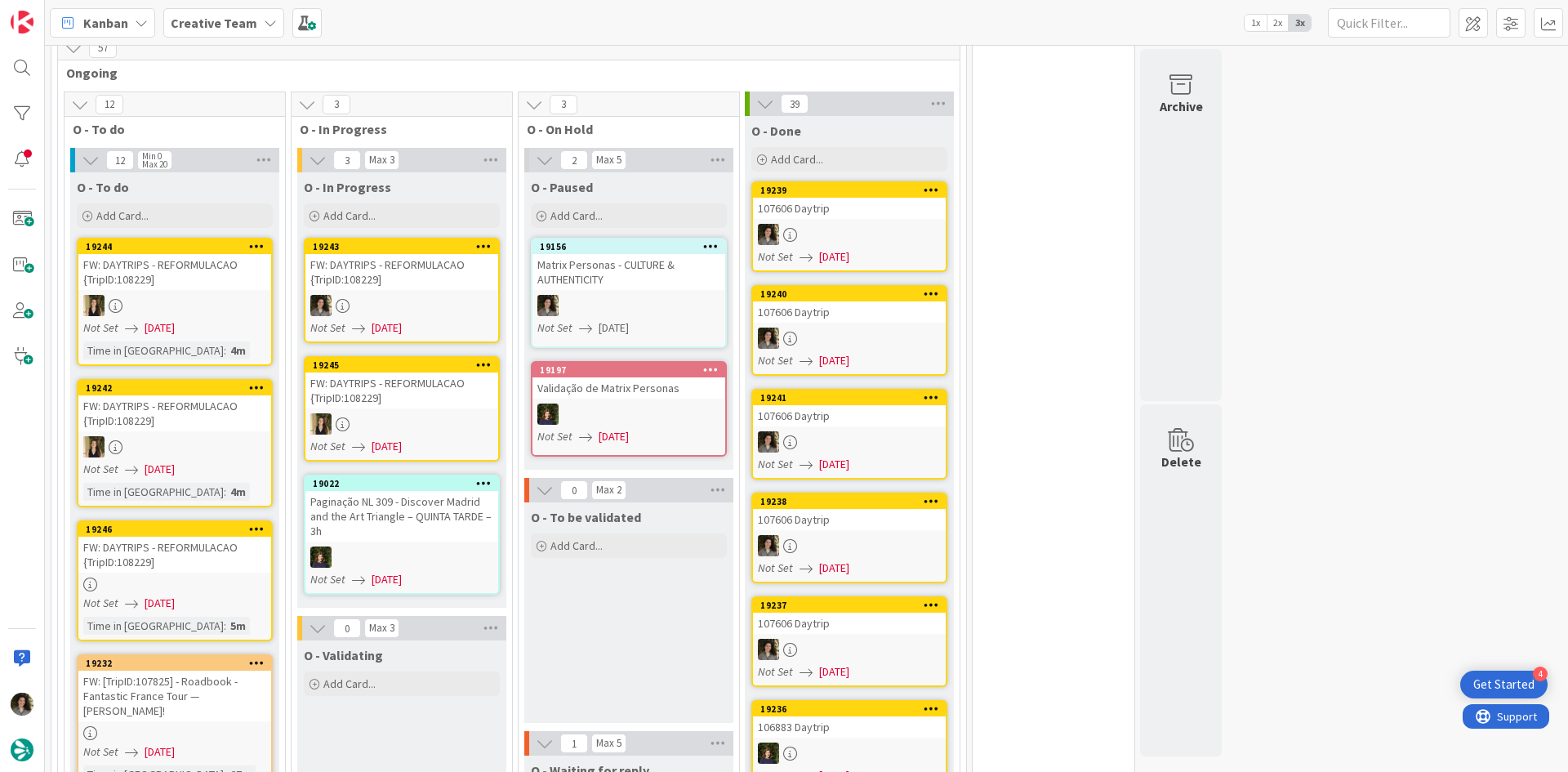 click at bounding box center (402, 306) 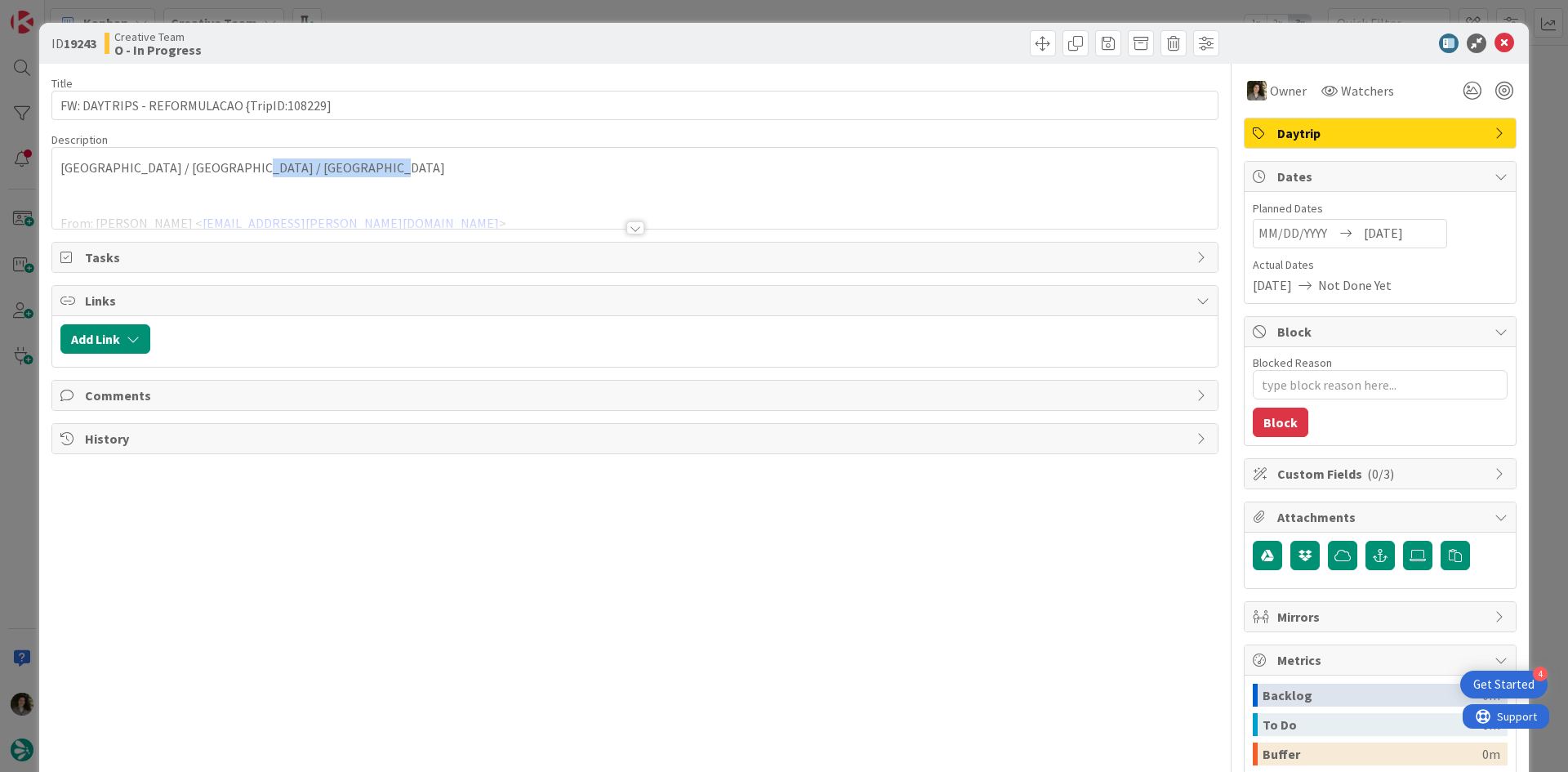 scroll, scrollTop: 0, scrollLeft: 0, axis: both 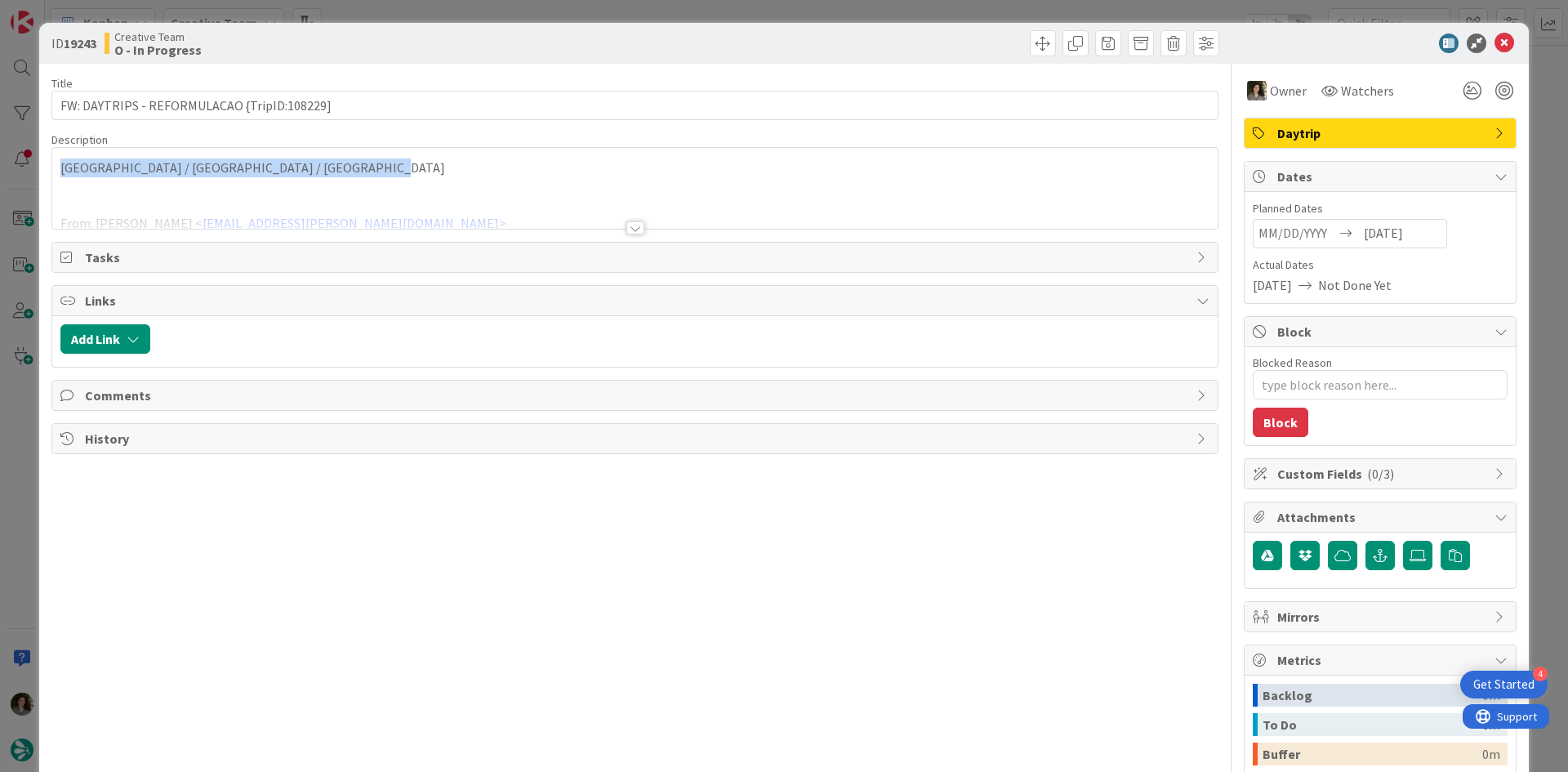 drag, startPoint x: 395, startPoint y: 165, endPoint x: 49, endPoint y: 165, distance: 346 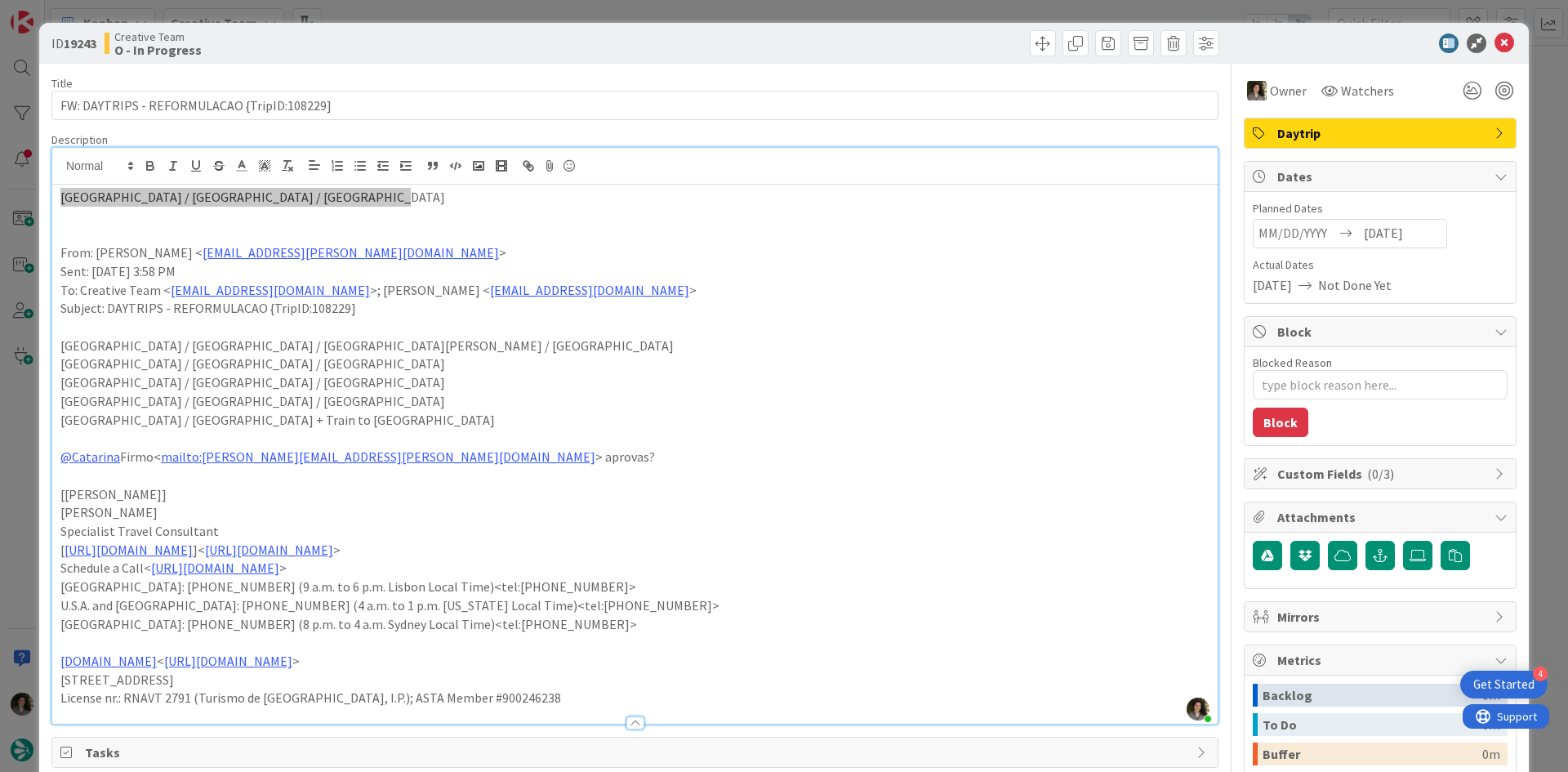 type on "x" 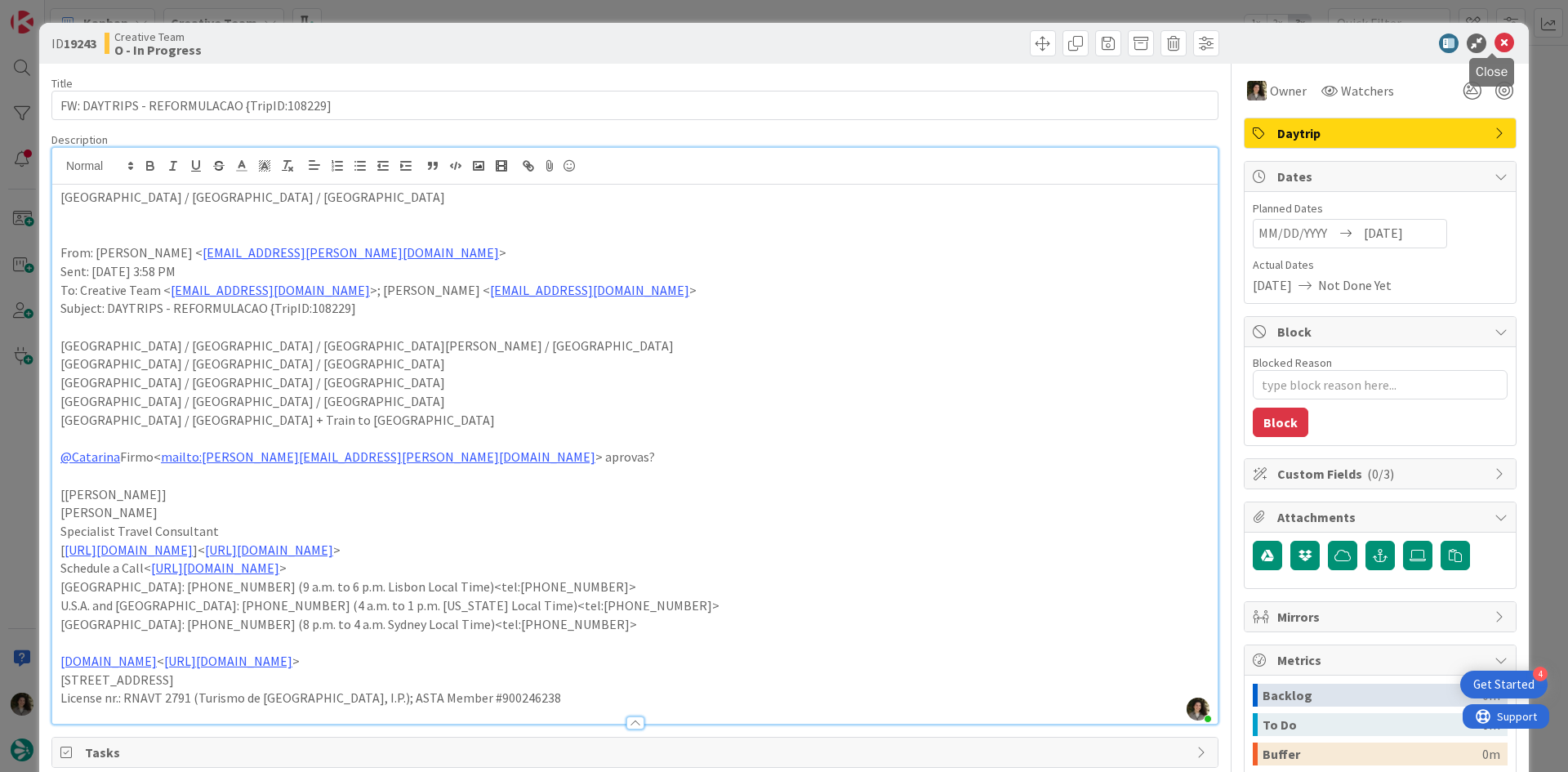 click at bounding box center (1504, 43) 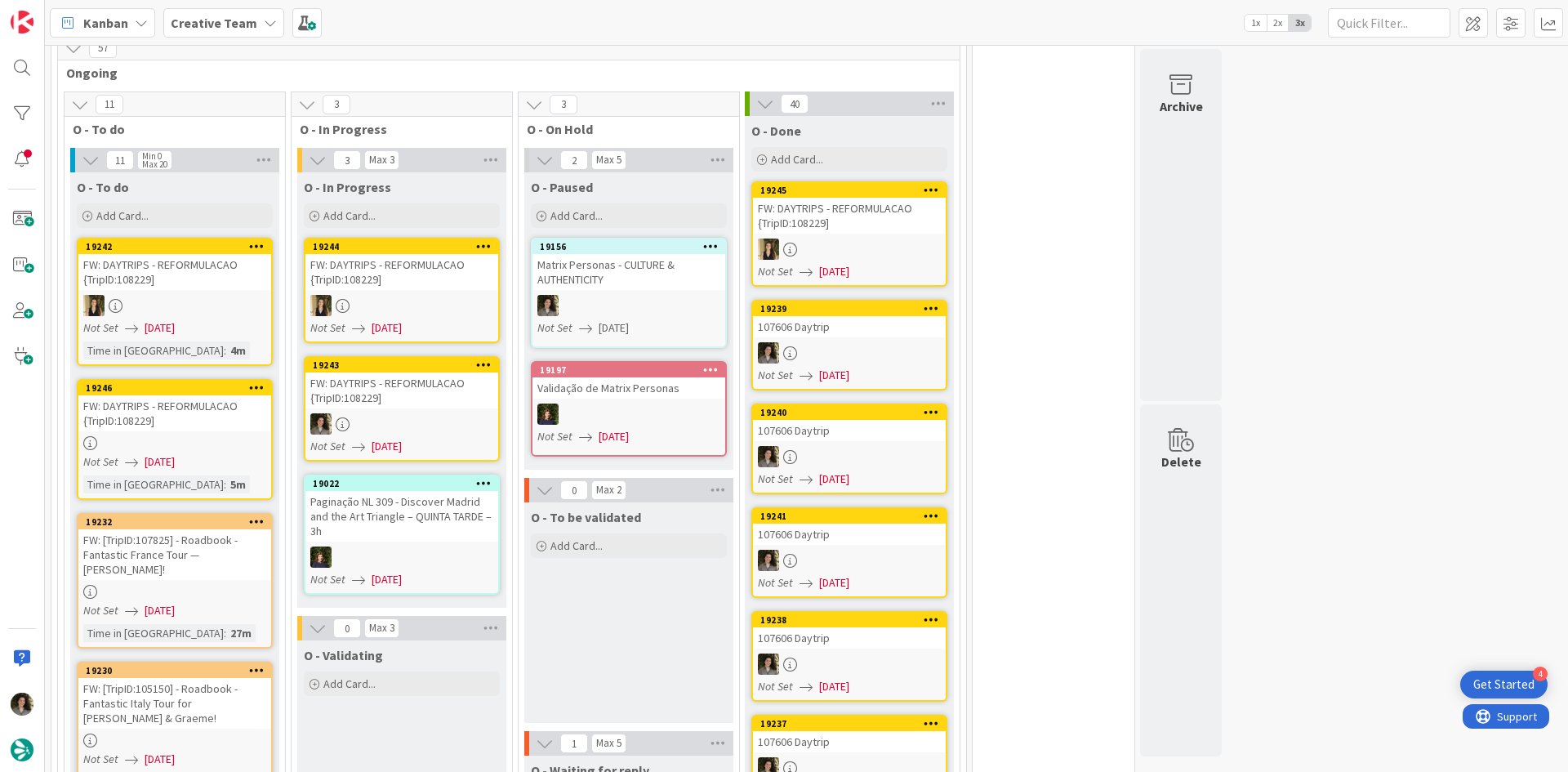 scroll, scrollTop: 0, scrollLeft: 0, axis: both 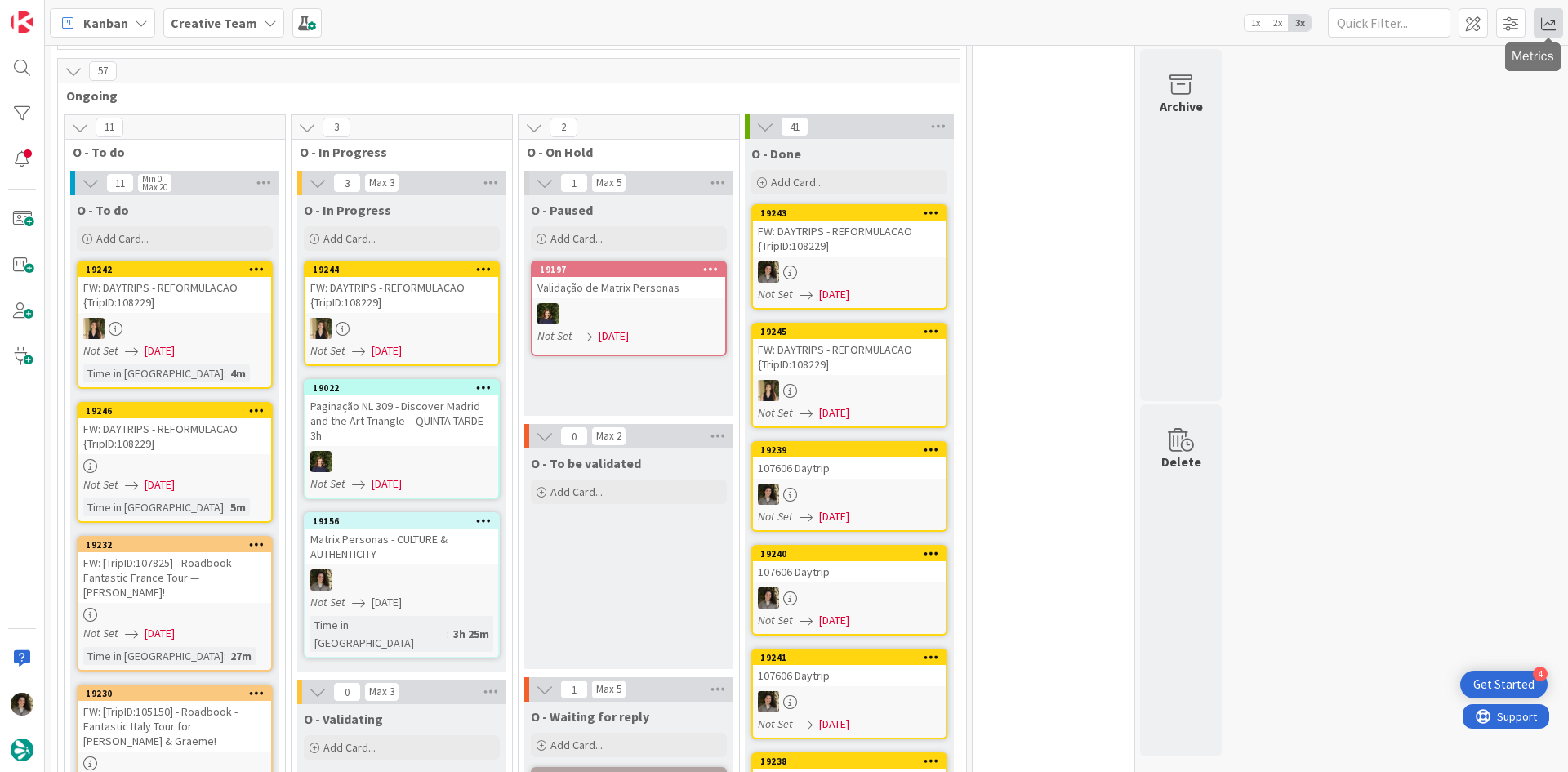 click at bounding box center [1548, 23] 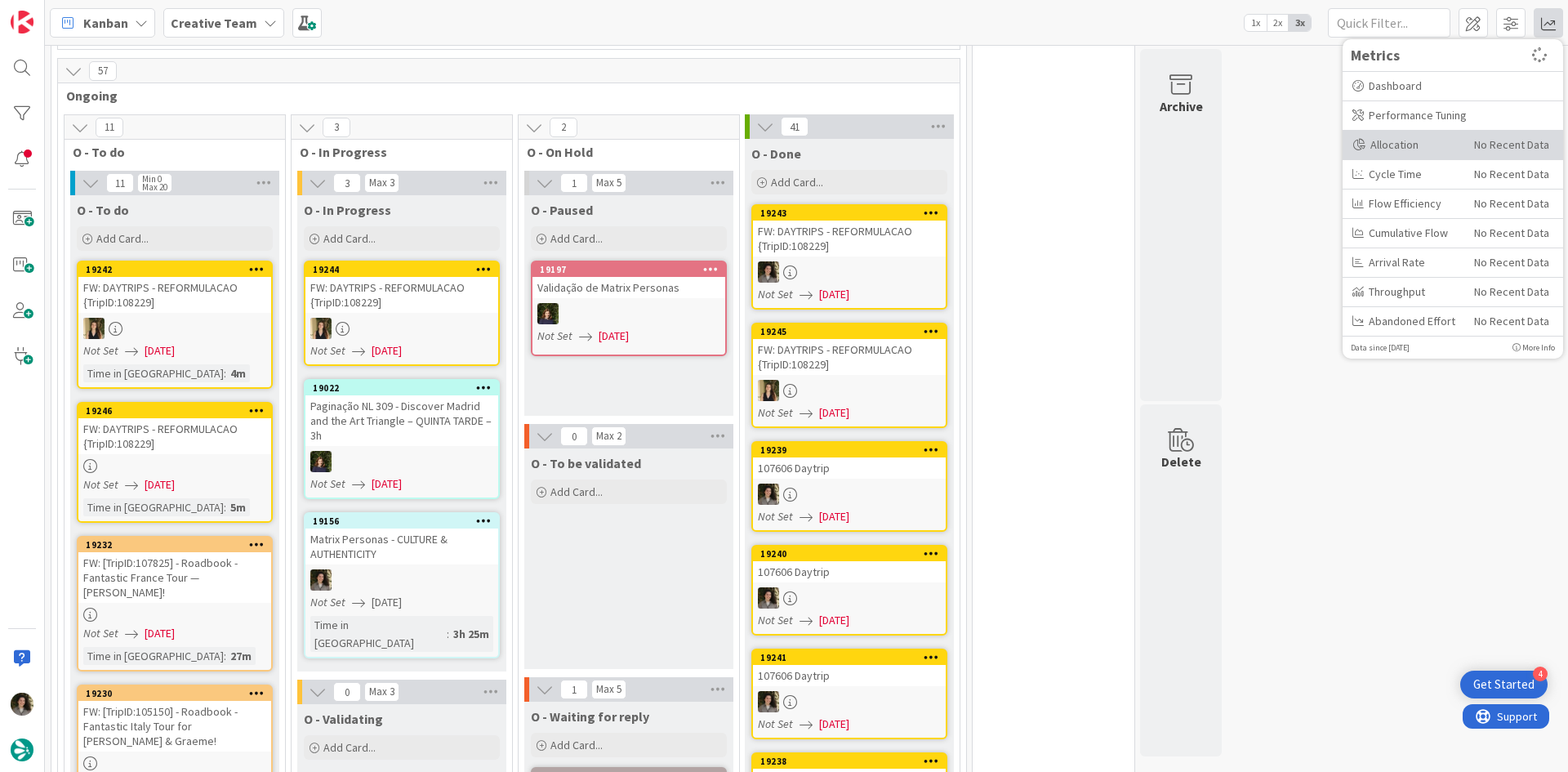 click on "Allocation" at bounding box center [1407, 145] 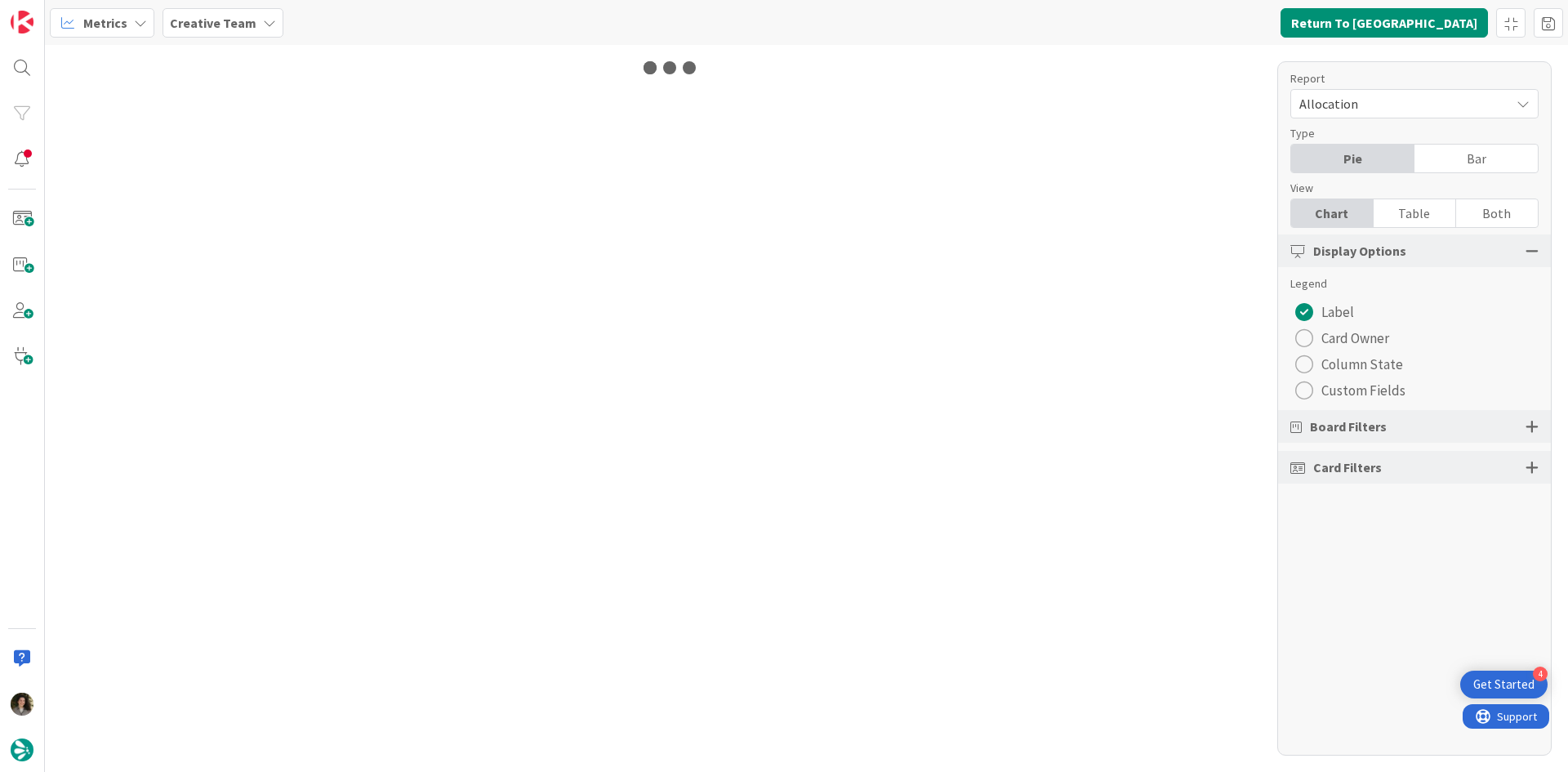 scroll, scrollTop: 0, scrollLeft: 0, axis: both 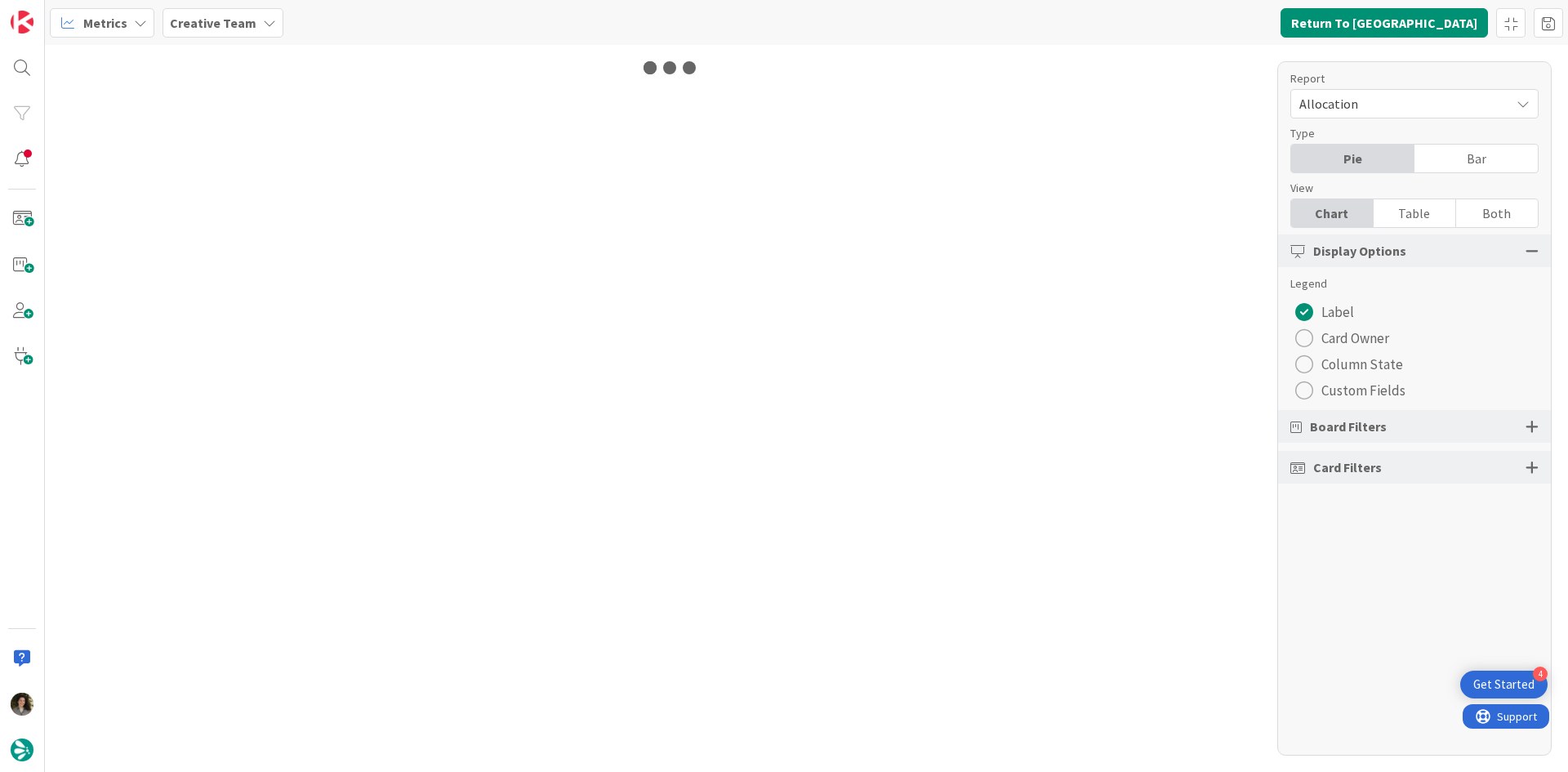 click on "Chart Table Both" at bounding box center (1414, 213) 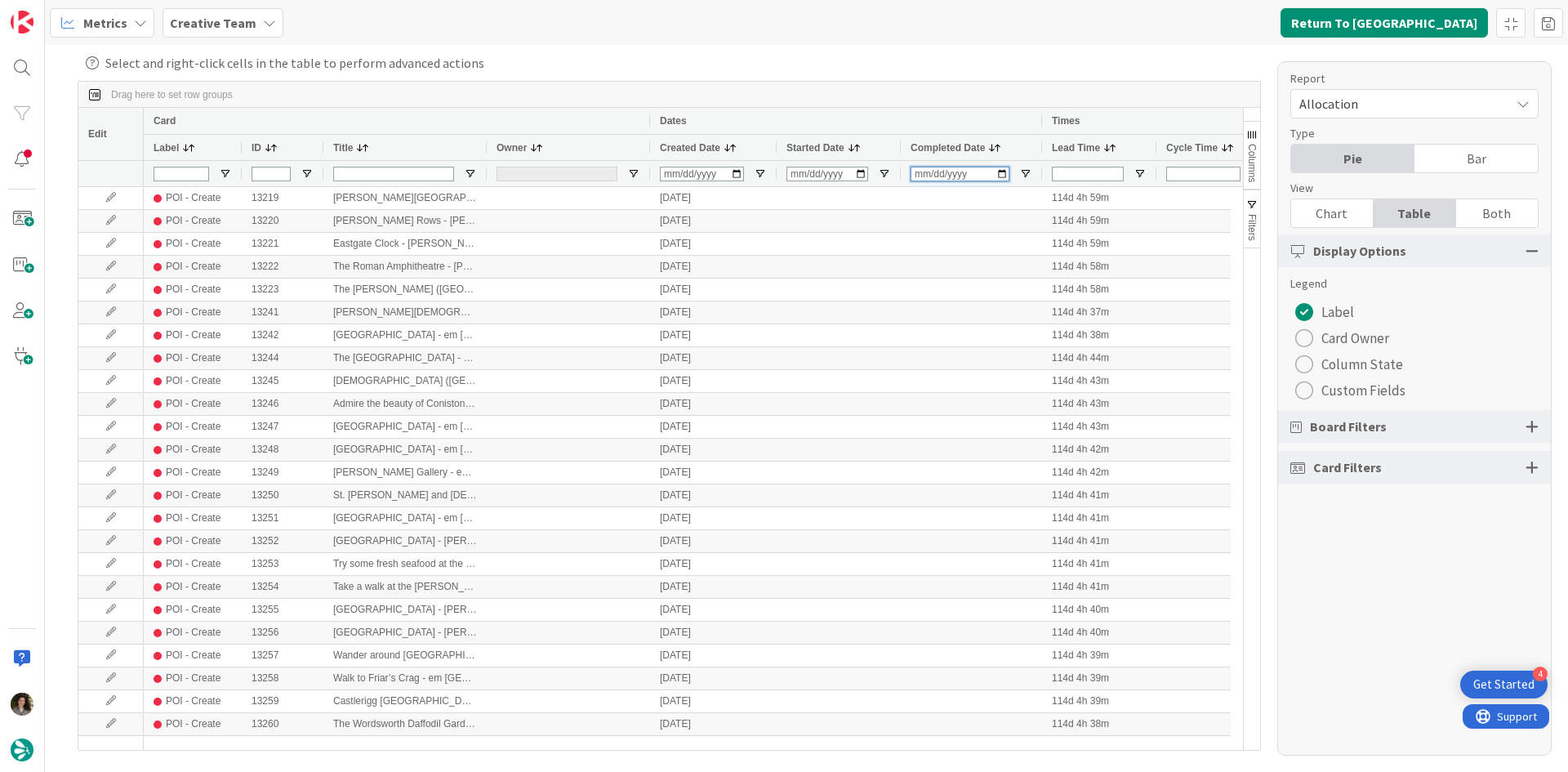 click at bounding box center (960, 174) 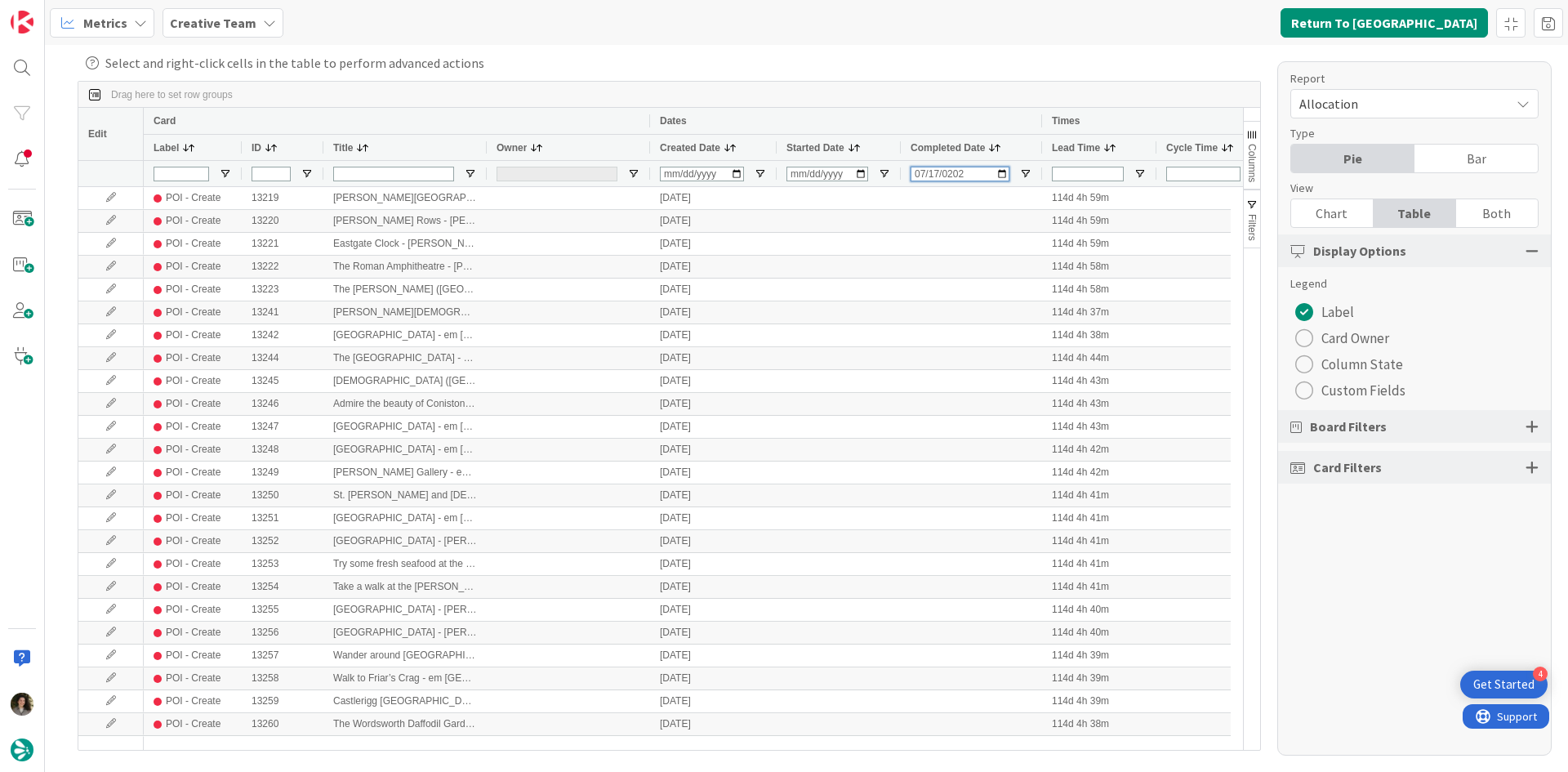 type on "[DATE]" 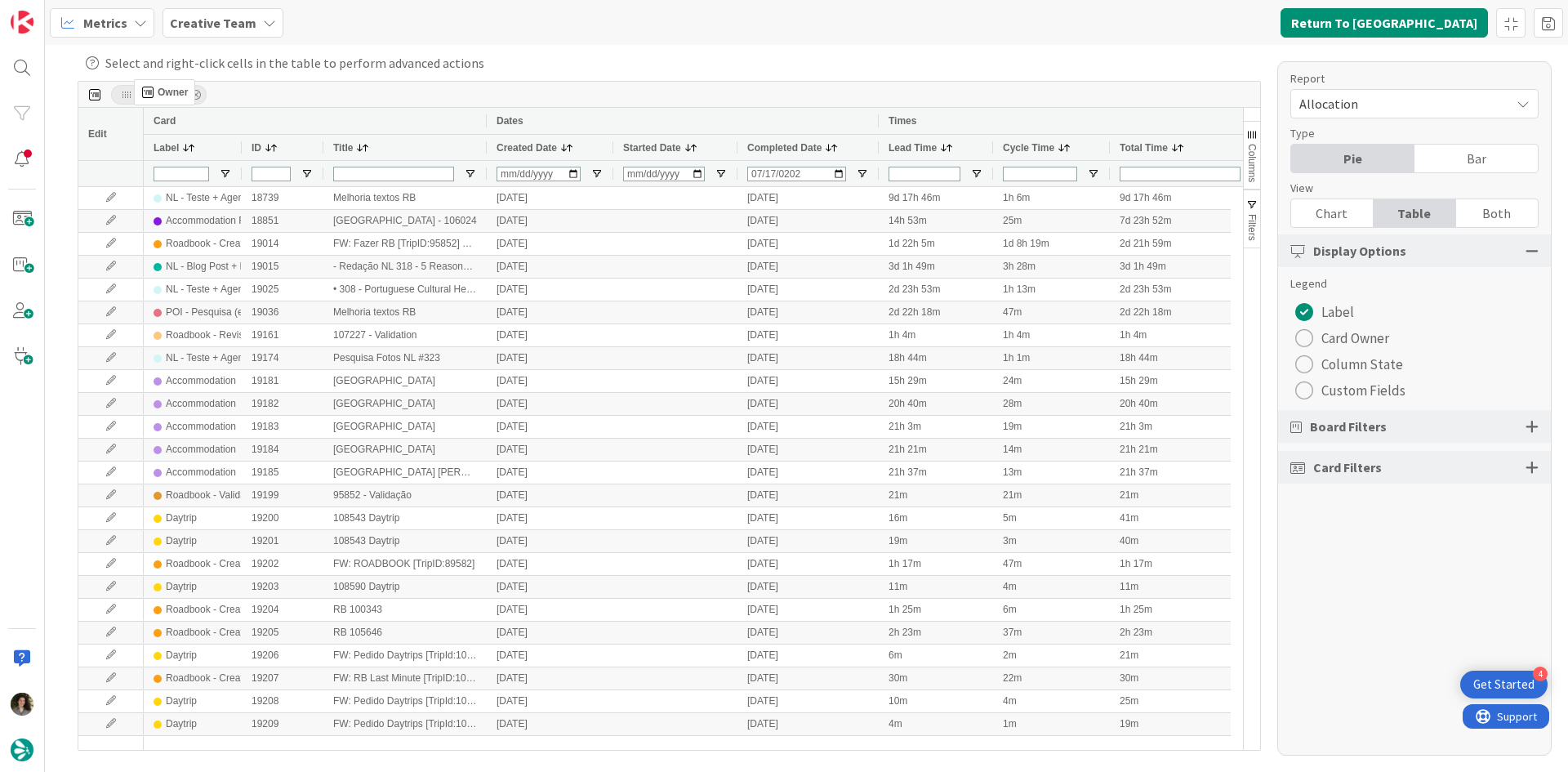 drag, startPoint x: 523, startPoint y: 143, endPoint x: 142, endPoint y: 86, distance: 385.24018 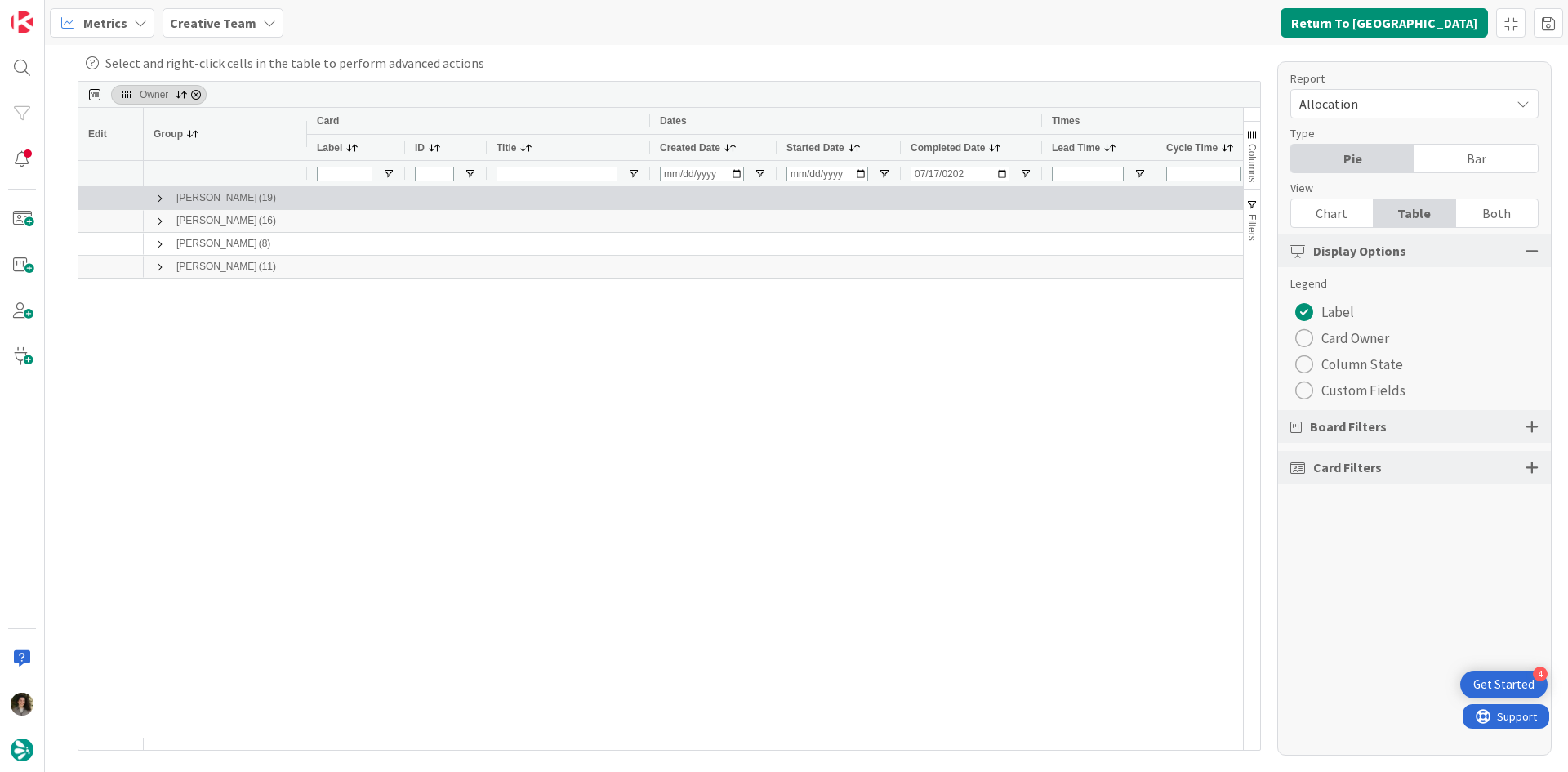 click at bounding box center [160, 199] 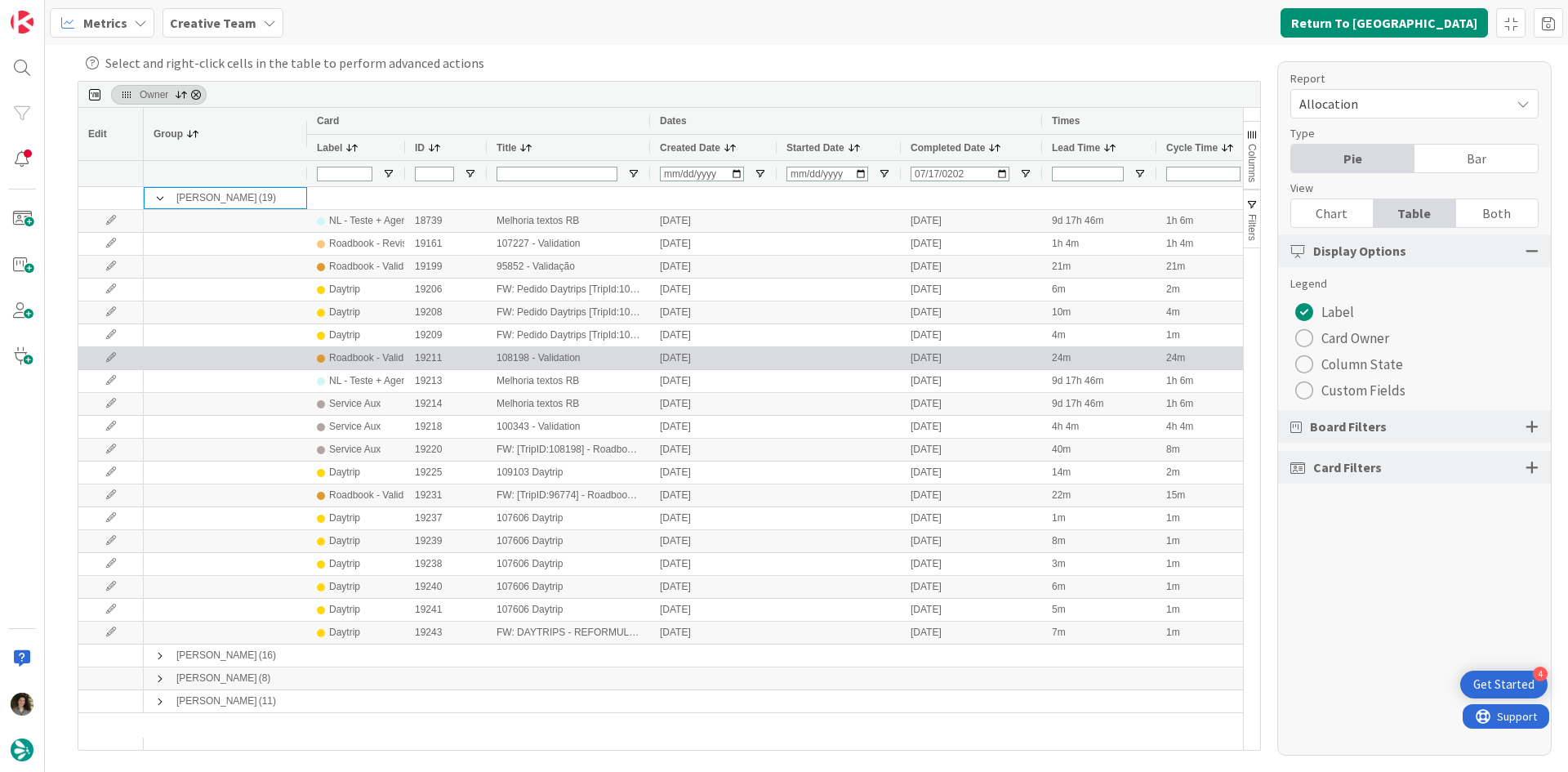 click on "Roadbook - Validation" at bounding box center [376, 358] 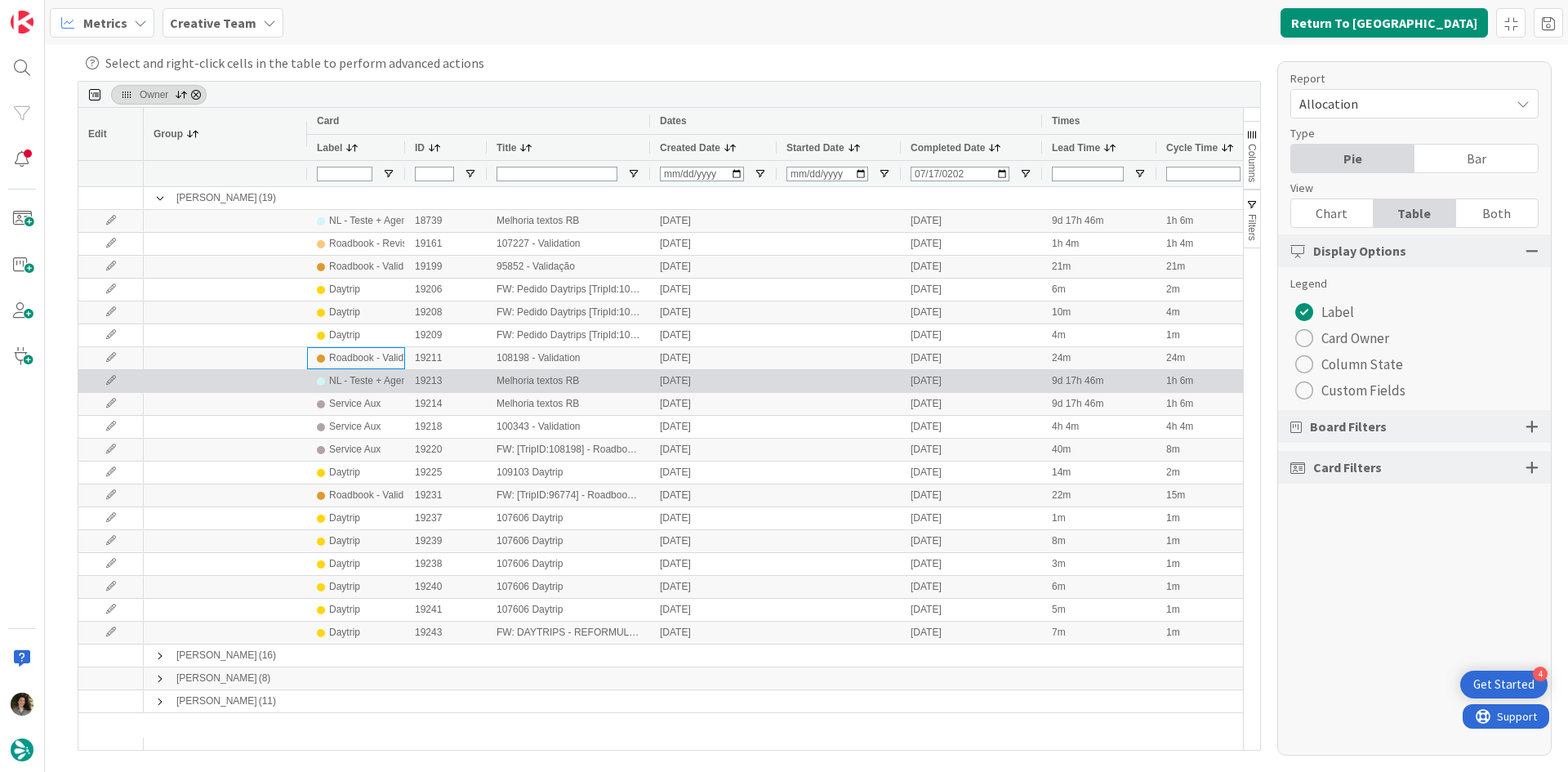 click on "NL - Teste + Agendamento" at bounding box center (387, 381) 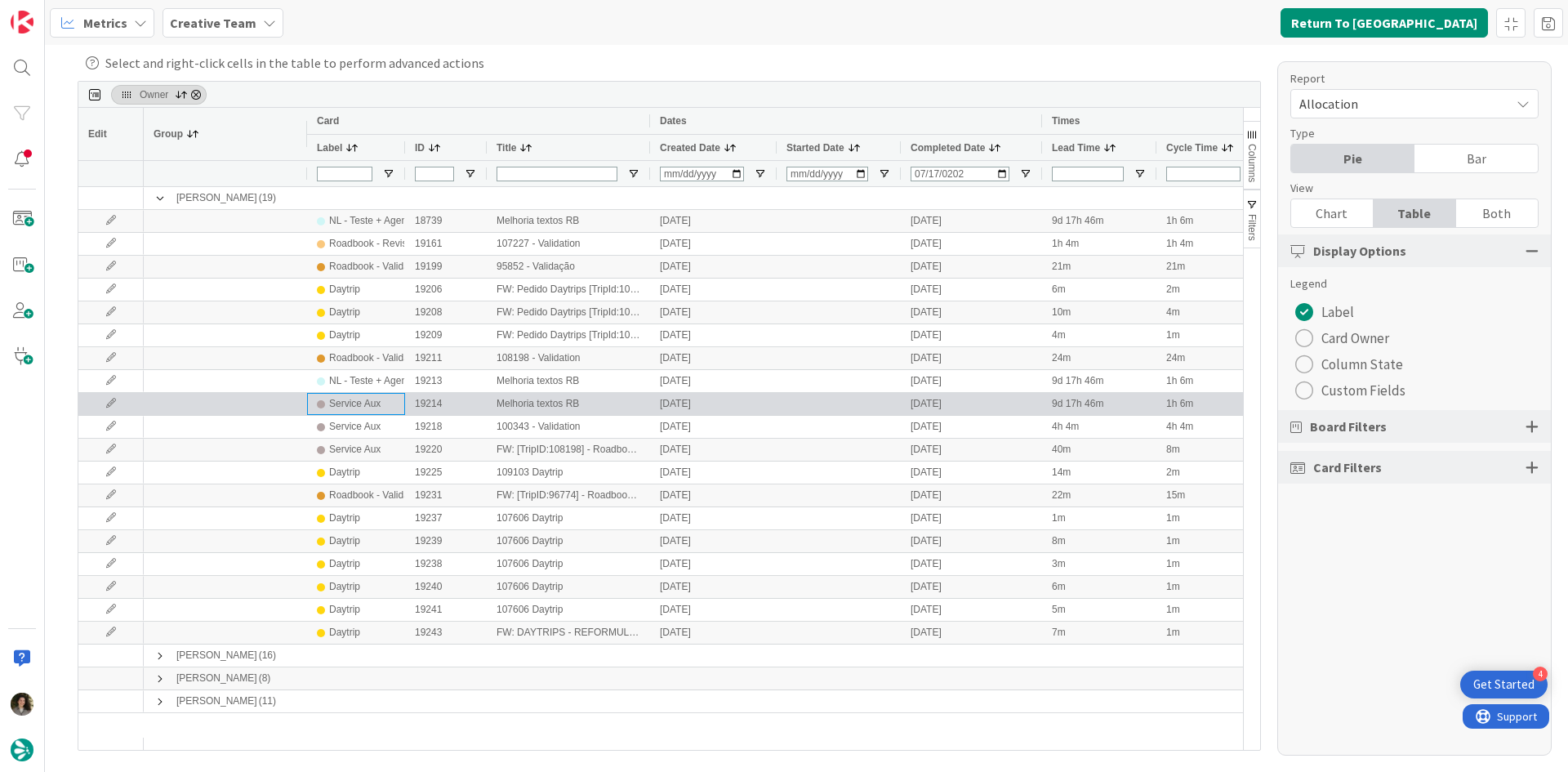 click on "Service Aux" at bounding box center [354, 404] 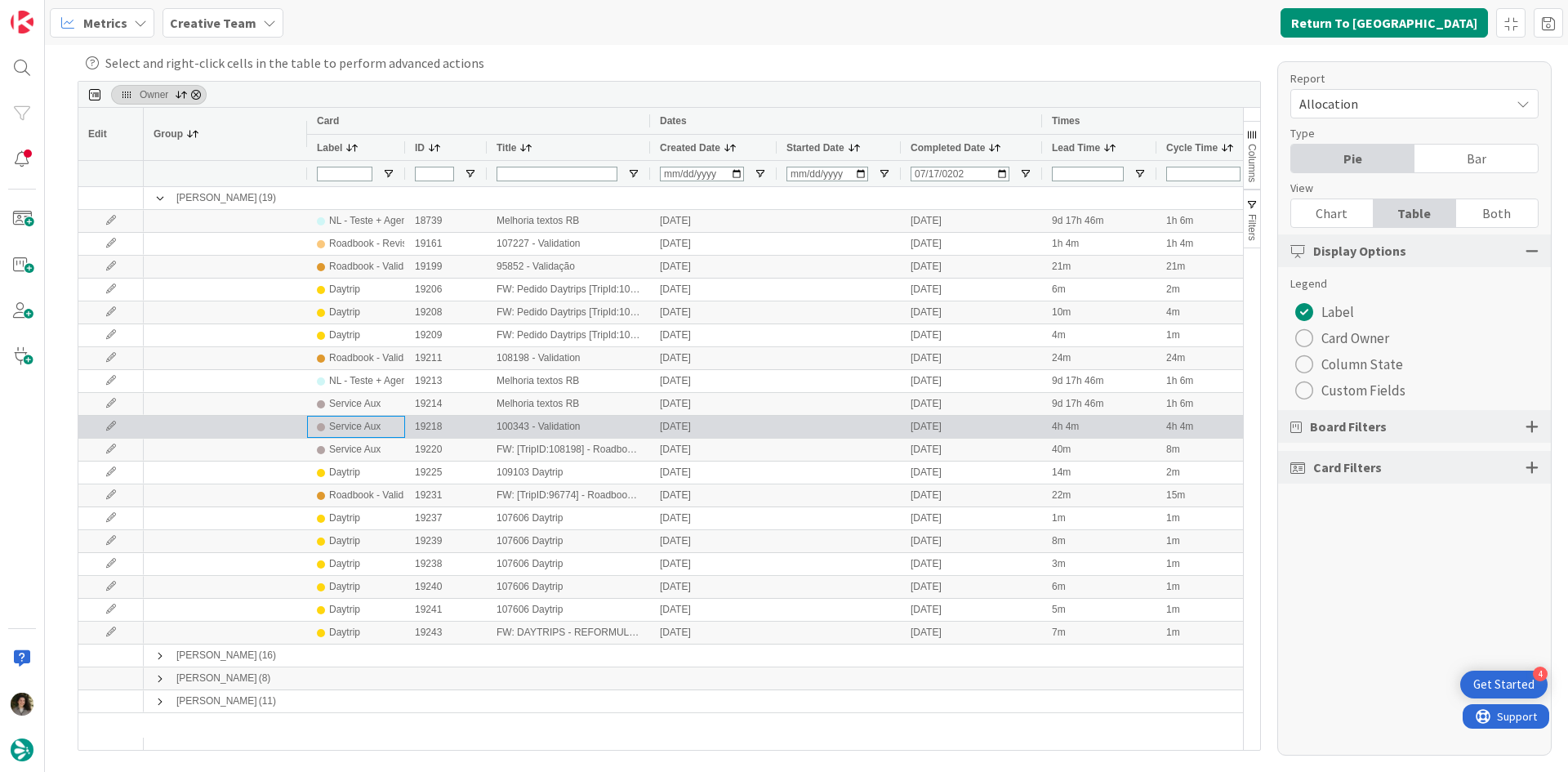 click on "Service Aux" at bounding box center [354, 426] 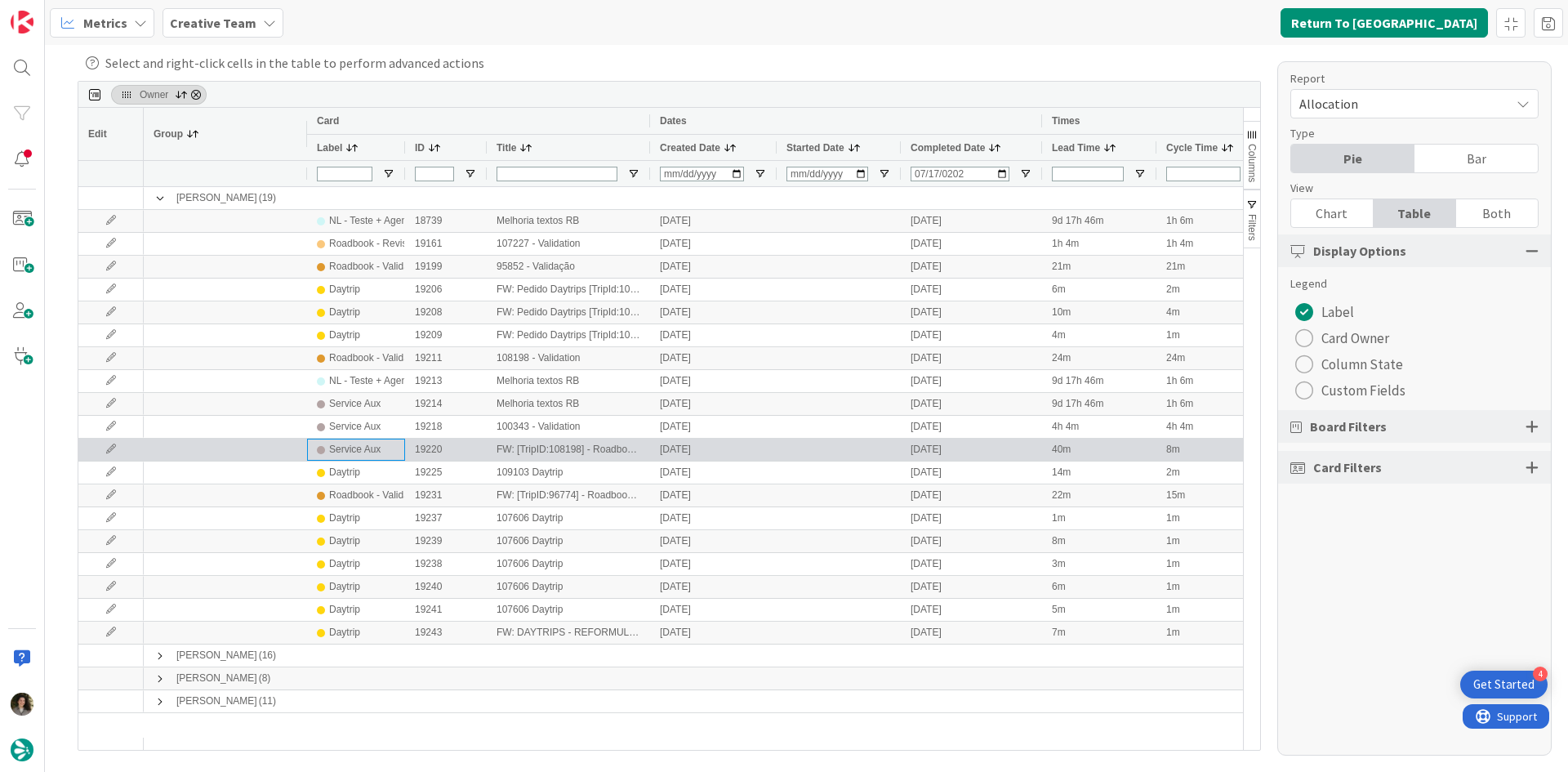 click on "Service Aux" at bounding box center [354, 449] 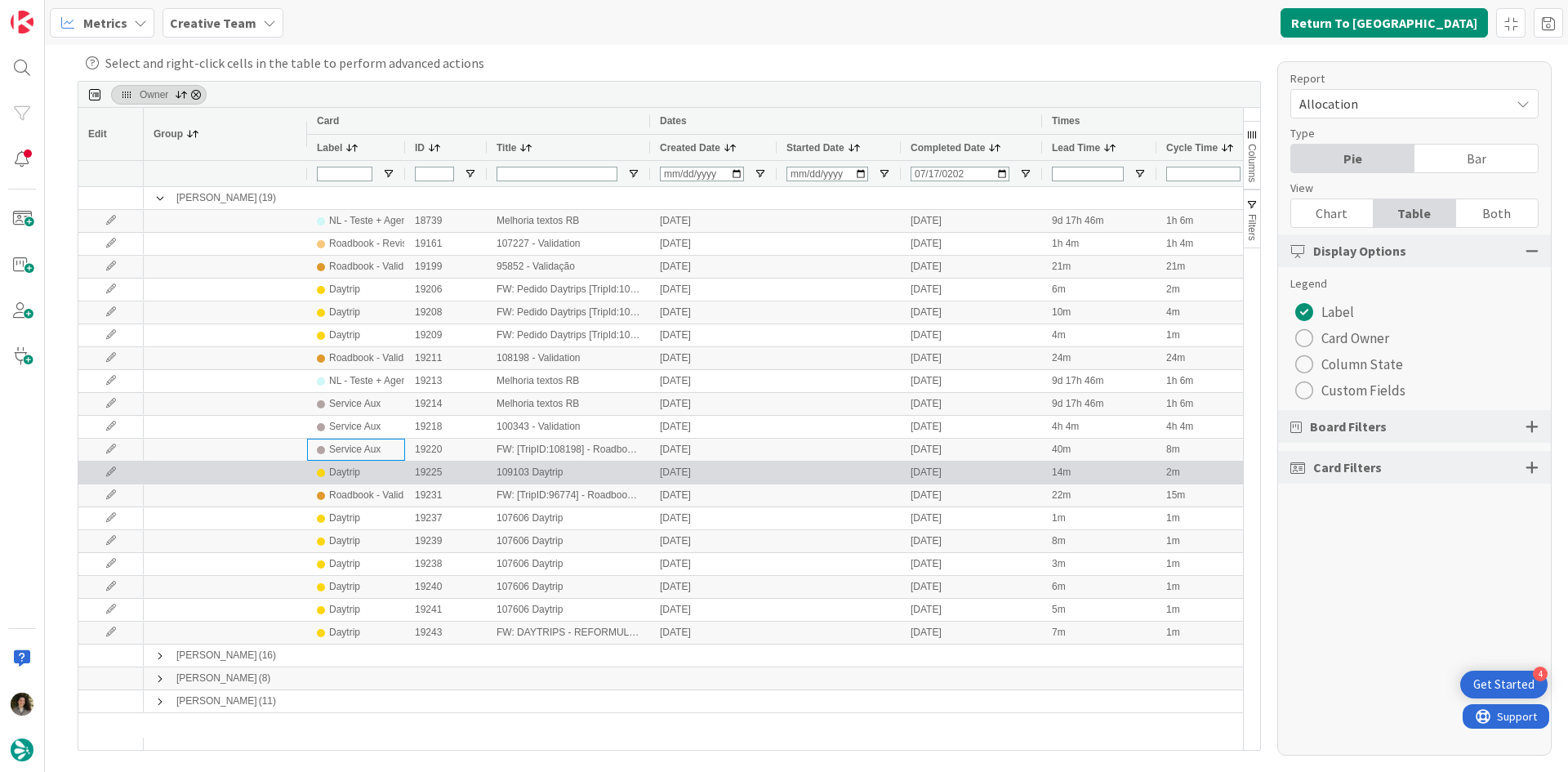 click on "Daytrip" at bounding box center (356, 472) 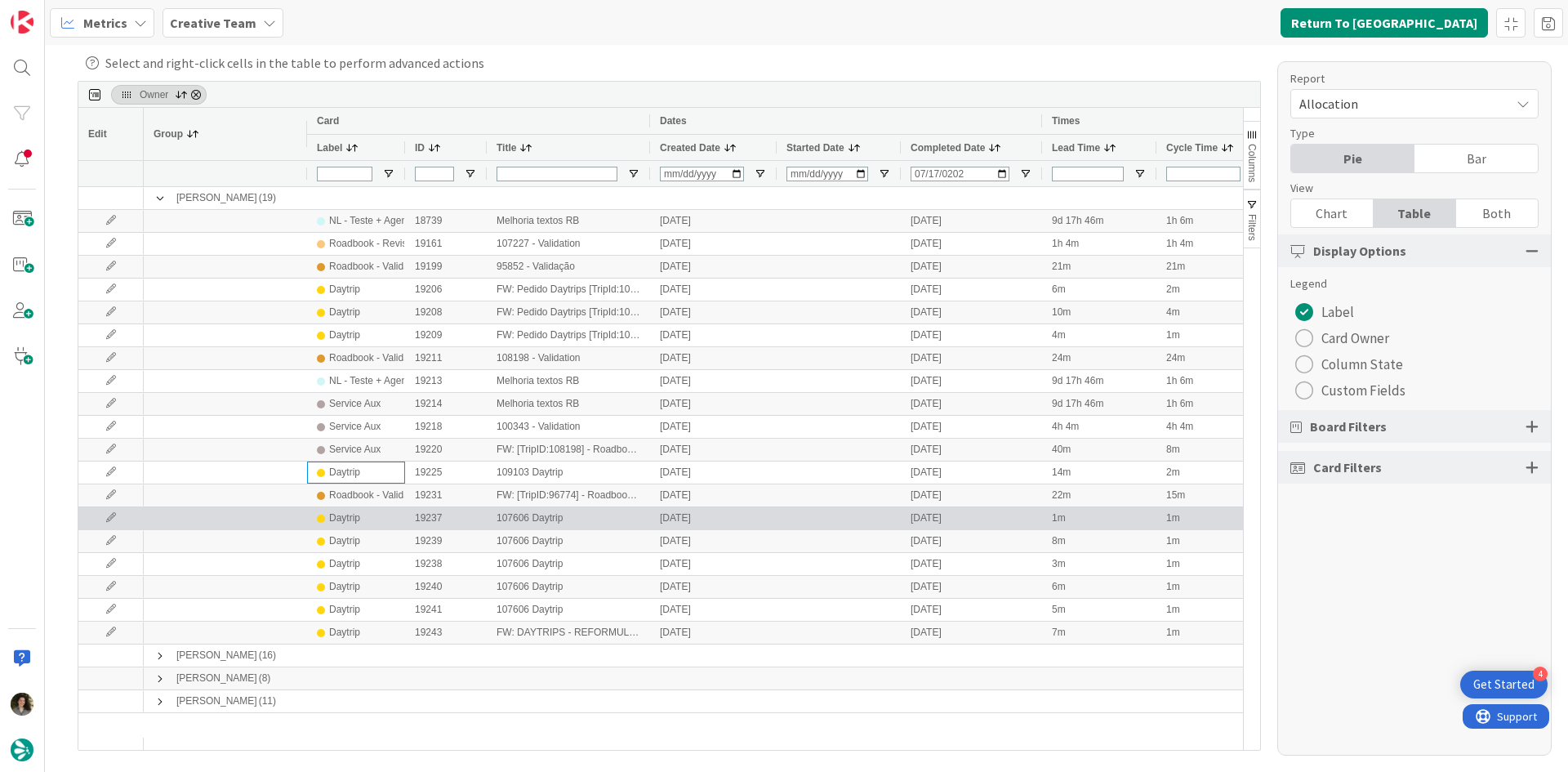 click on "Daytrip" at bounding box center [356, 518] 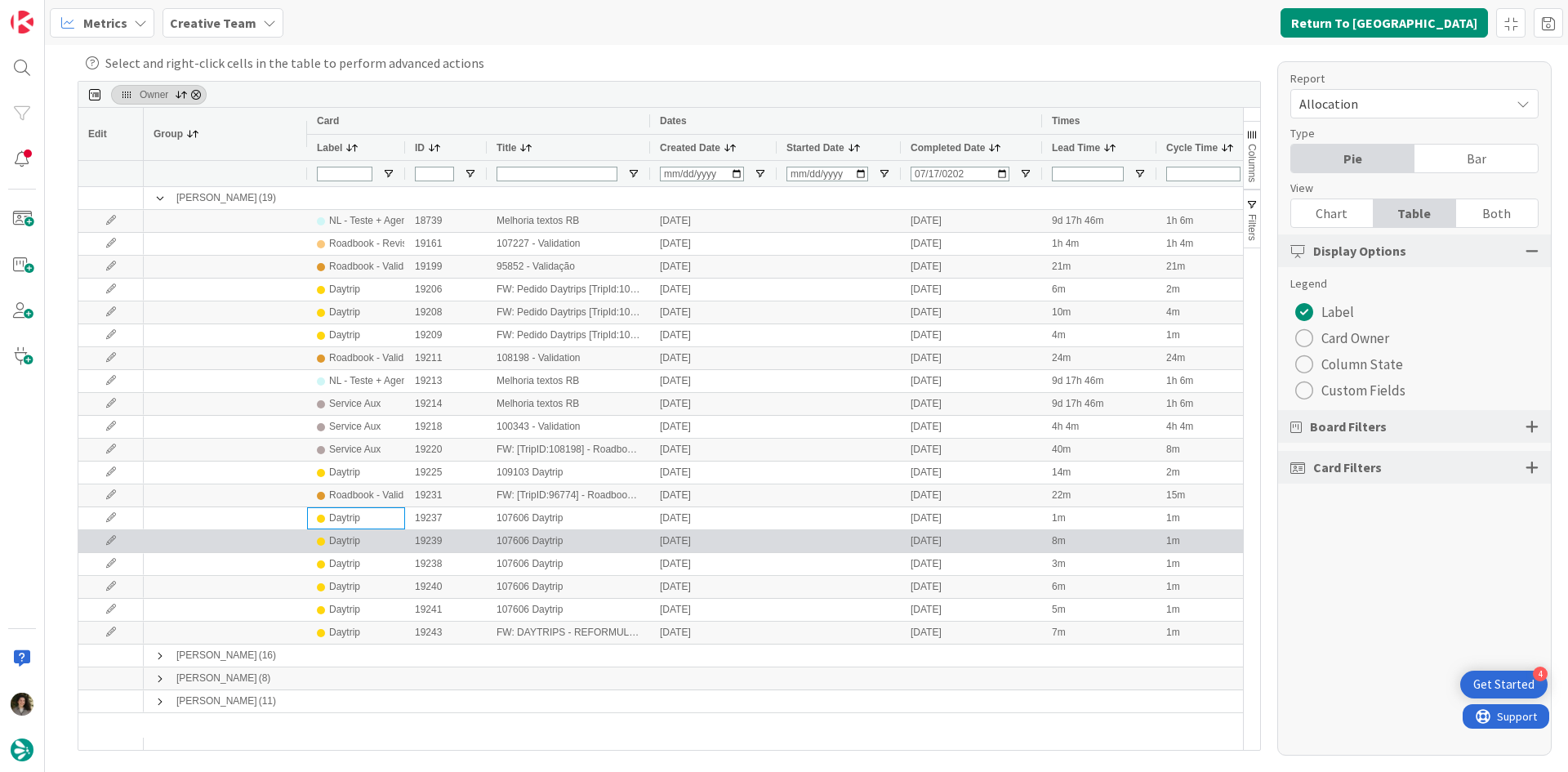 click on "Daytrip" at bounding box center [356, 541] 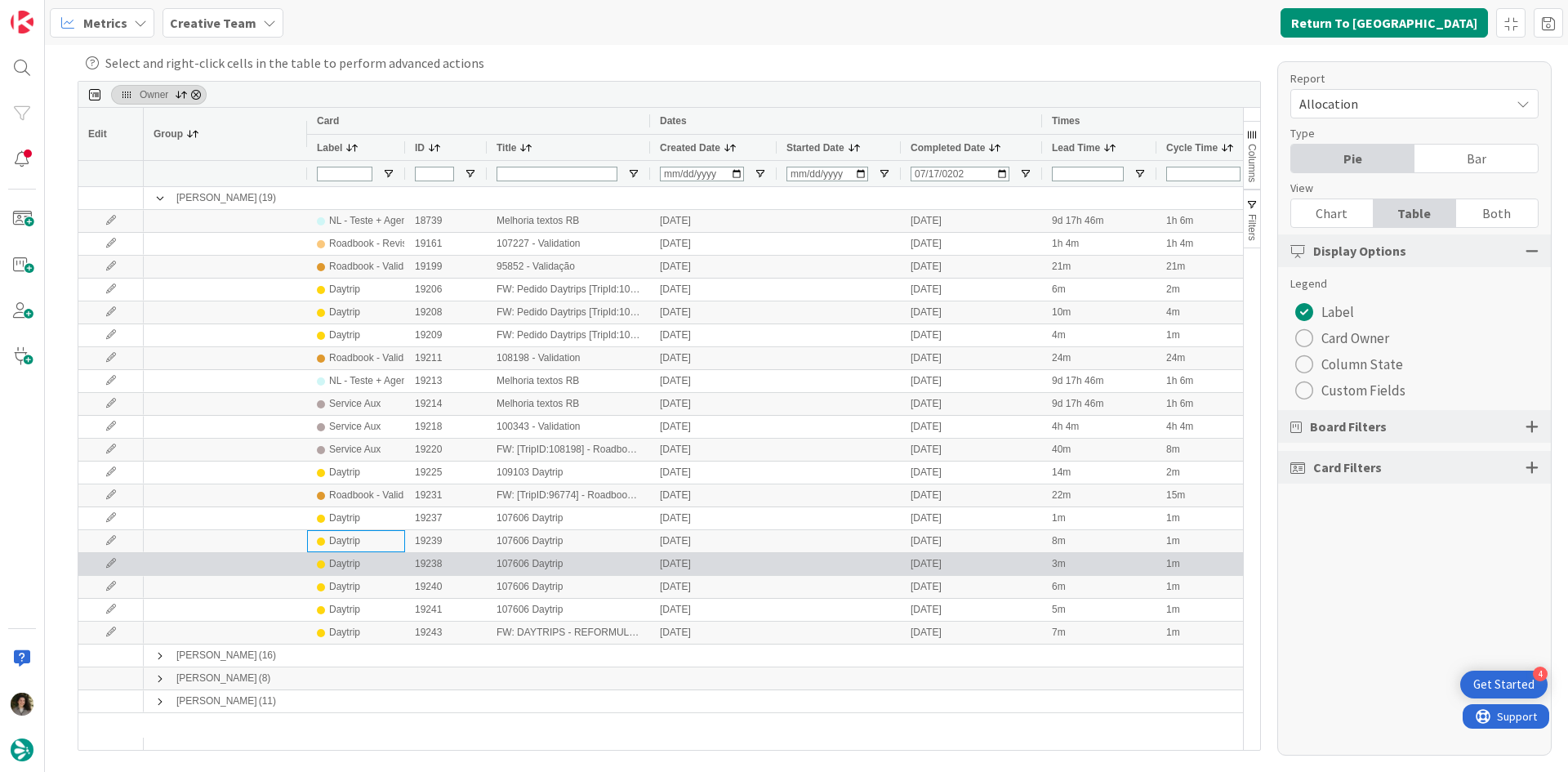 click on "Daytrip" at bounding box center [356, 564] 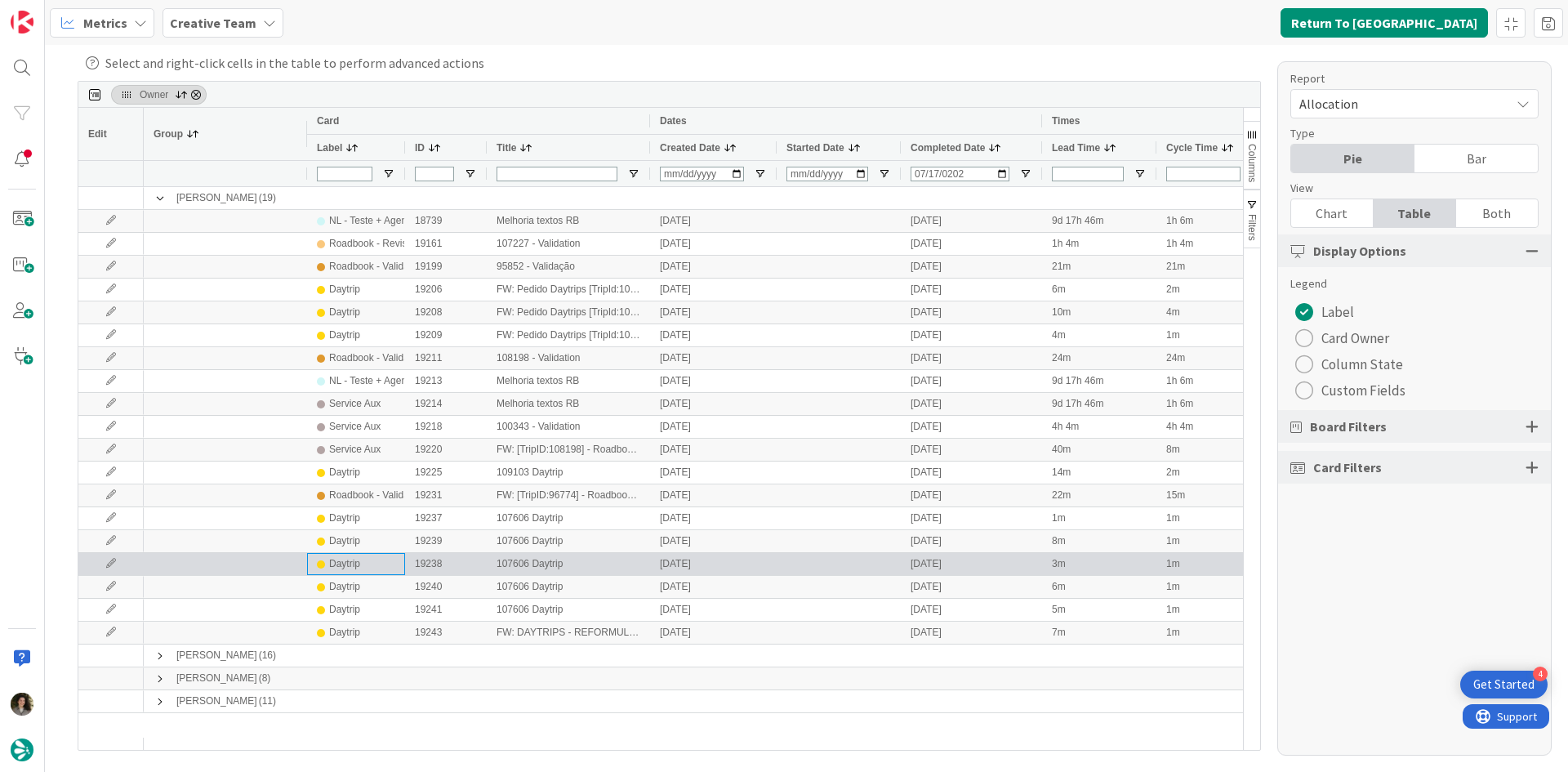 click on "Daytrip" at bounding box center [356, 587] 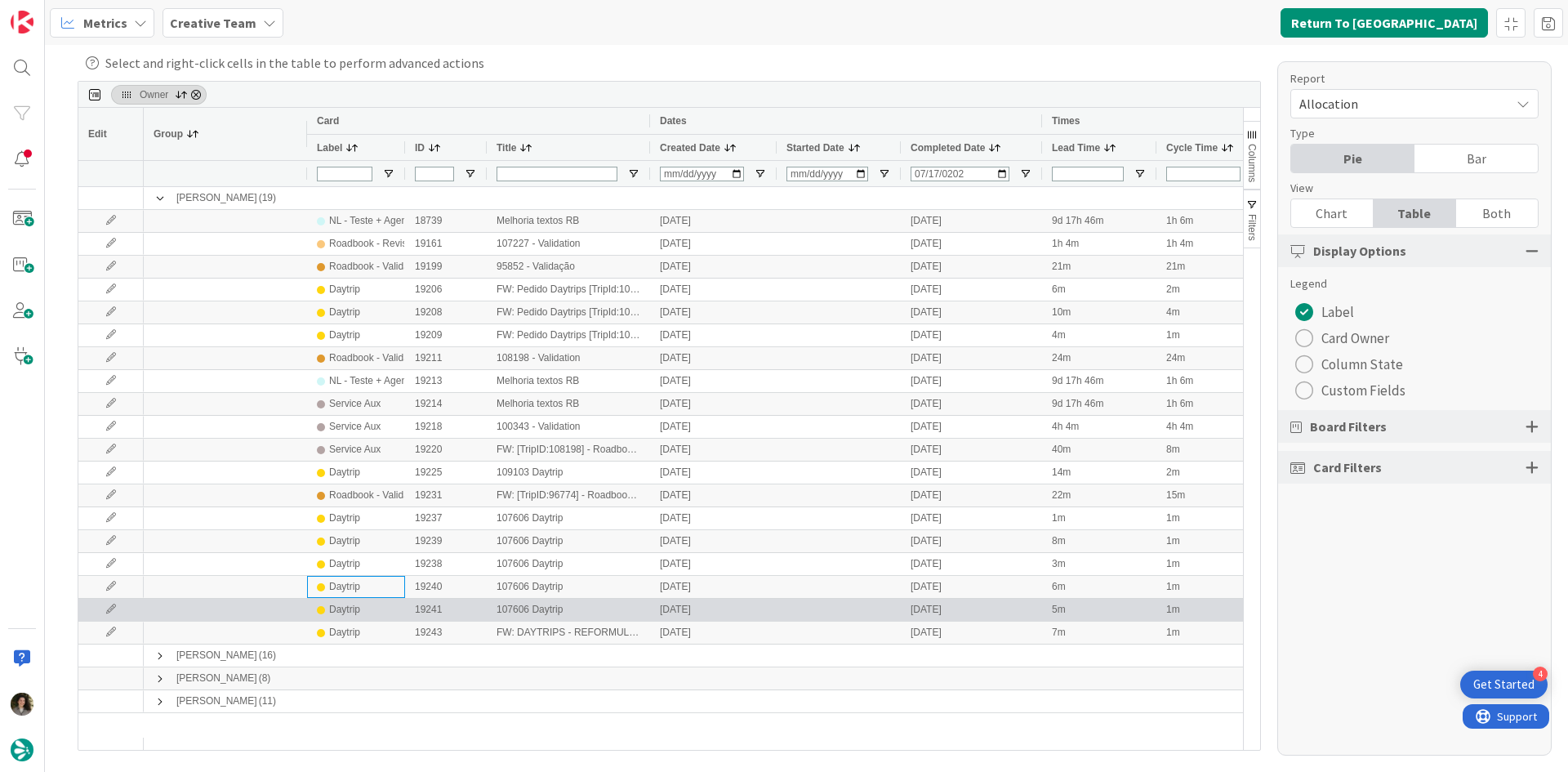click on "Daytrip" at bounding box center [356, 609] 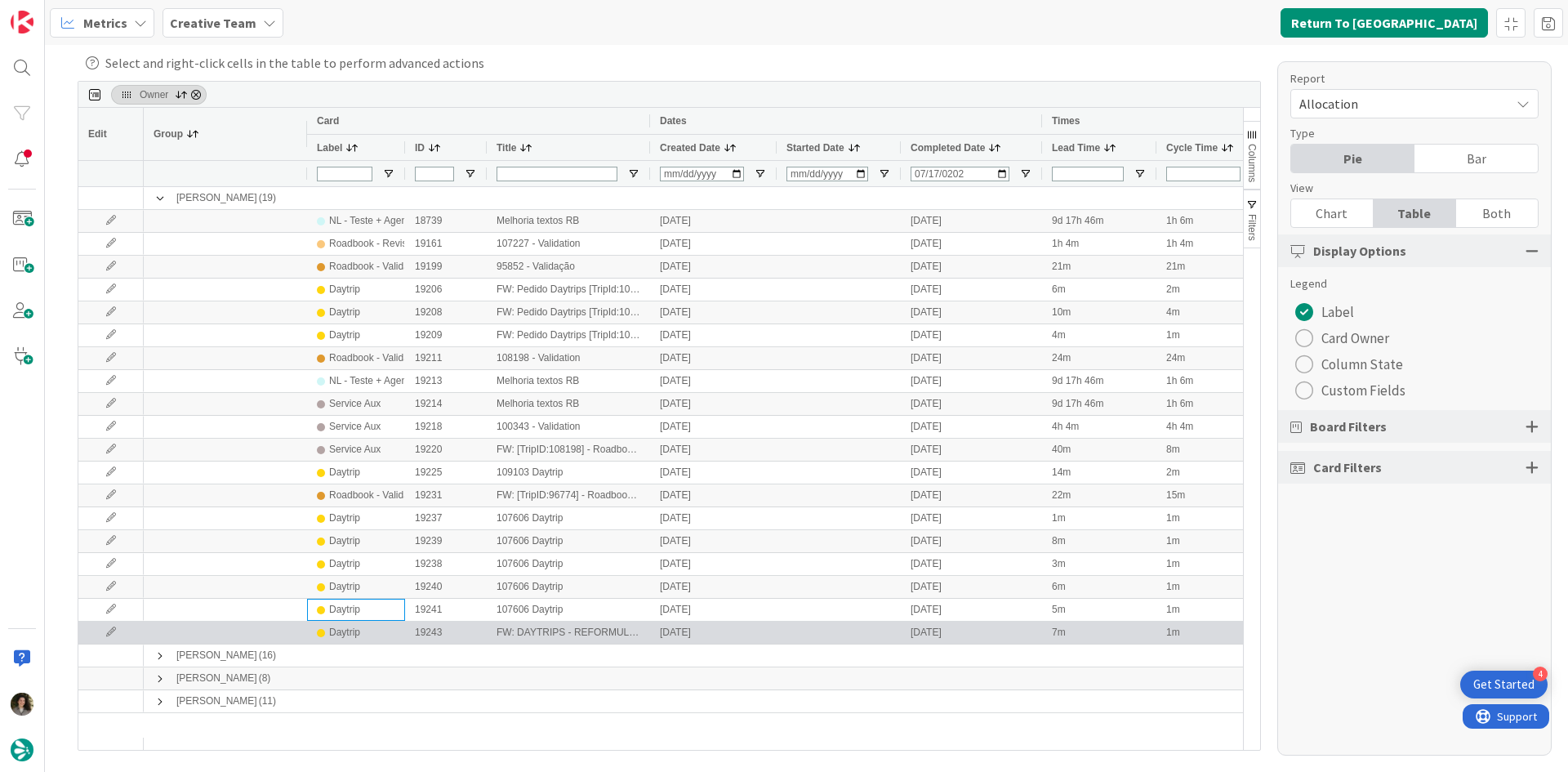 click on "Daytrip" at bounding box center [356, 632] 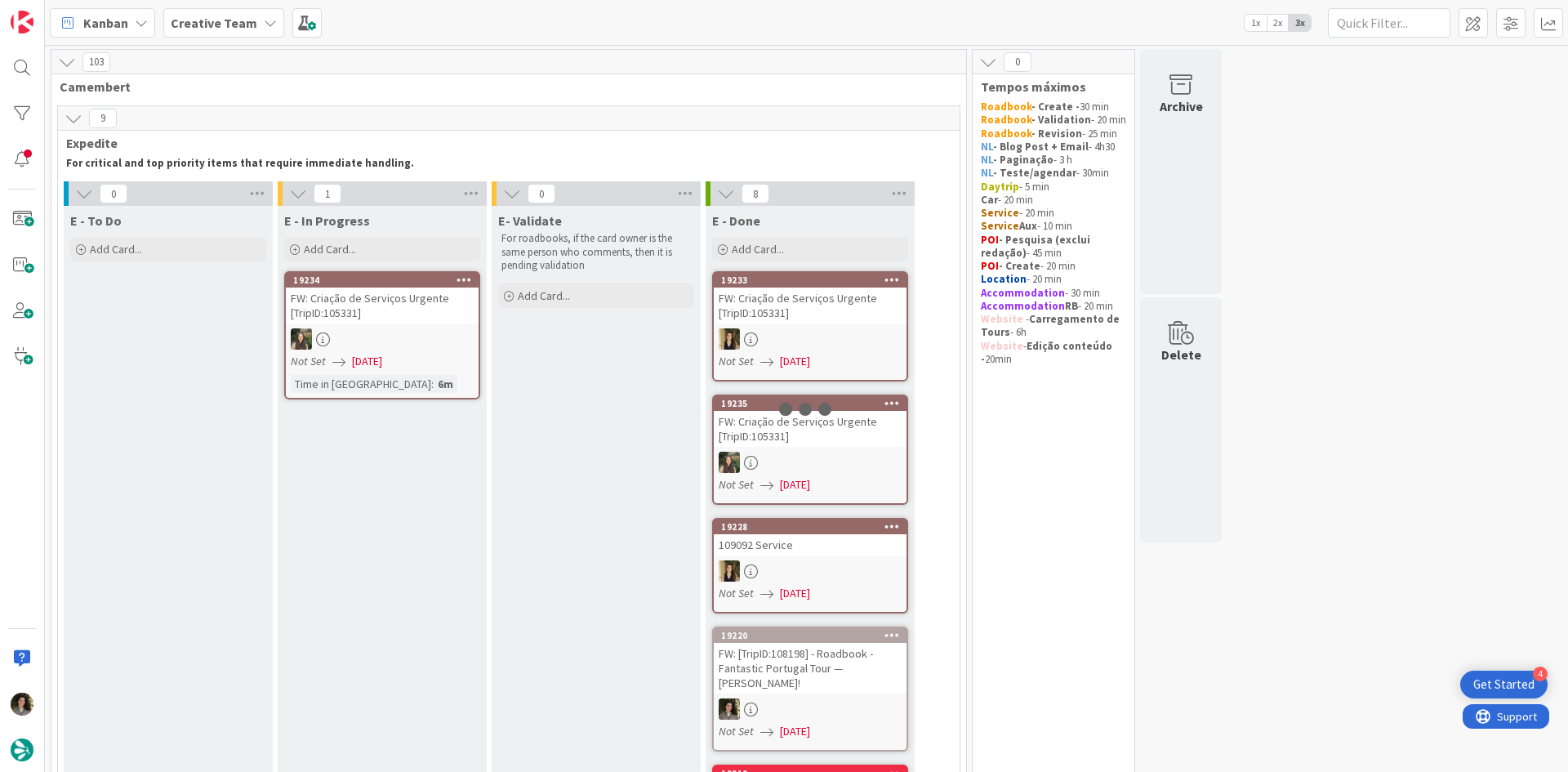 scroll, scrollTop: 0, scrollLeft: 0, axis: both 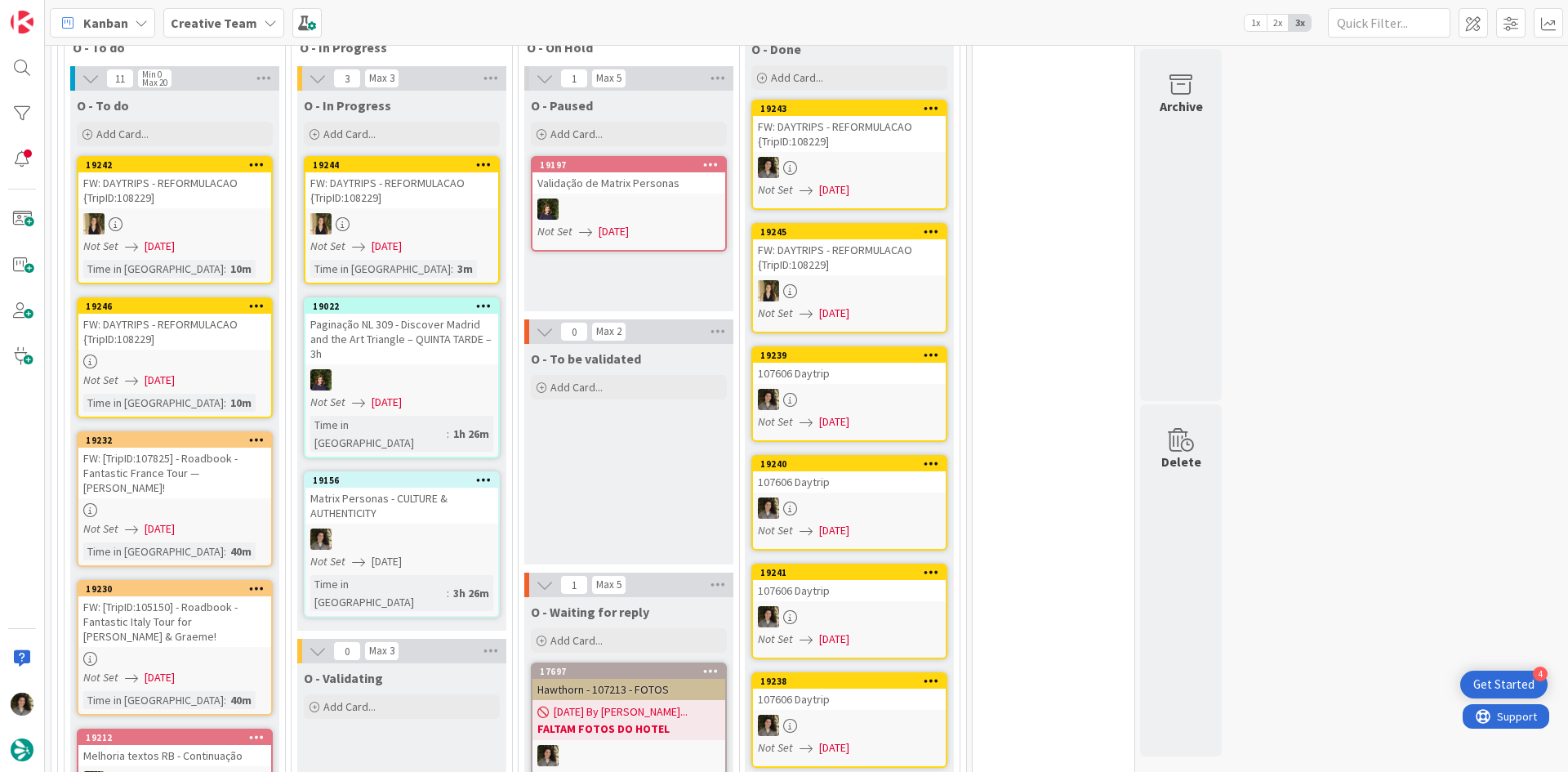 click on "Matrix Personas - CULTURE & AUTHENTICITY" at bounding box center (402, 506) 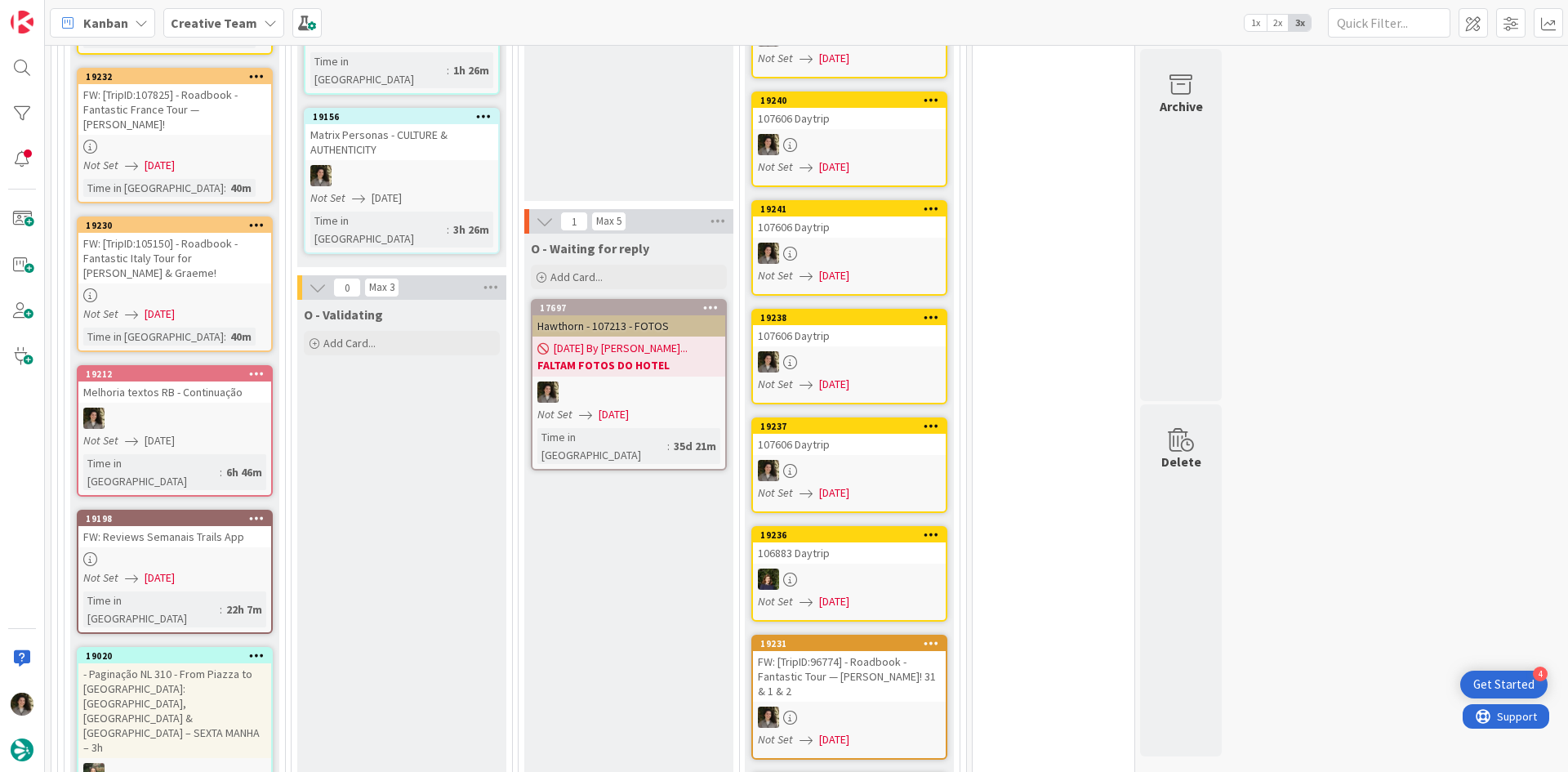 scroll, scrollTop: 1552, scrollLeft: 0, axis: vertical 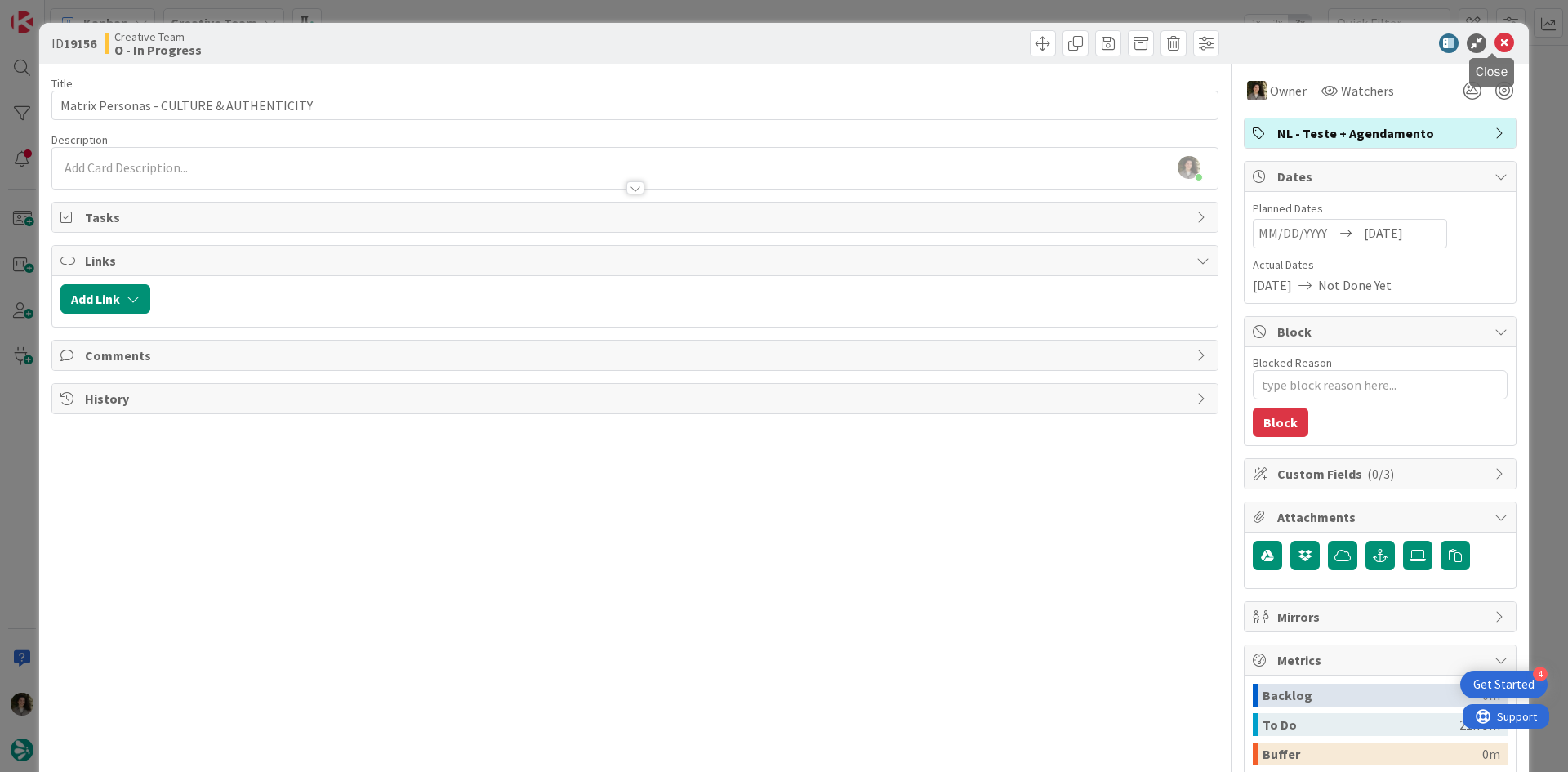 click at bounding box center [1504, 43] 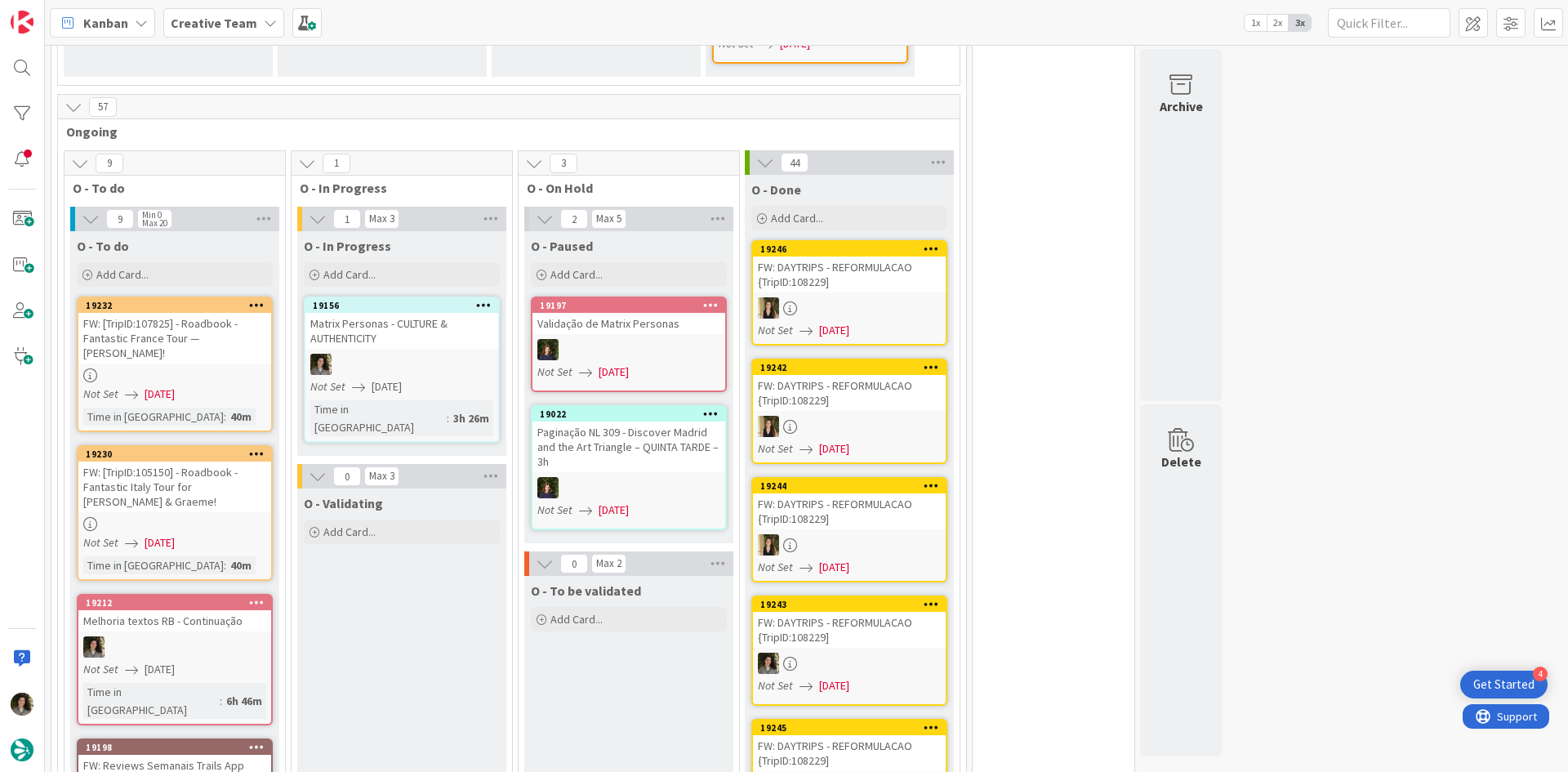 scroll, scrollTop: 1284, scrollLeft: 0, axis: vertical 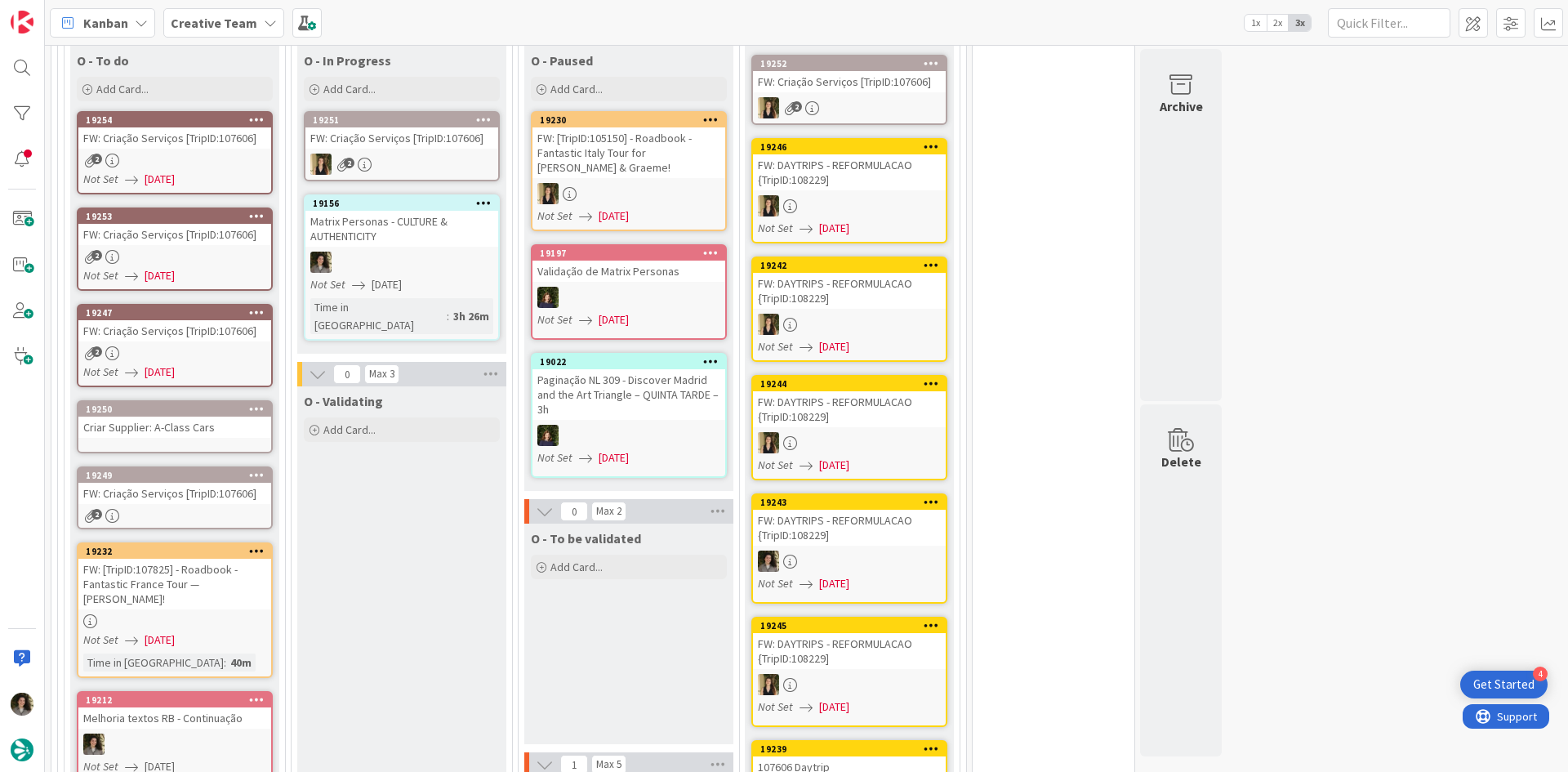 click on "FW: Criação Serviços [TripID:107606]" at bounding box center (175, 493) 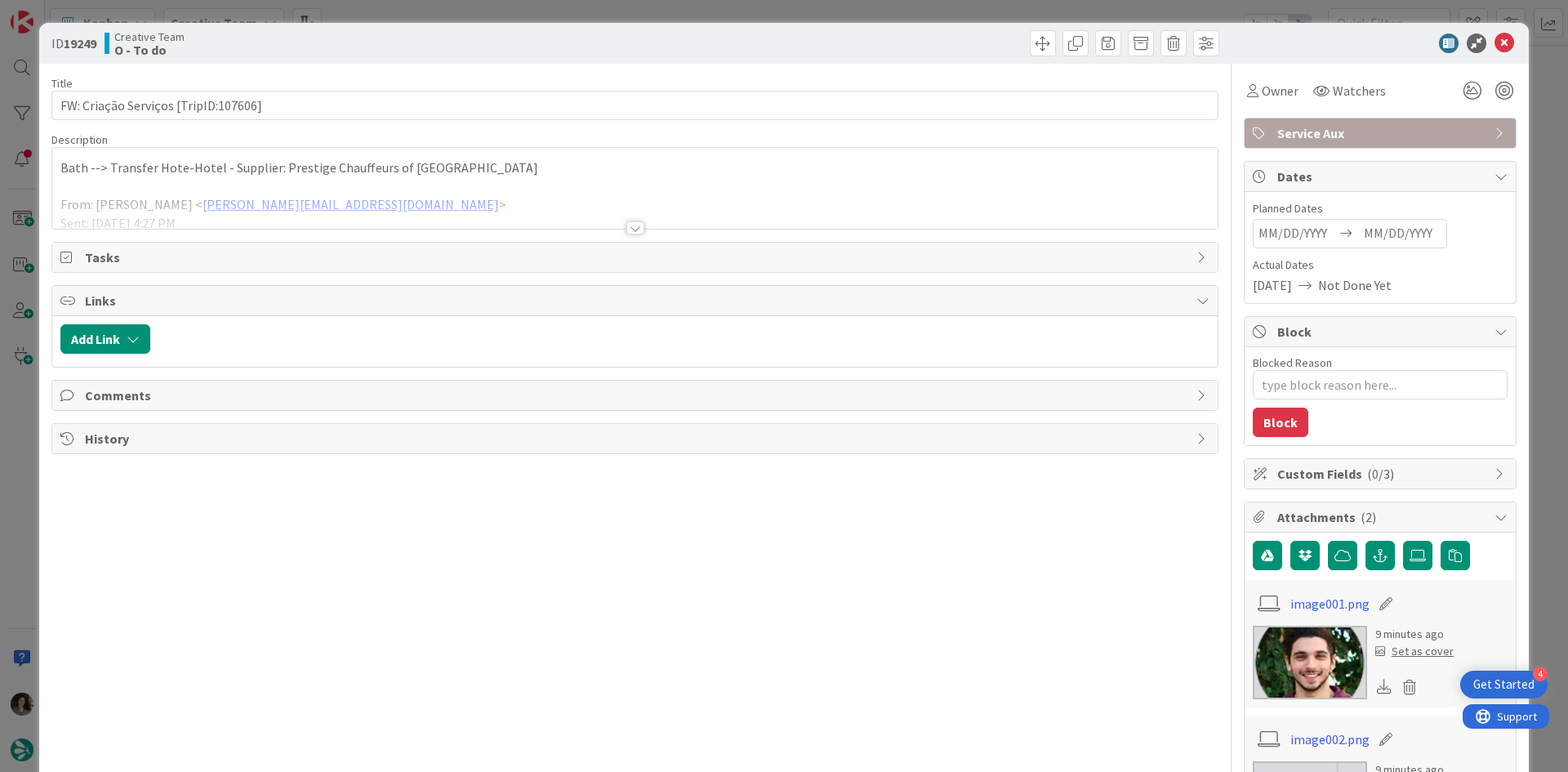 scroll, scrollTop: 0, scrollLeft: 0, axis: both 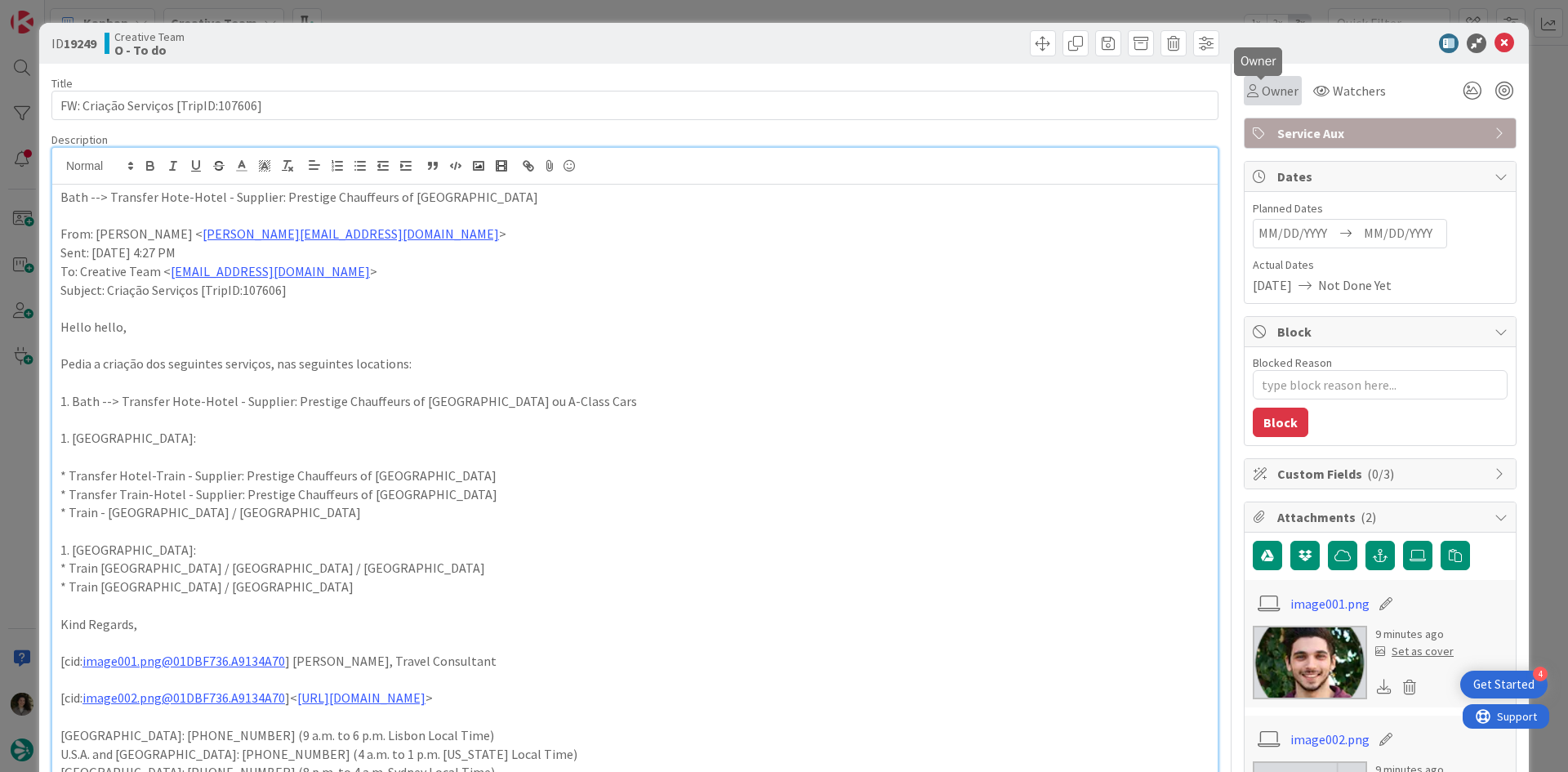 click on "Owner" at bounding box center (1280, 91) 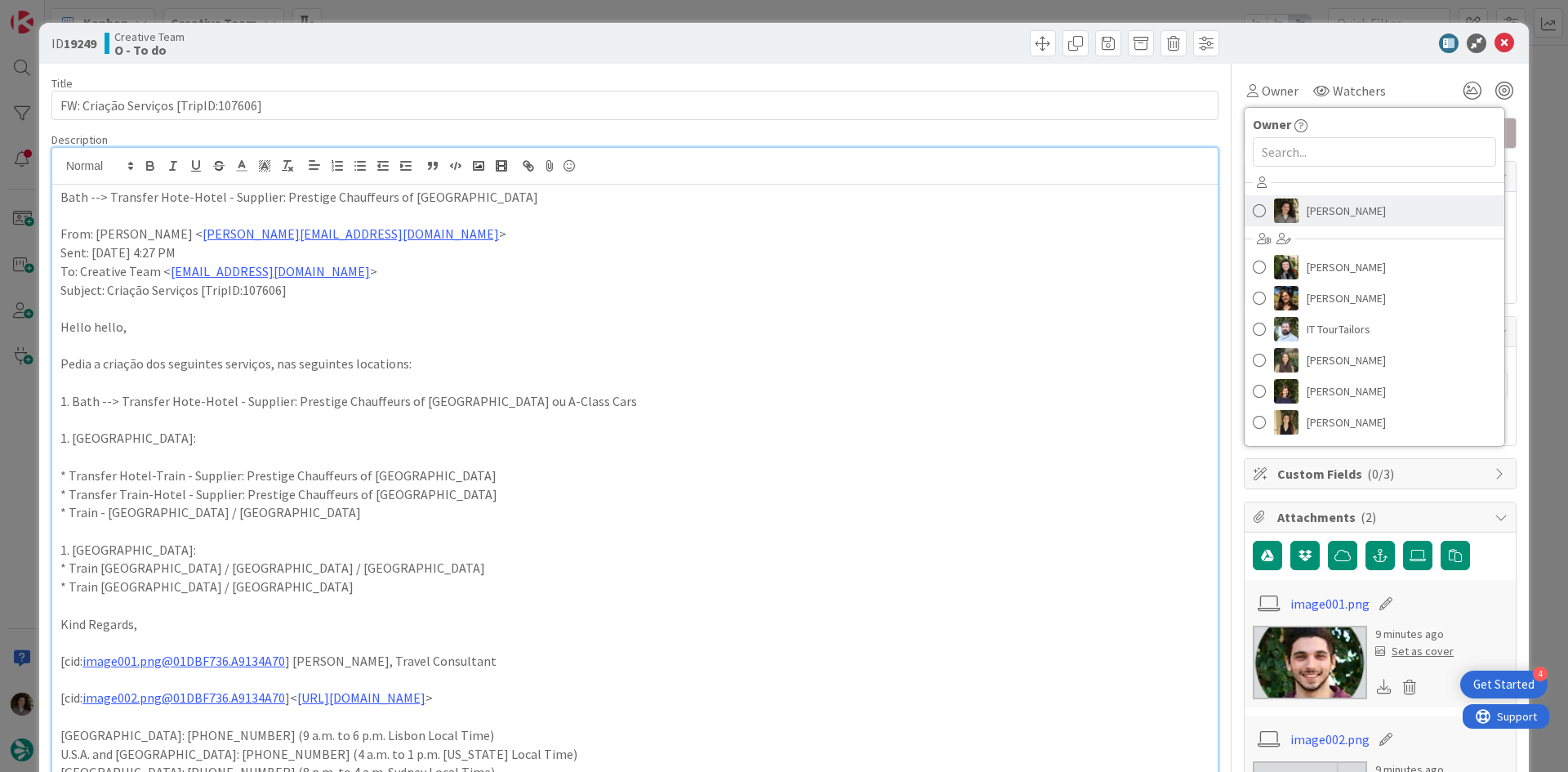 click on "[PERSON_NAME]" at bounding box center (1374, 211) 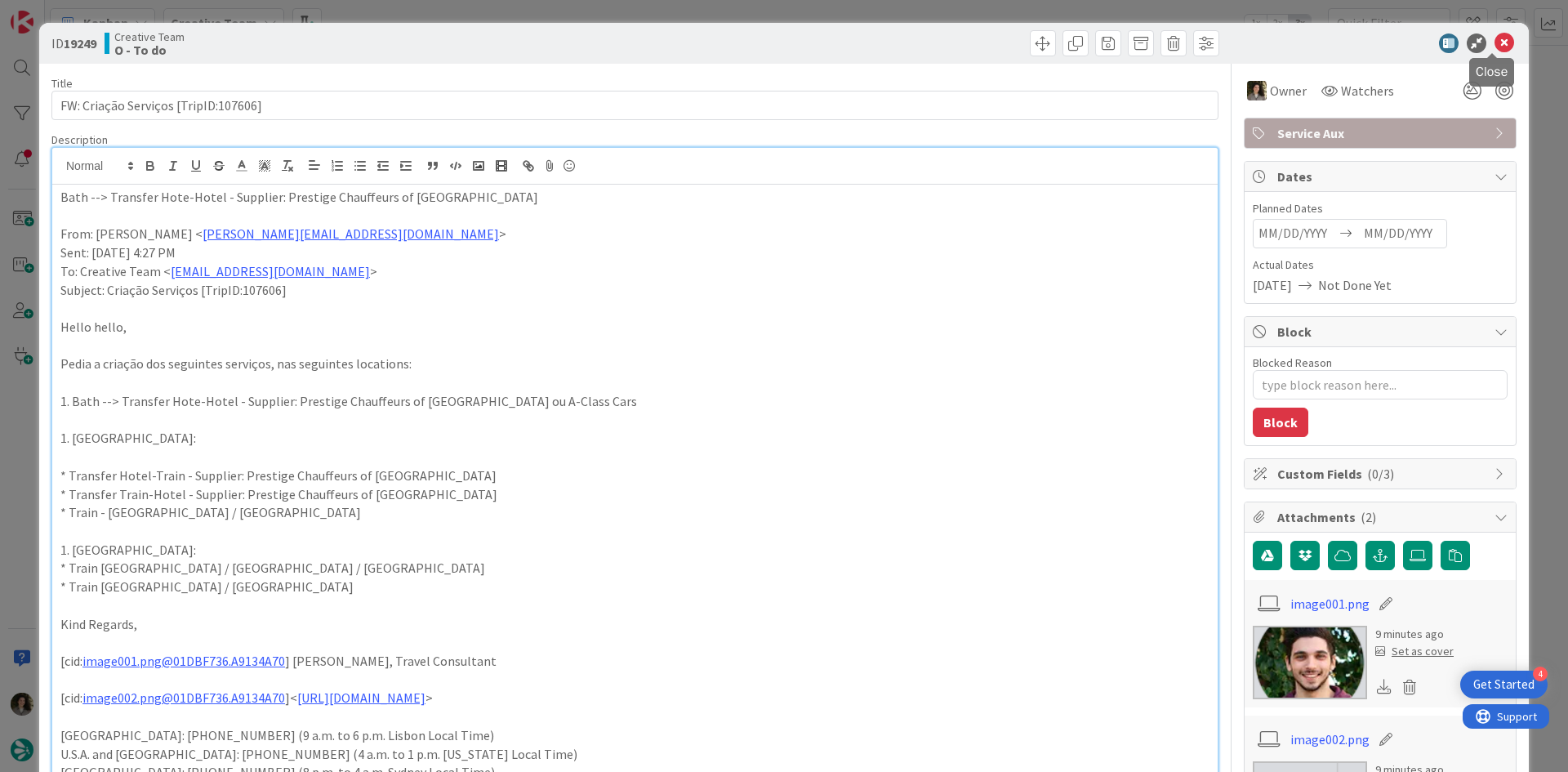click at bounding box center (1504, 43) 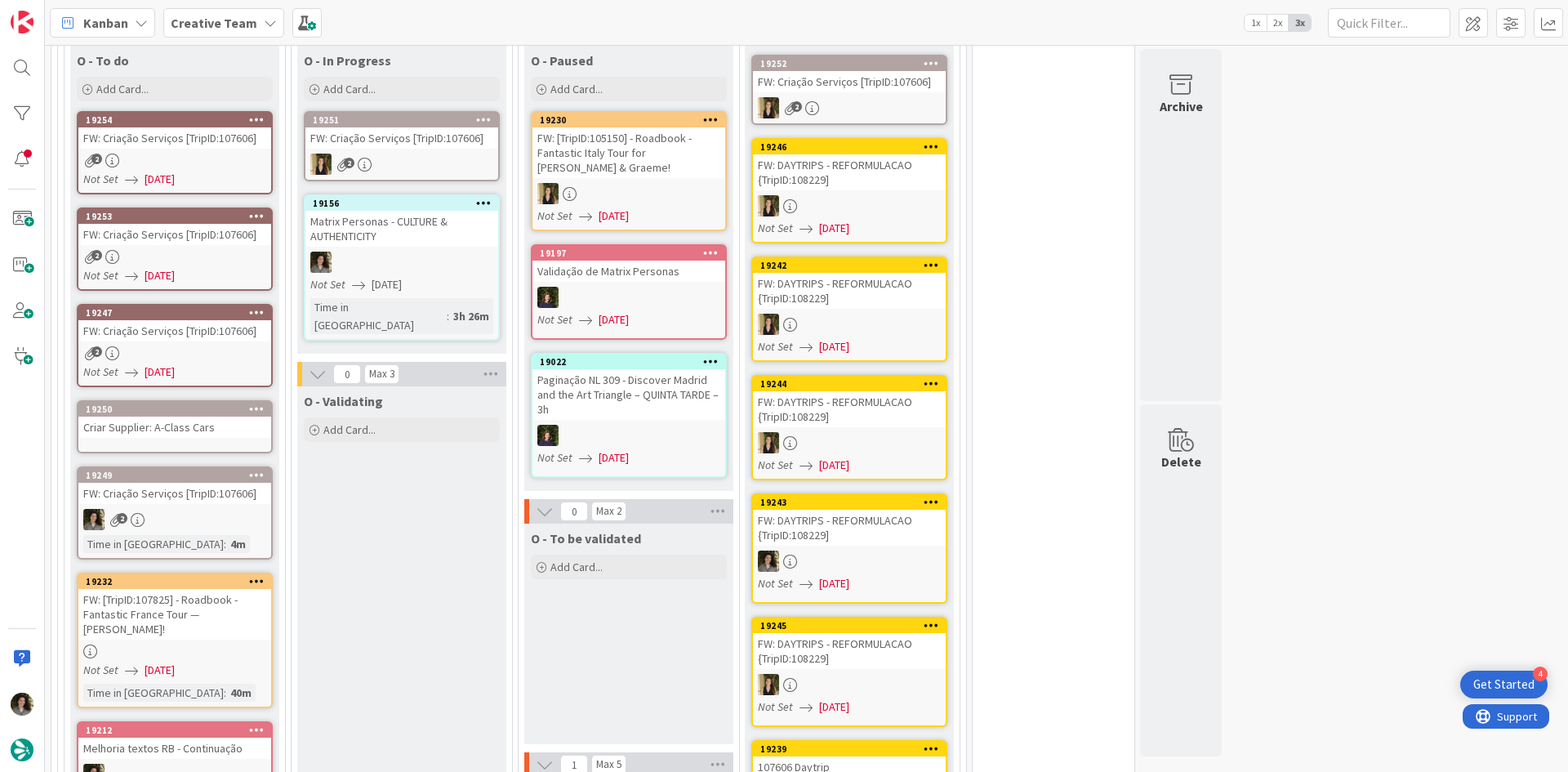 scroll, scrollTop: 0, scrollLeft: 0, axis: both 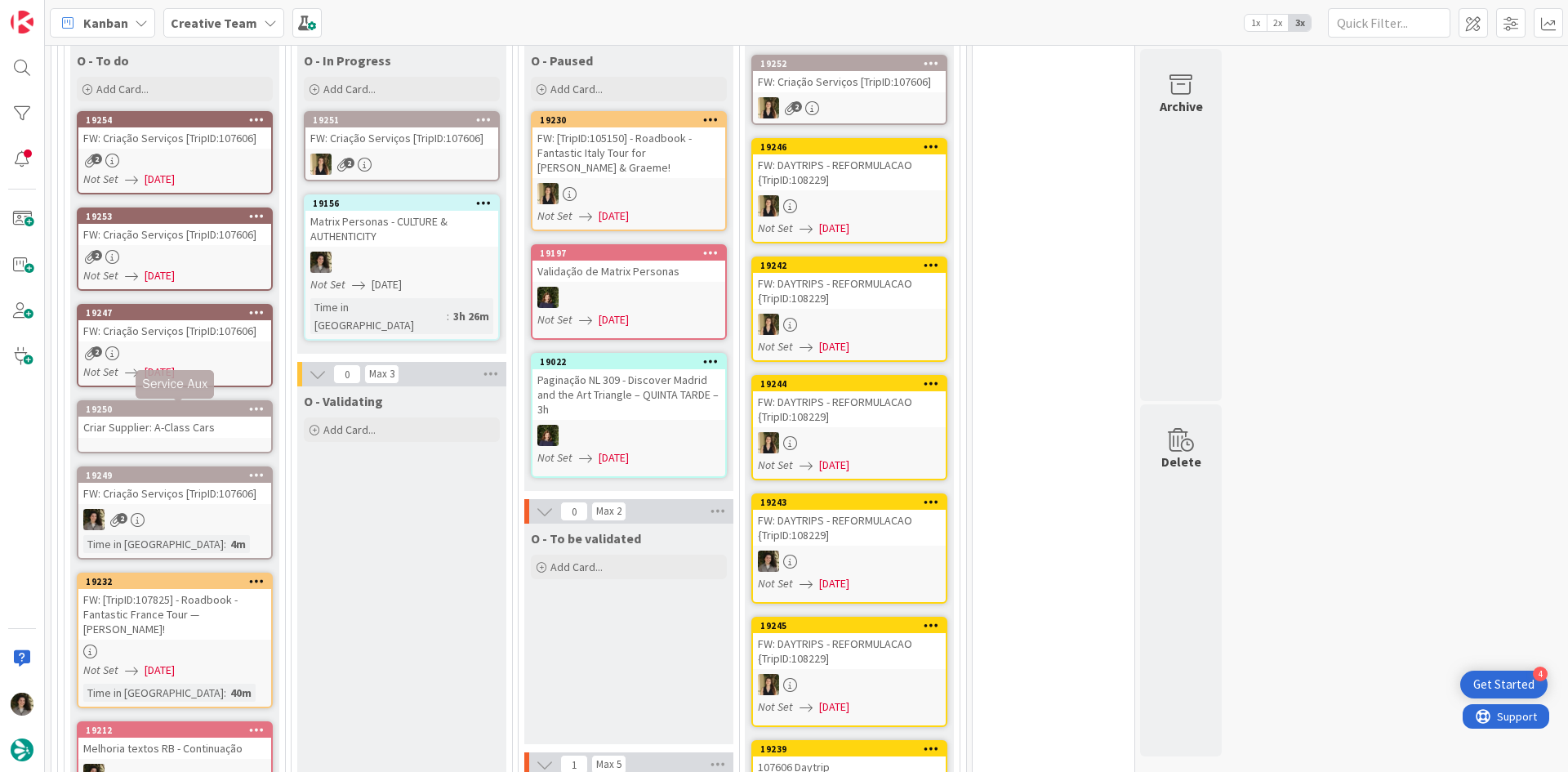 click on "19250" at bounding box center (178, 409) 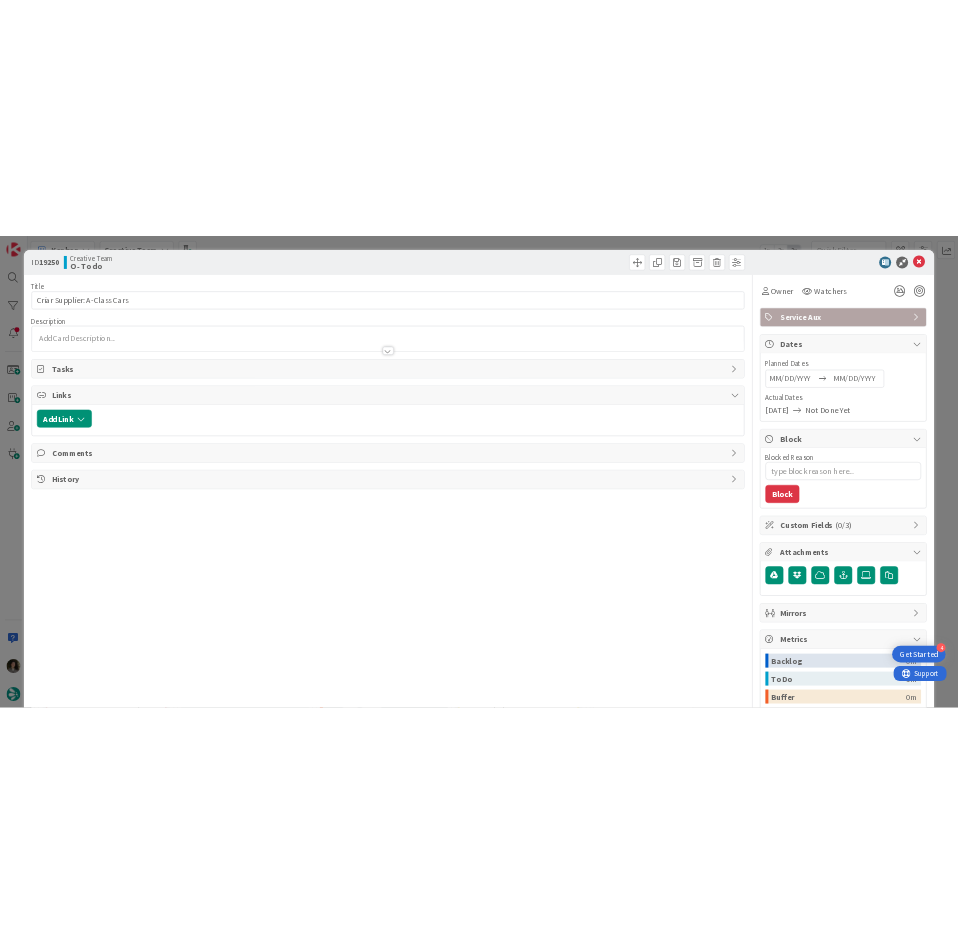 scroll, scrollTop: 0, scrollLeft: 0, axis: both 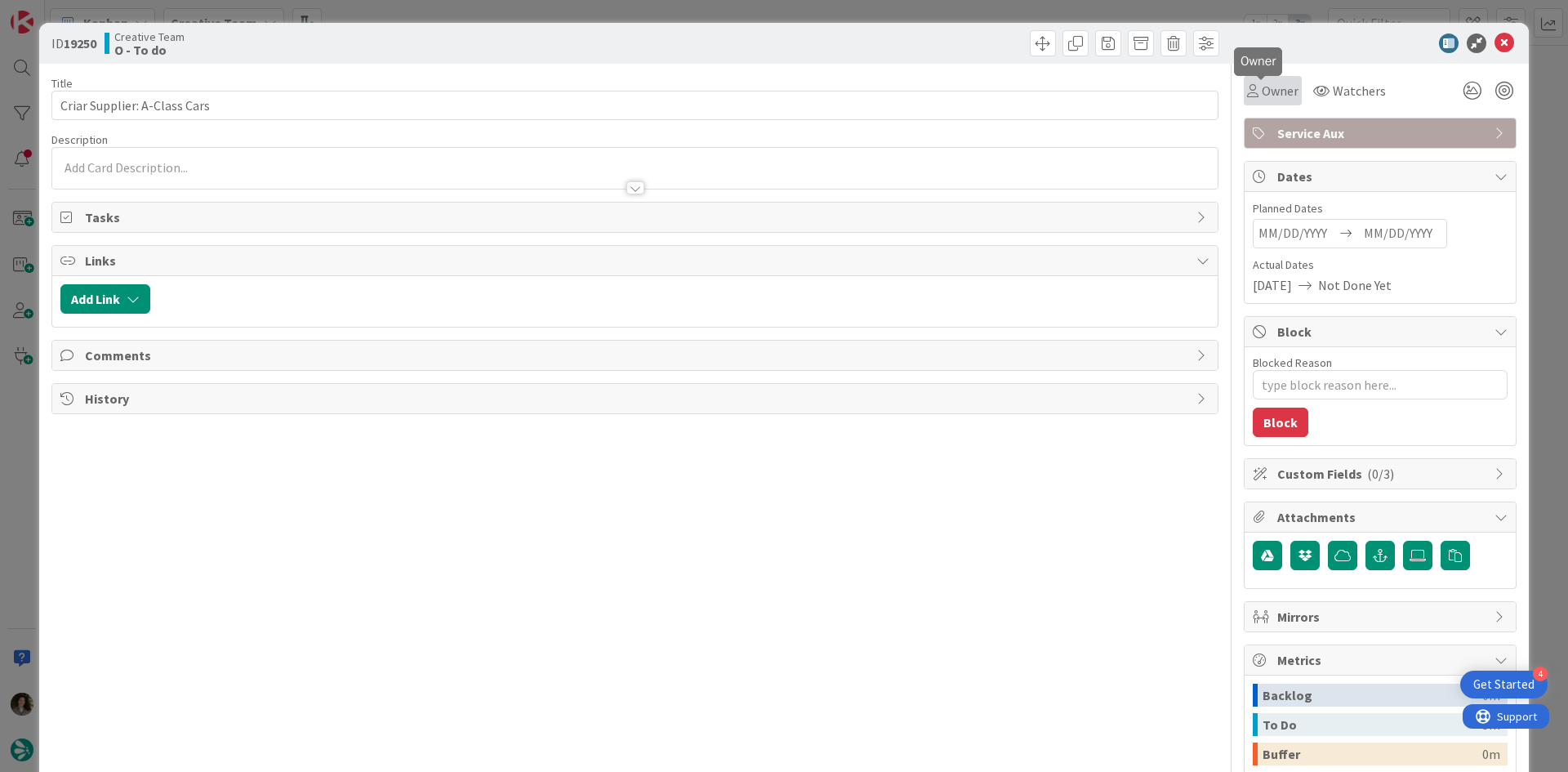 click on "Owner" at bounding box center (1280, 91) 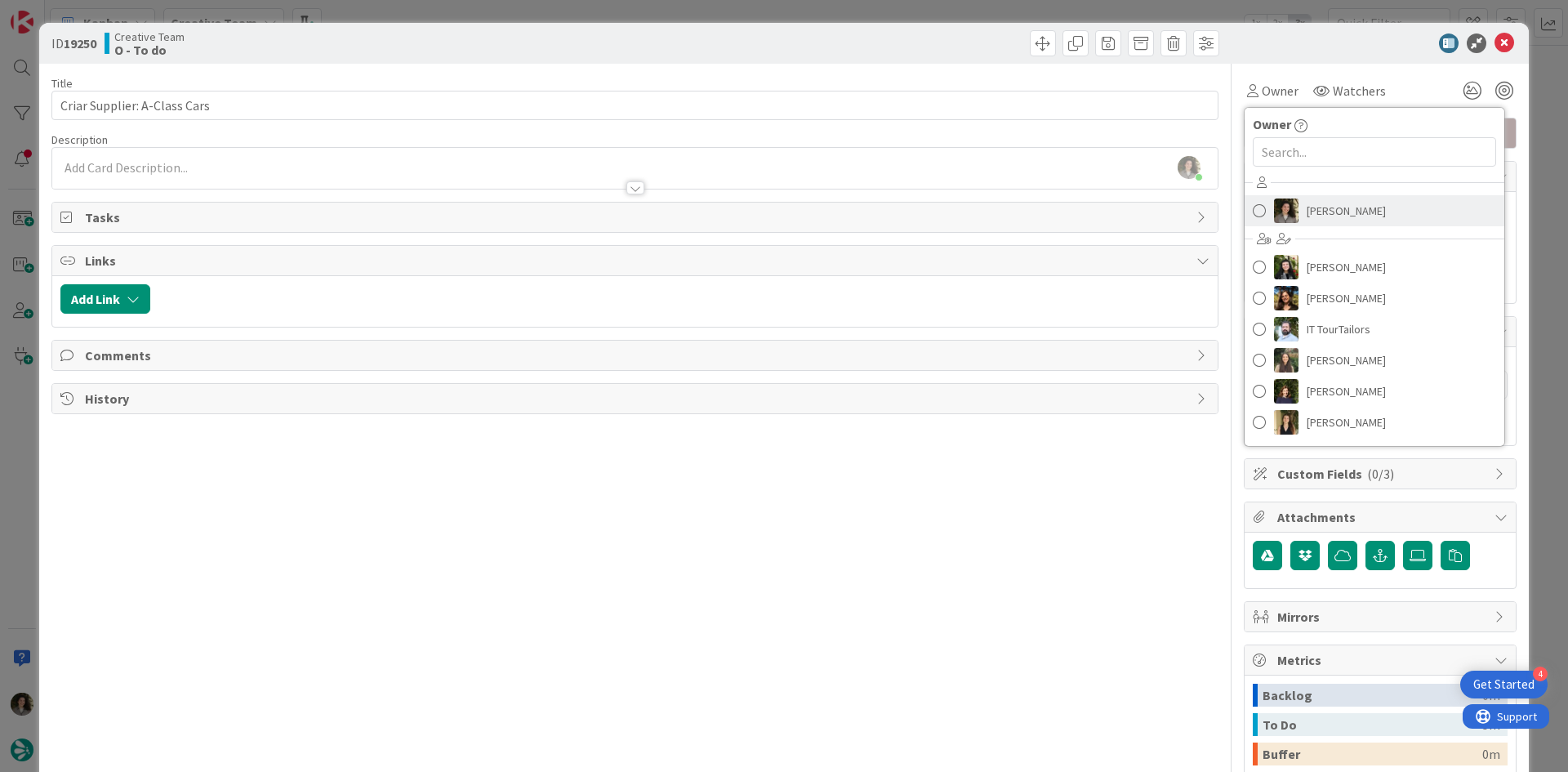 click on "[PERSON_NAME]" at bounding box center [1346, 211] 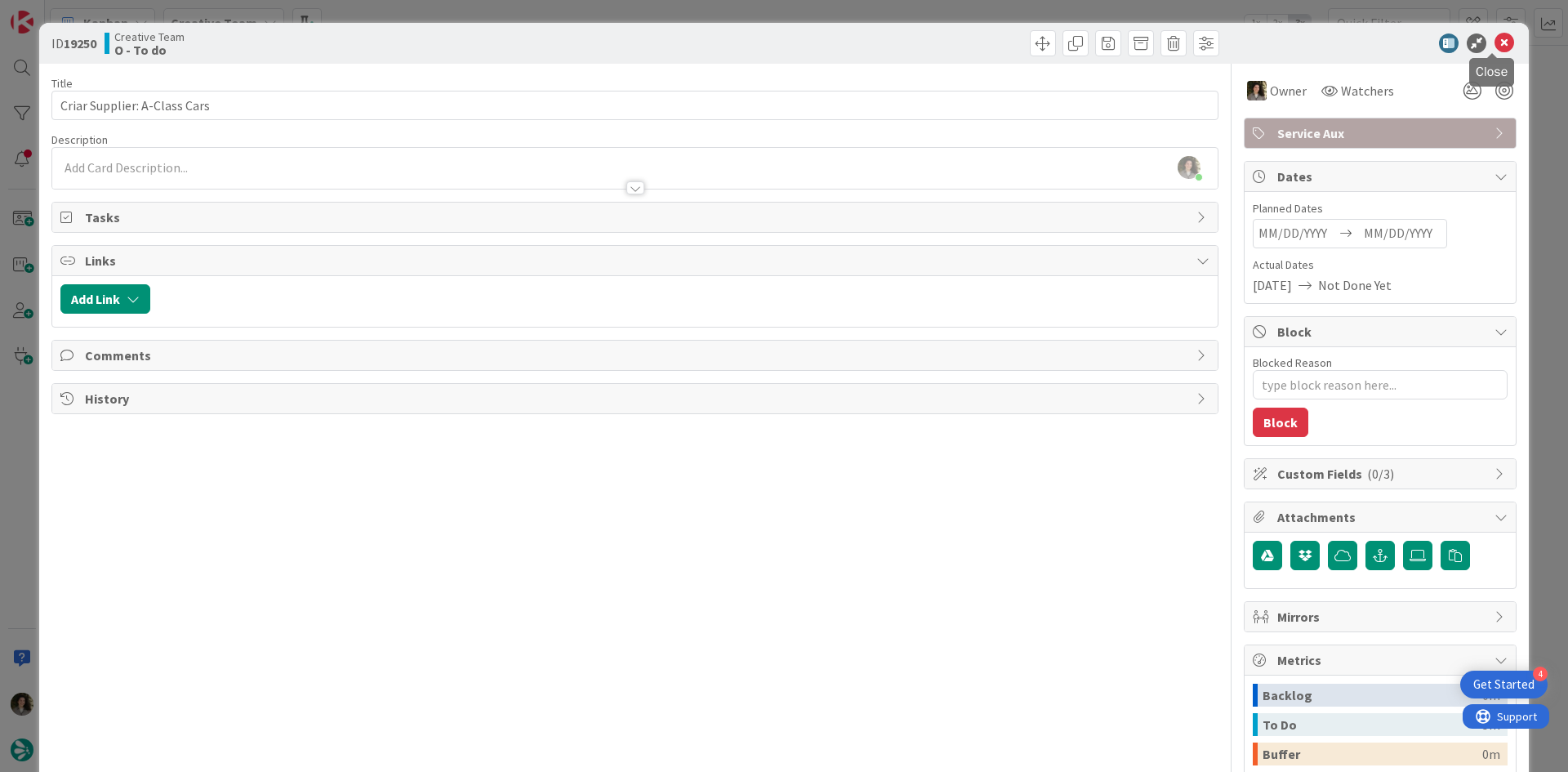 click at bounding box center (1504, 43) 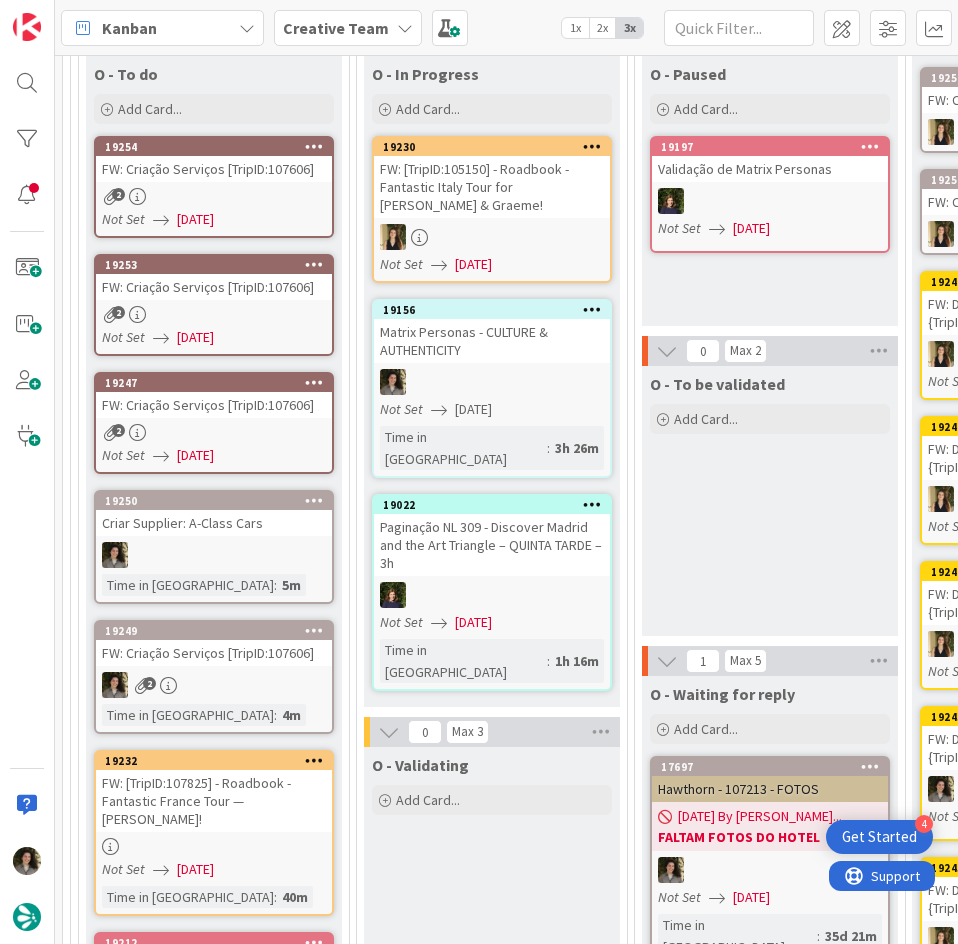 scroll, scrollTop: 0, scrollLeft: 0, axis: both 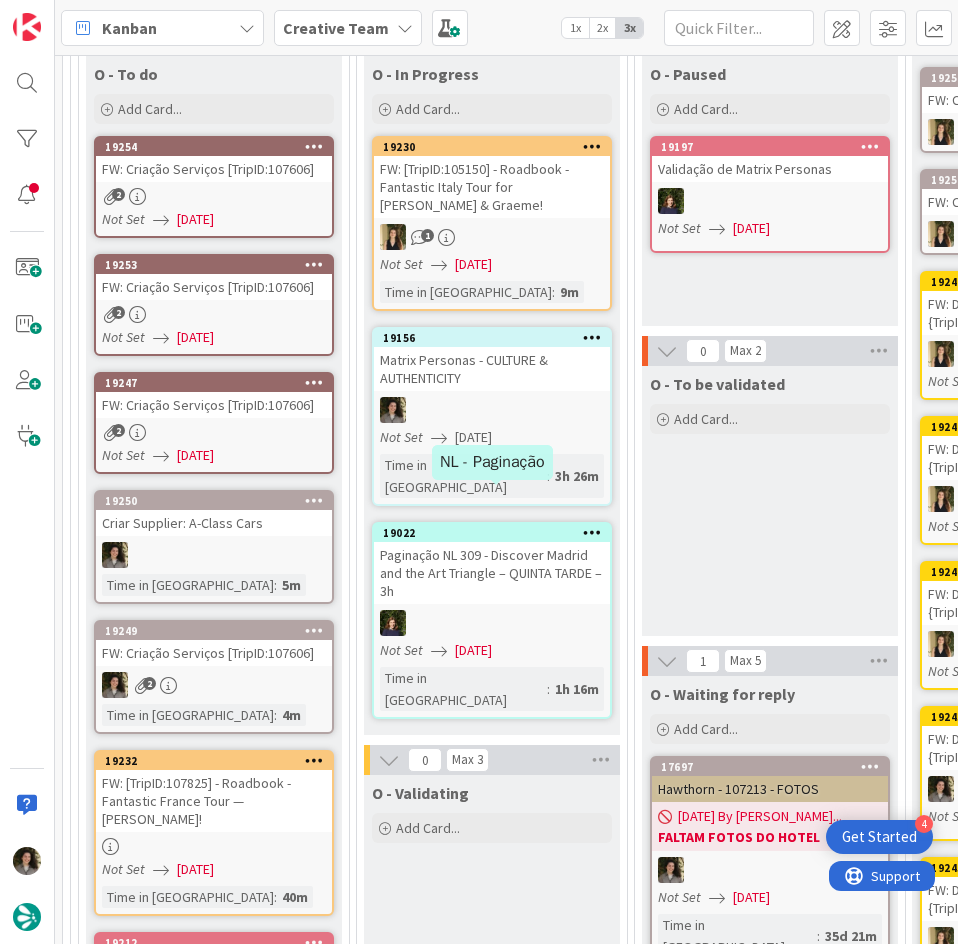 click at bounding box center (492, 410) 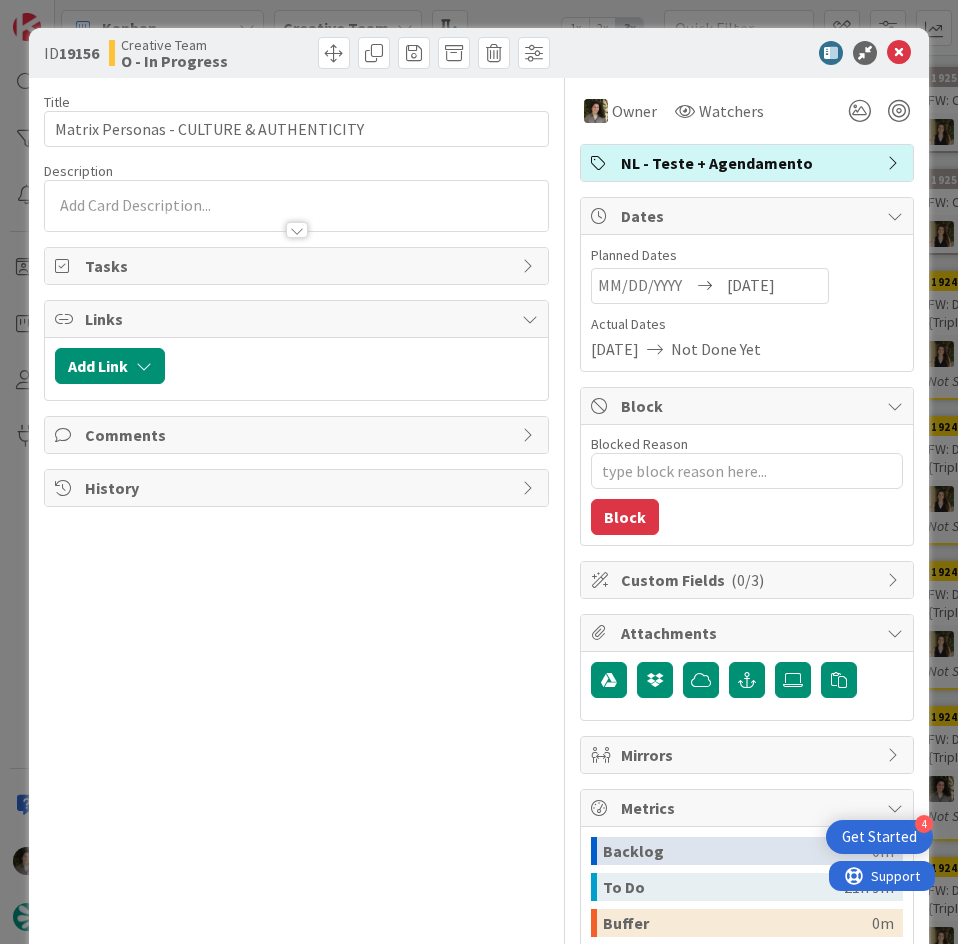 scroll, scrollTop: 267, scrollLeft: 0, axis: vertical 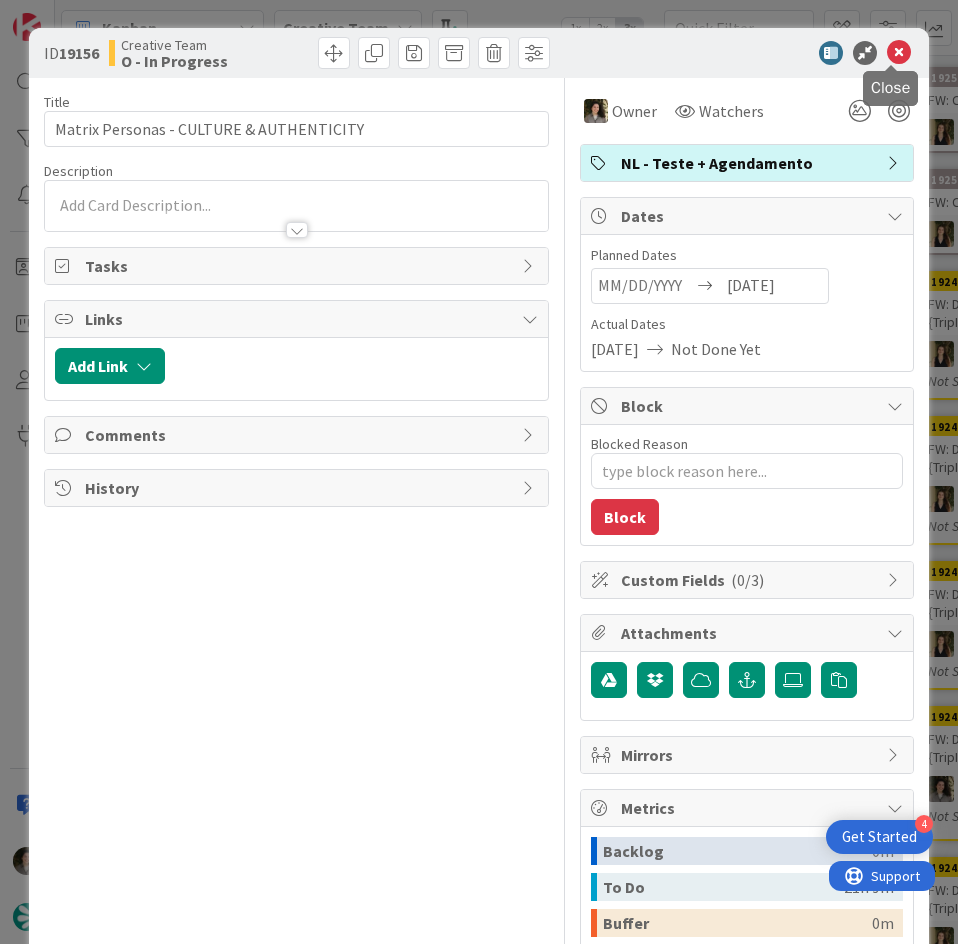 click at bounding box center (899, 53) 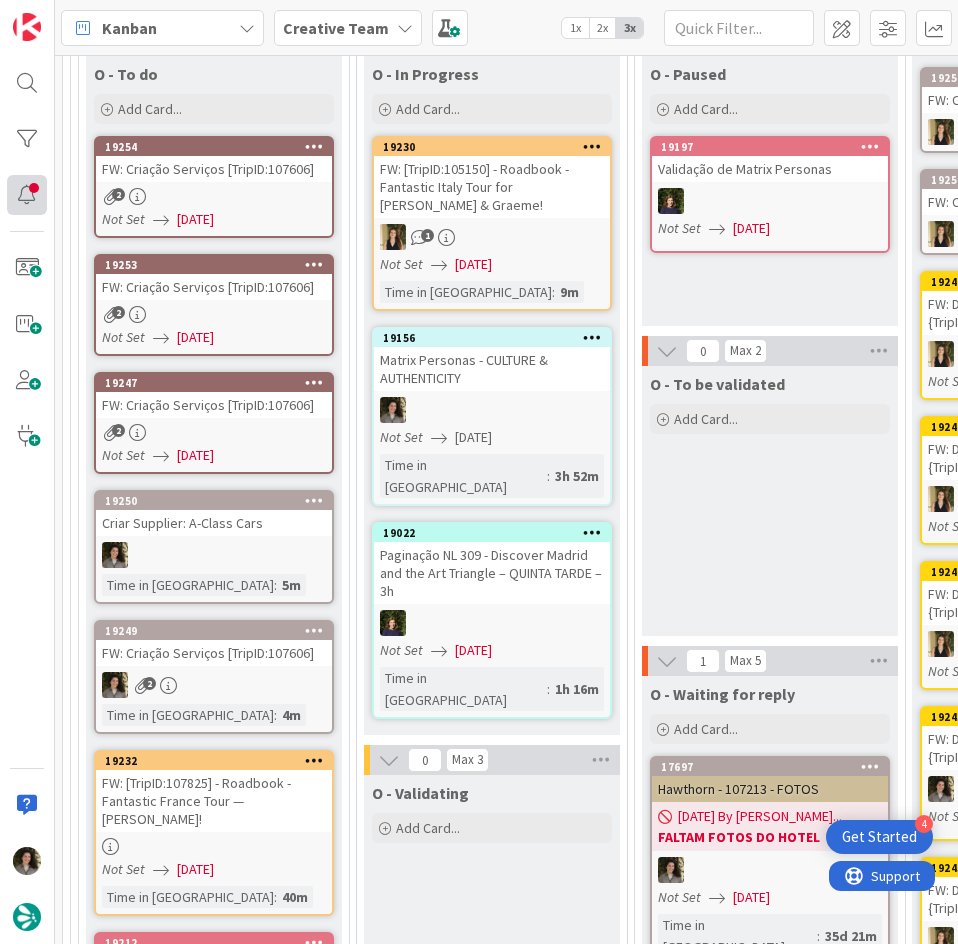 scroll, scrollTop: 0, scrollLeft: 0, axis: both 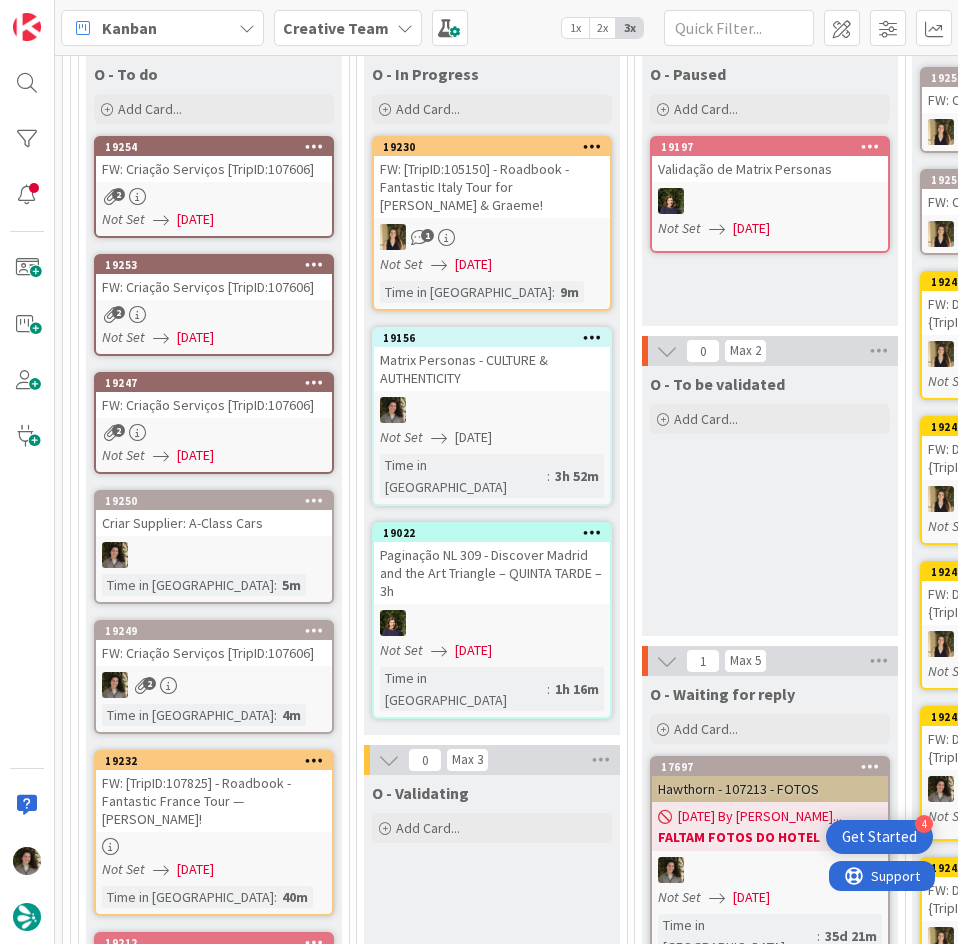 click on "Matrix Personas - CULTURE & AUTHENTICITY" at bounding box center (492, 369) 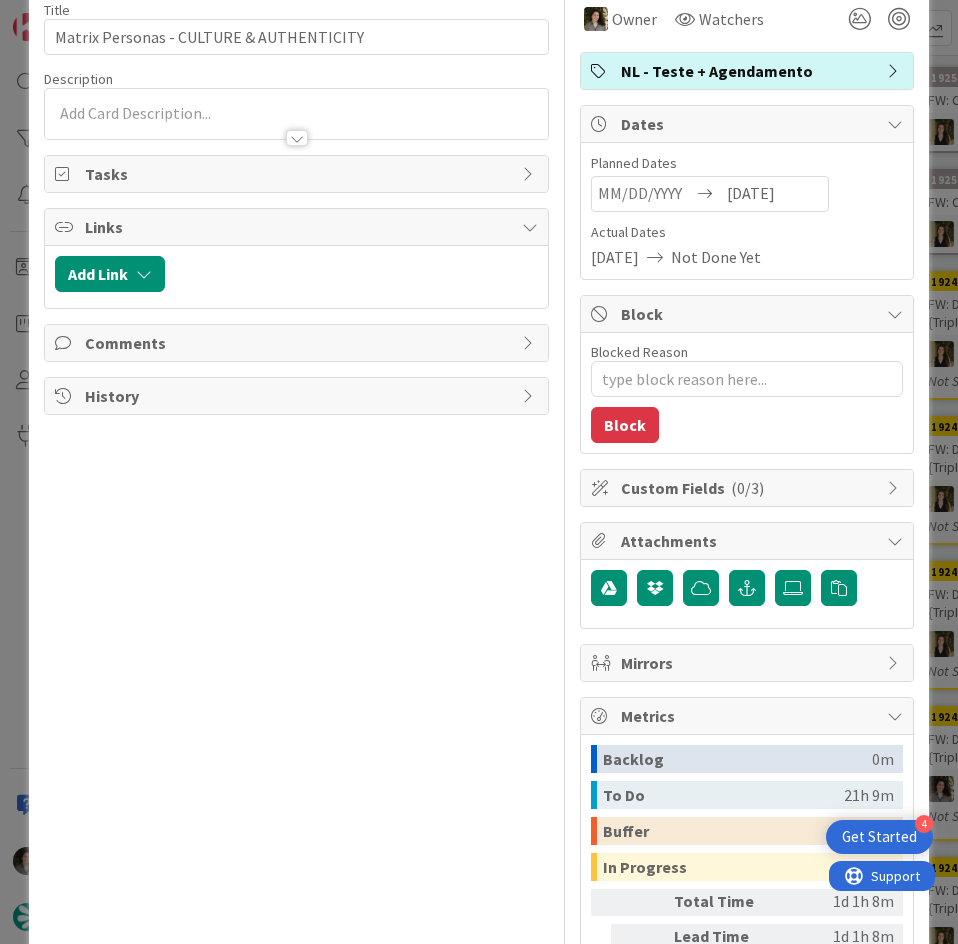 scroll, scrollTop: 267, scrollLeft: 0, axis: vertical 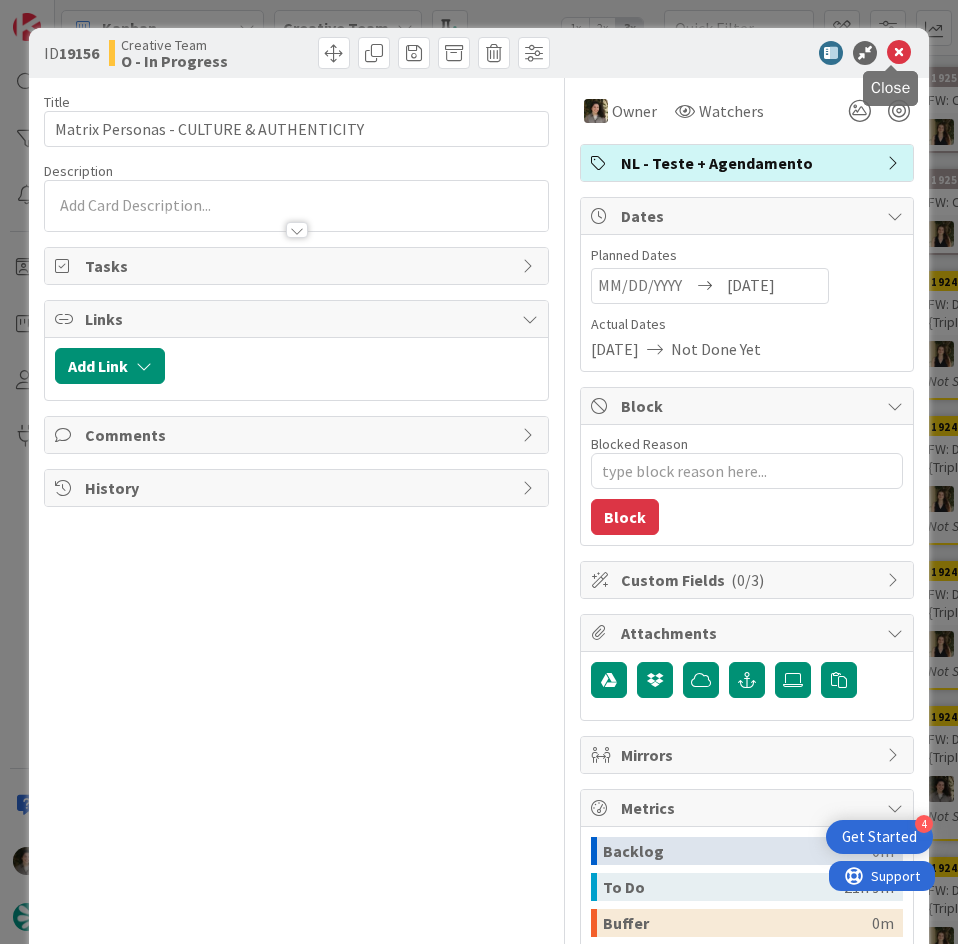 click at bounding box center [899, 53] 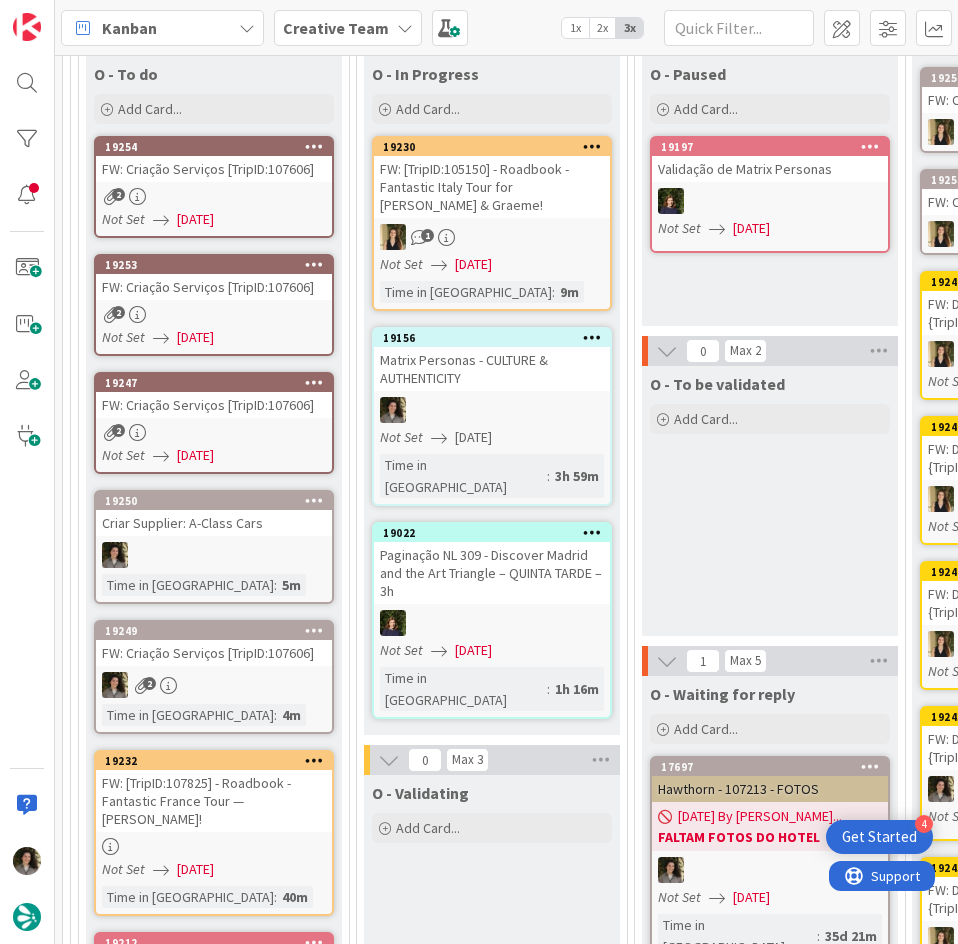 scroll, scrollTop: 0, scrollLeft: 0, axis: both 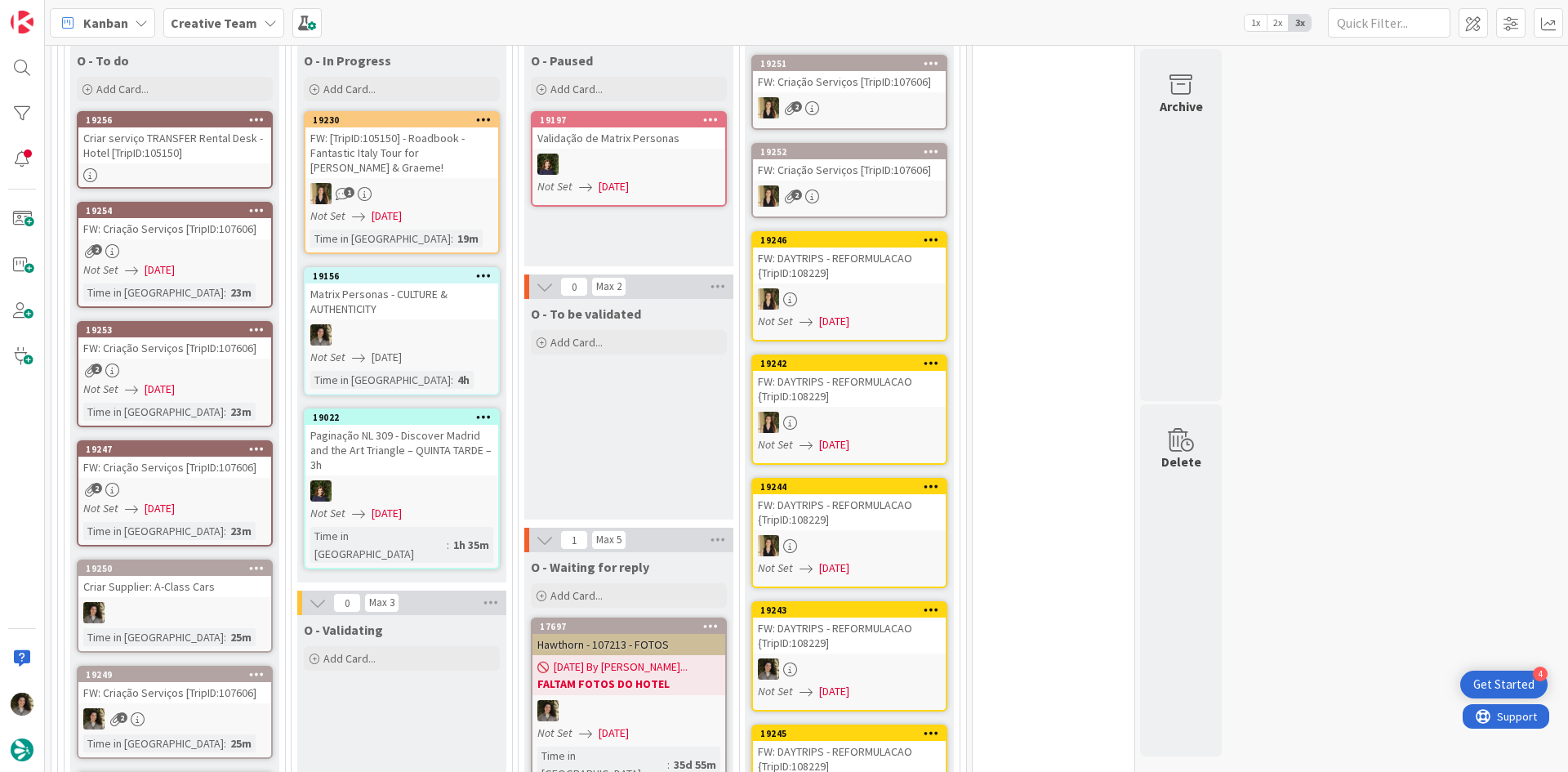 click at bounding box center [402, 335] 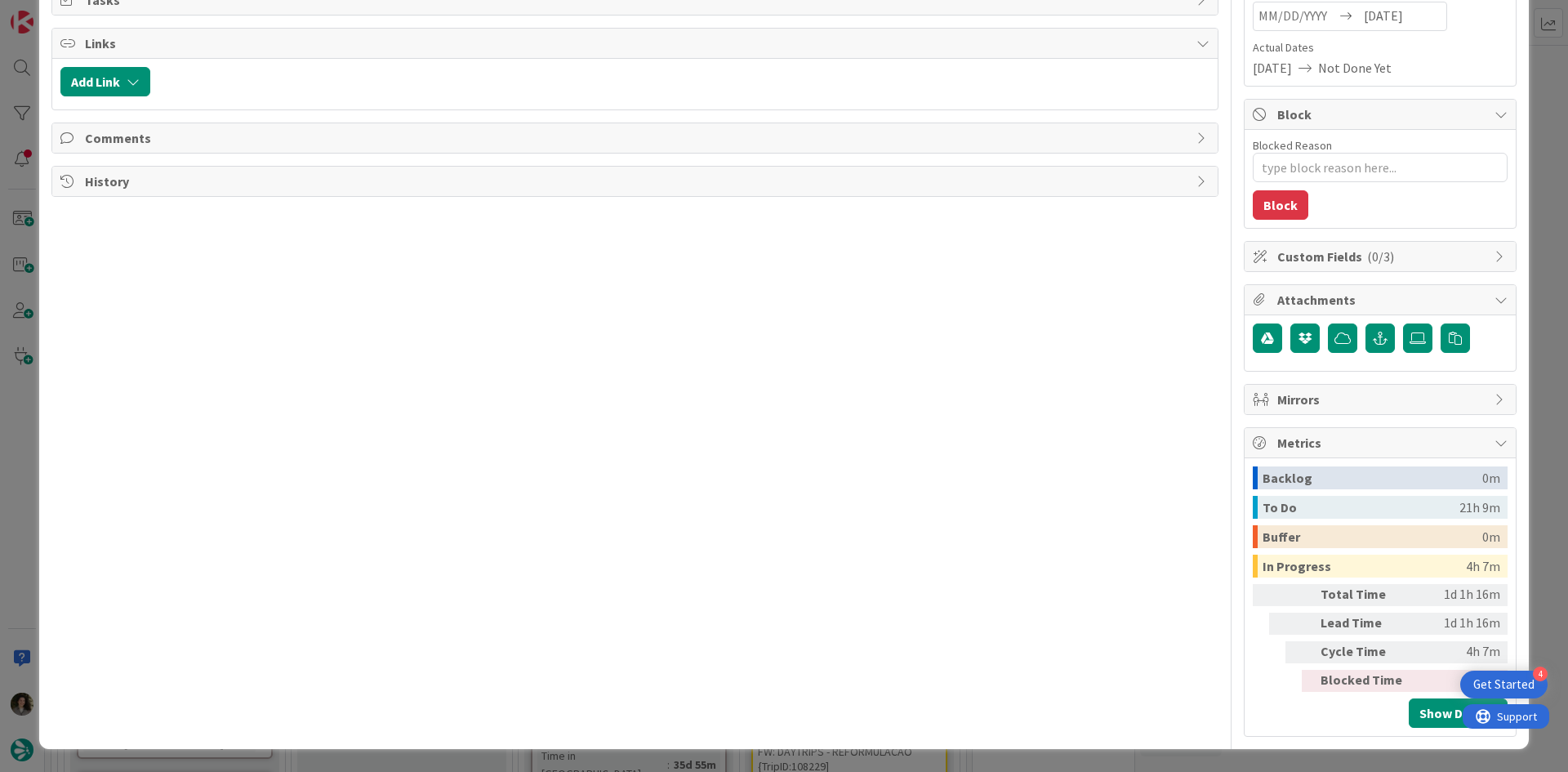scroll, scrollTop: 0, scrollLeft: 0, axis: both 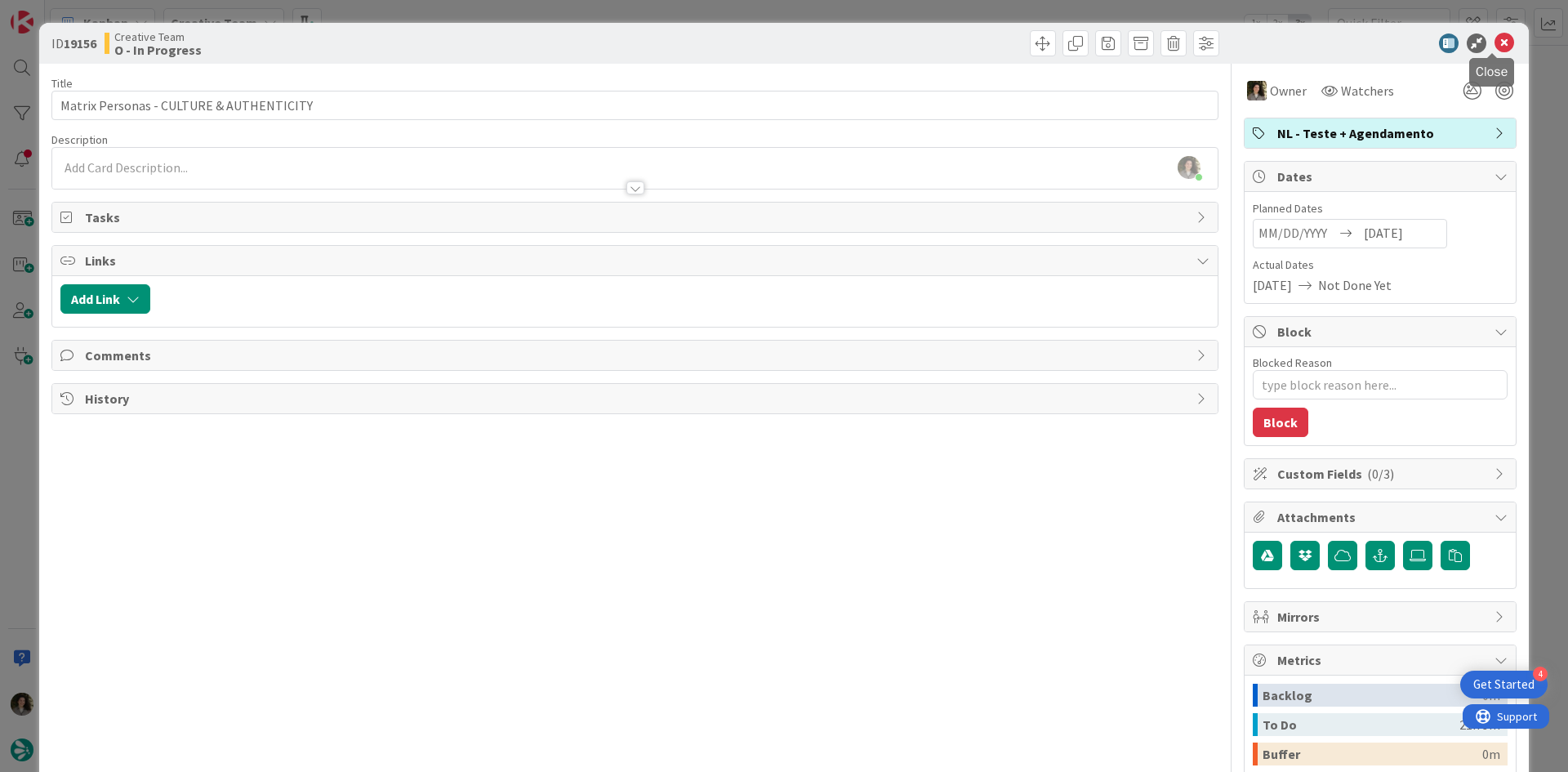 click at bounding box center (1504, 43) 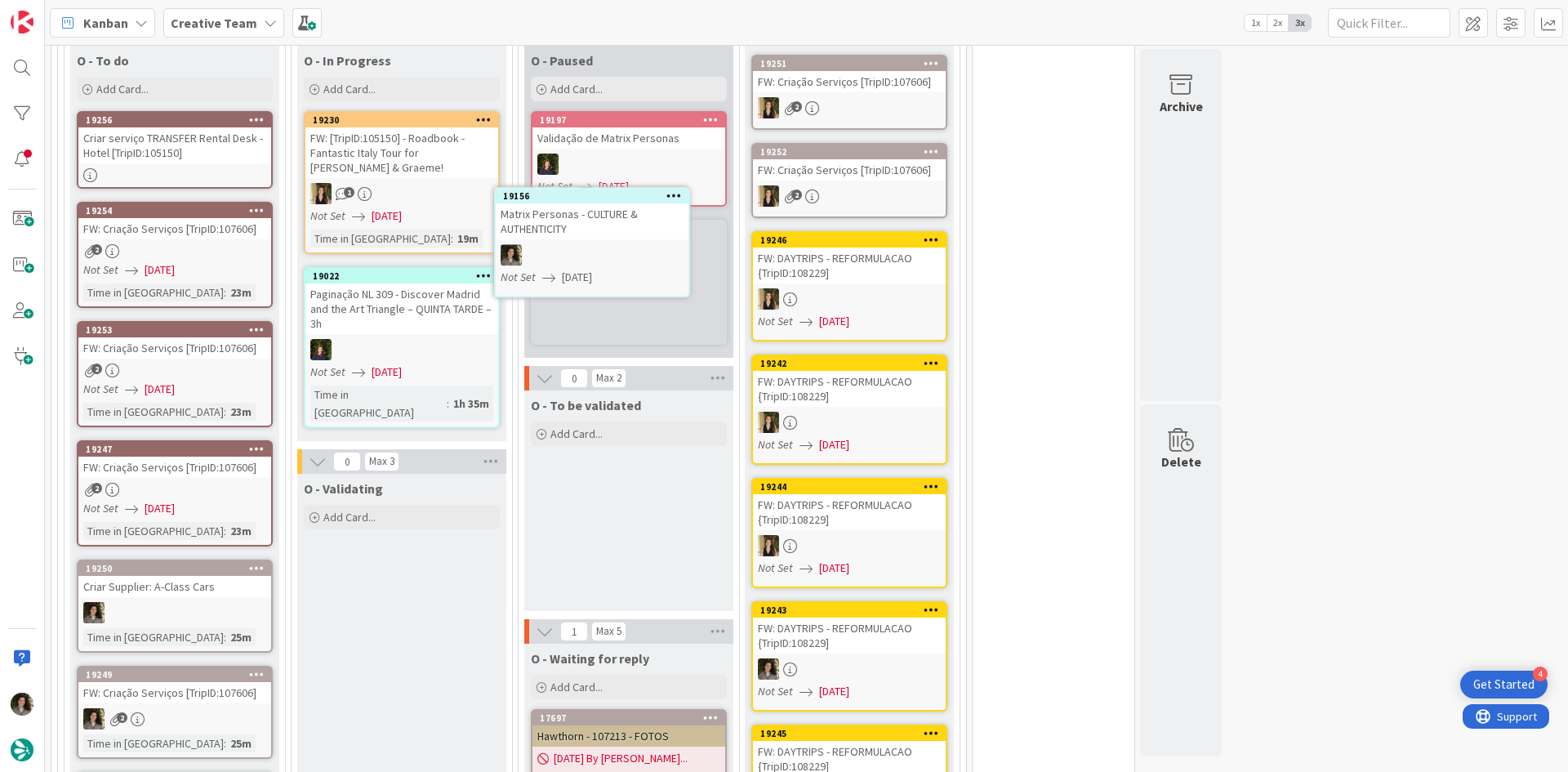 scroll, scrollTop: 1427, scrollLeft: 0, axis: vertical 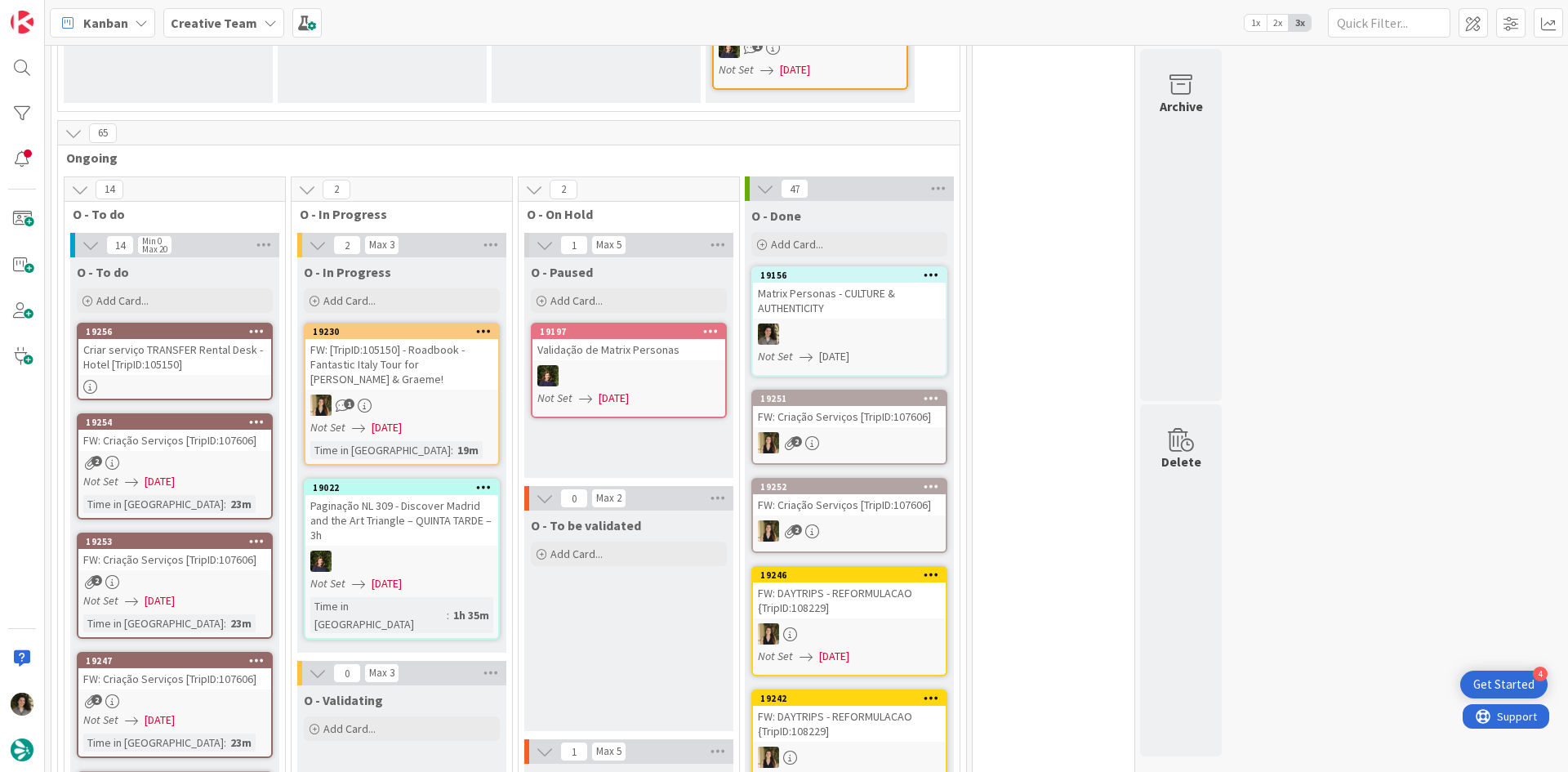 click on "Matrix Personas - CULTURE & AUTHENTICITY" at bounding box center (849, 301) 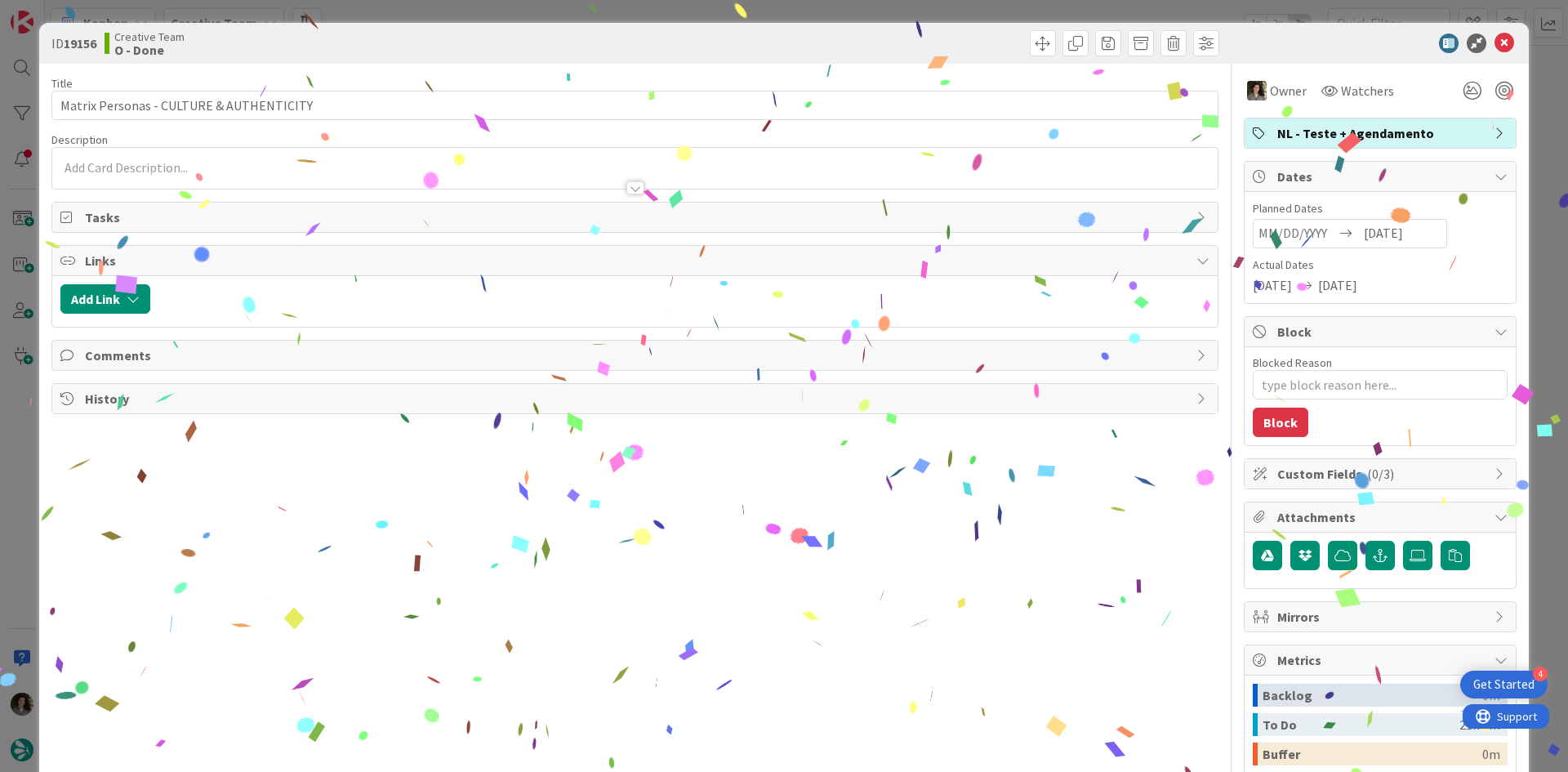 scroll, scrollTop: 217, scrollLeft: 0, axis: vertical 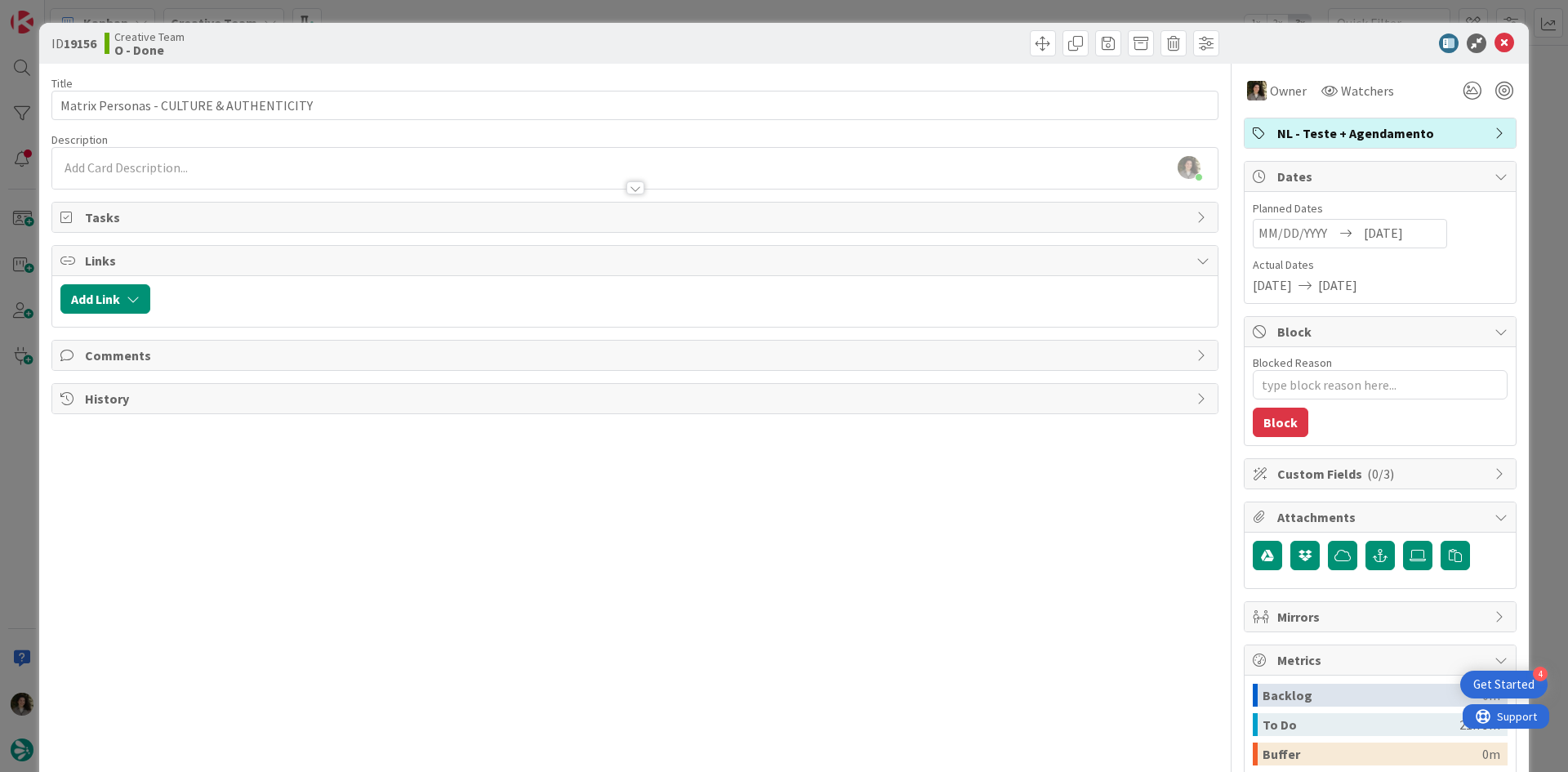 click on "NL - Teste + Agendamento" at bounding box center [1382, 133] 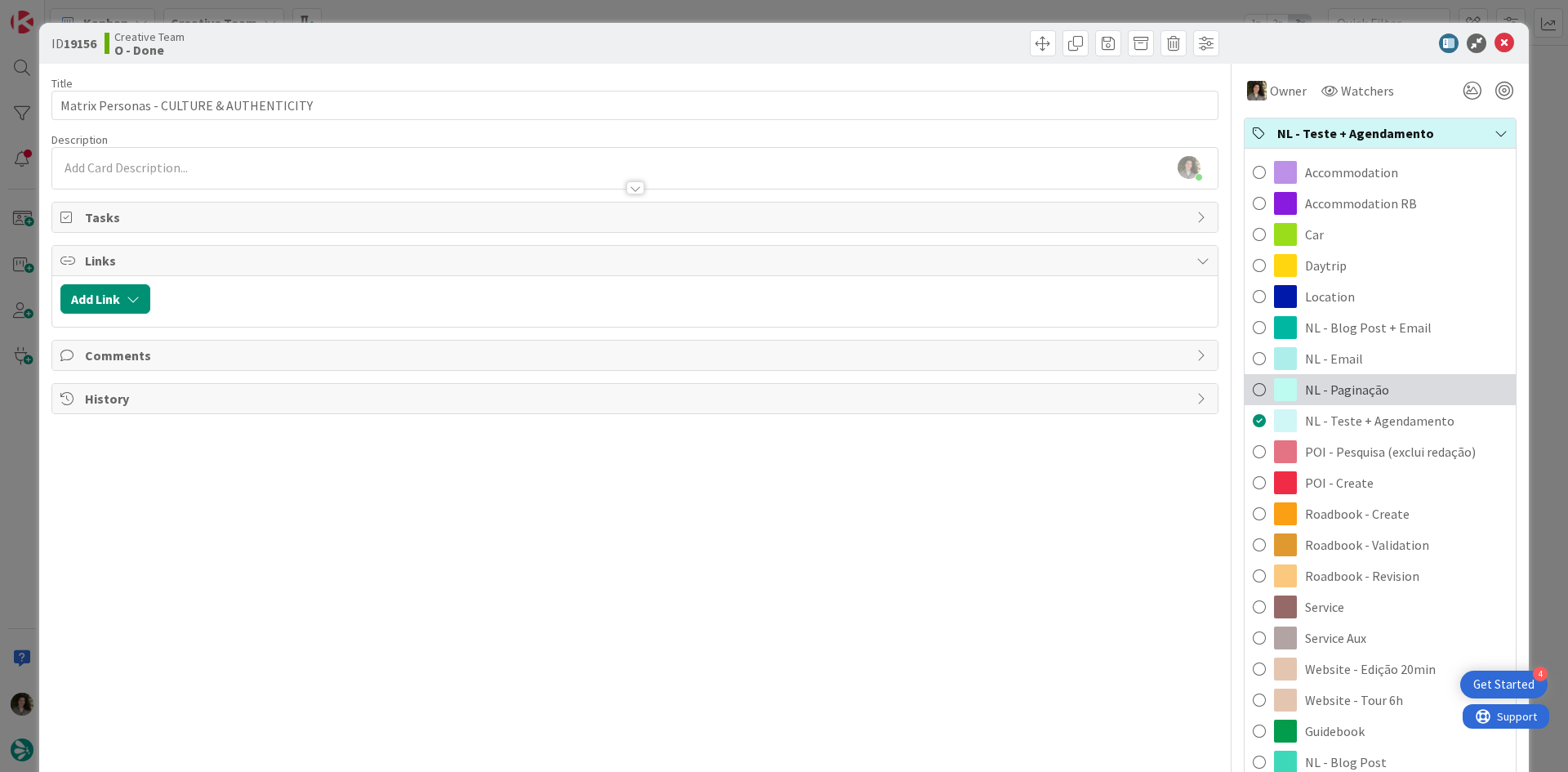 click on "NL - Paginação" at bounding box center (1380, 390) 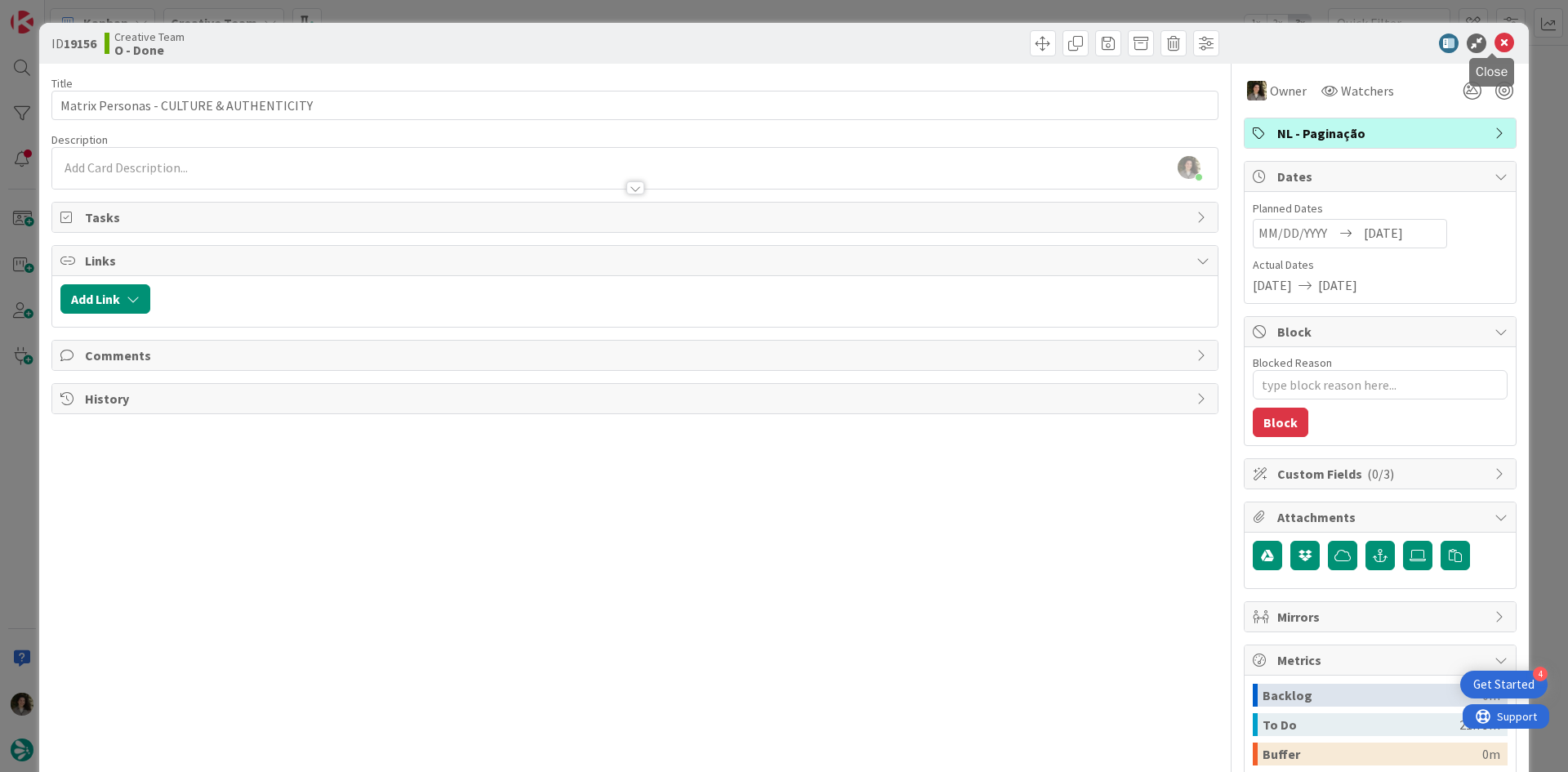 click at bounding box center [1504, 43] 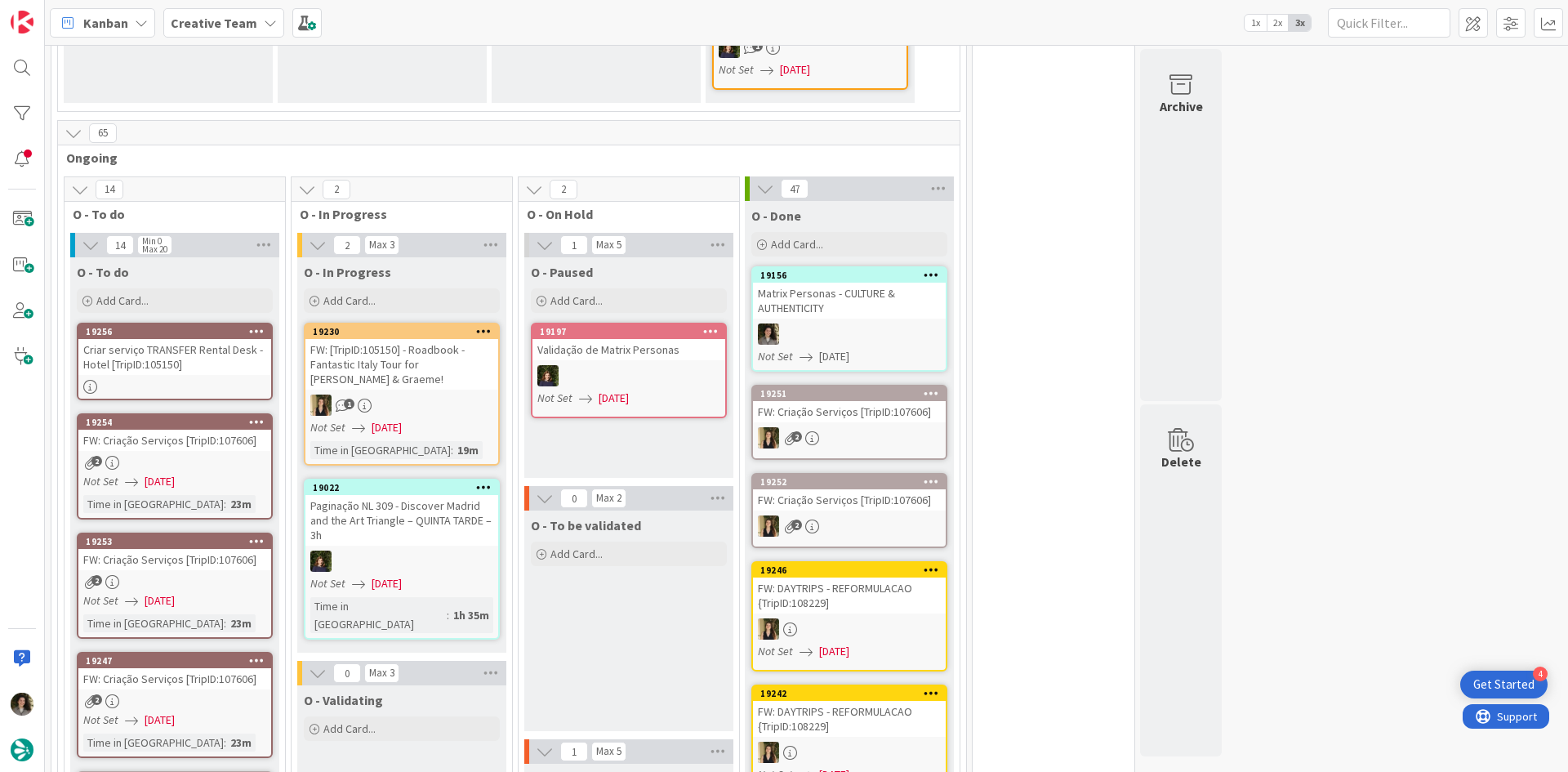 scroll, scrollTop: 0, scrollLeft: 0, axis: both 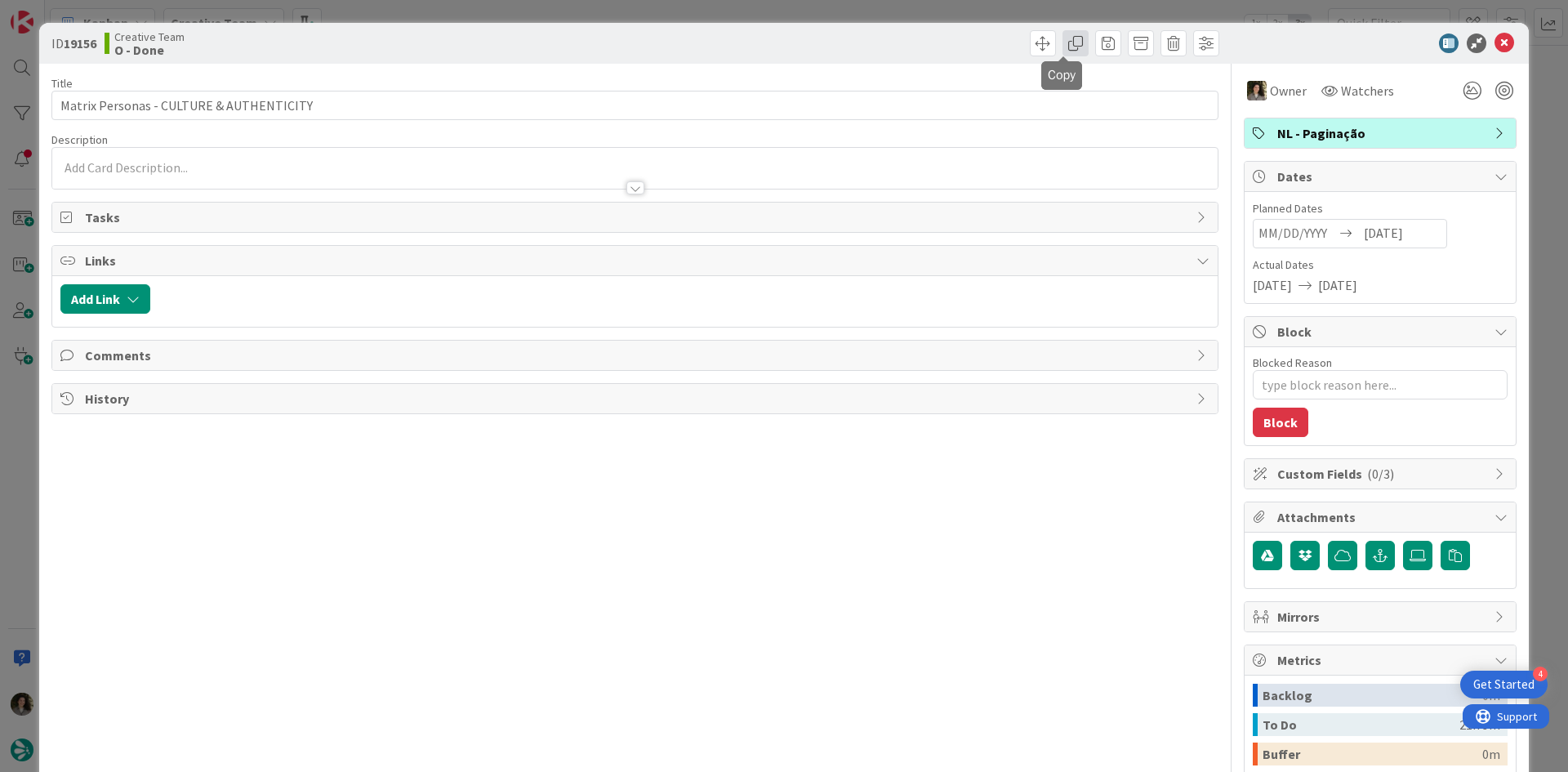 click at bounding box center (1076, 43) 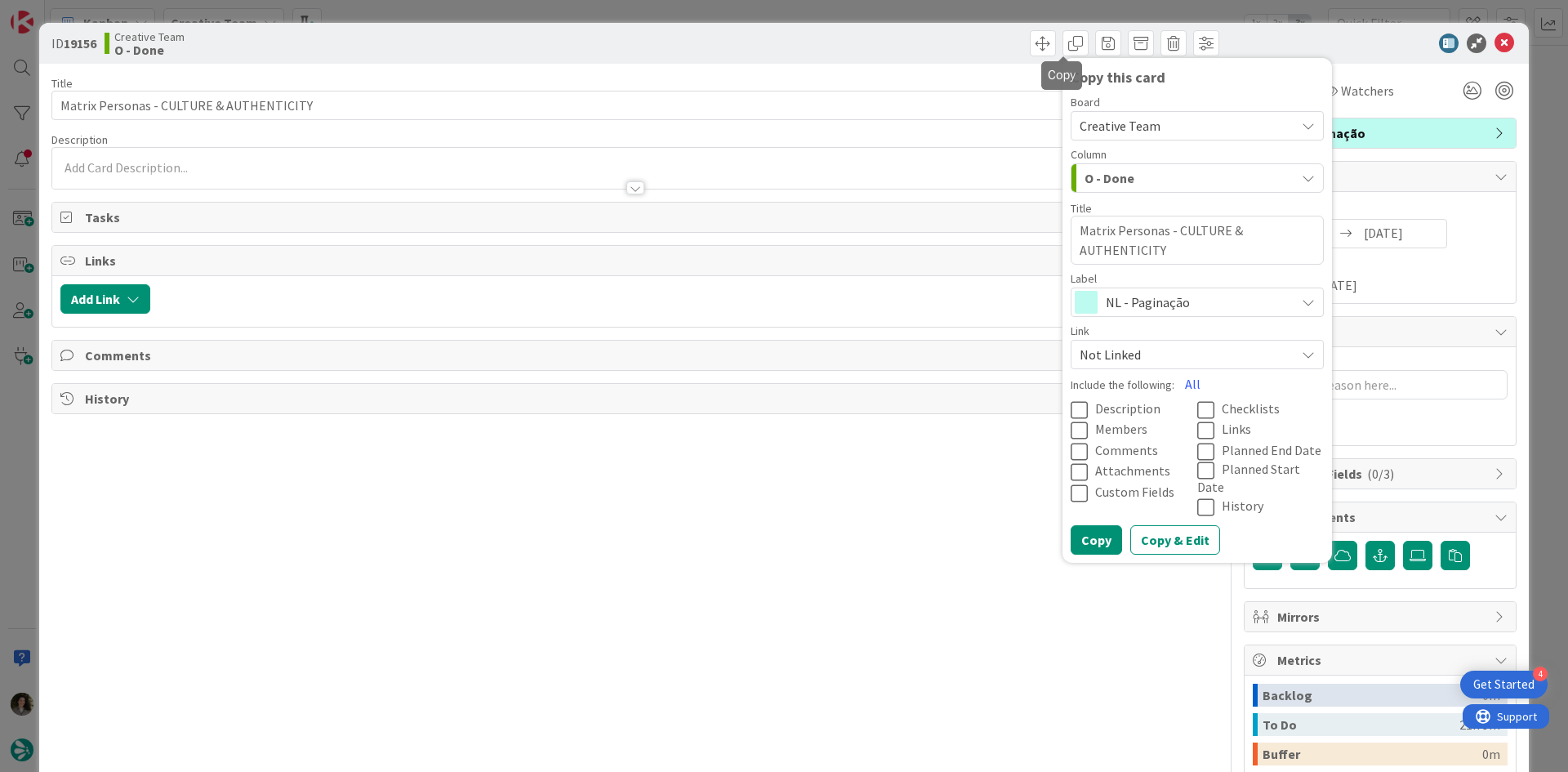 scroll, scrollTop: 0, scrollLeft: 0, axis: both 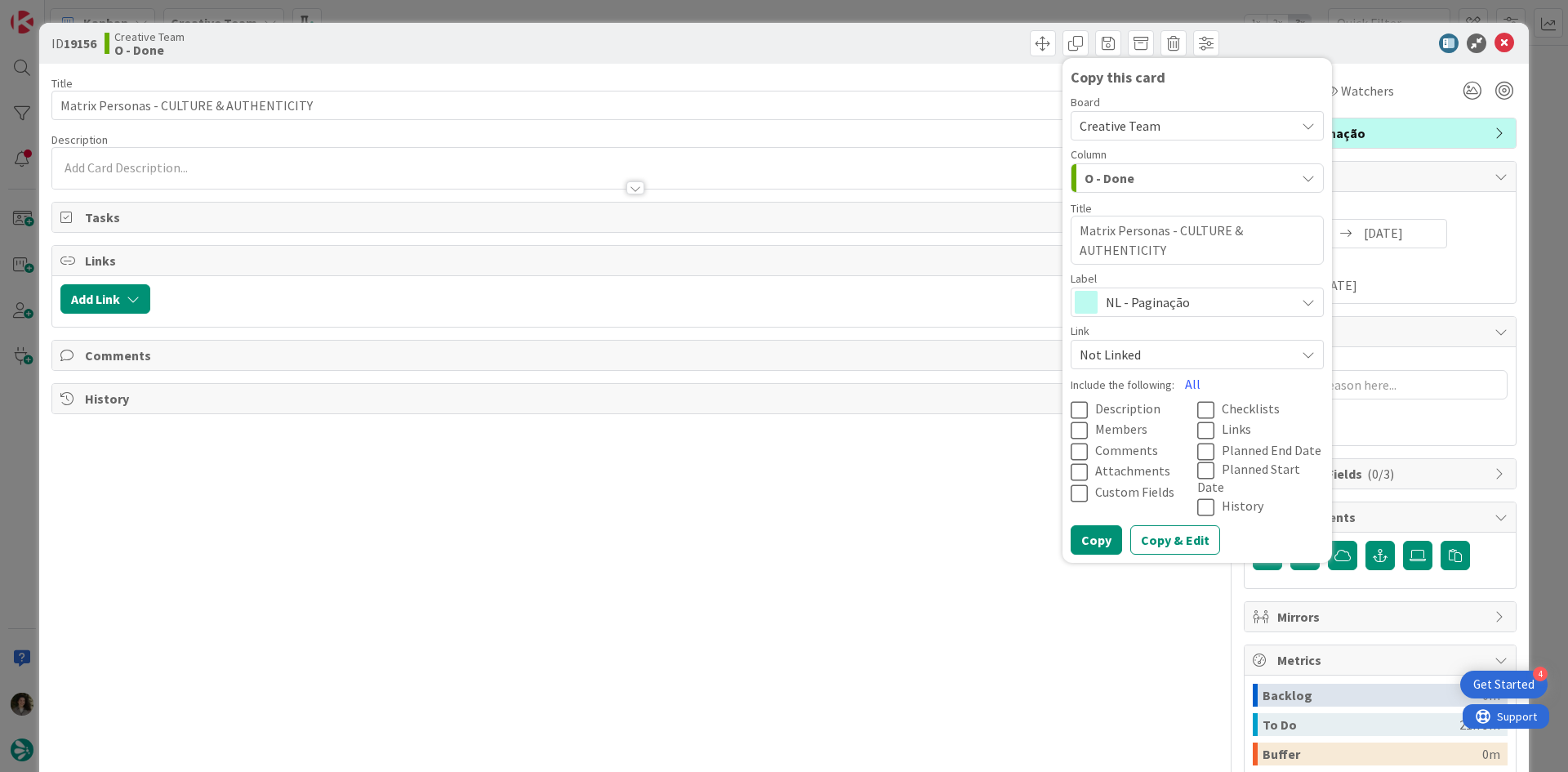 click on "NL - Paginação" at bounding box center (1196, 302) 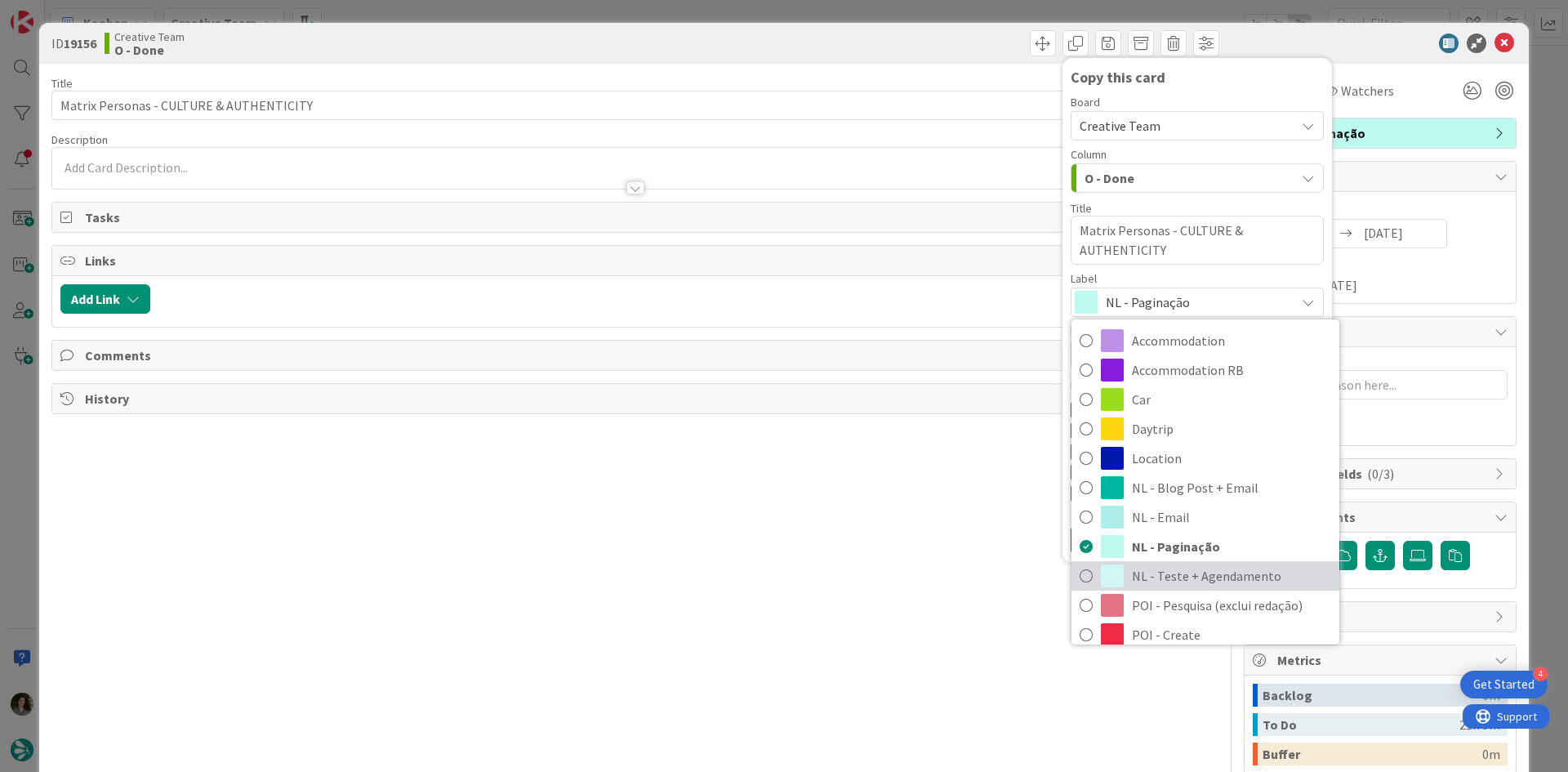 click on "NL - Teste + Agendamento" at bounding box center [1232, 576] 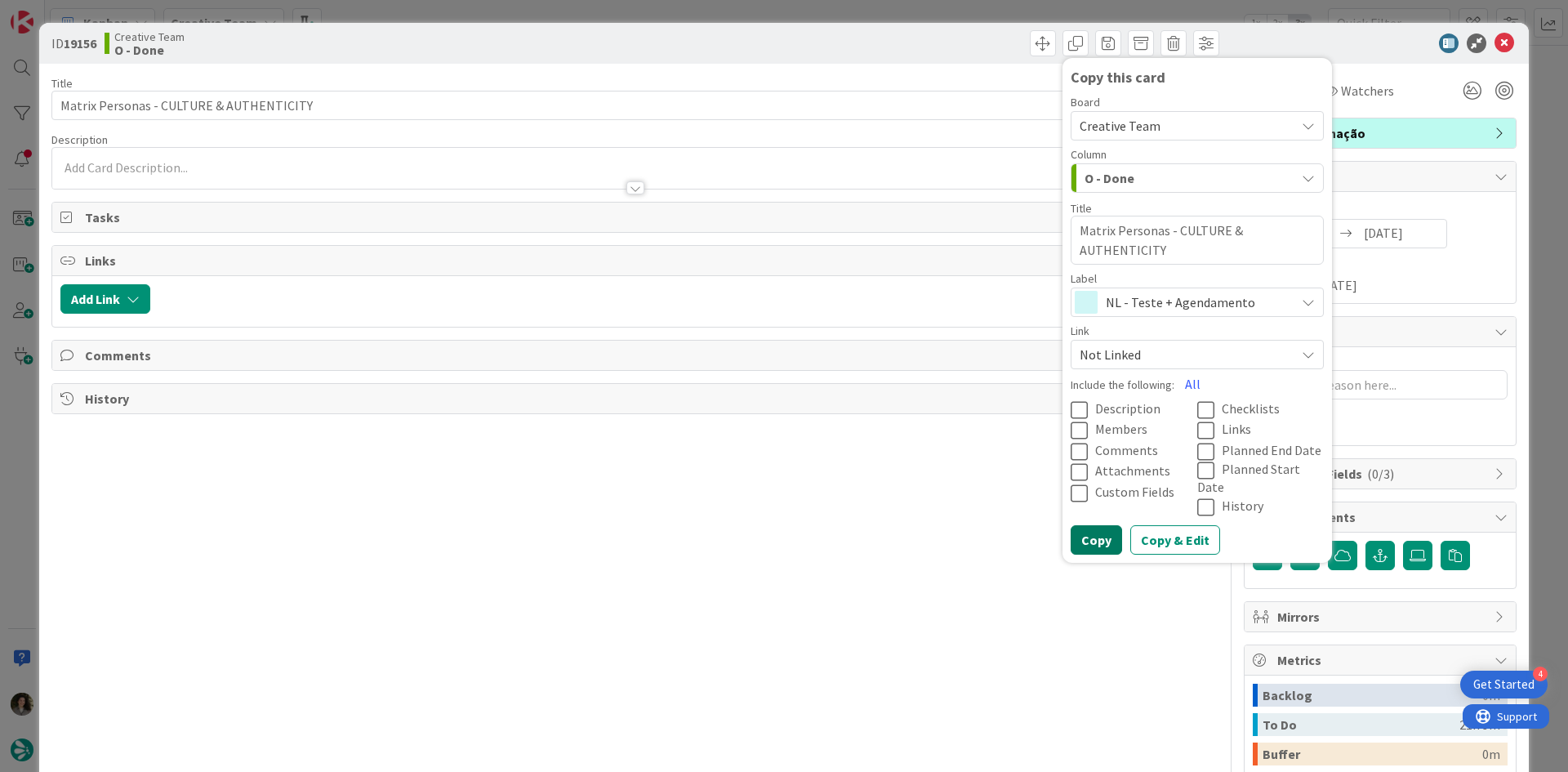 click on "Copy" at bounding box center (1096, 540) 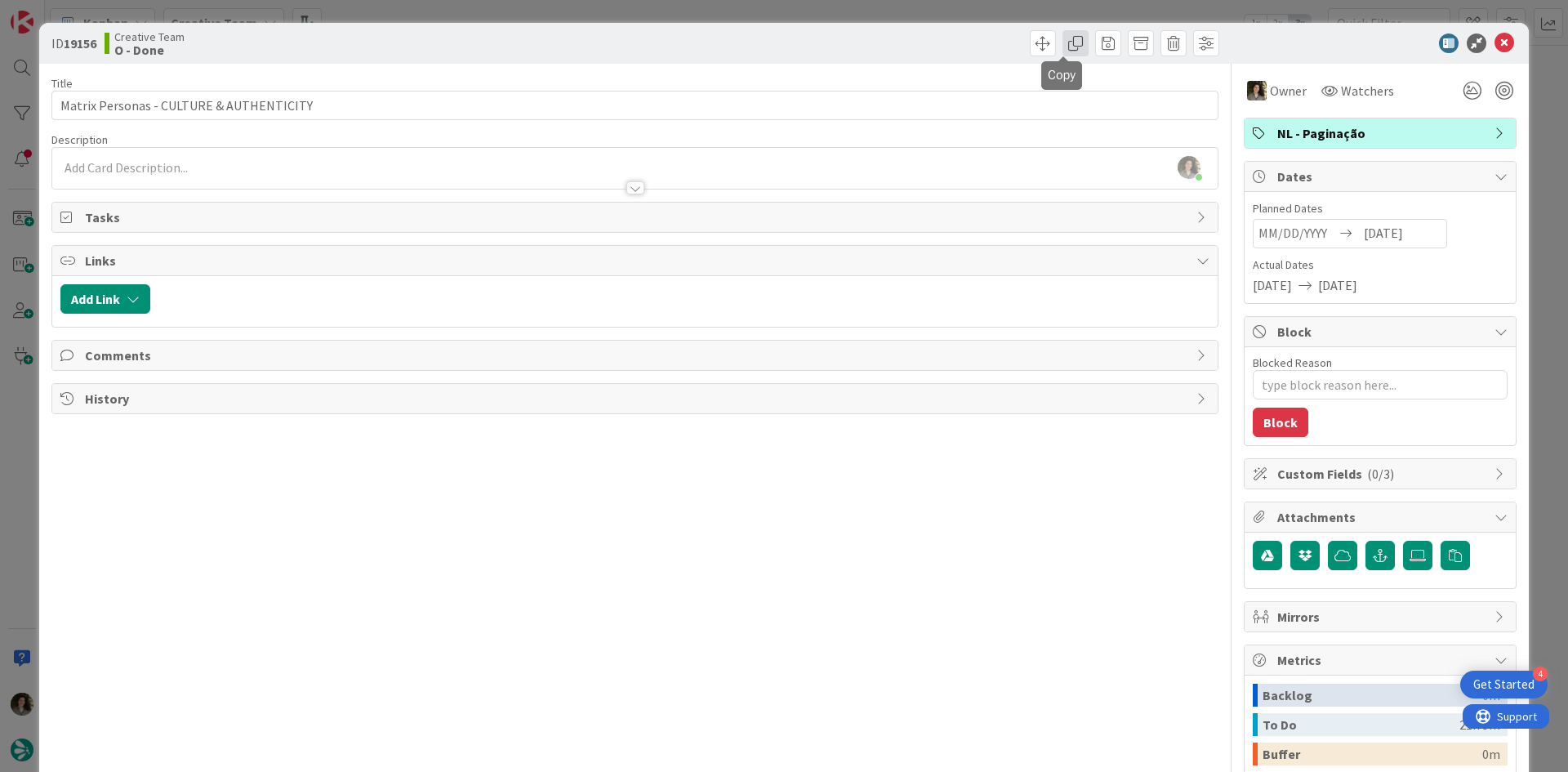 click at bounding box center (1076, 43) 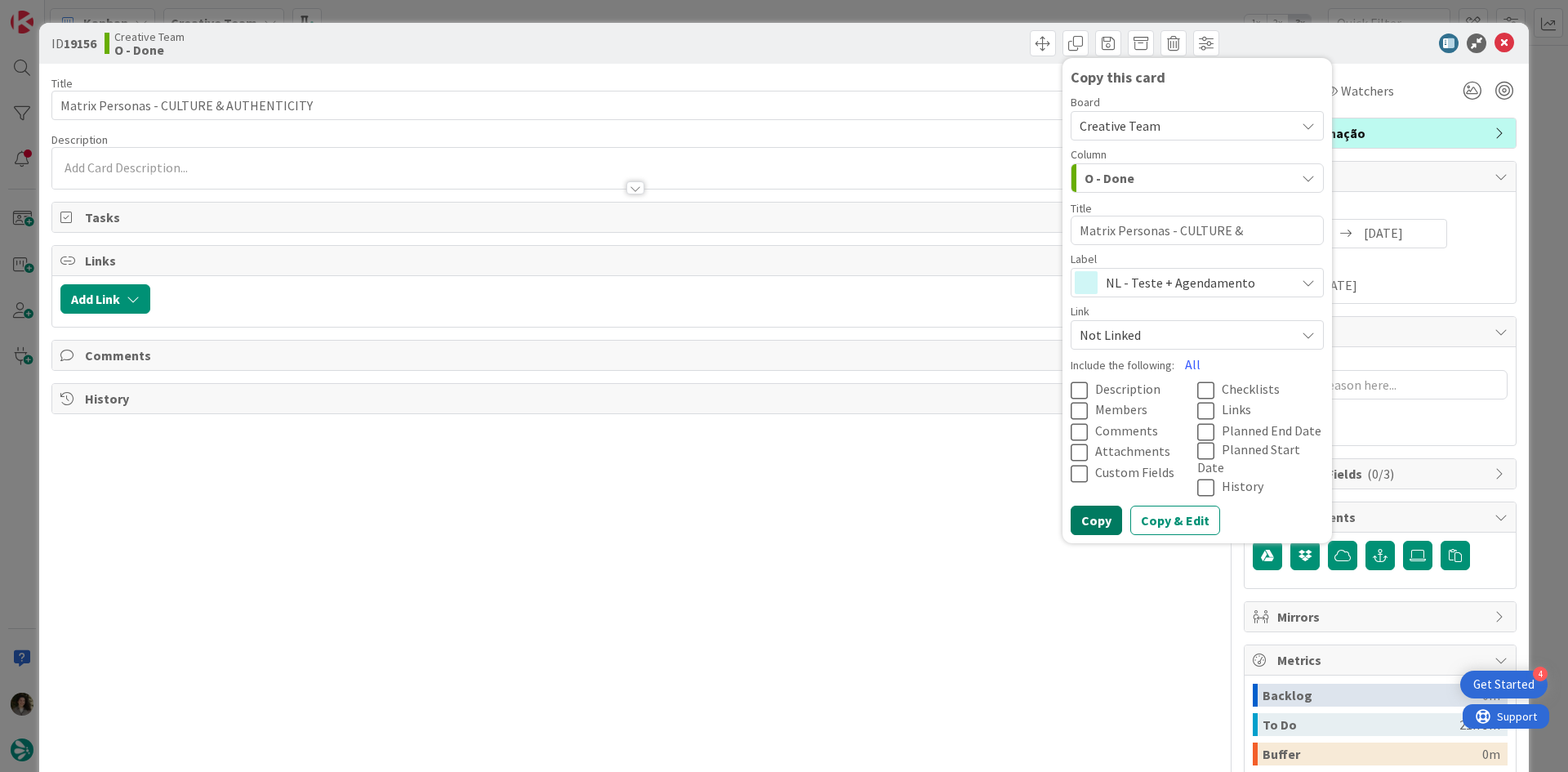 click on "Copy" at bounding box center [1096, 520] 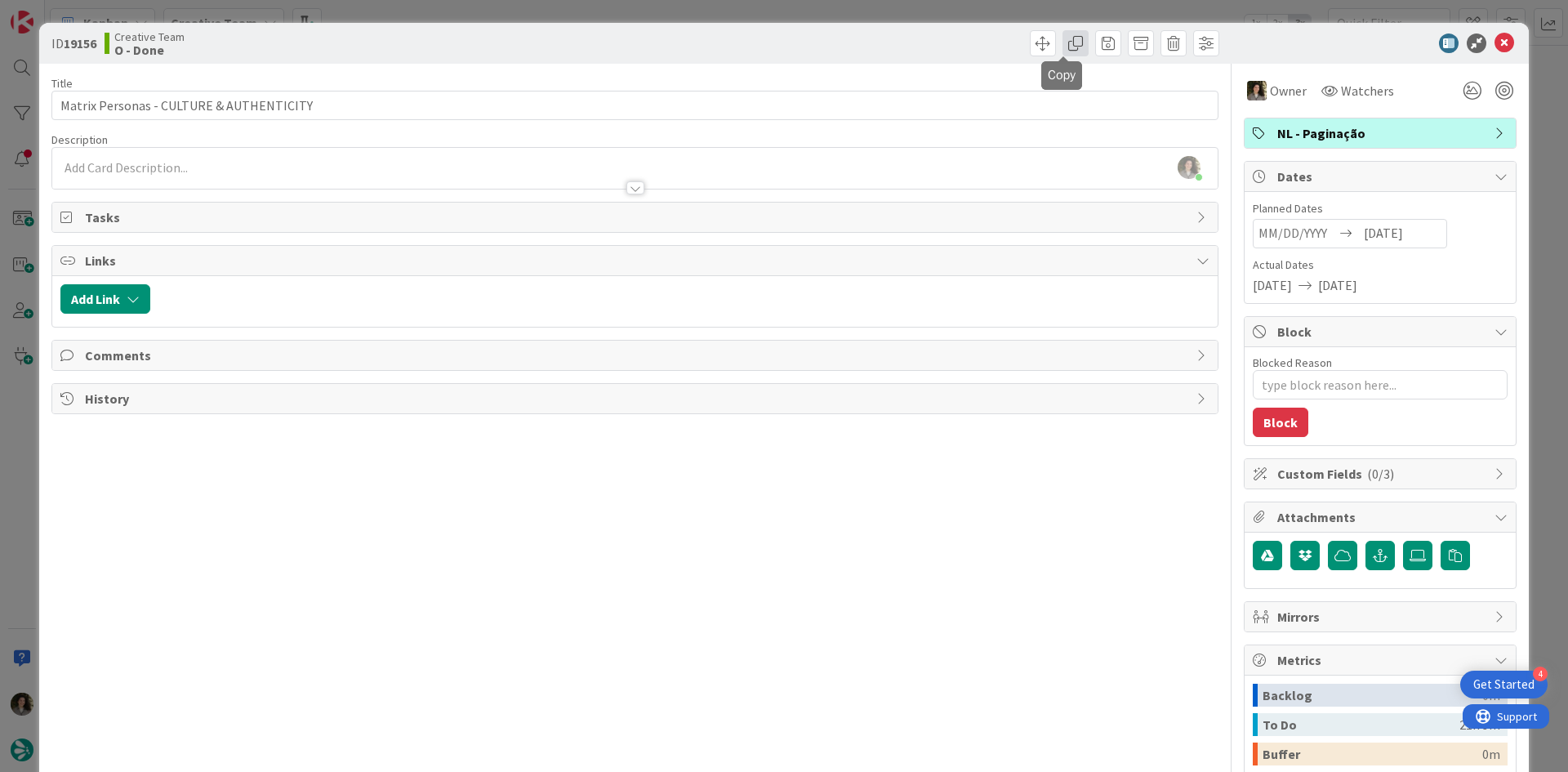 click at bounding box center [1076, 43] 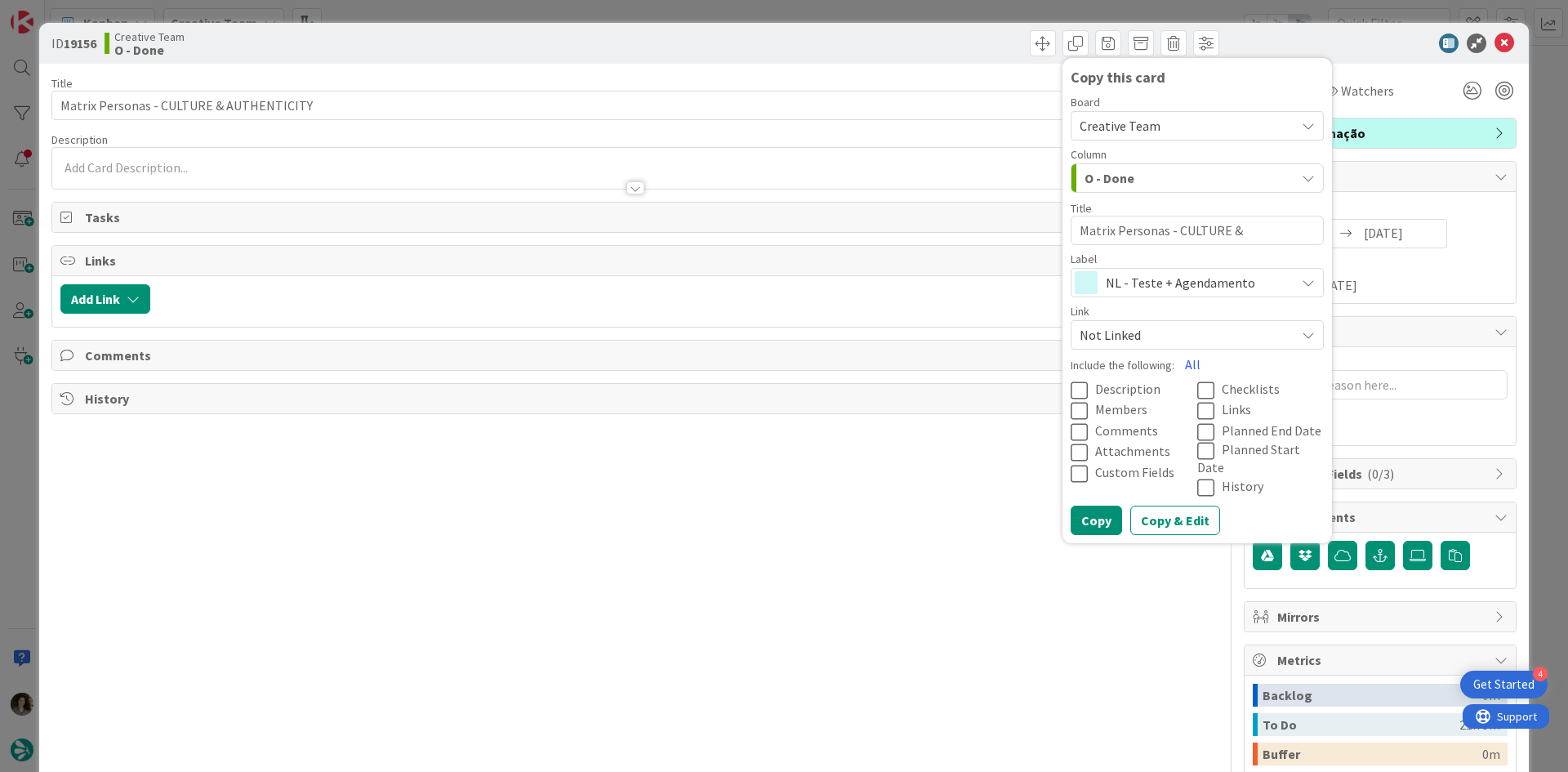 click on "NL - Teste + Agendamento" at bounding box center (1197, 283) 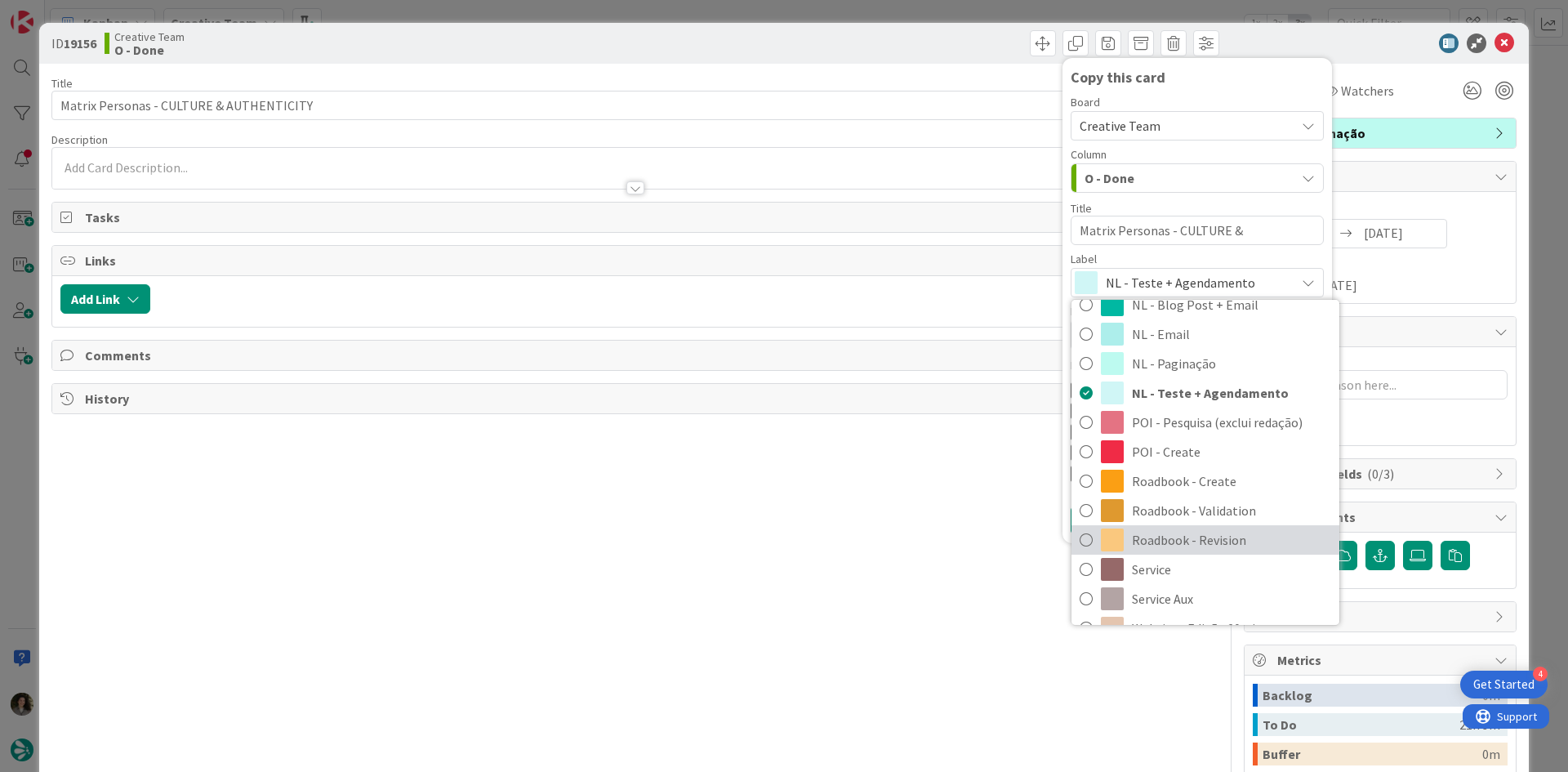 scroll, scrollTop: 327, scrollLeft: 0, axis: vertical 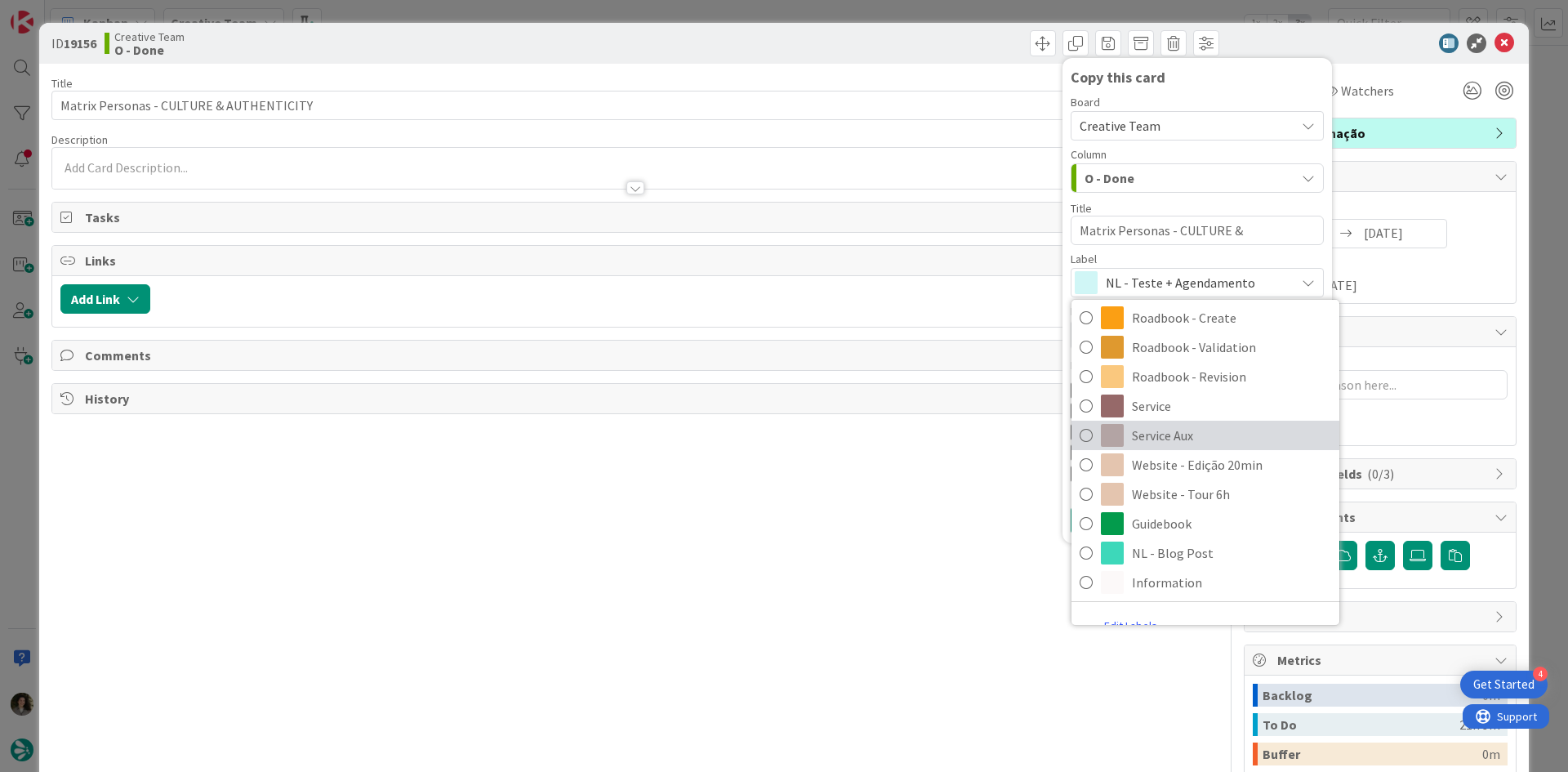 click on "Service Aux" at bounding box center [1232, 435] 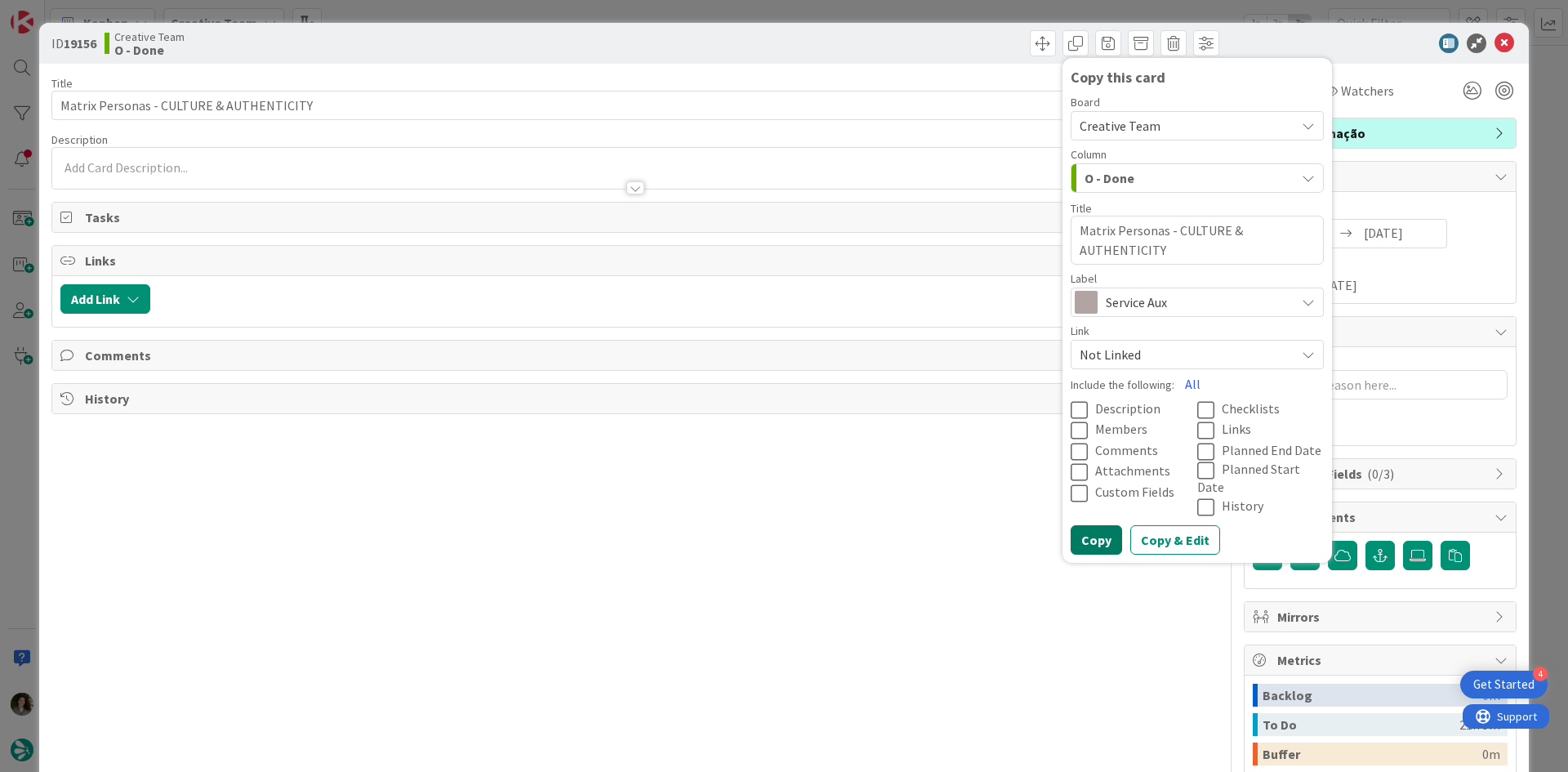 click on "Copy" at bounding box center [1096, 540] 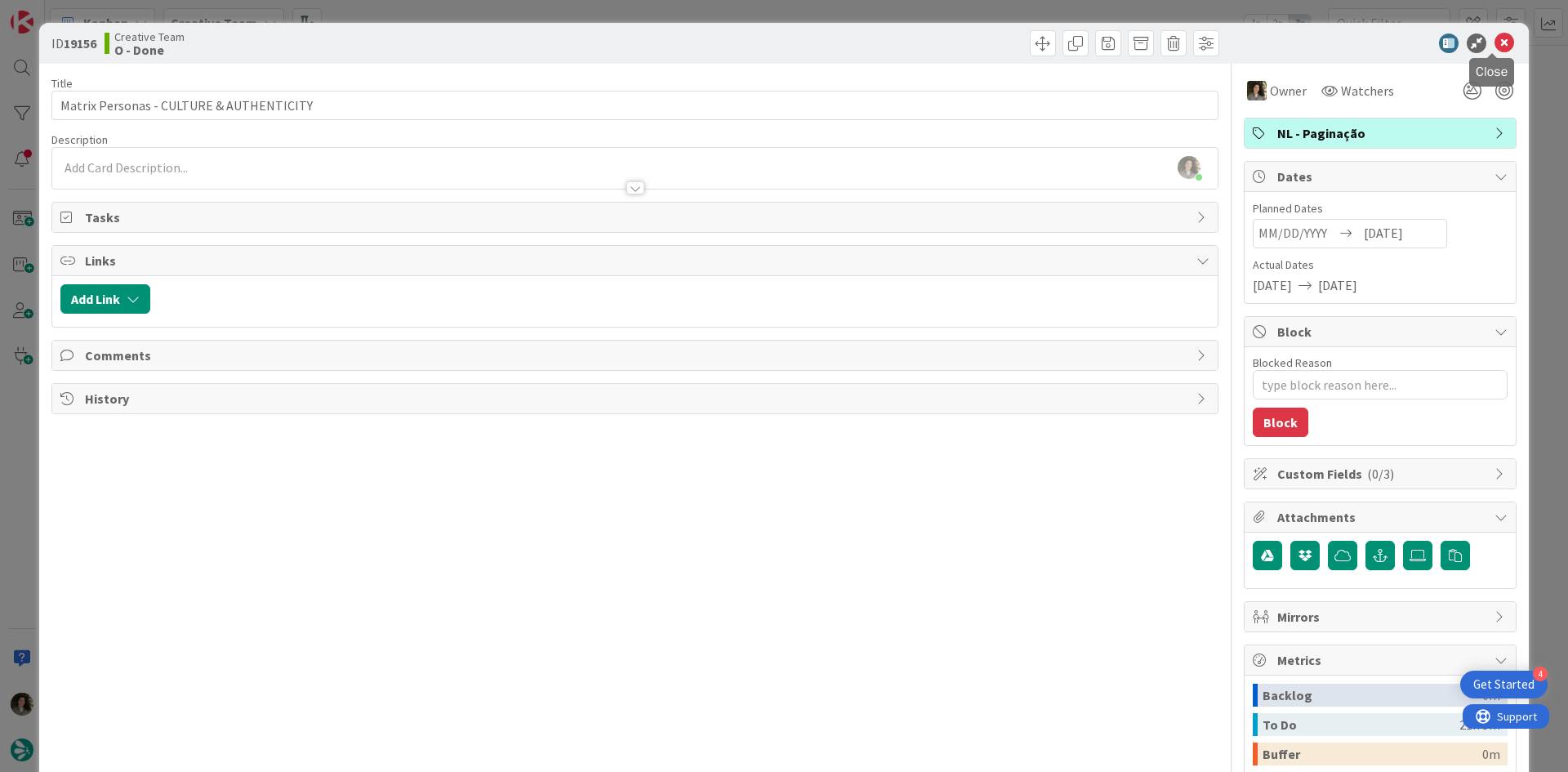 click at bounding box center [1504, 43] 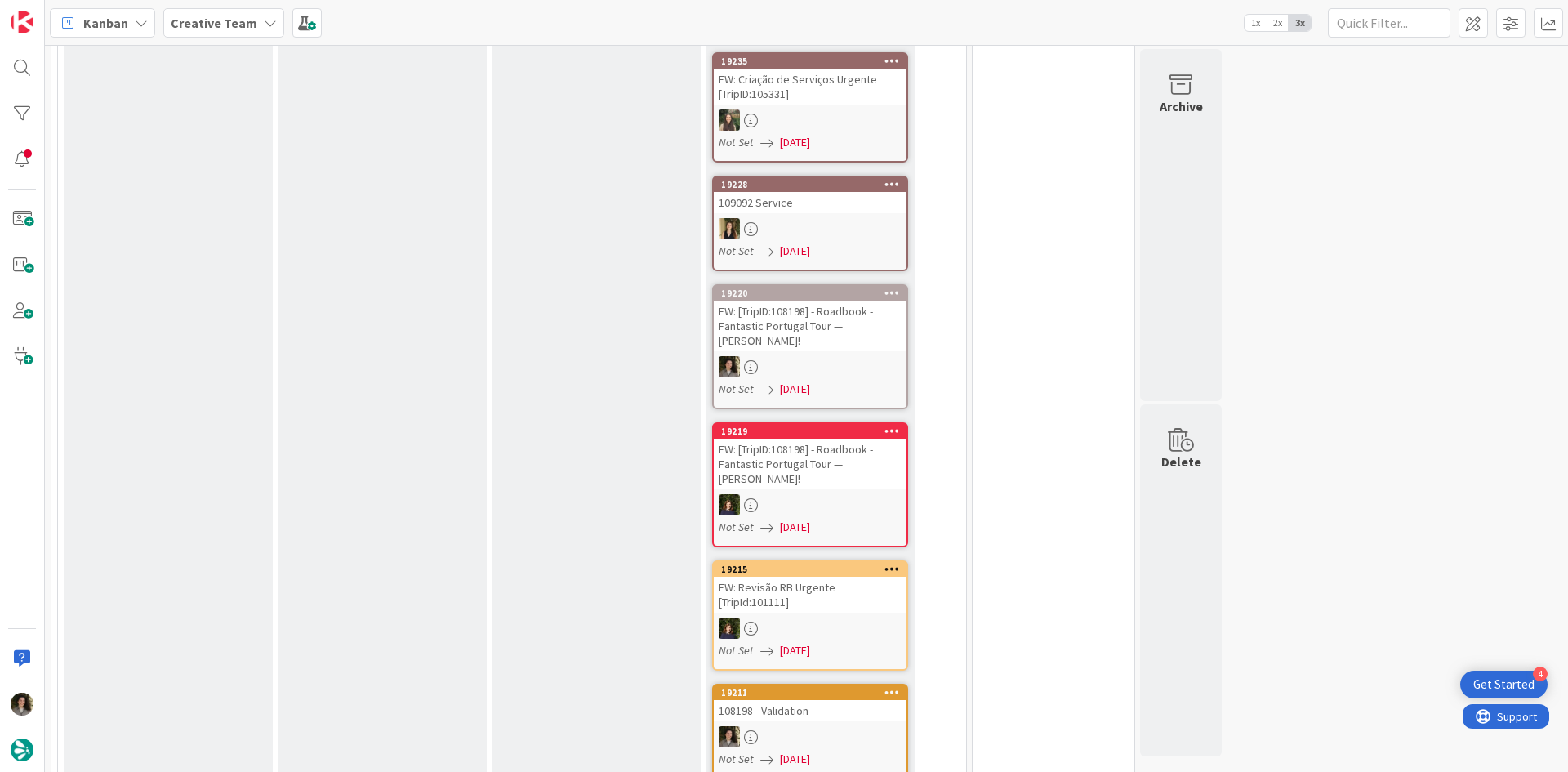 scroll, scrollTop: 0, scrollLeft: 0, axis: both 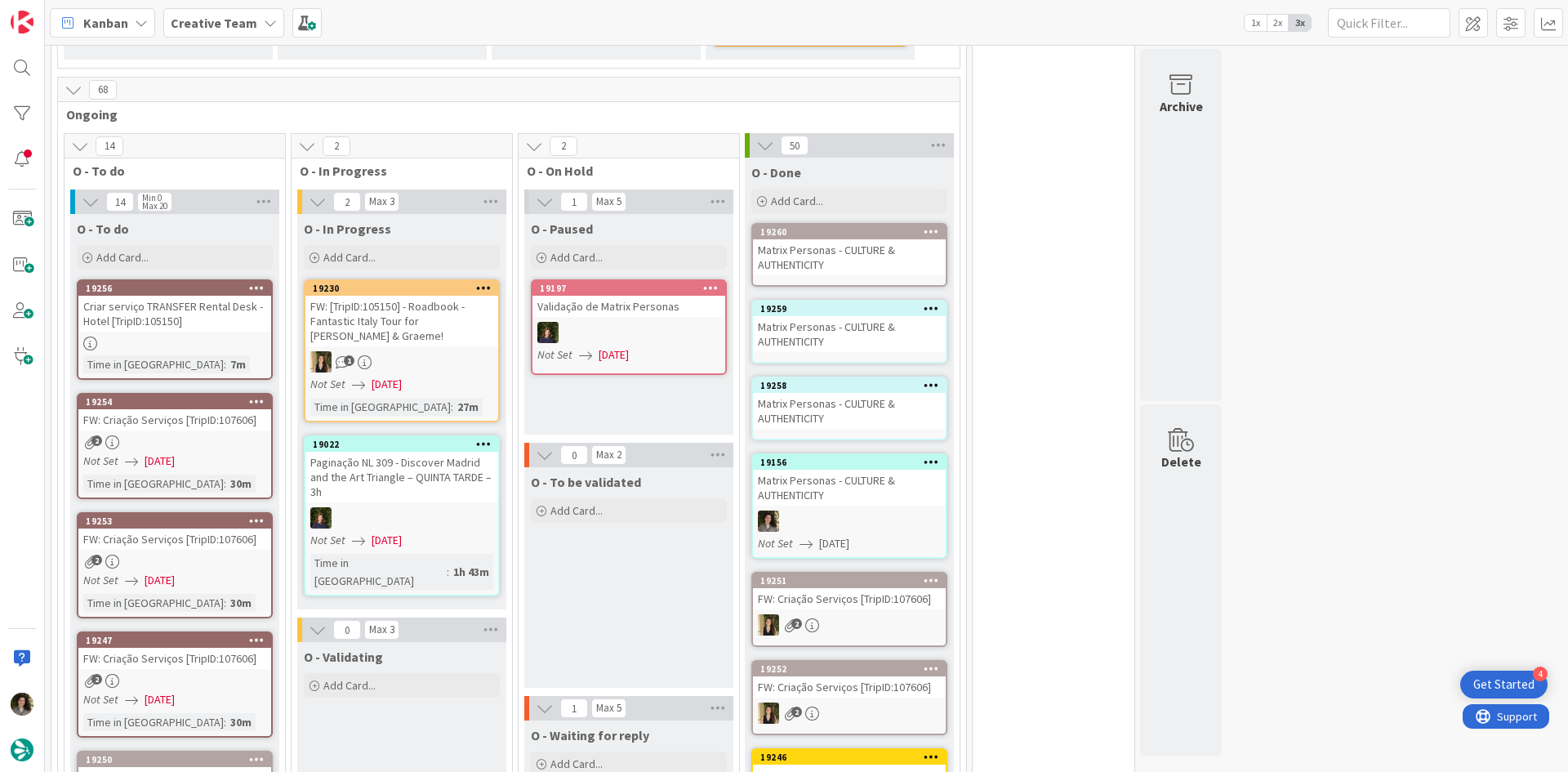 click on "Matrix Personas - CULTURE & AUTHENTICITY" at bounding box center [849, 411] 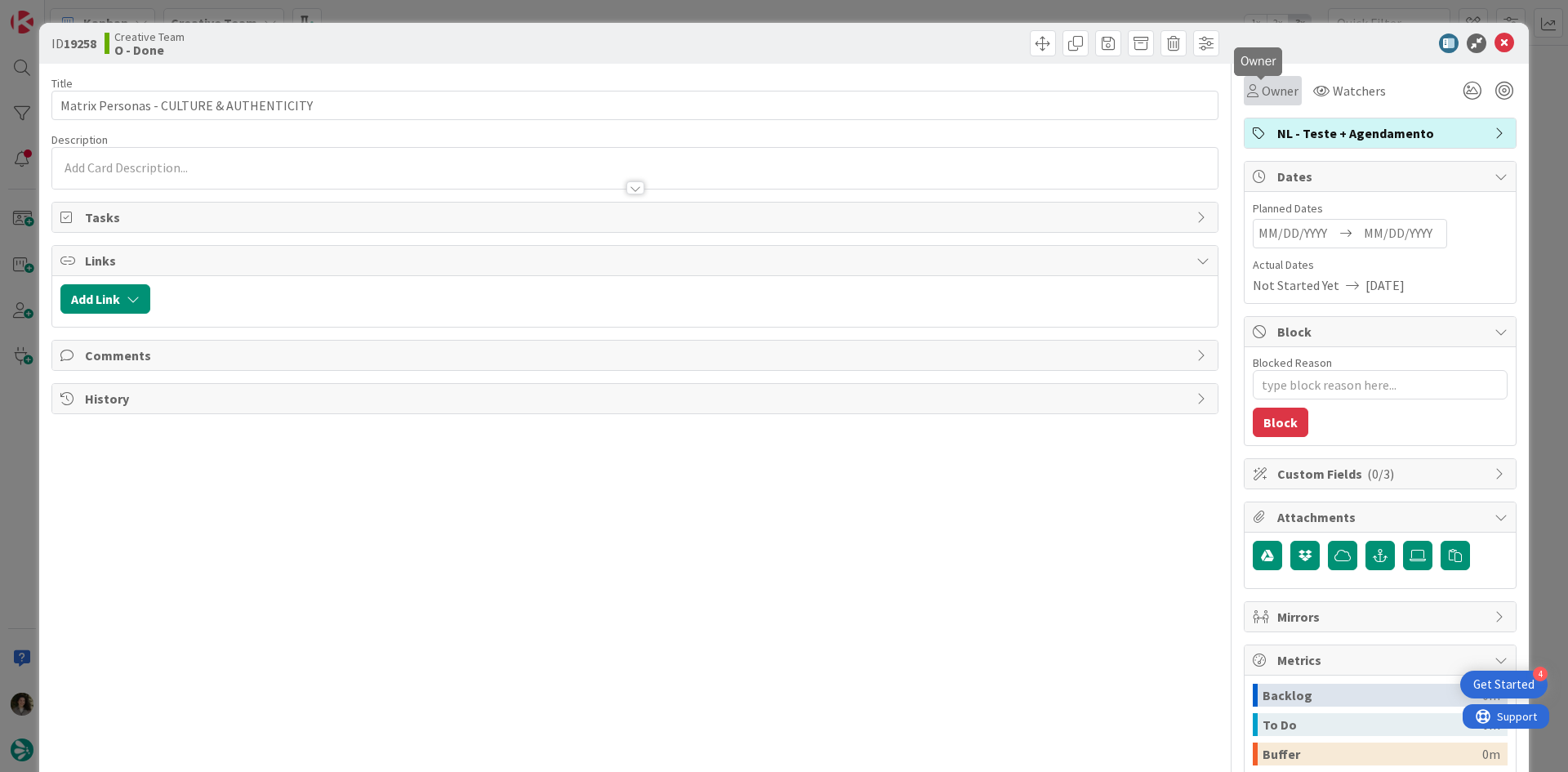 click on "Owner" at bounding box center (1280, 91) 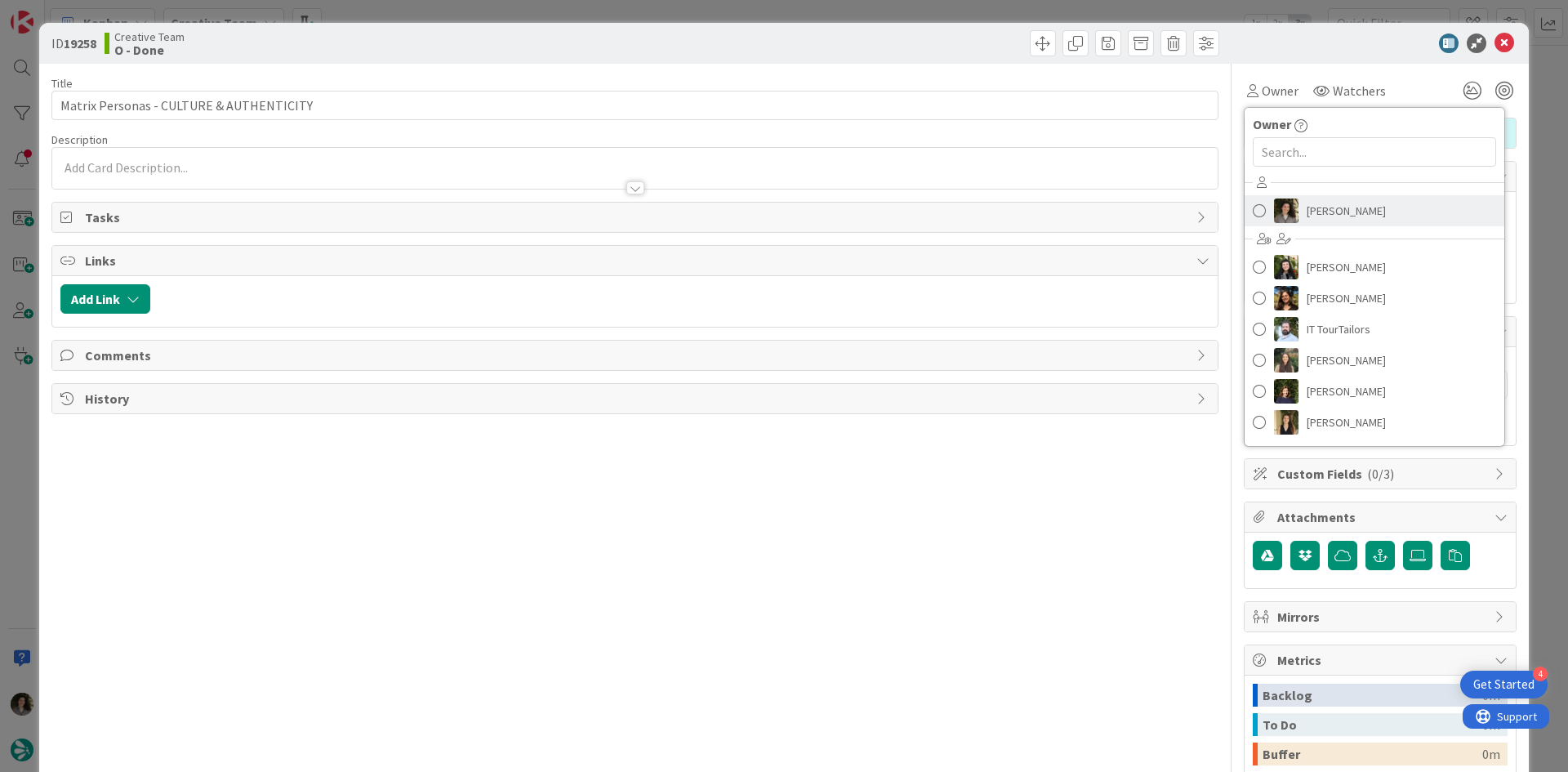 scroll, scrollTop: 0, scrollLeft: 0, axis: both 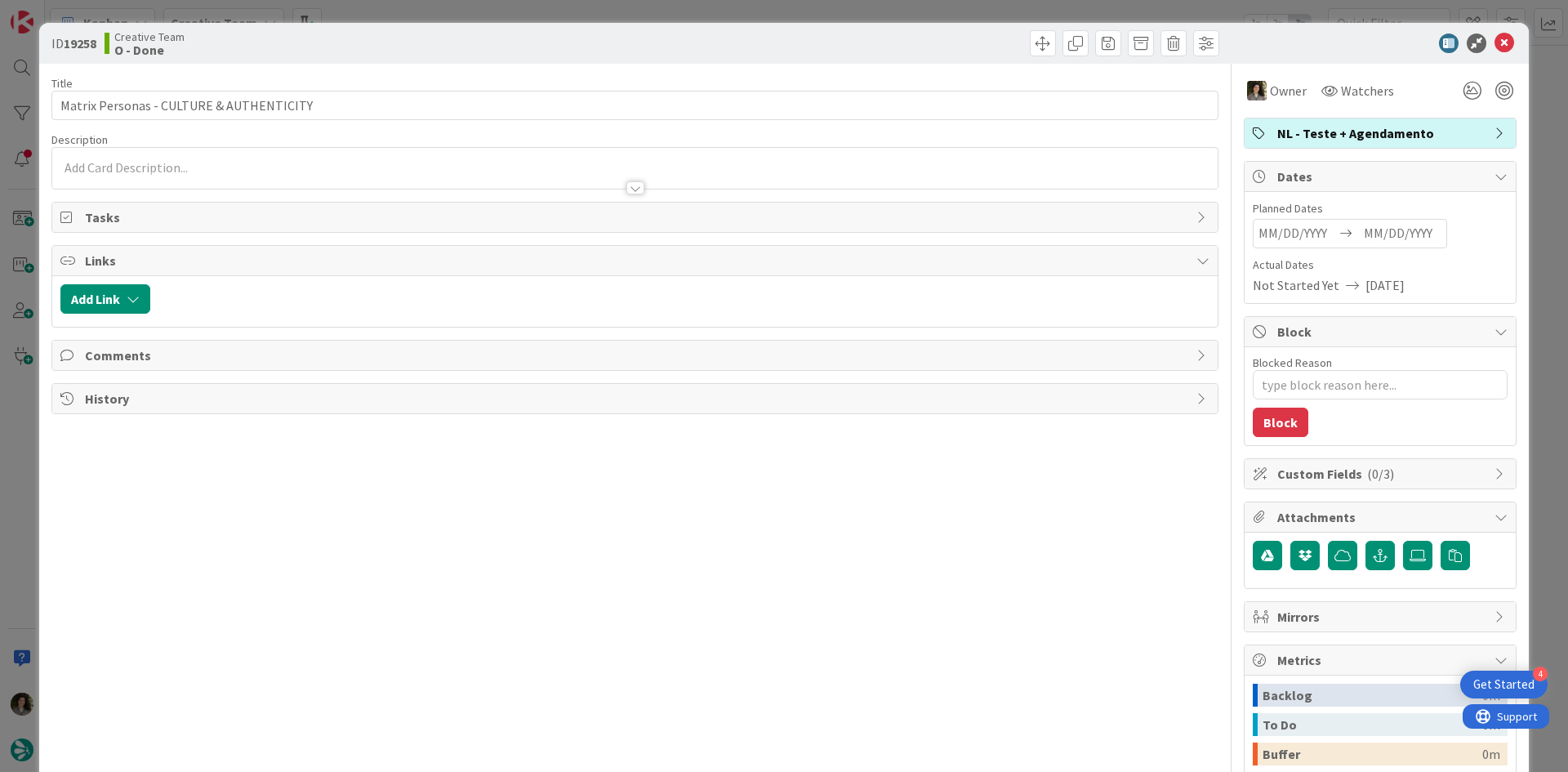 type on "x" 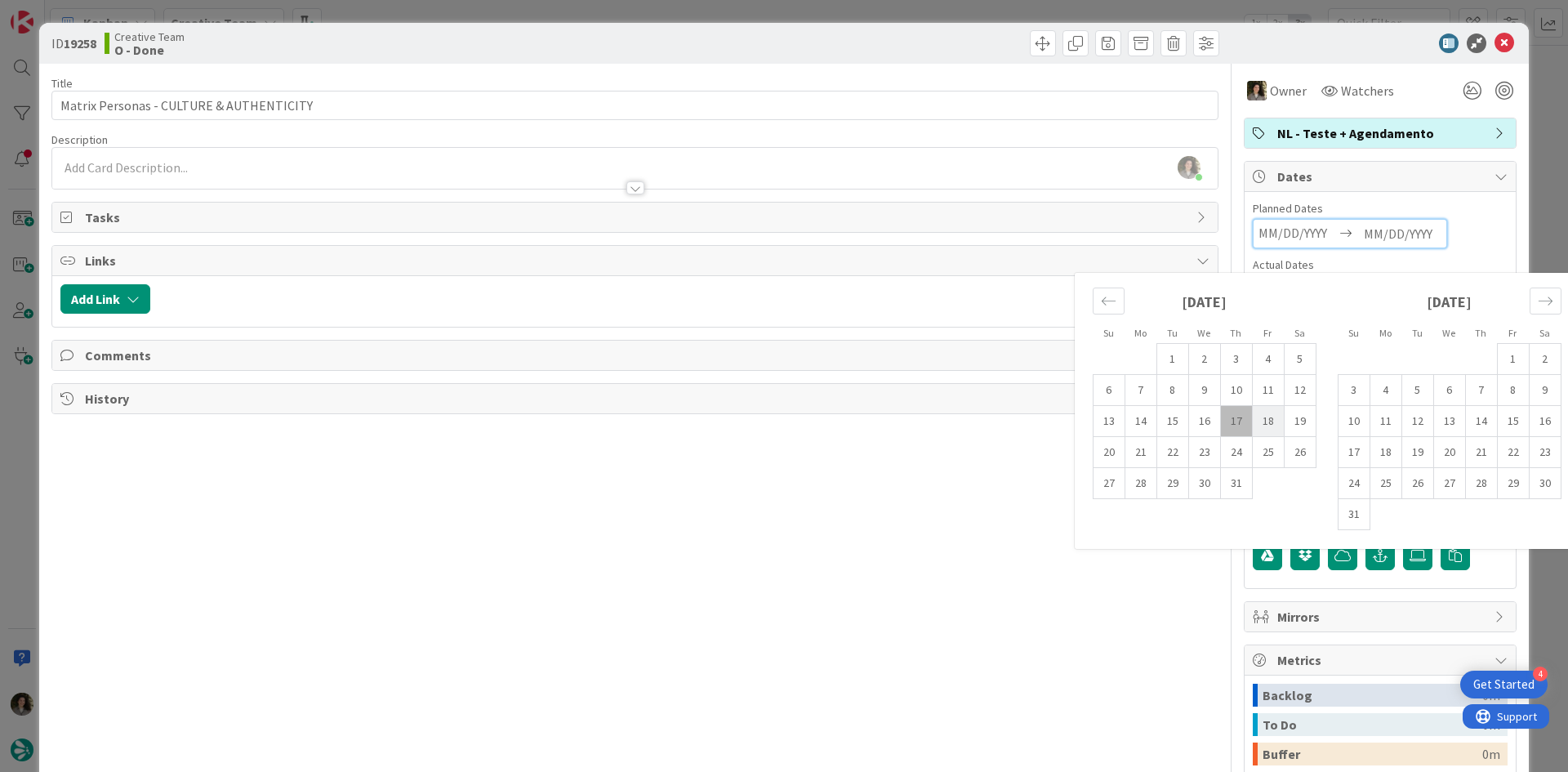 click on "18" at bounding box center [1267, 422] 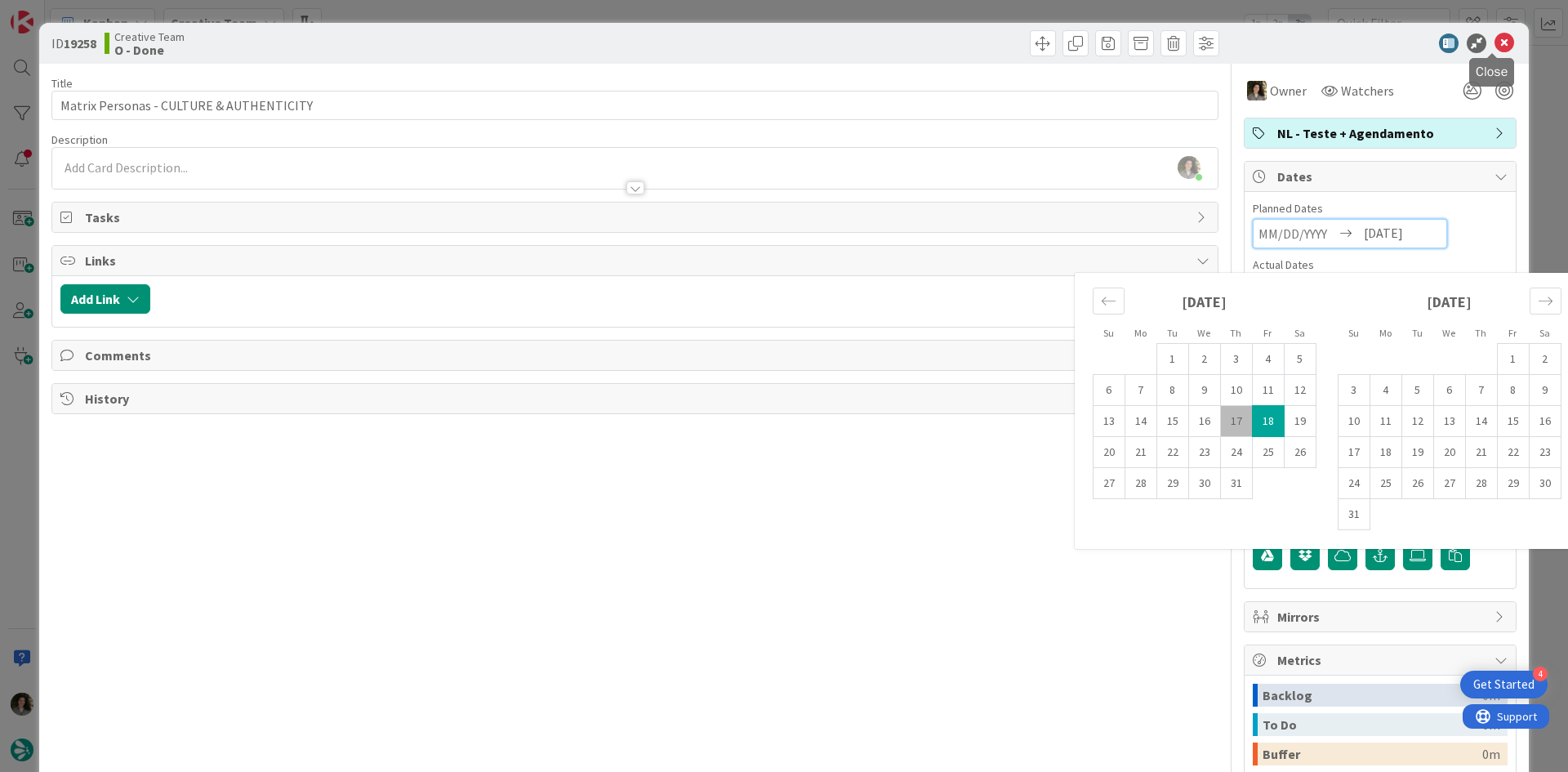 click at bounding box center (1504, 43) 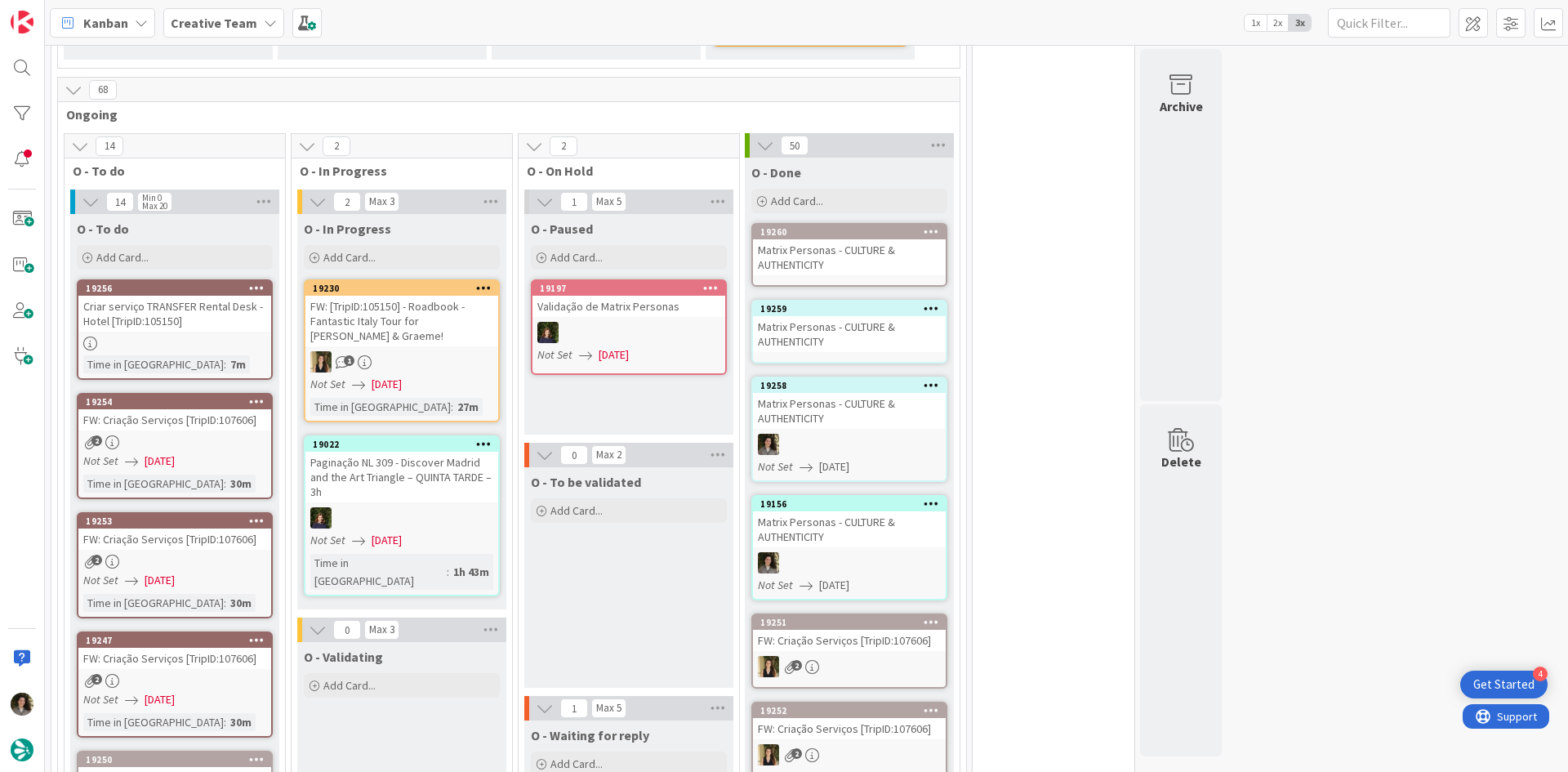 click on "Matrix Personas - CULTURE & AUTHENTICITY" at bounding box center (849, 411) 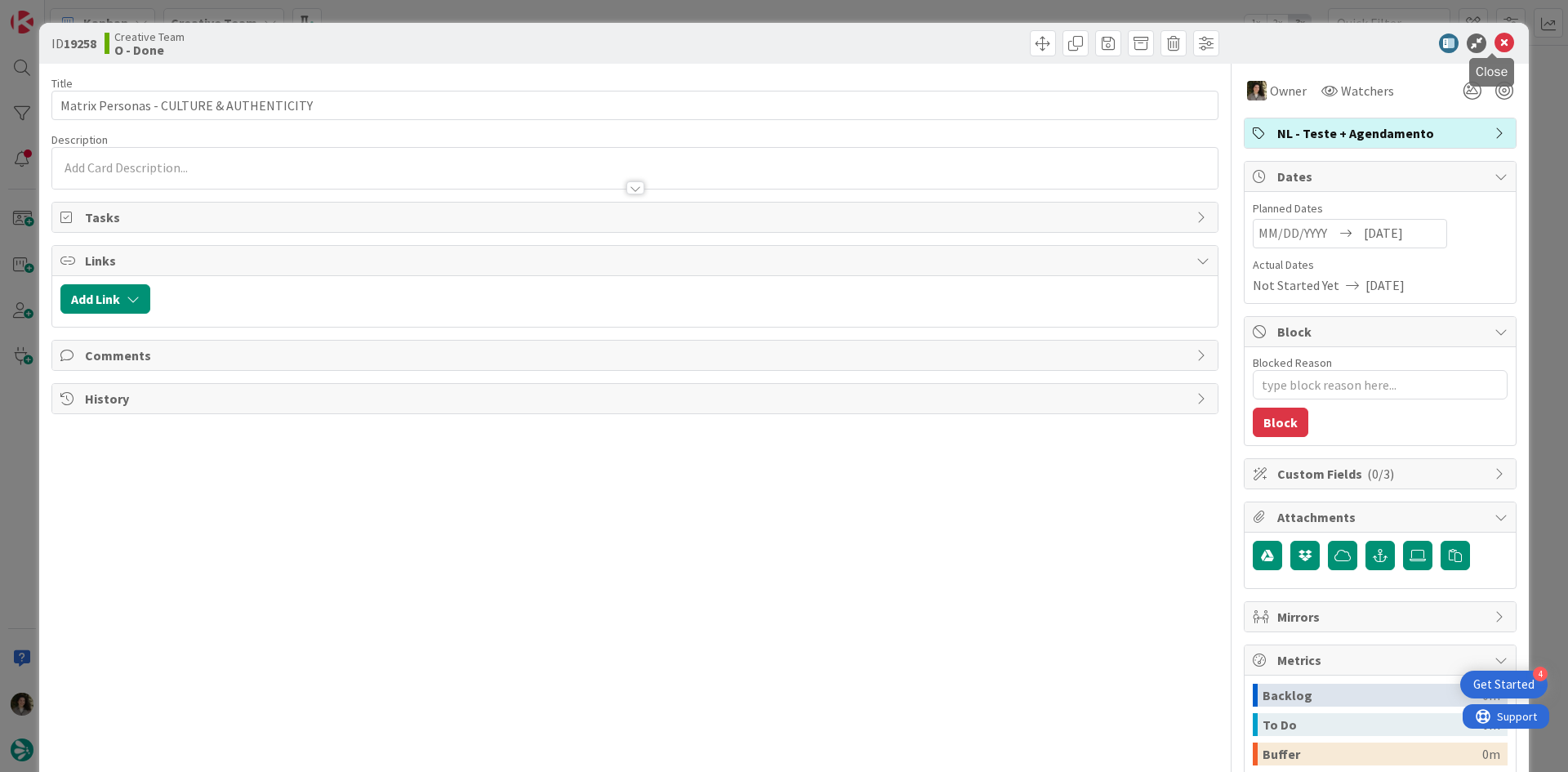 scroll, scrollTop: 0, scrollLeft: 0, axis: both 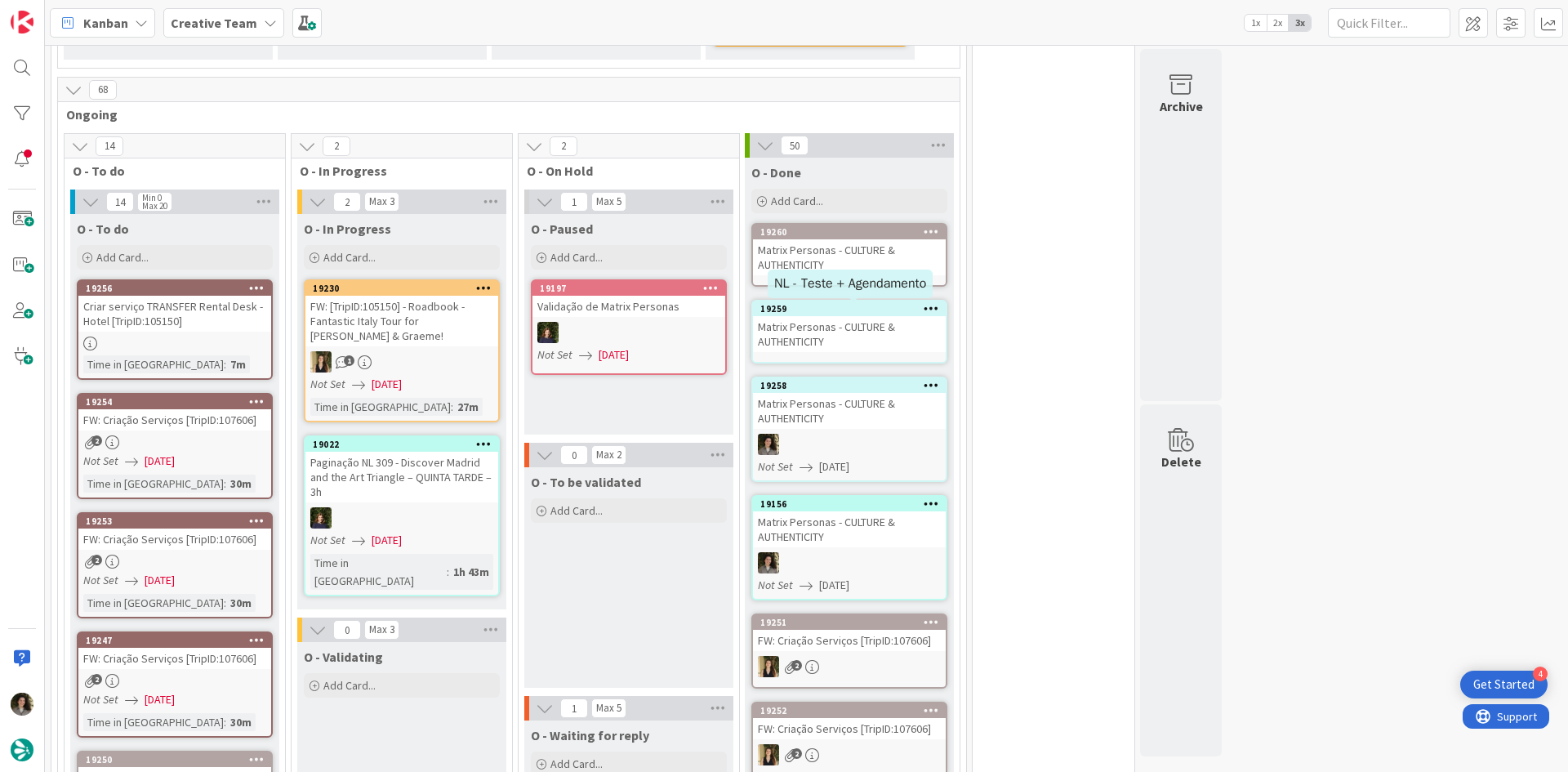 click on "Matrix Personas - CULTURE & AUTHENTICITY" at bounding box center (849, 334) 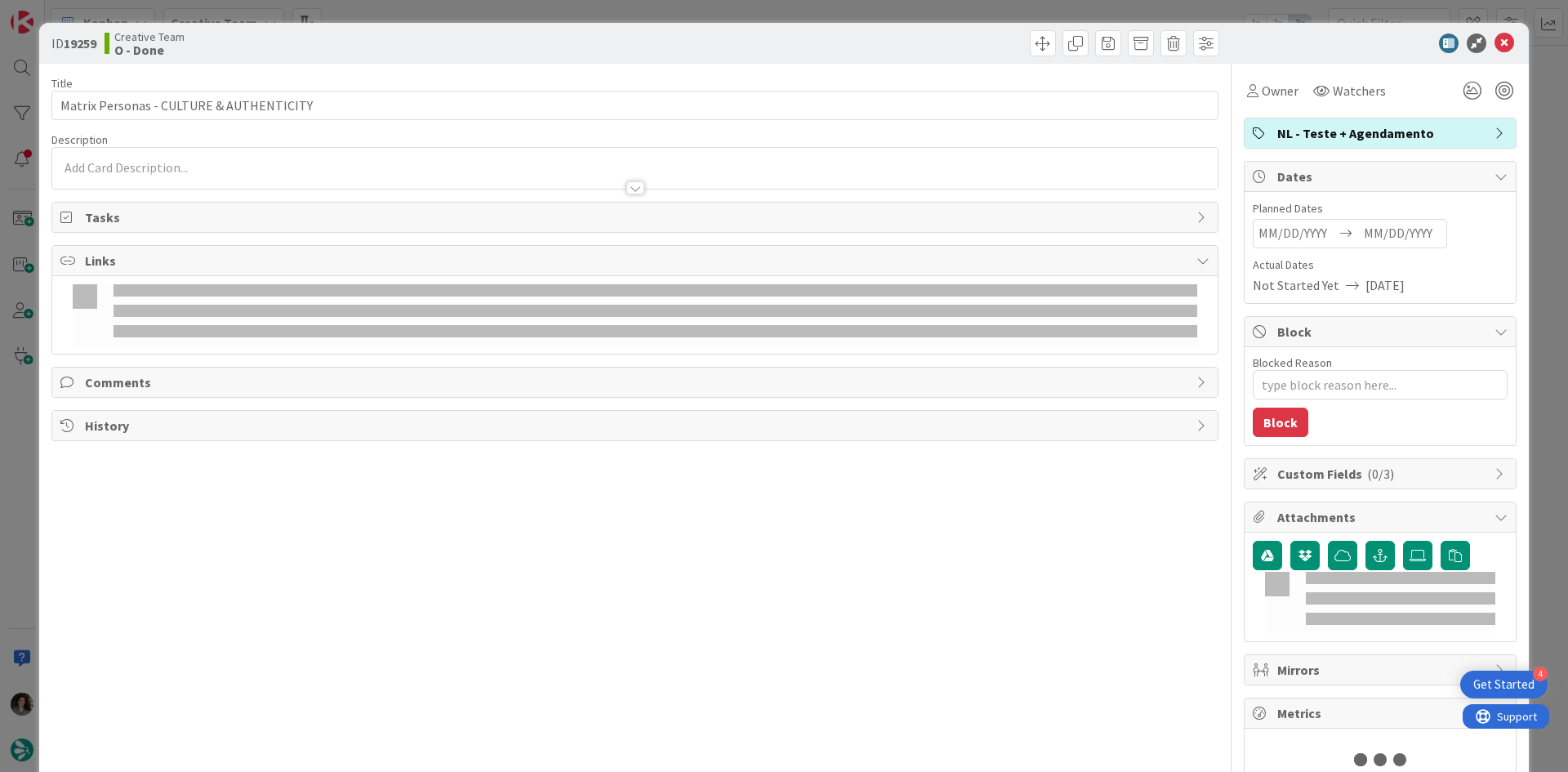 scroll, scrollTop: 0, scrollLeft: 0, axis: both 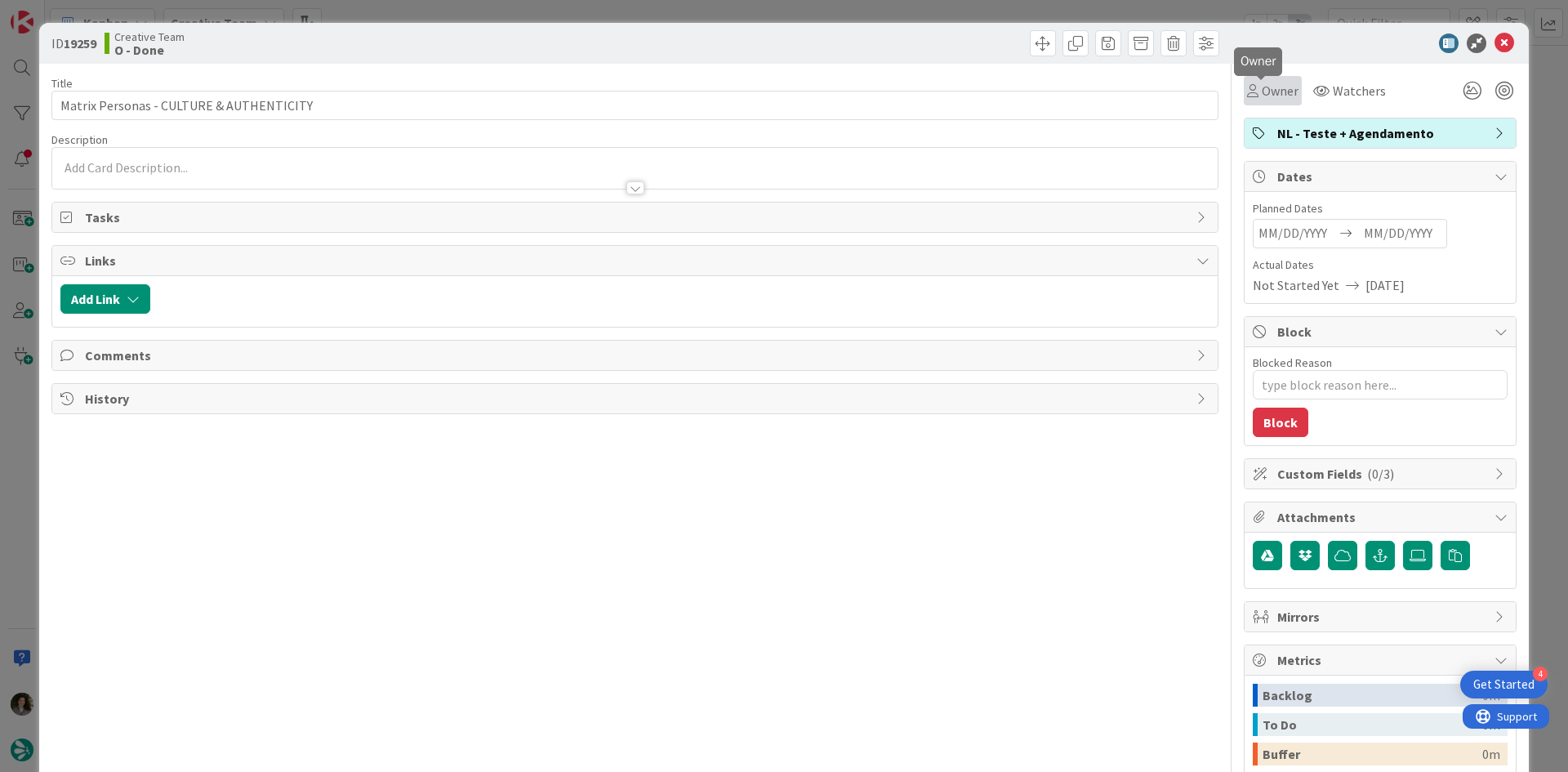 click on "Owner" at bounding box center [1280, 91] 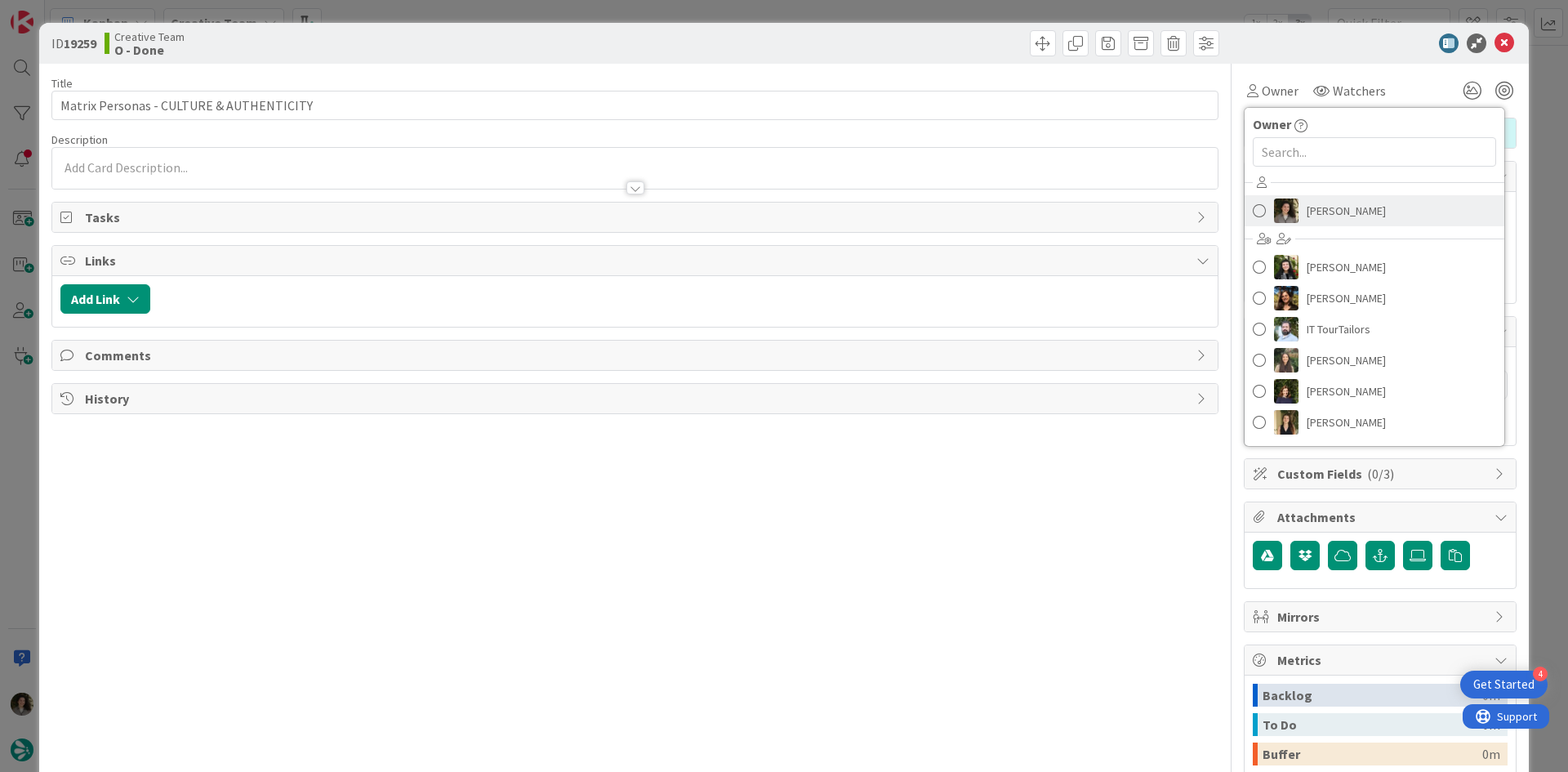 scroll, scrollTop: 0, scrollLeft: 0, axis: both 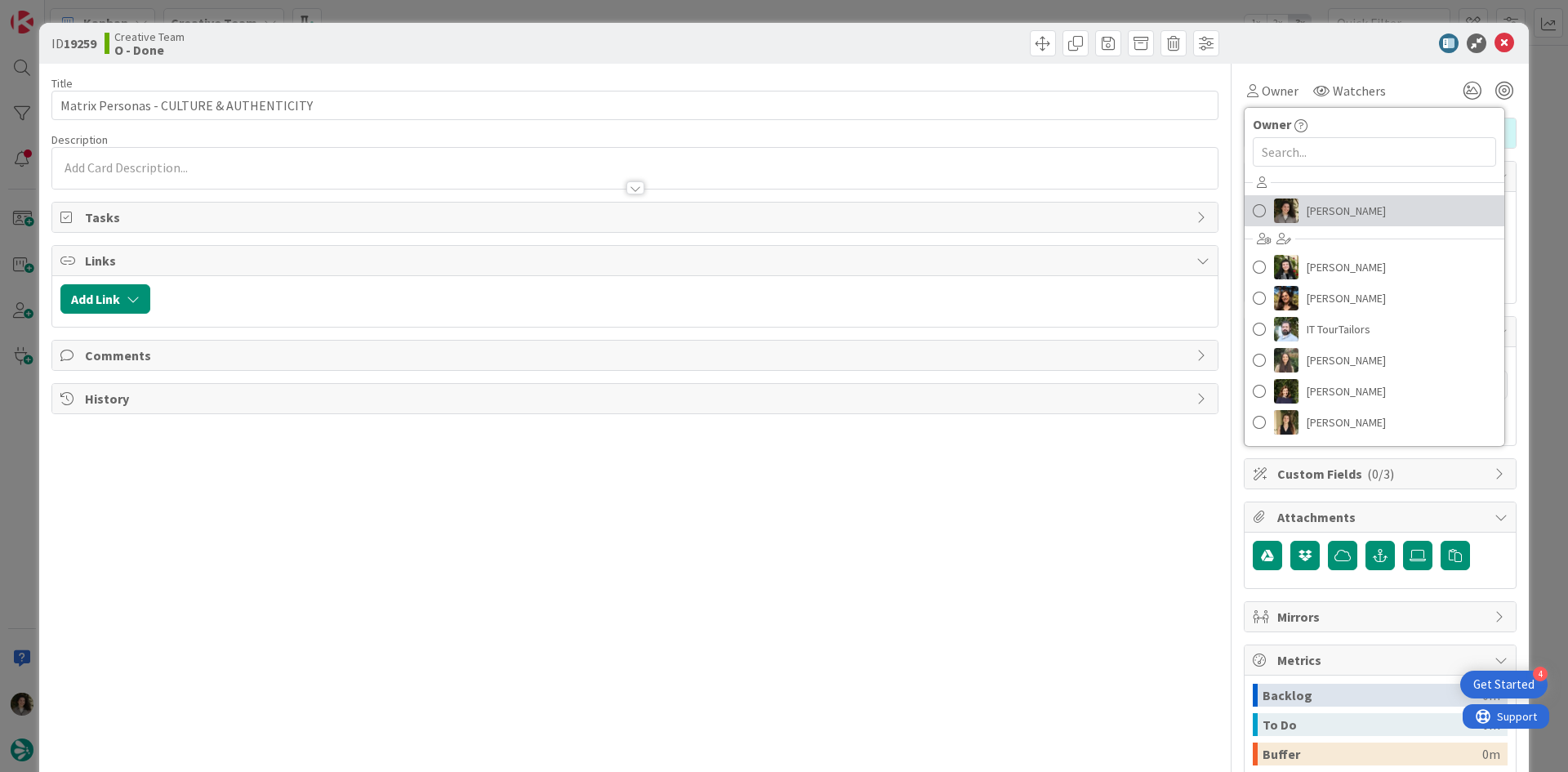 drag, startPoint x: 1323, startPoint y: 205, endPoint x: 1330, endPoint y: 211, distance: 9.219544 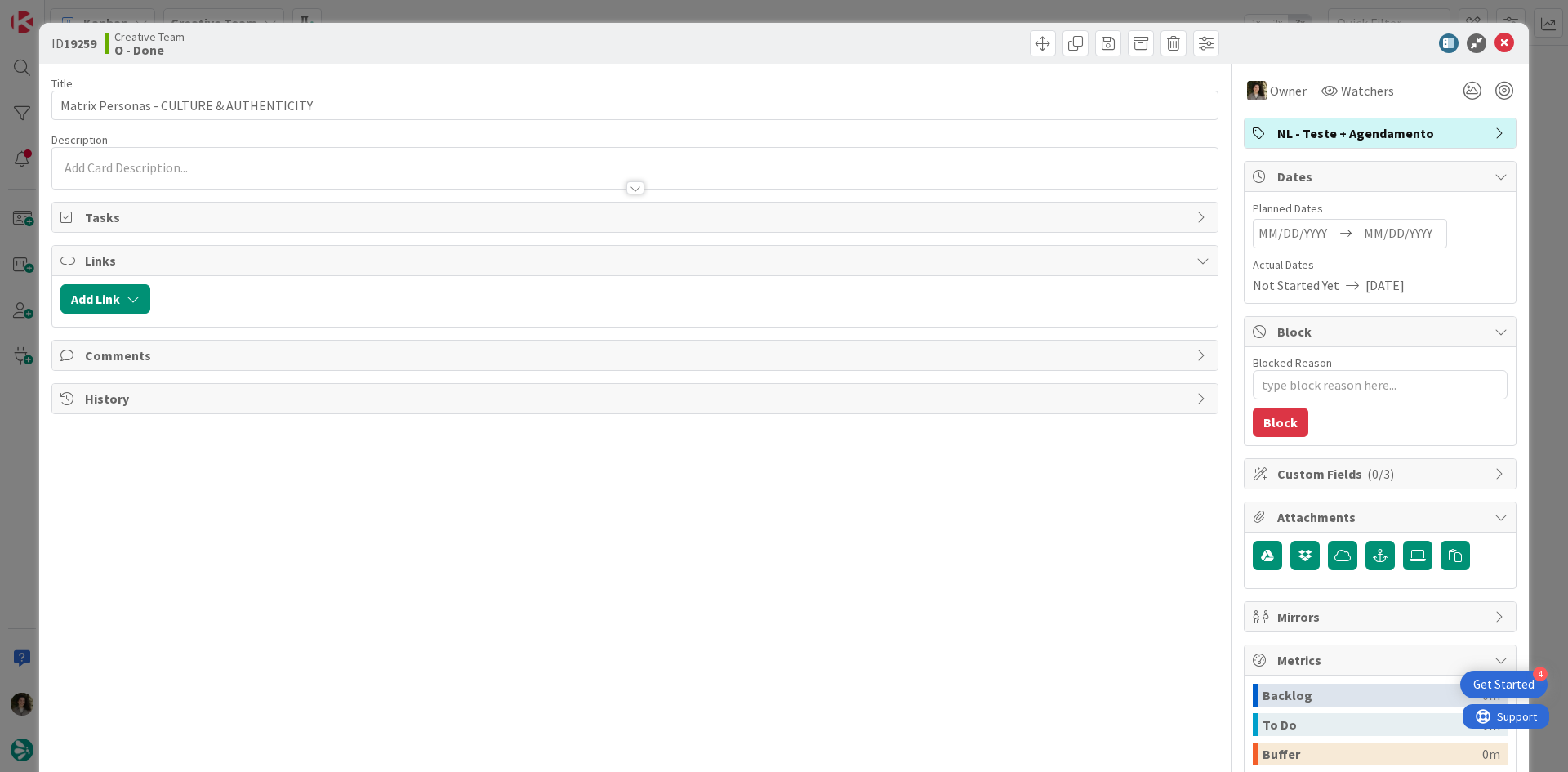 type on "x" 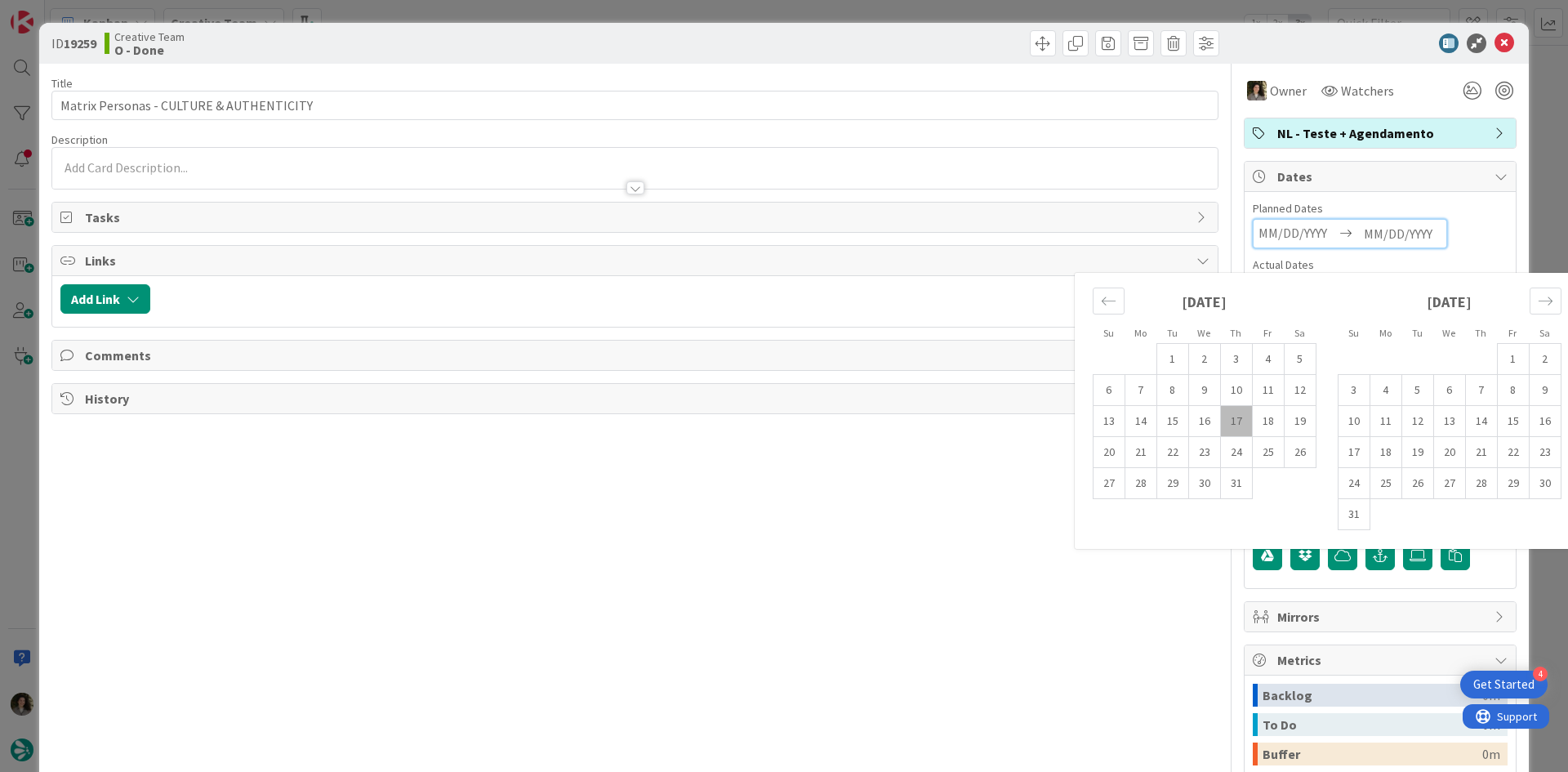 click at bounding box center [1402, 234] 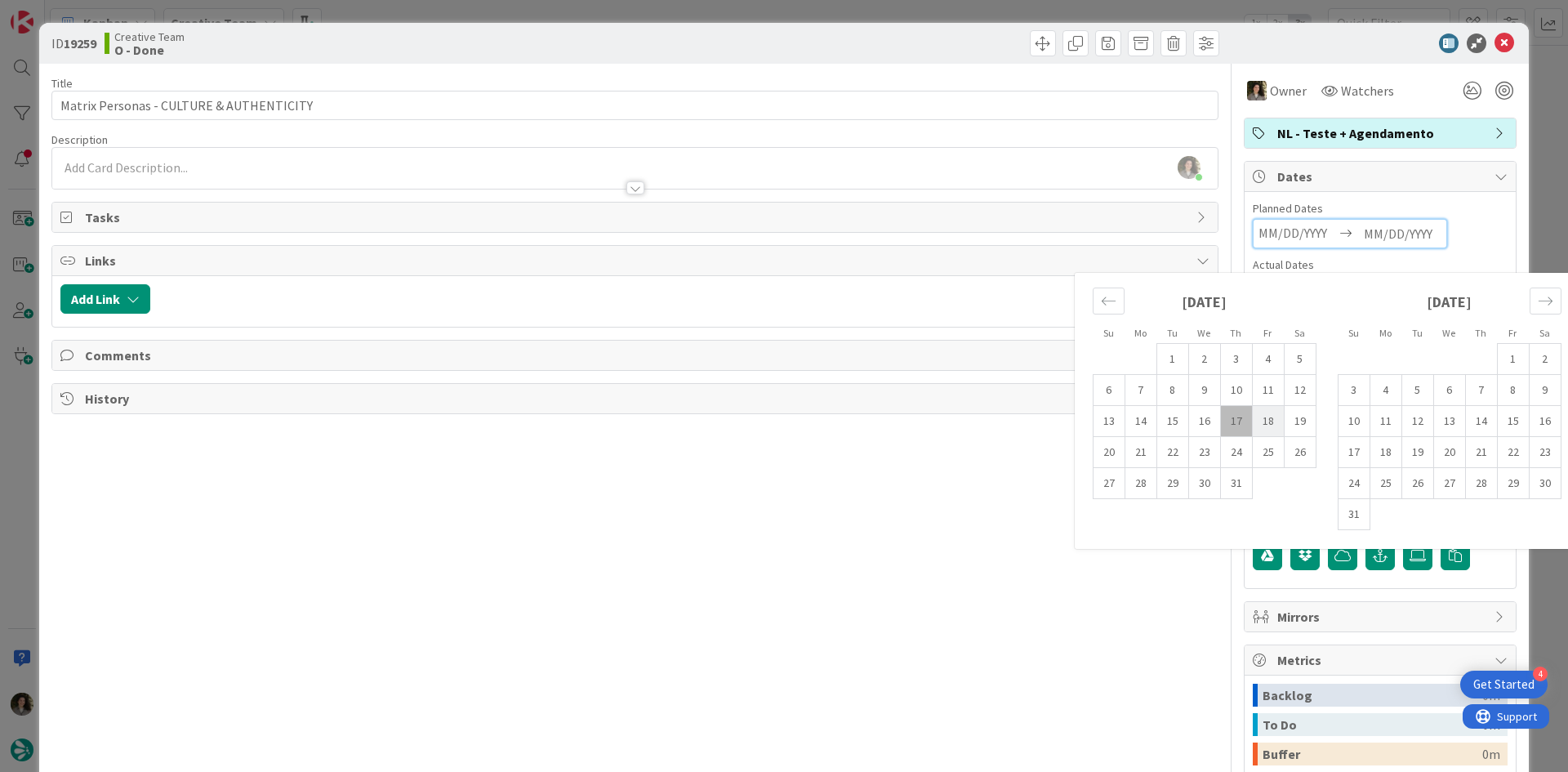 click on "18" at bounding box center (1267, 422) 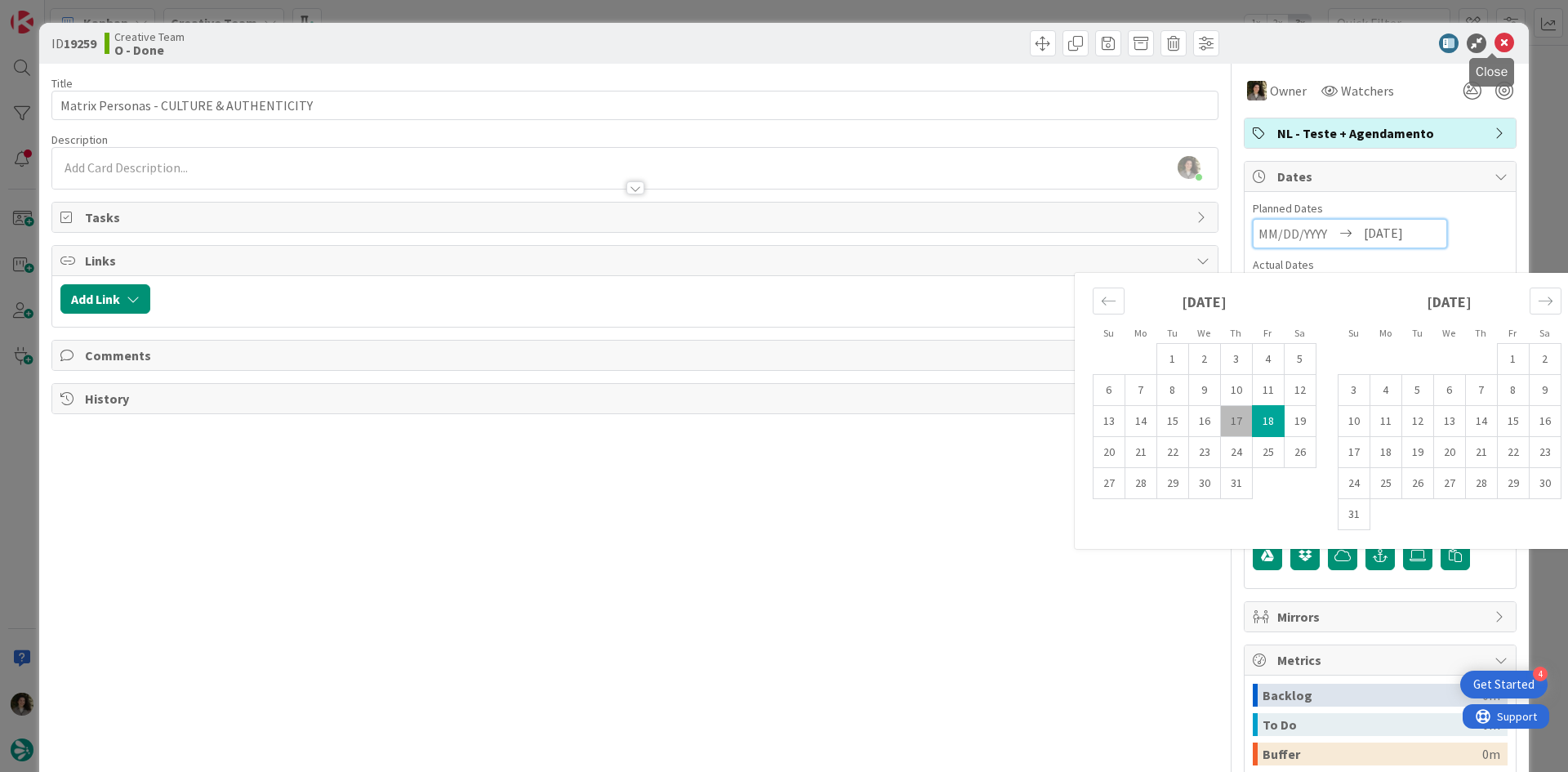click at bounding box center [1504, 43] 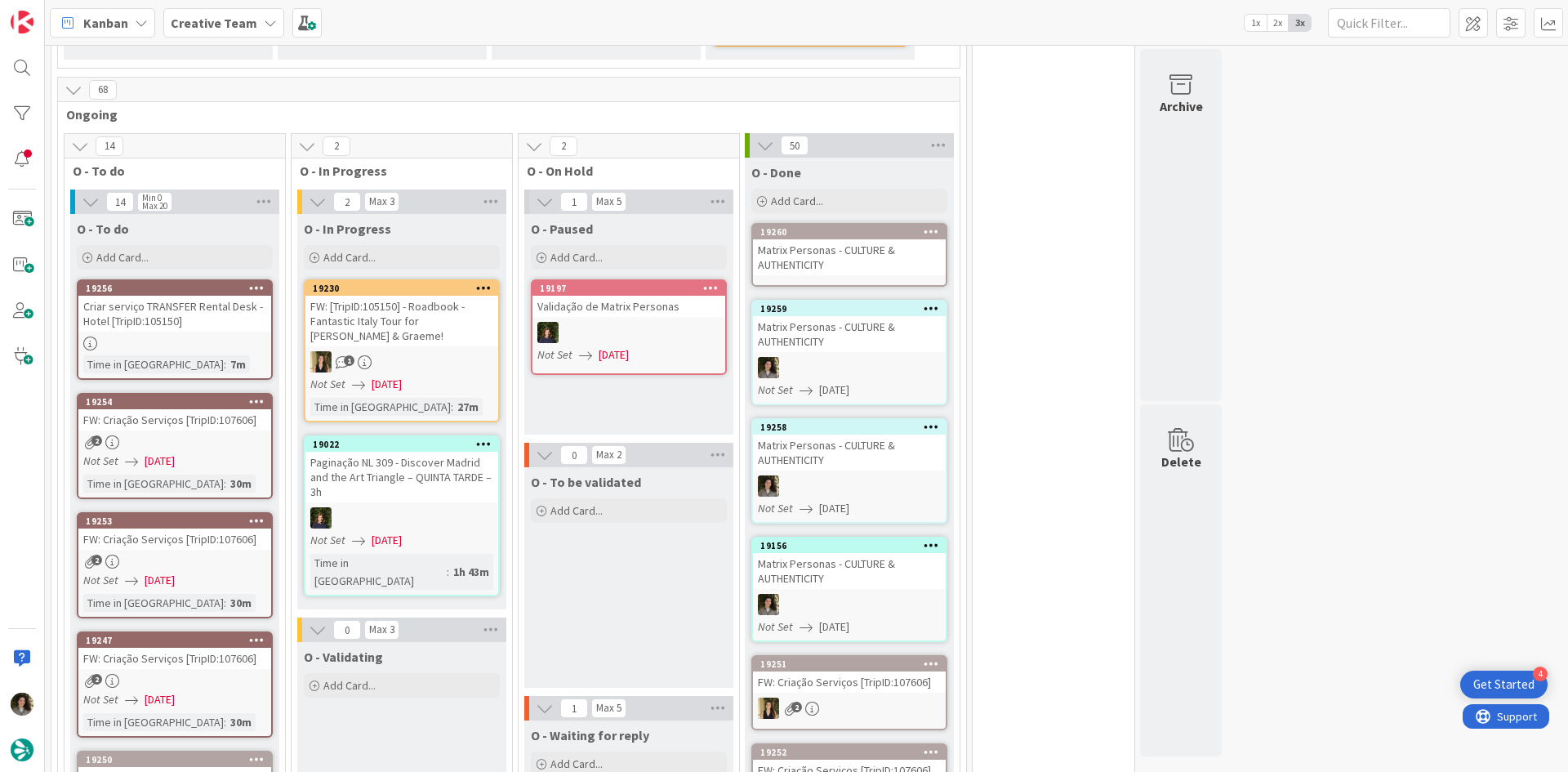click on "Matrix Personas - CULTURE & AUTHENTICITY" at bounding box center [849, 257] 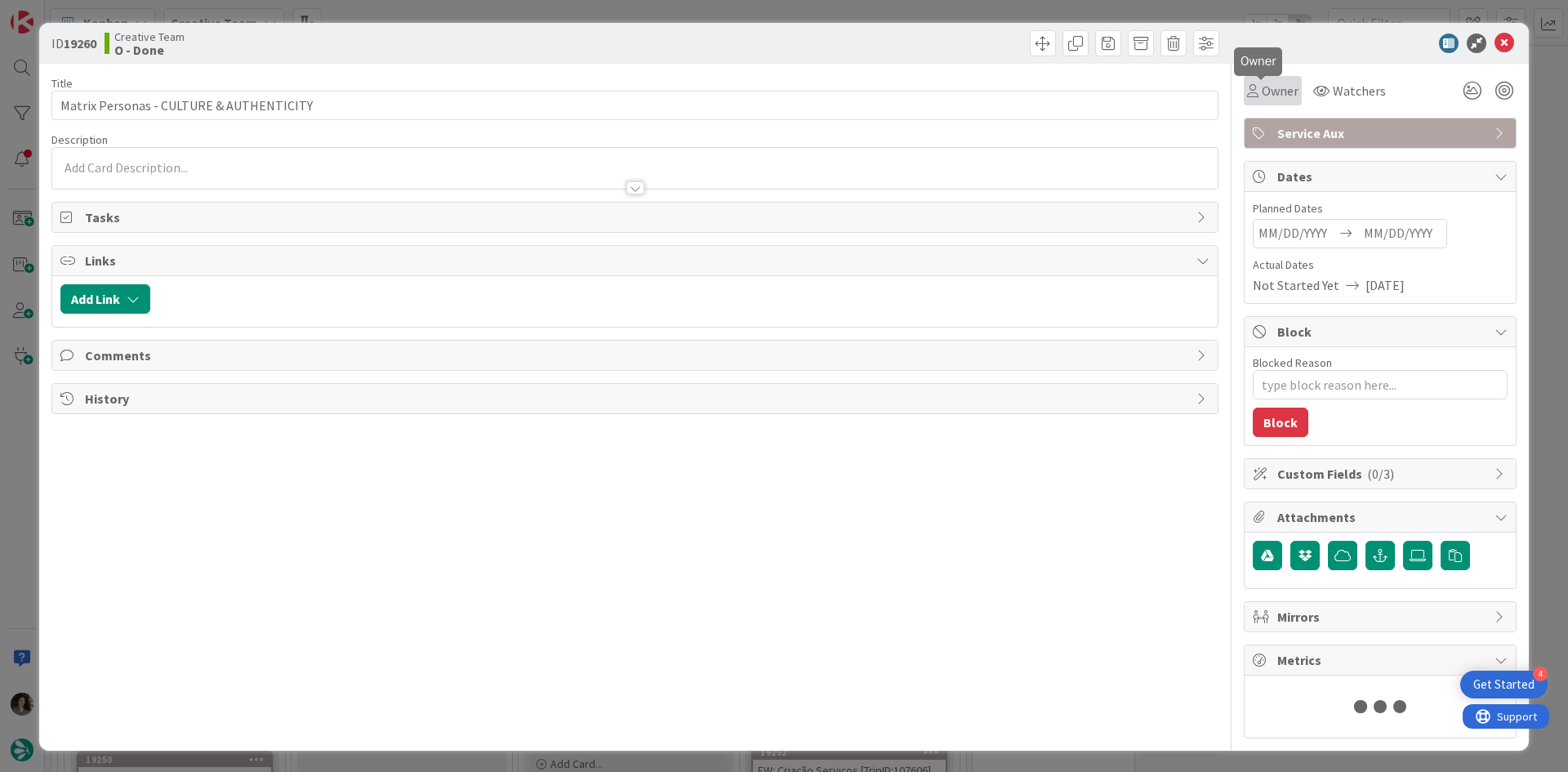 scroll, scrollTop: 0, scrollLeft: 0, axis: both 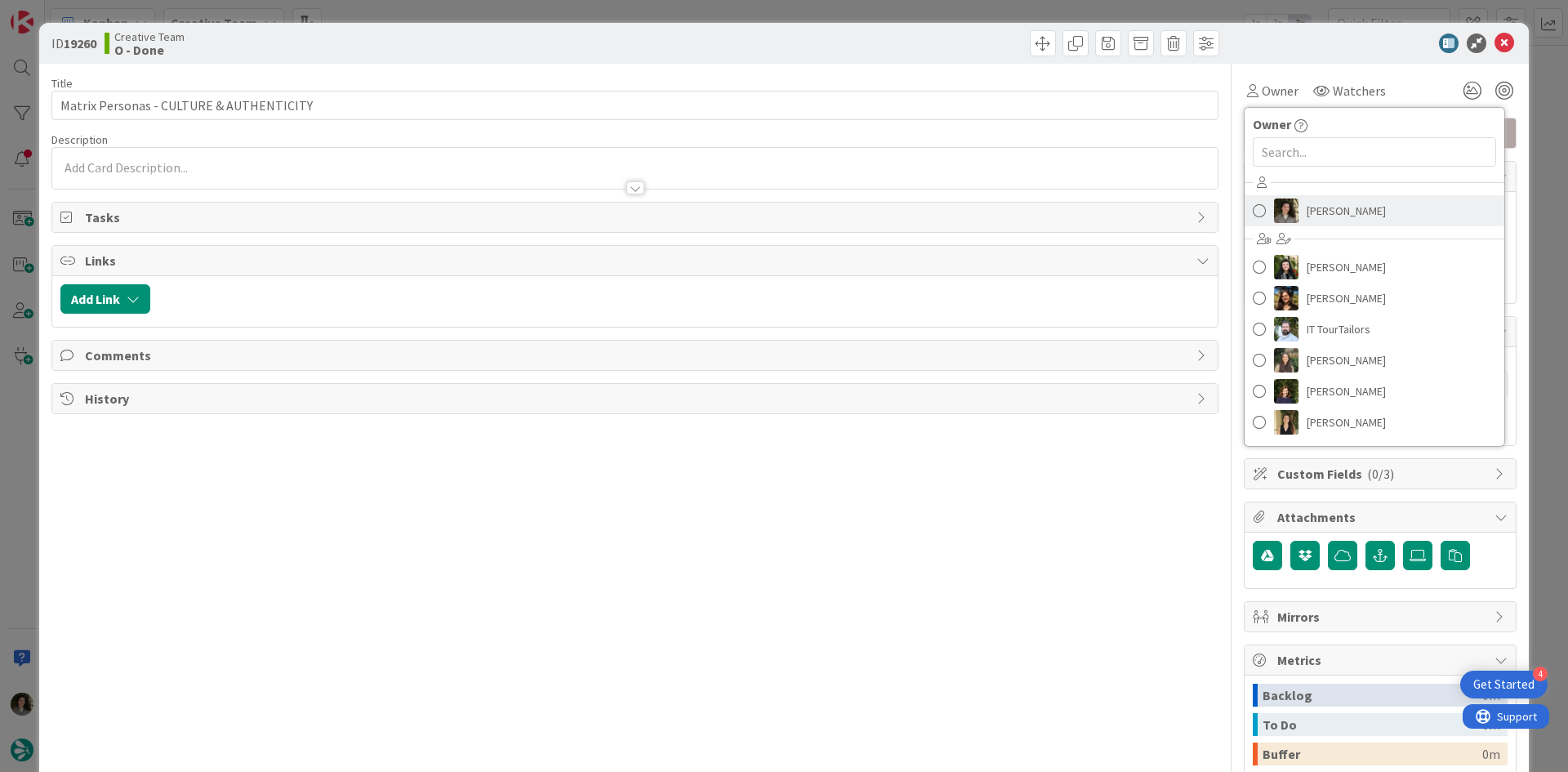 click on "[PERSON_NAME]" at bounding box center (1346, 211) 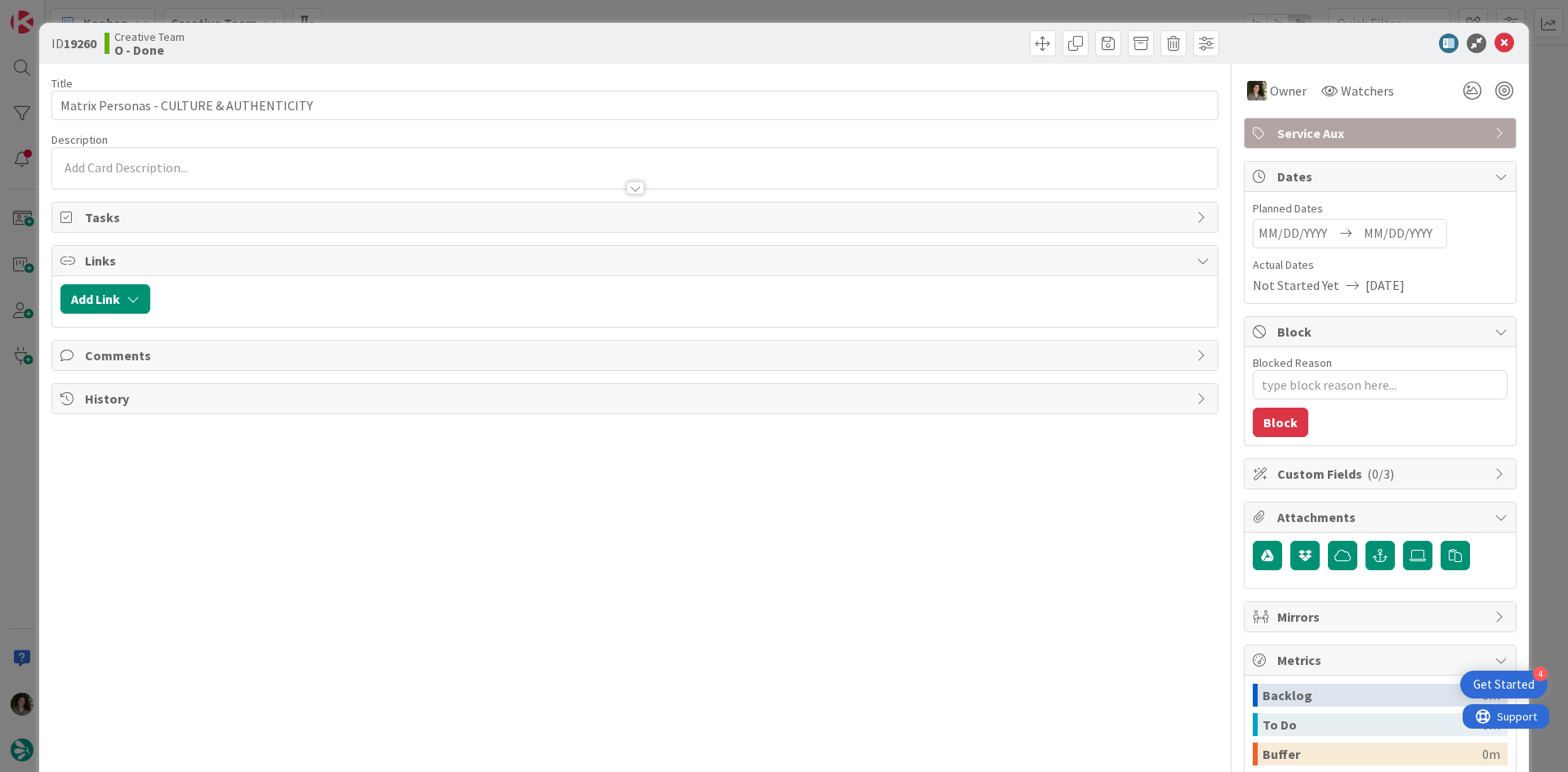 type on "x" 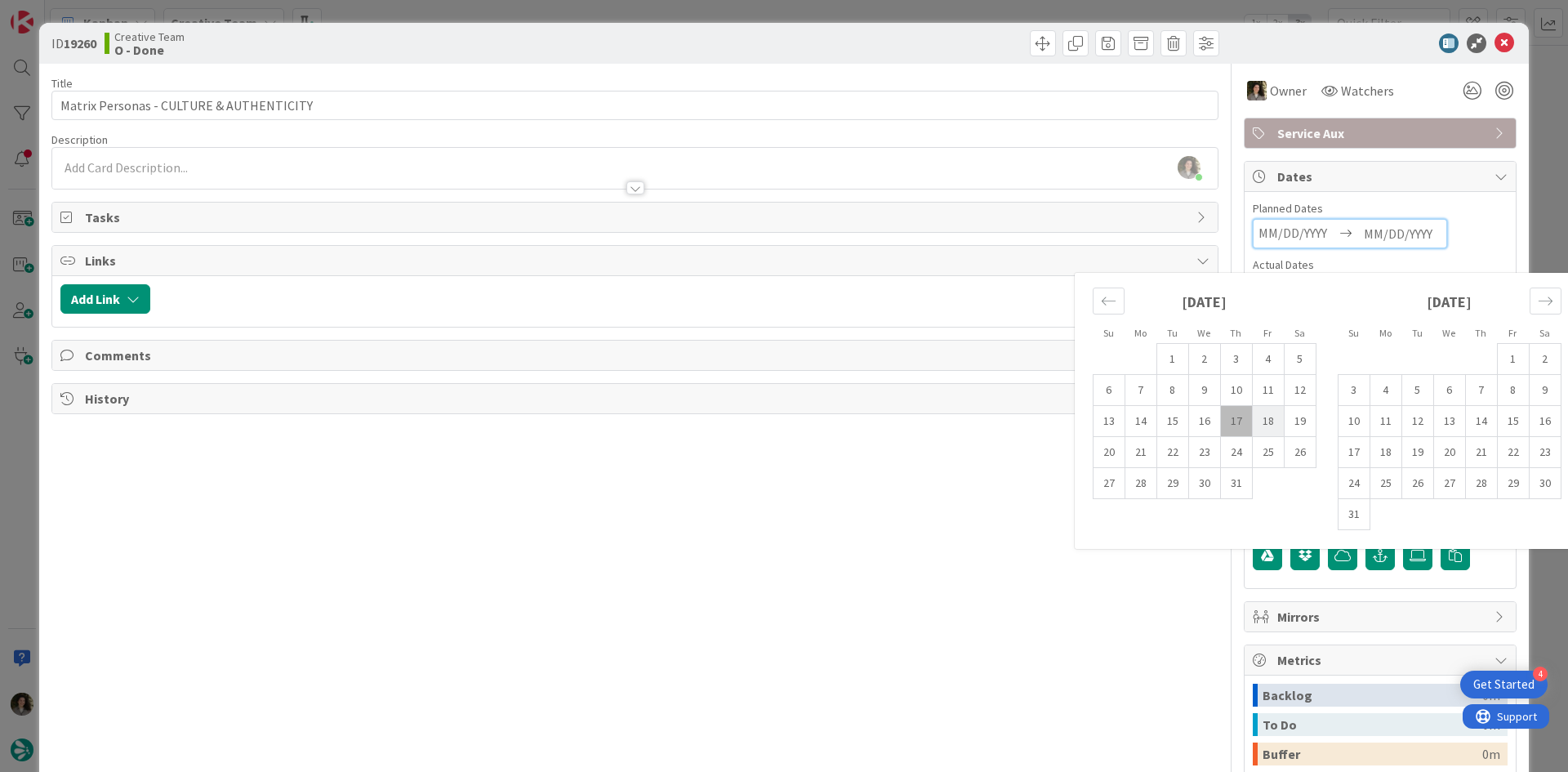 click on "18" at bounding box center [1267, 422] 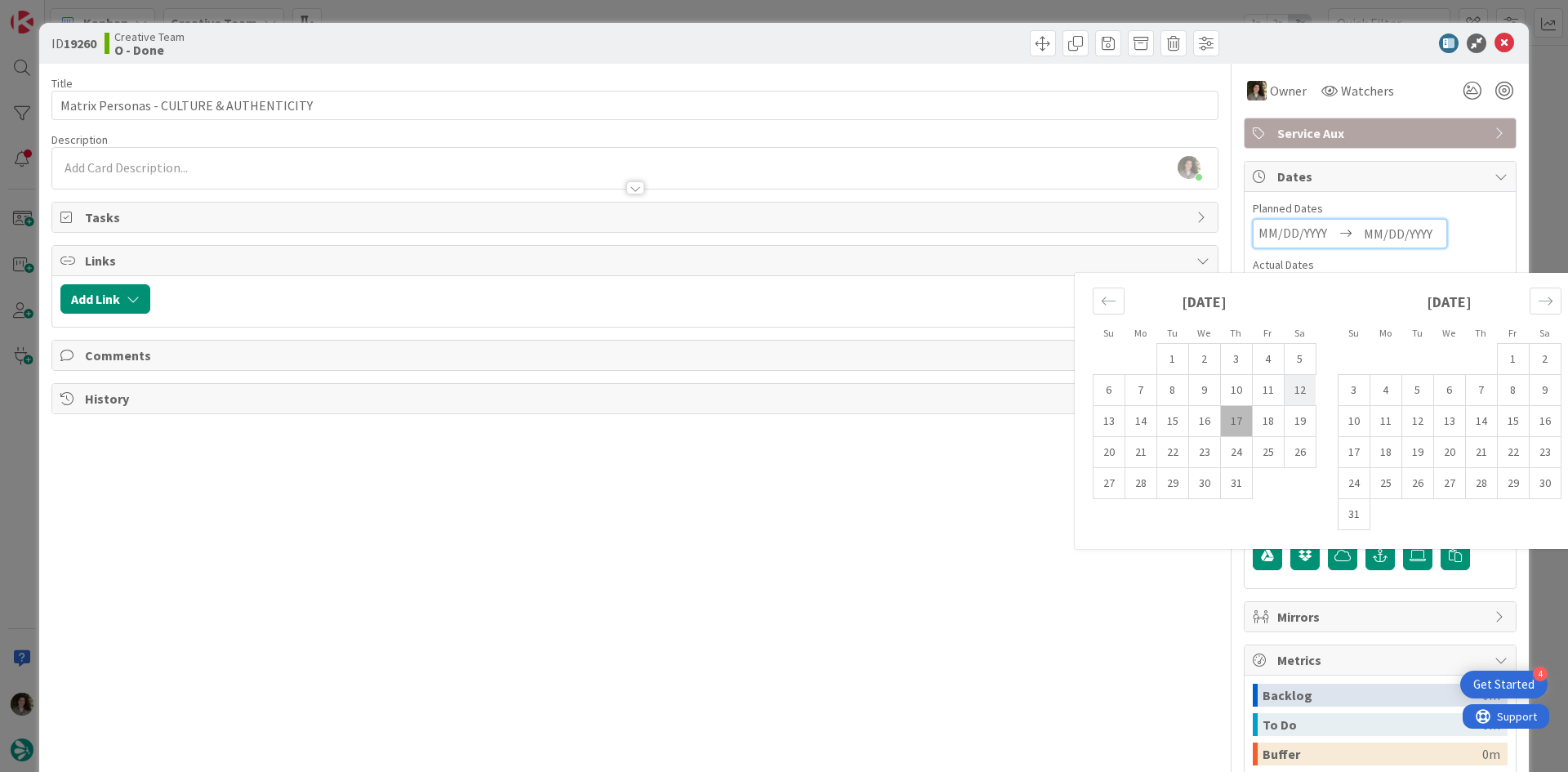type on "[DATE]" 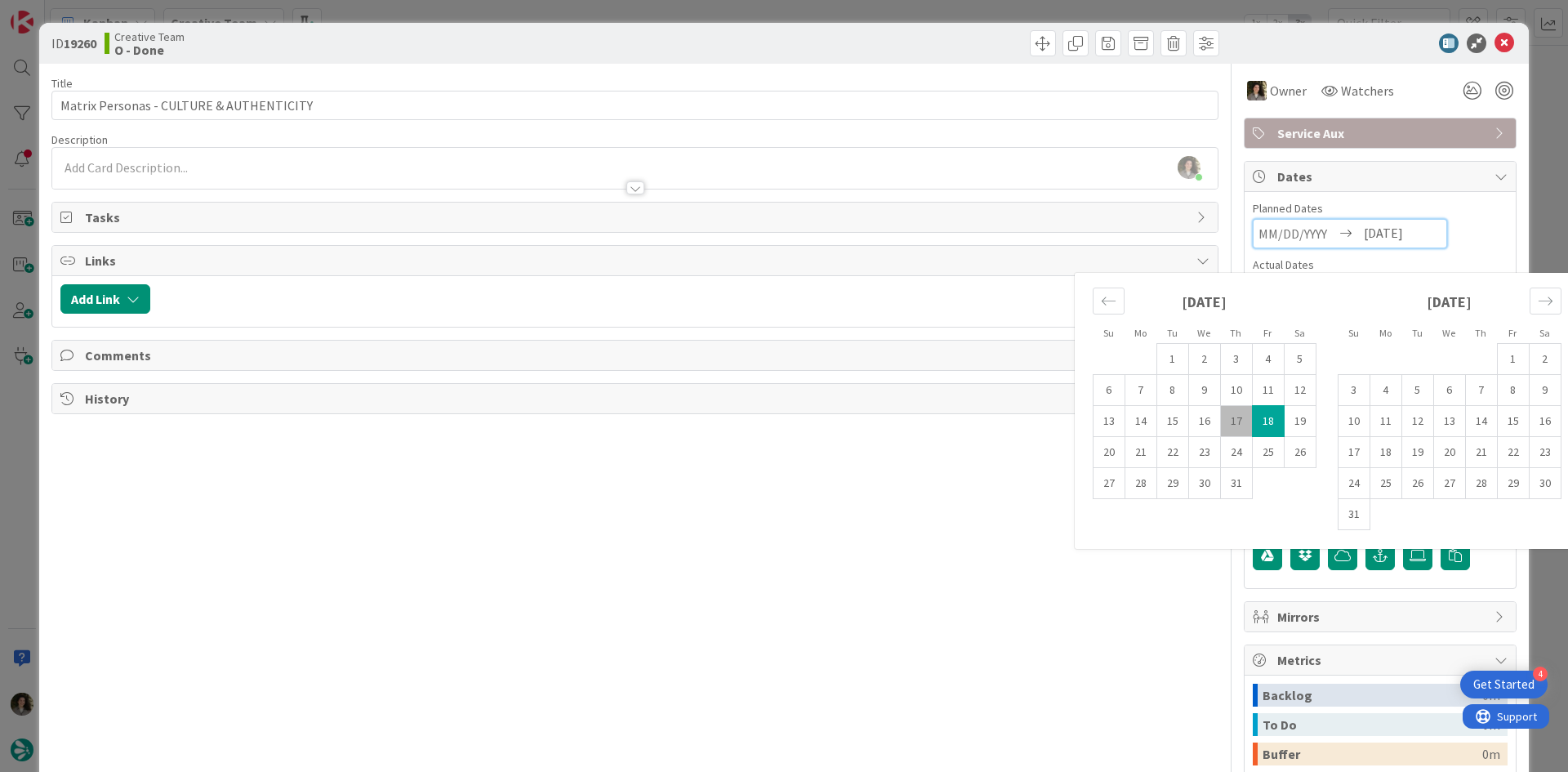 click on "ID  19260 Creative Team O - Done" at bounding box center (784, 43) 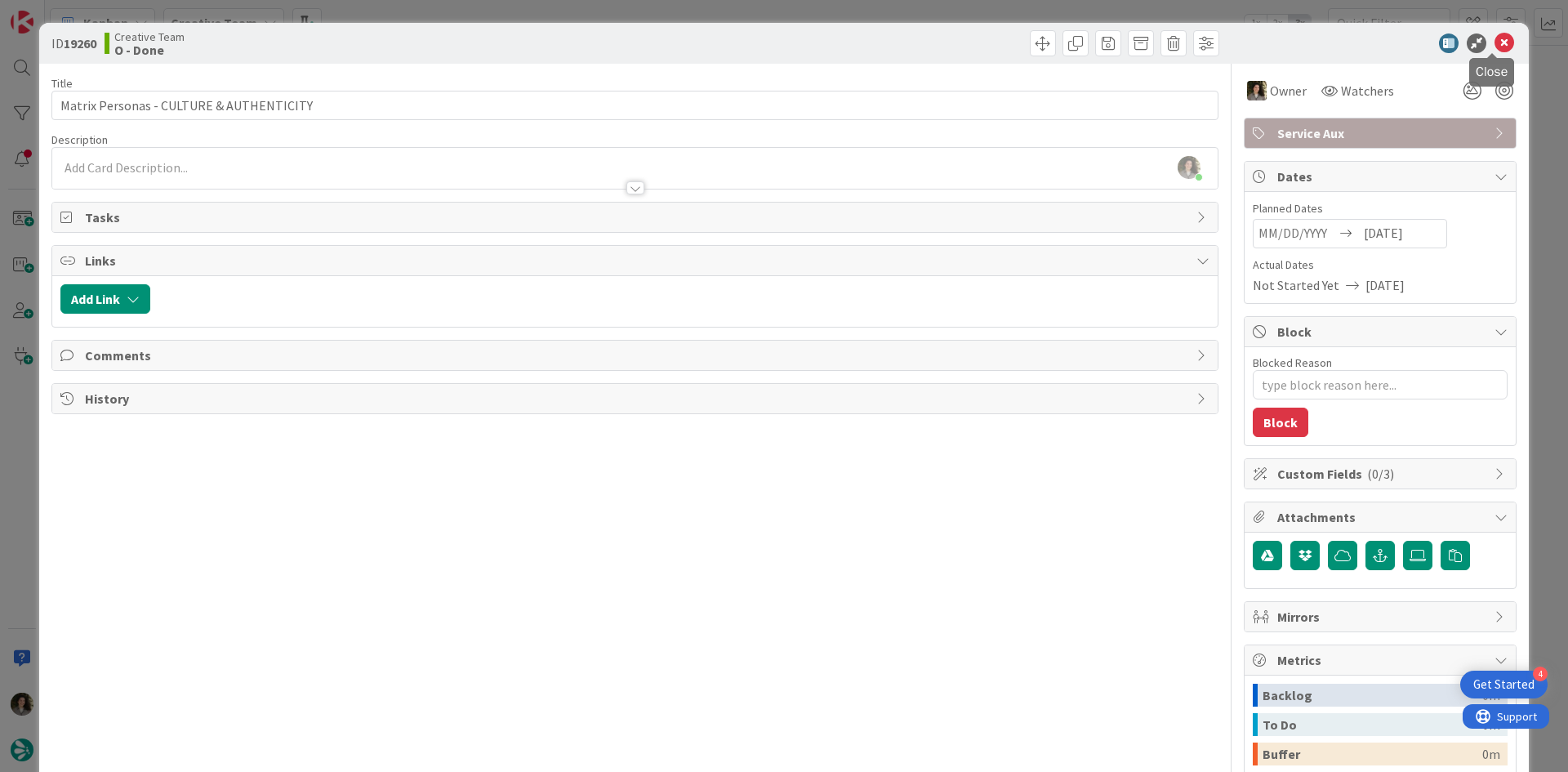 click at bounding box center (1504, 43) 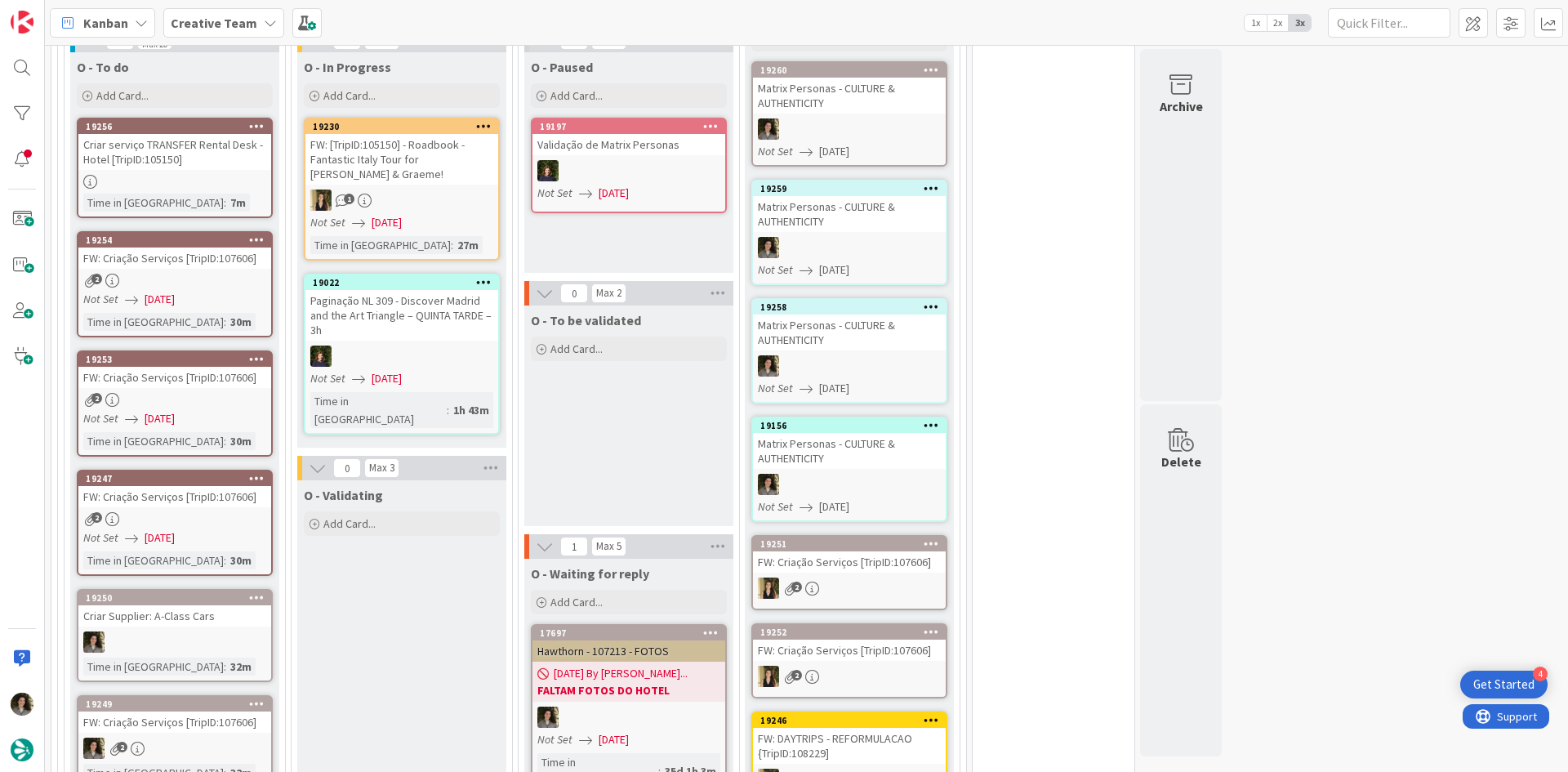 scroll, scrollTop: 1470, scrollLeft: 0, axis: vertical 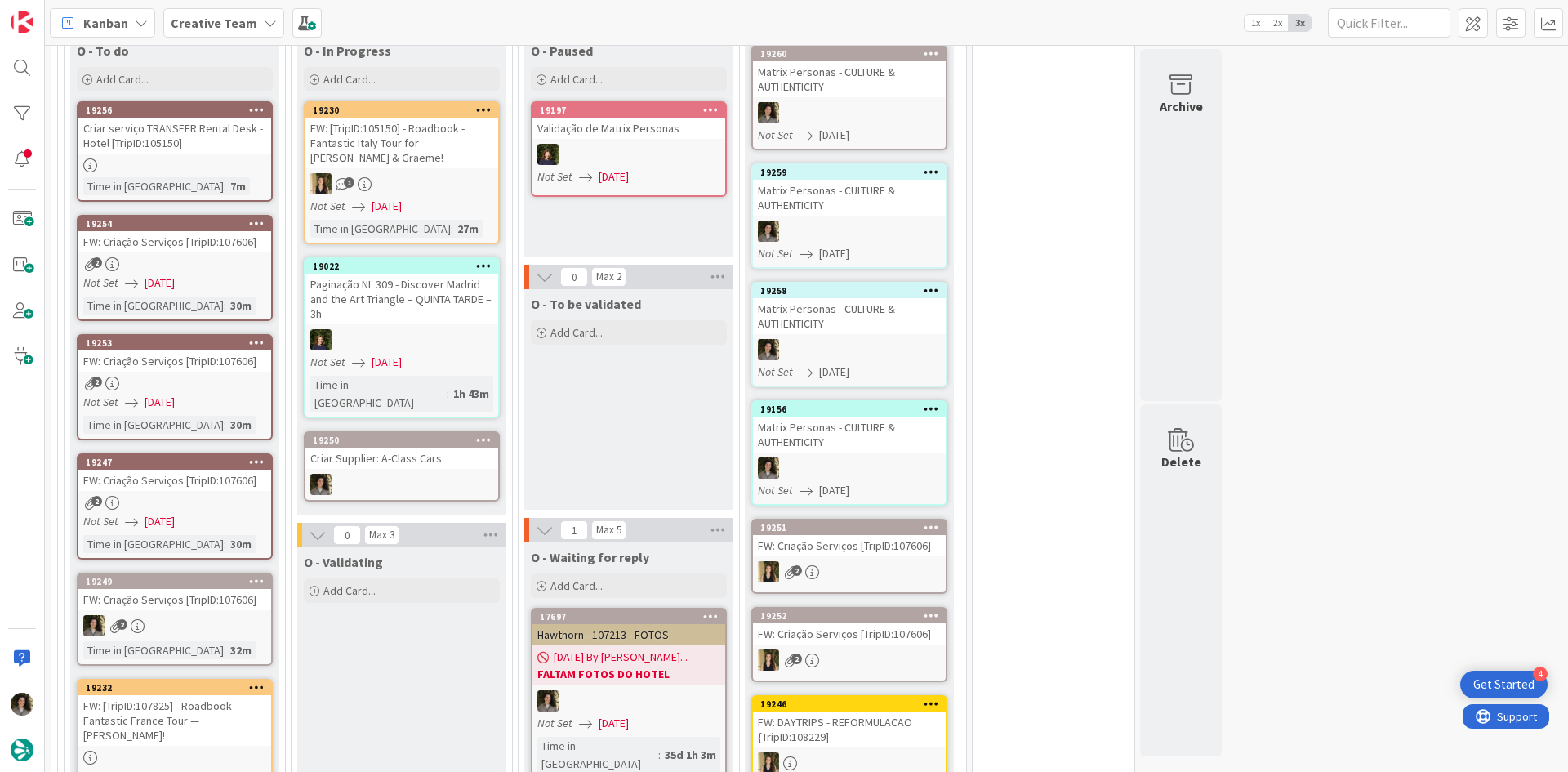 click on "Criar Supplier: A-Class Cars" at bounding box center (402, 458) 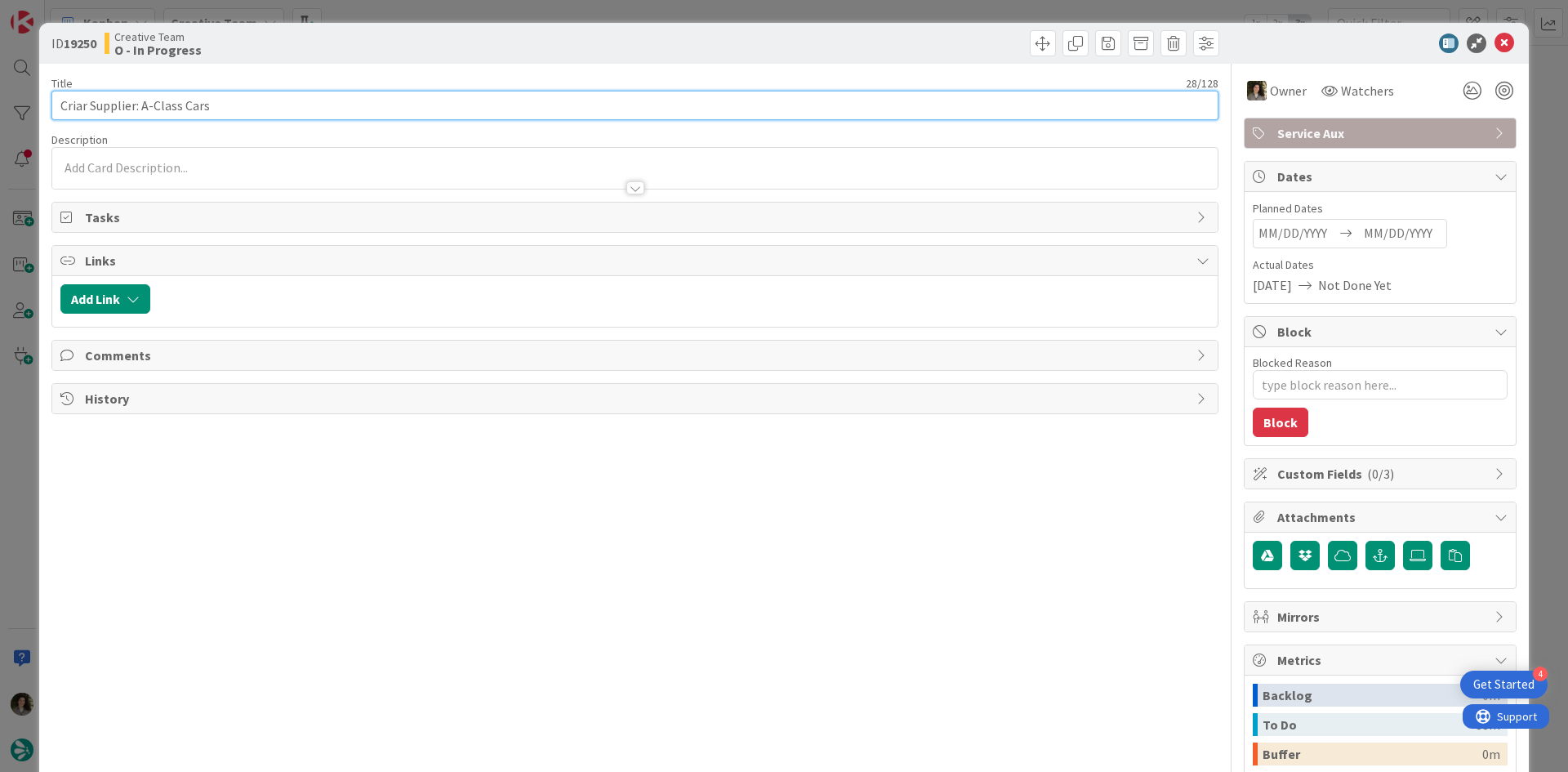 scroll, scrollTop: 0, scrollLeft: 0, axis: both 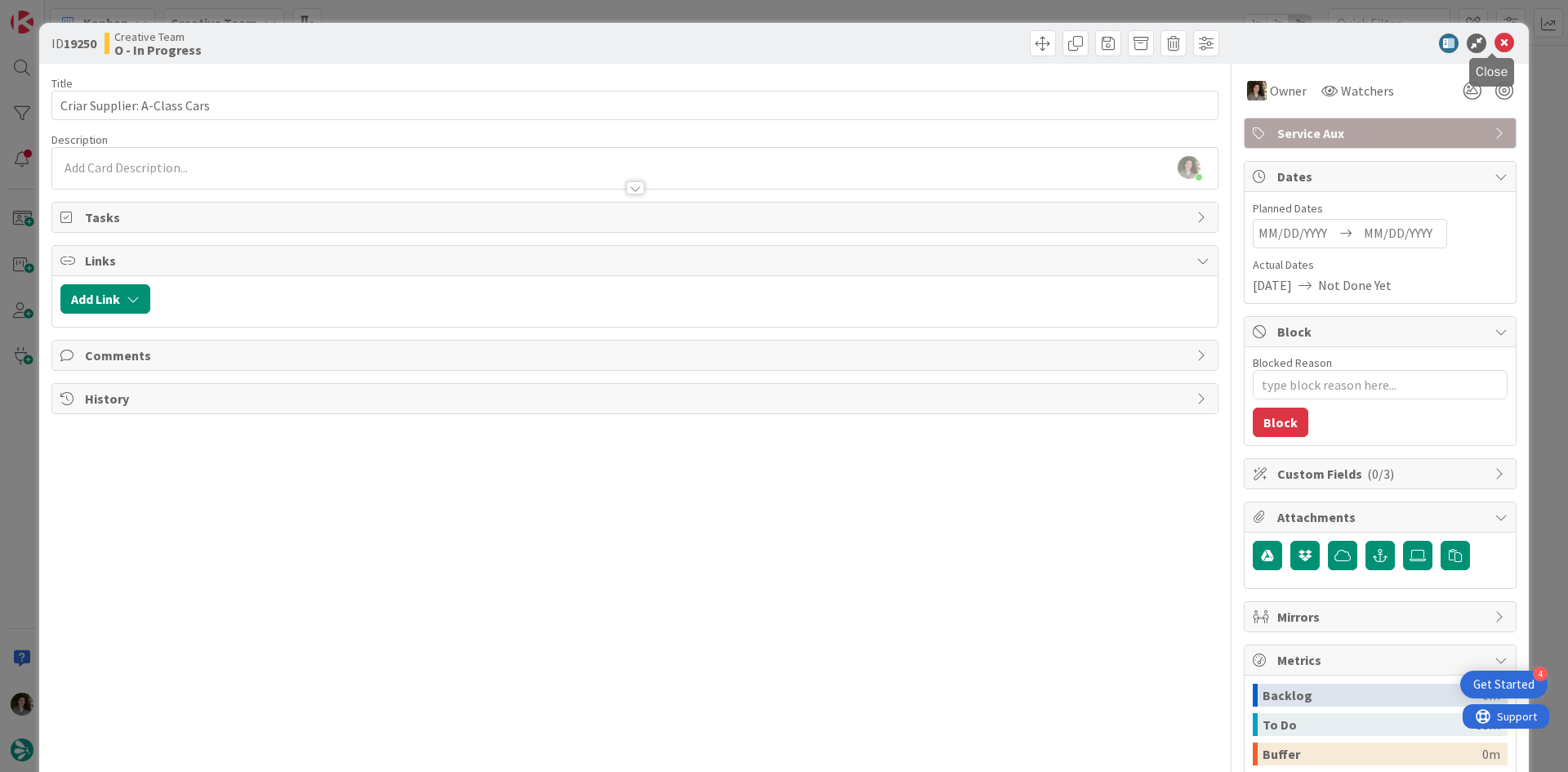 click at bounding box center (1504, 43) 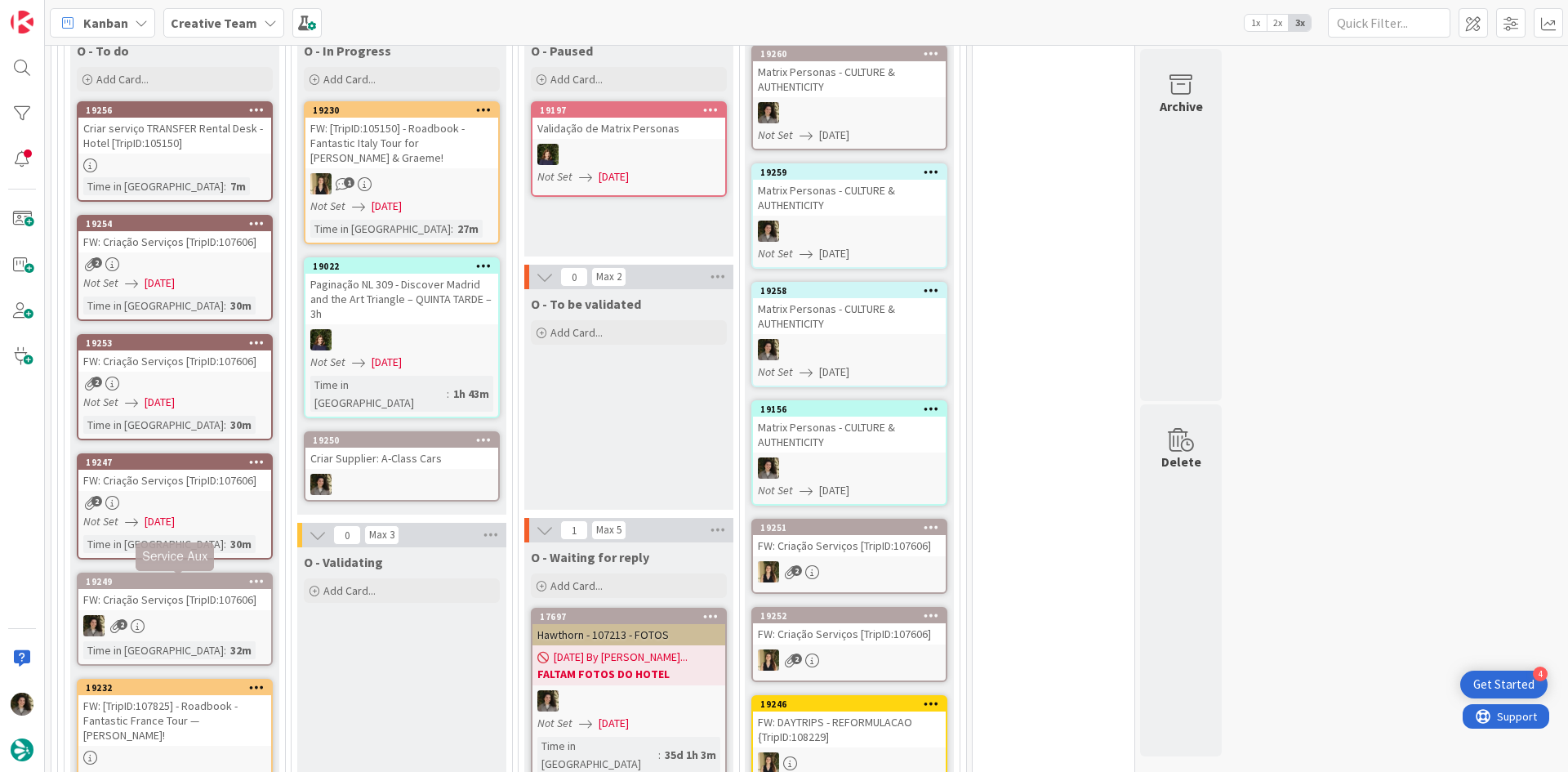 scroll, scrollTop: 0, scrollLeft: 0, axis: both 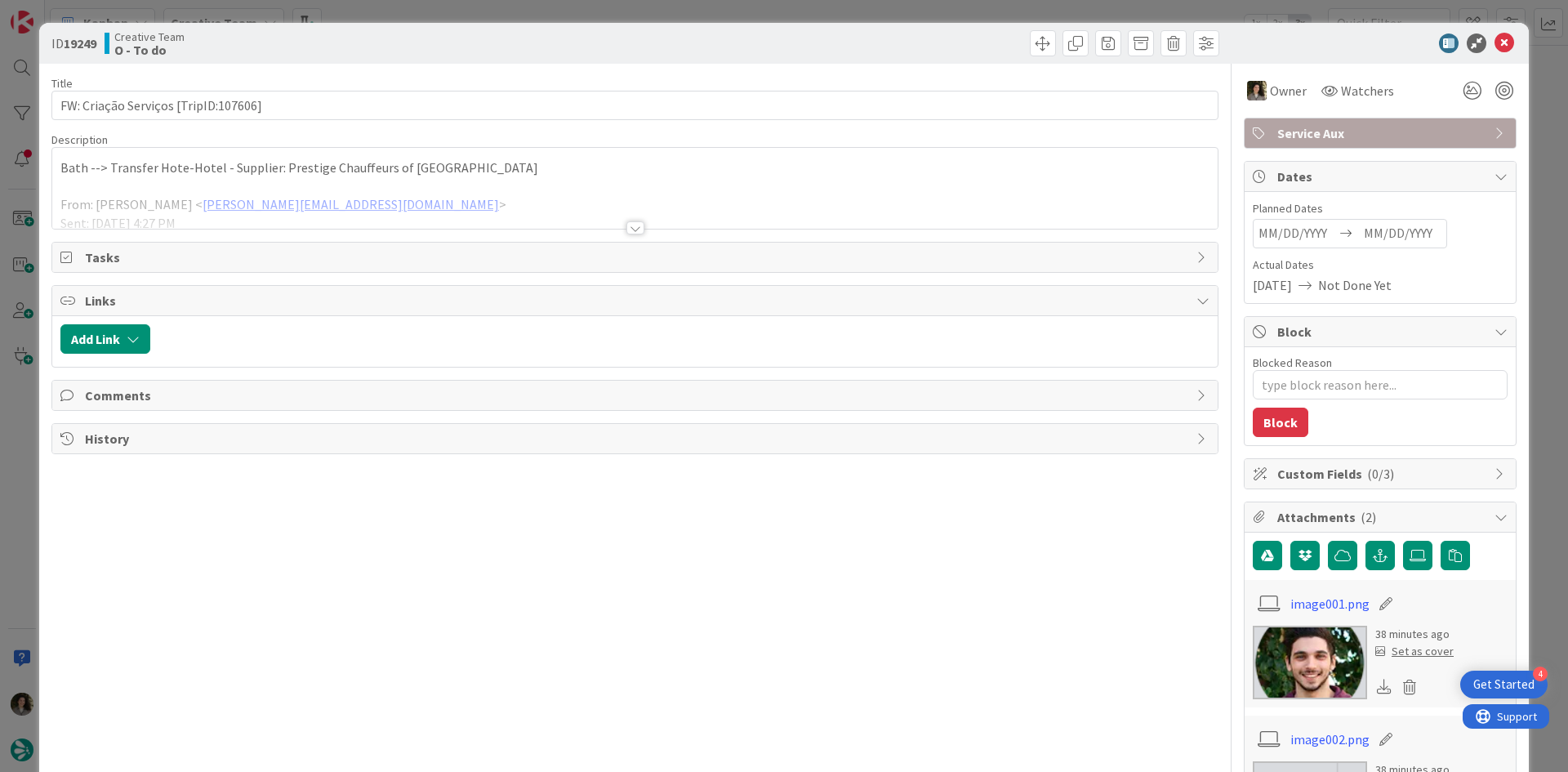 click at bounding box center [635, 208] 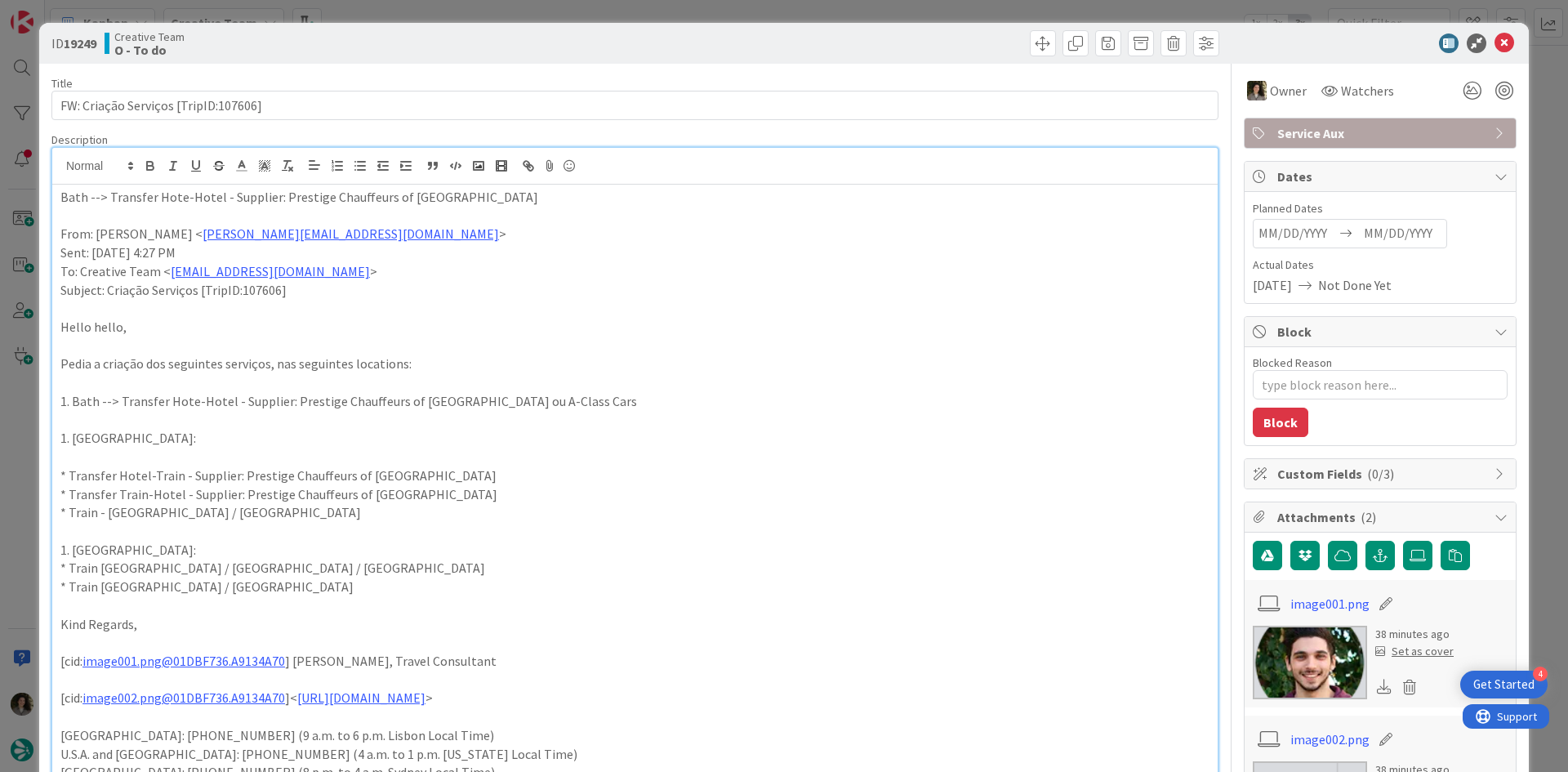 click on "ID  19249 Creative Team O - To do" at bounding box center (784, 43) 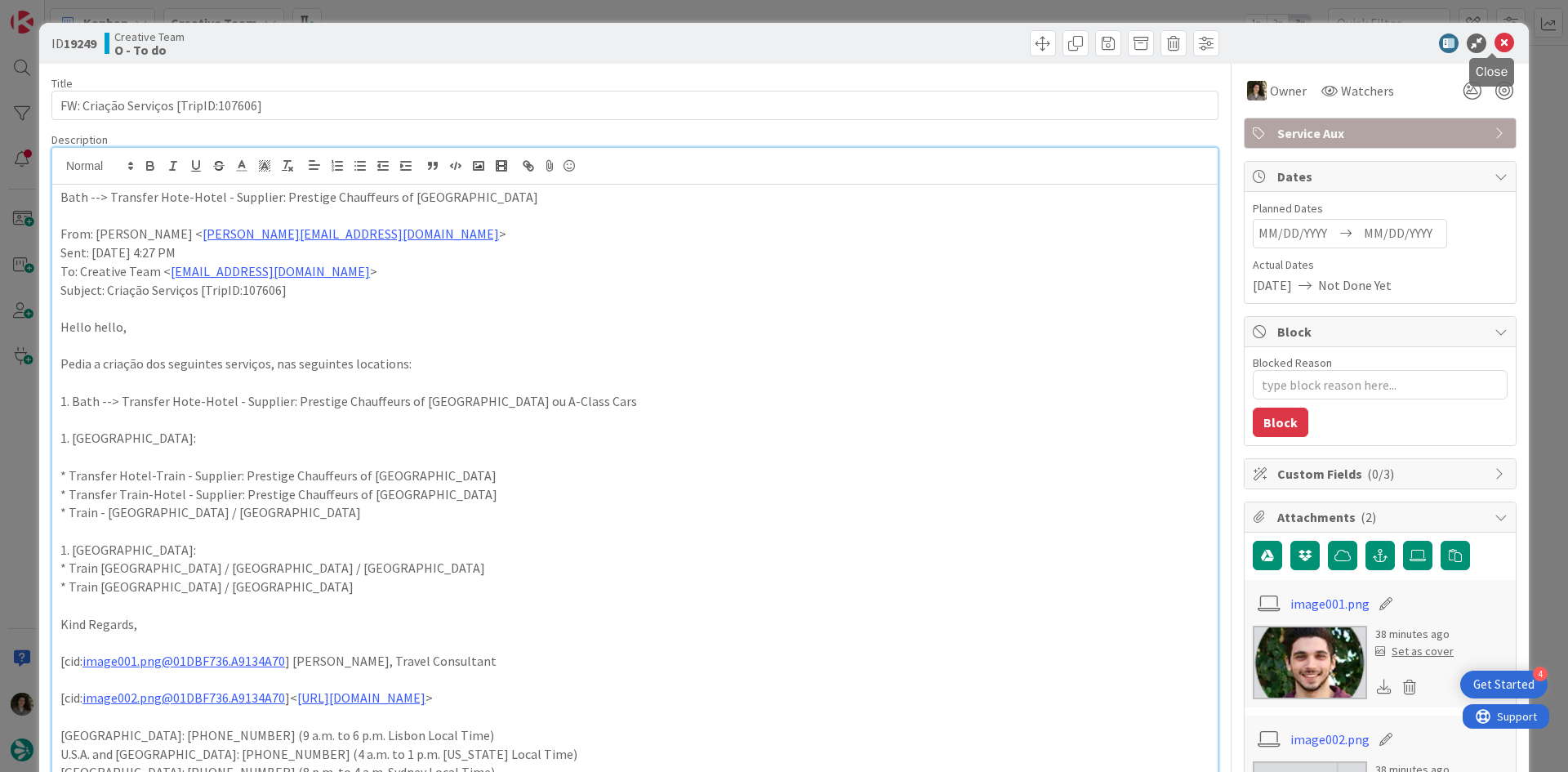 click at bounding box center [1504, 43] 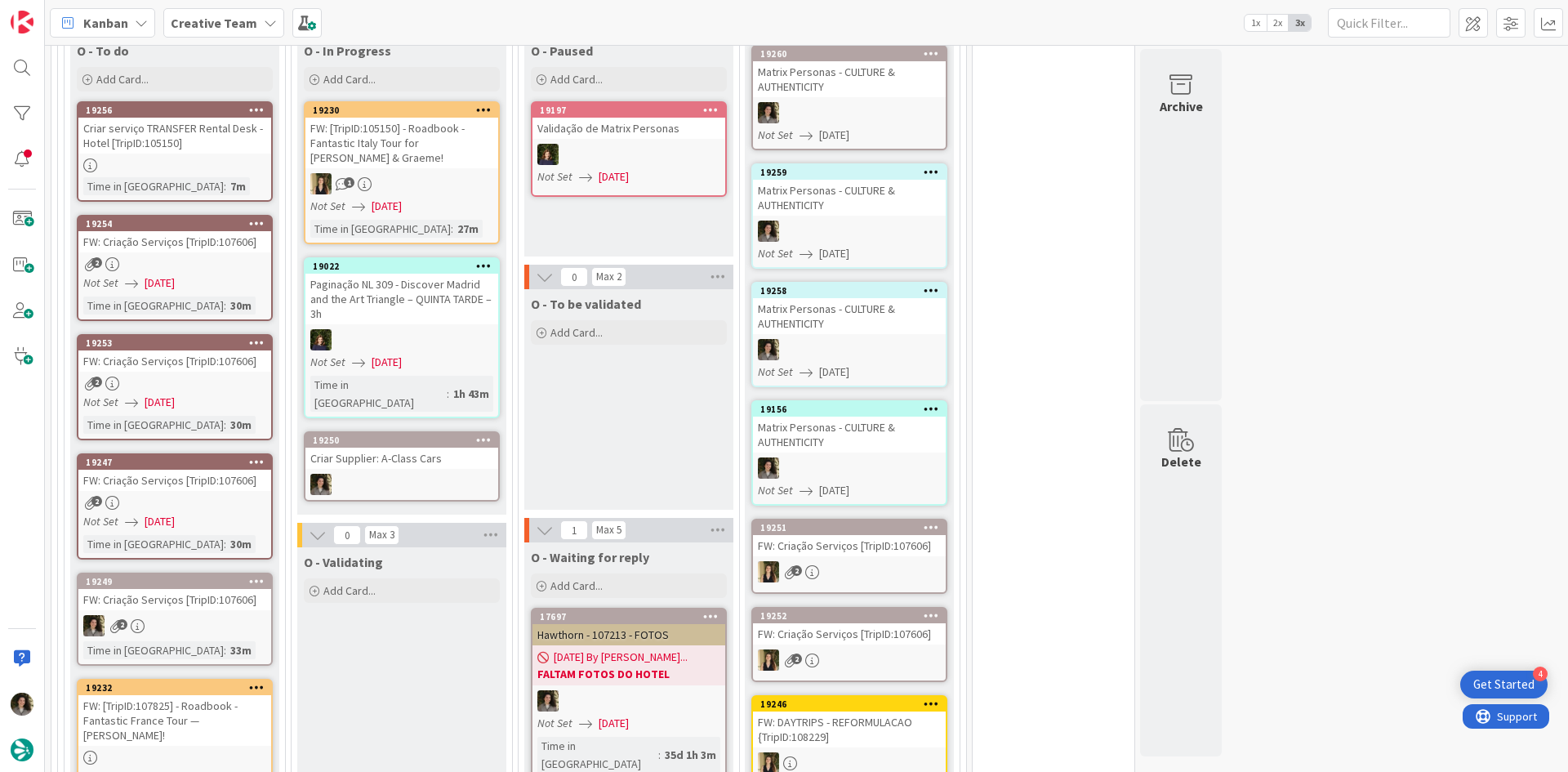 scroll, scrollTop: 0, scrollLeft: 0, axis: both 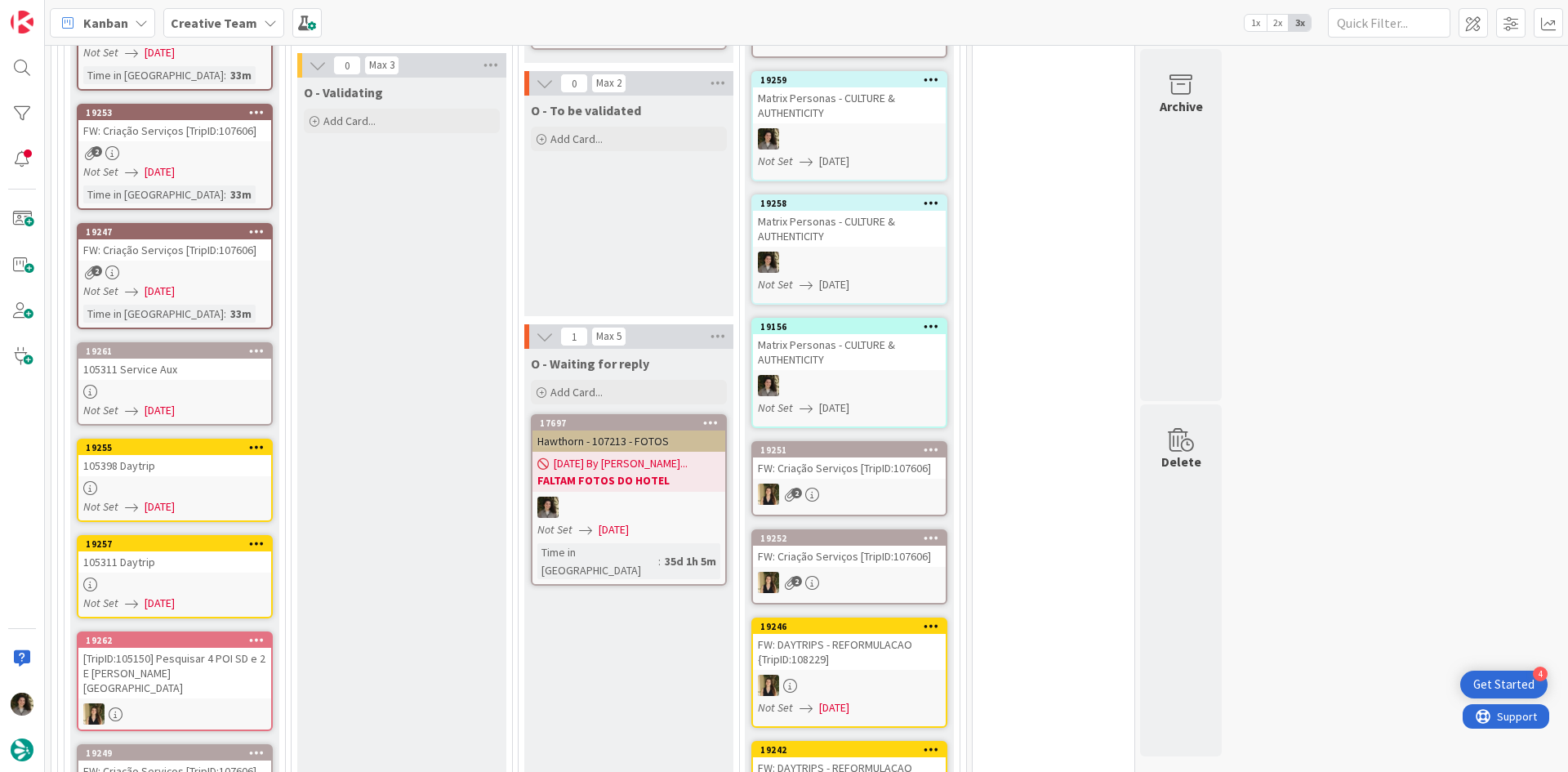 click on "19255" at bounding box center (175, 448) 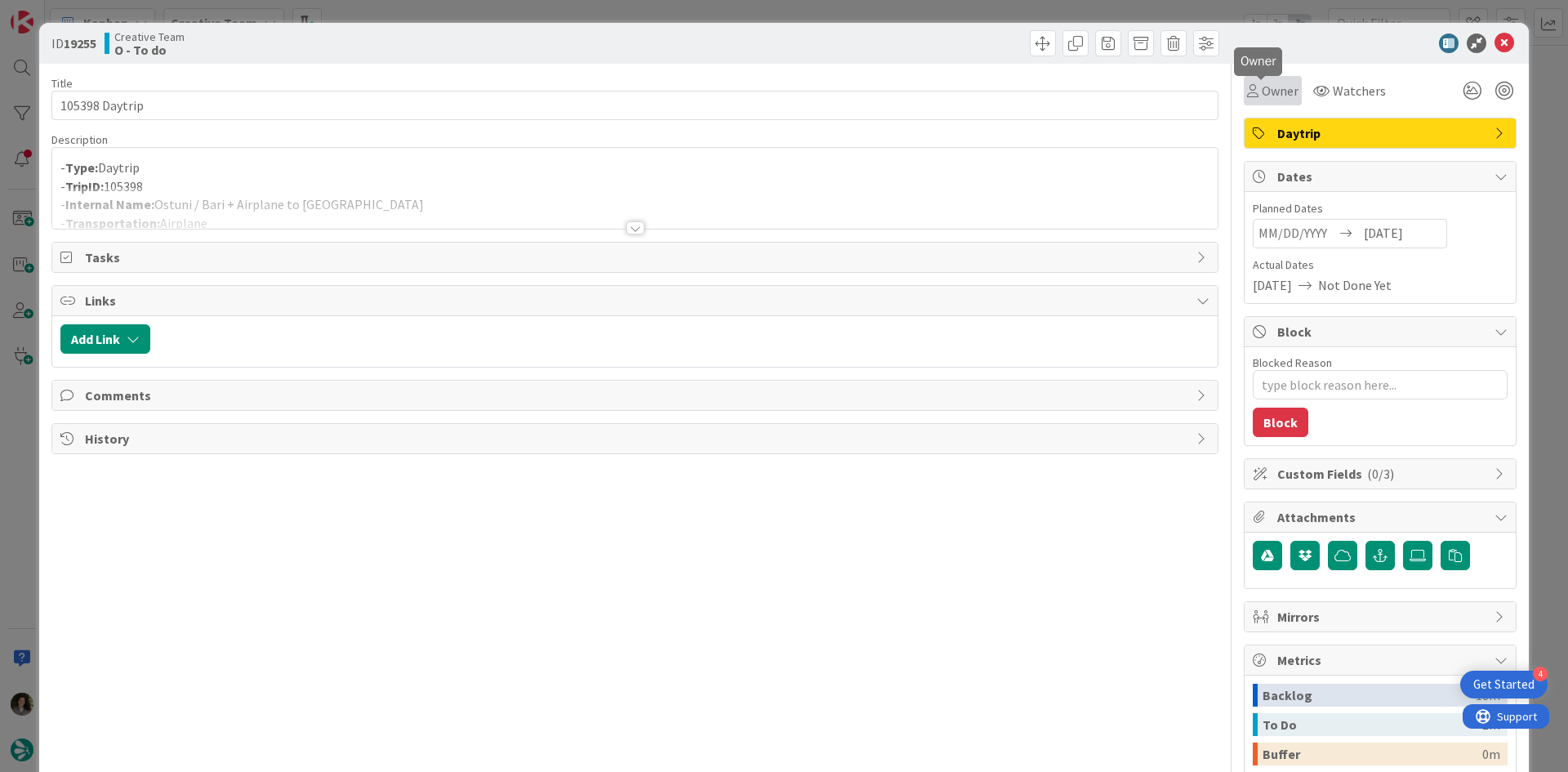 click on "Owner" at bounding box center [1280, 91] 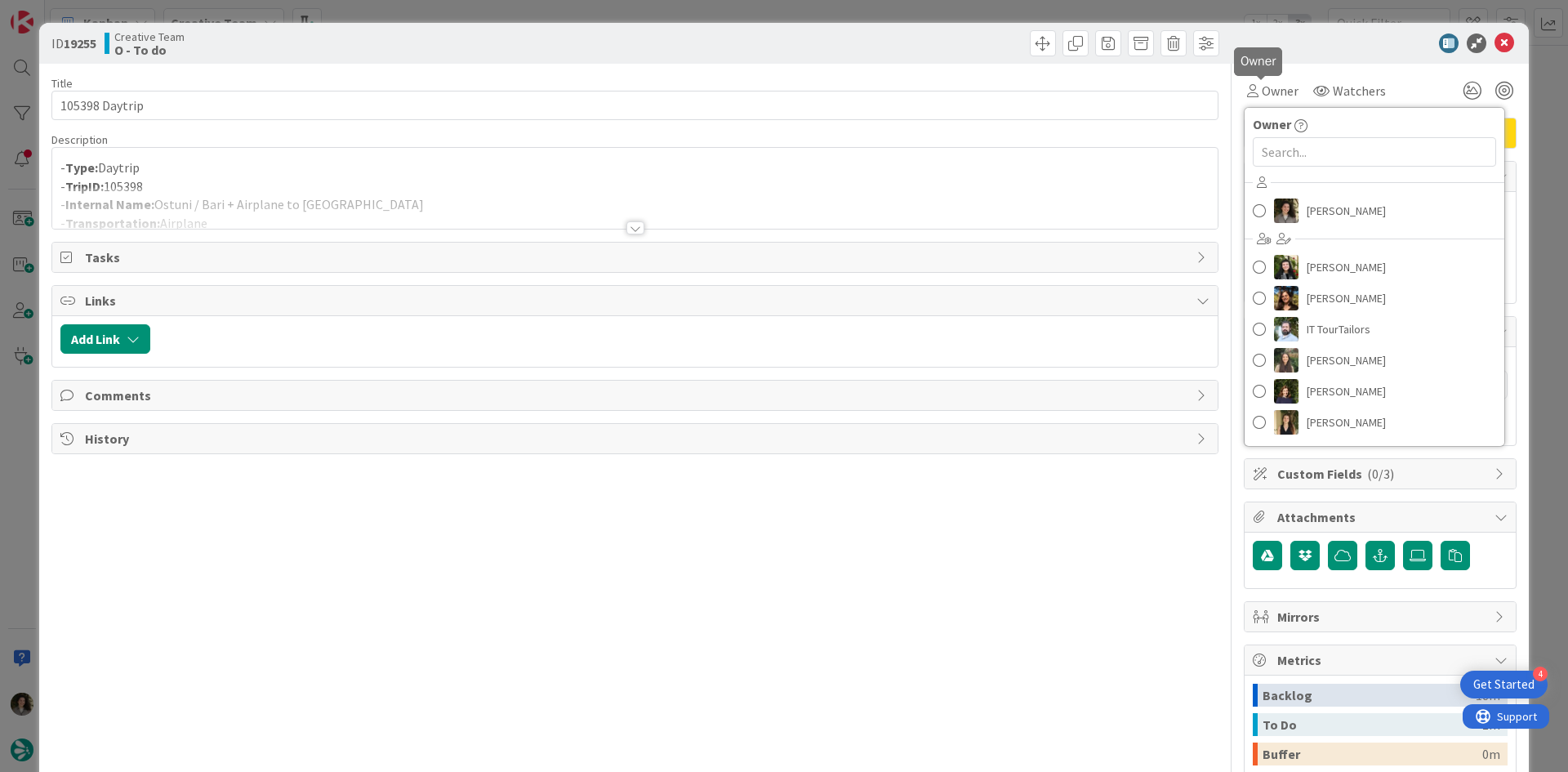 scroll, scrollTop: 0, scrollLeft: 0, axis: both 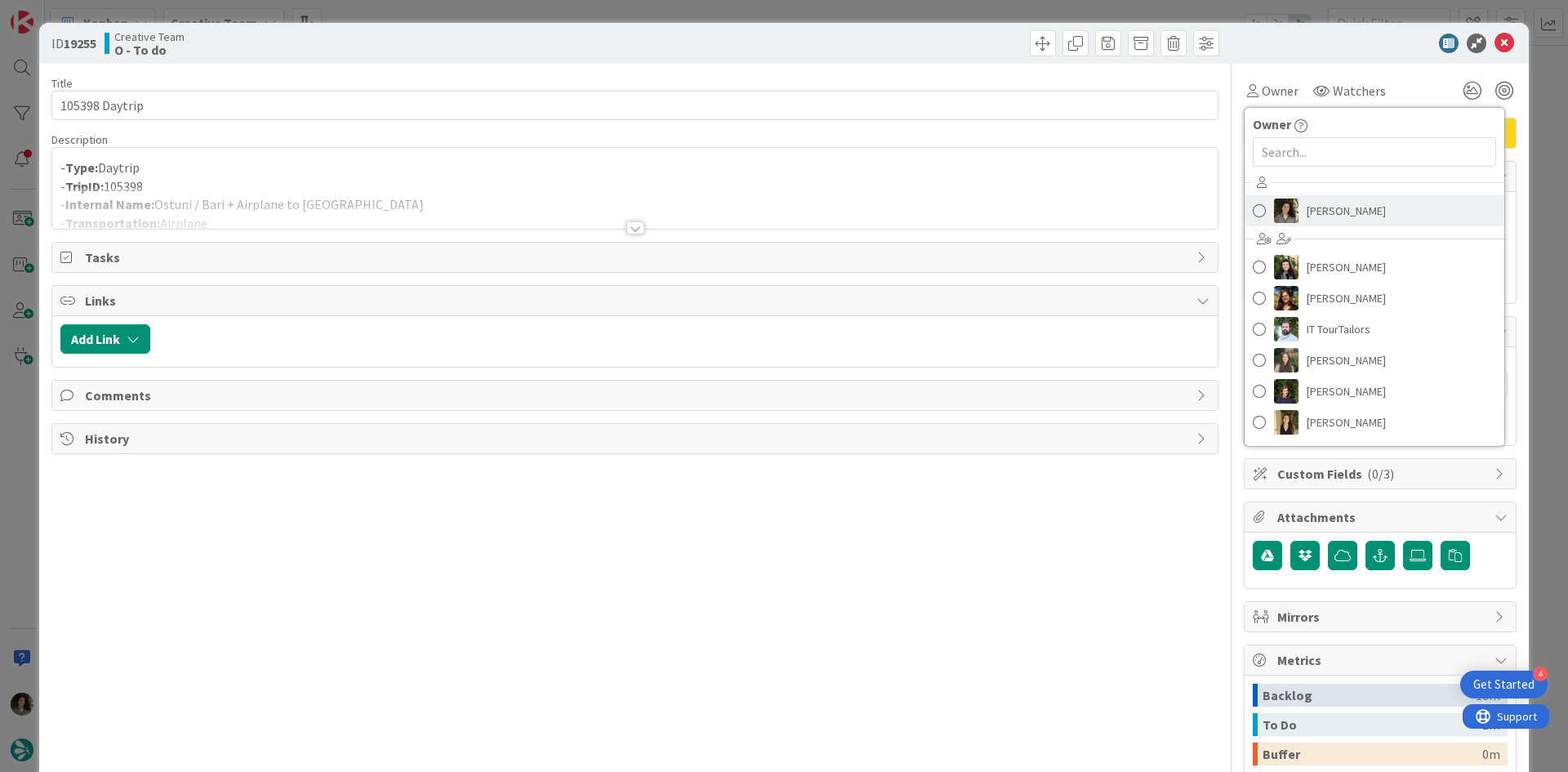 click on "[PERSON_NAME]" at bounding box center (1346, 211) 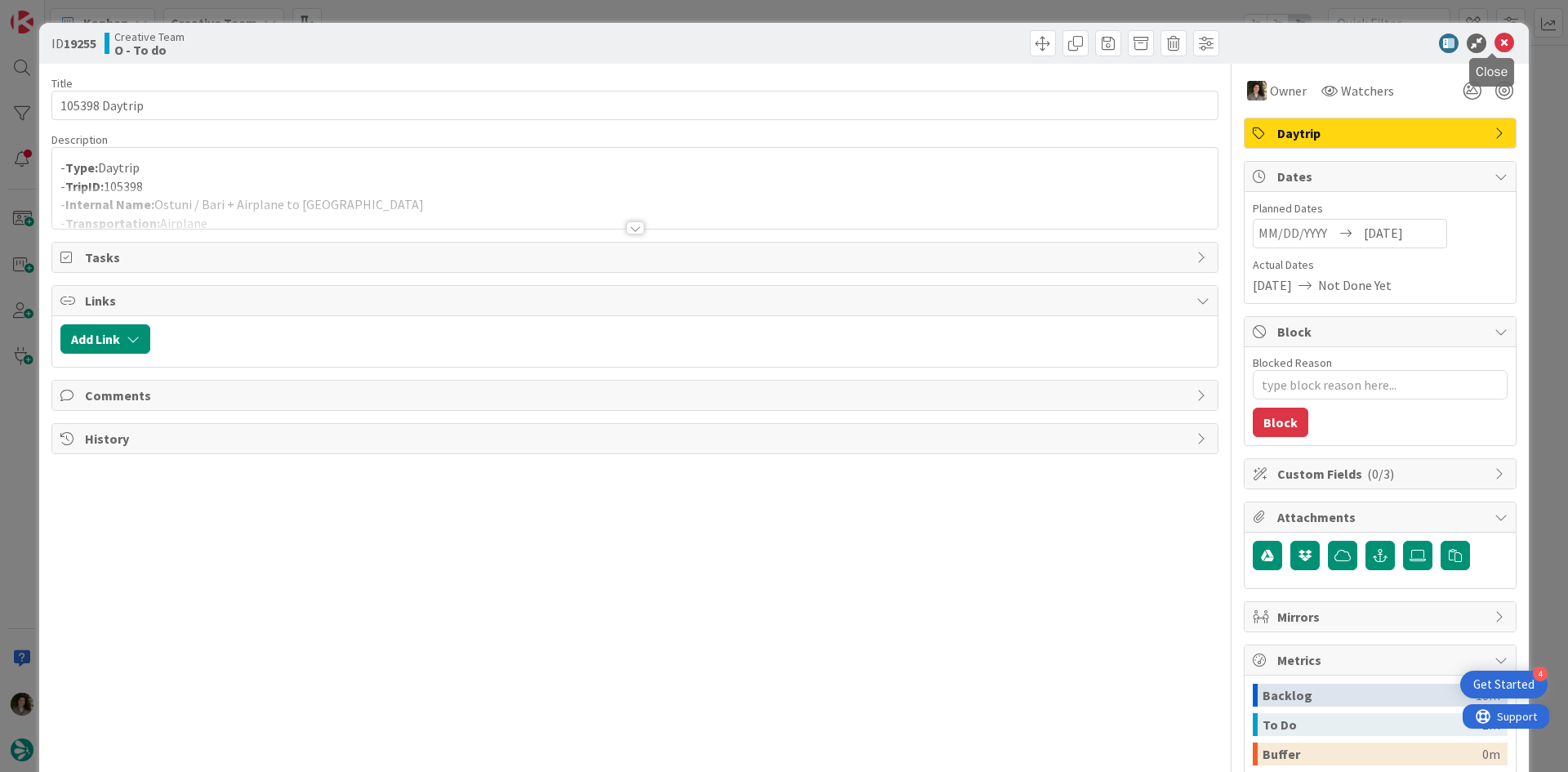 click at bounding box center (1504, 43) 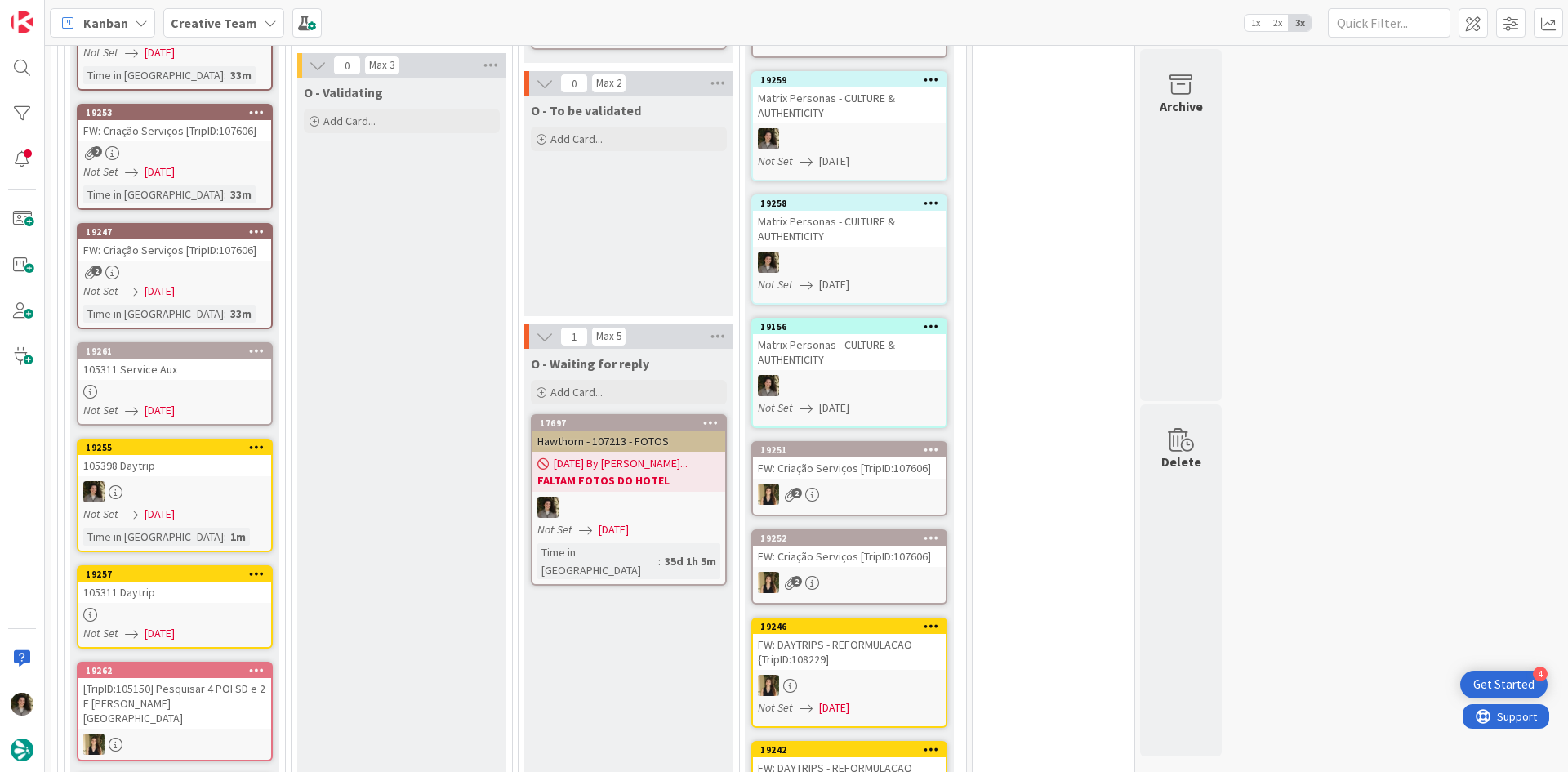 click on "105311 Daytrip" at bounding box center [175, 592] 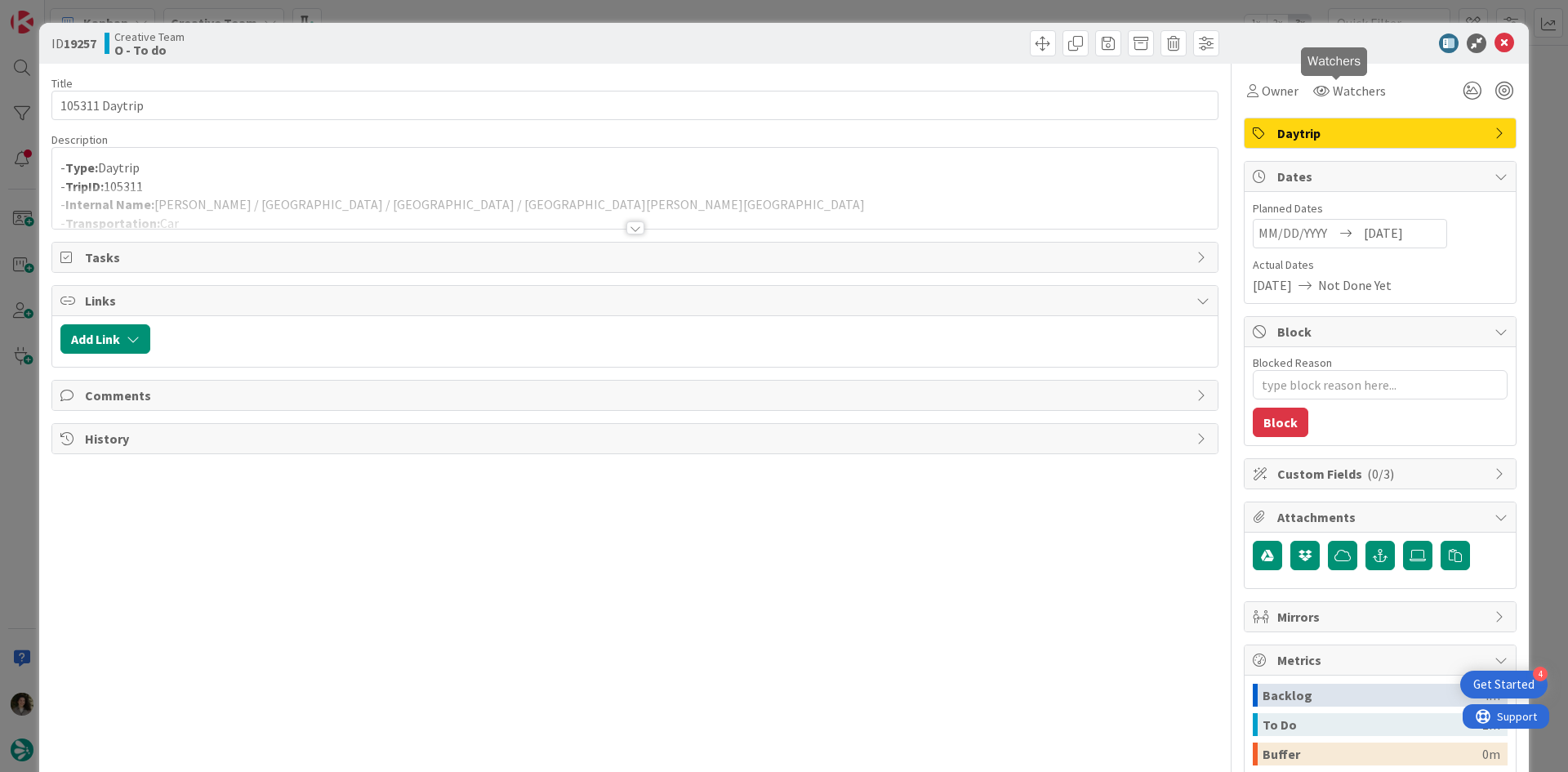 scroll, scrollTop: 0, scrollLeft: 0, axis: both 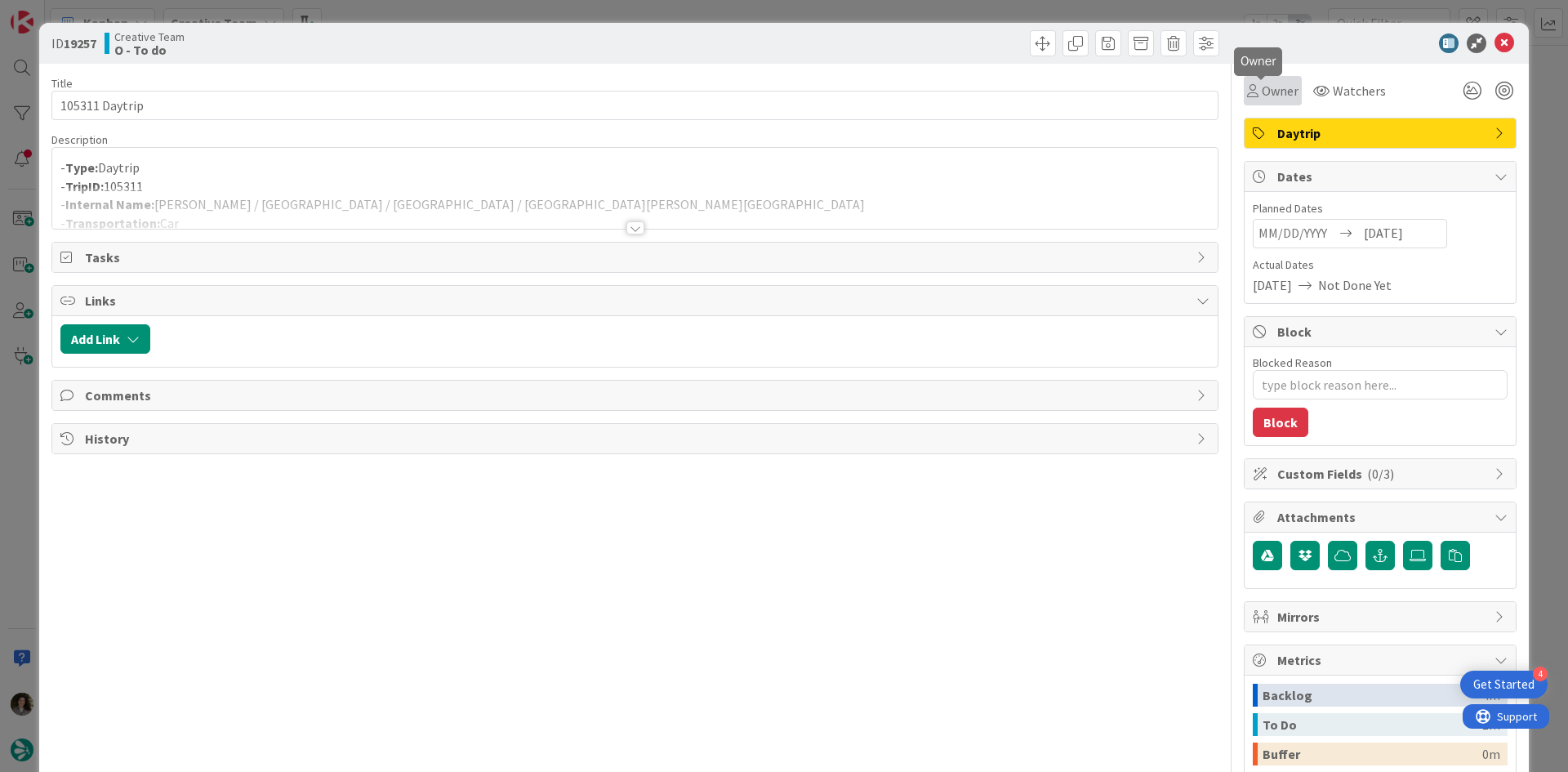 click on "Owner" at bounding box center [1280, 91] 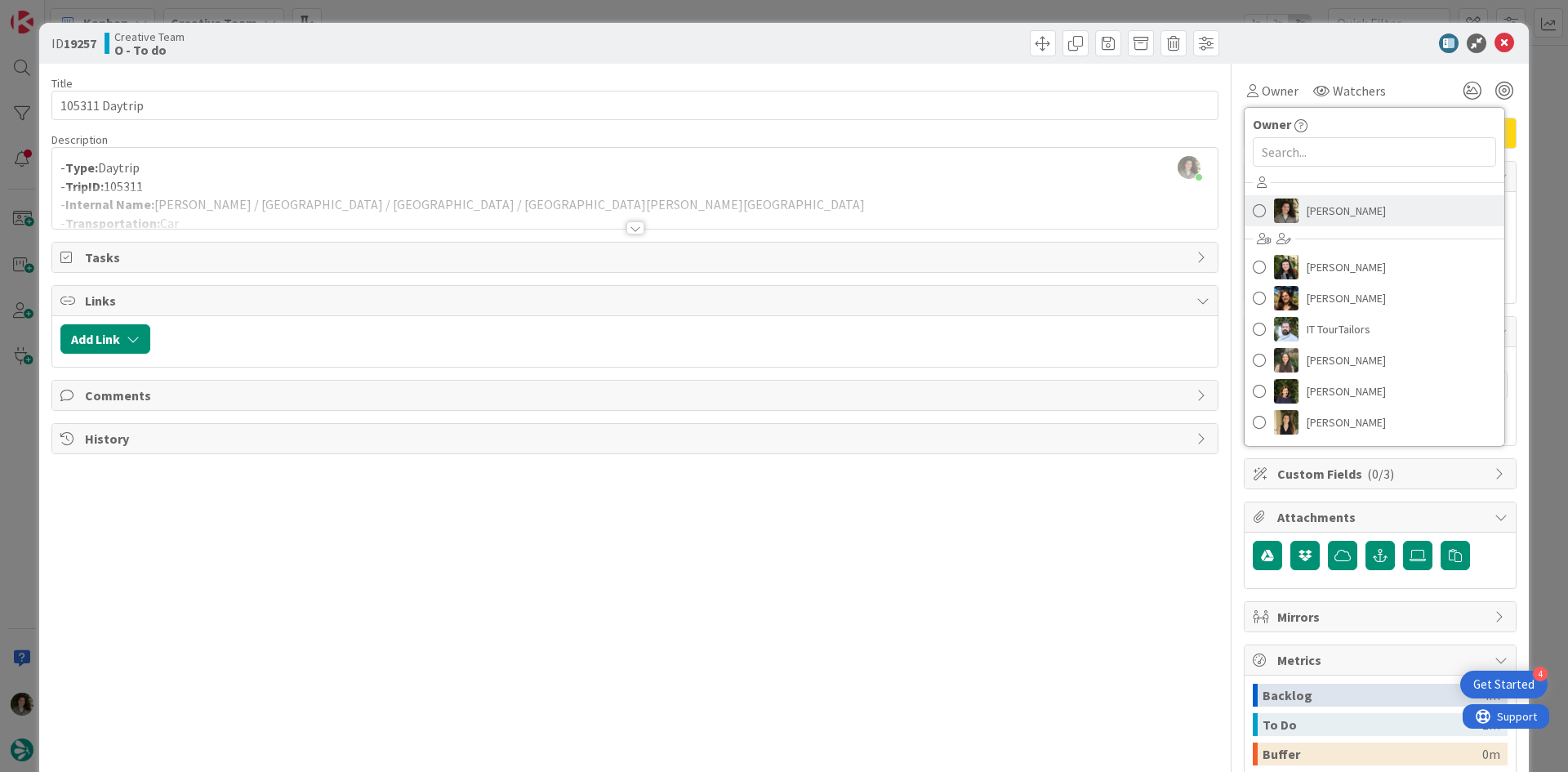 click on "[PERSON_NAME]" at bounding box center [1346, 211] 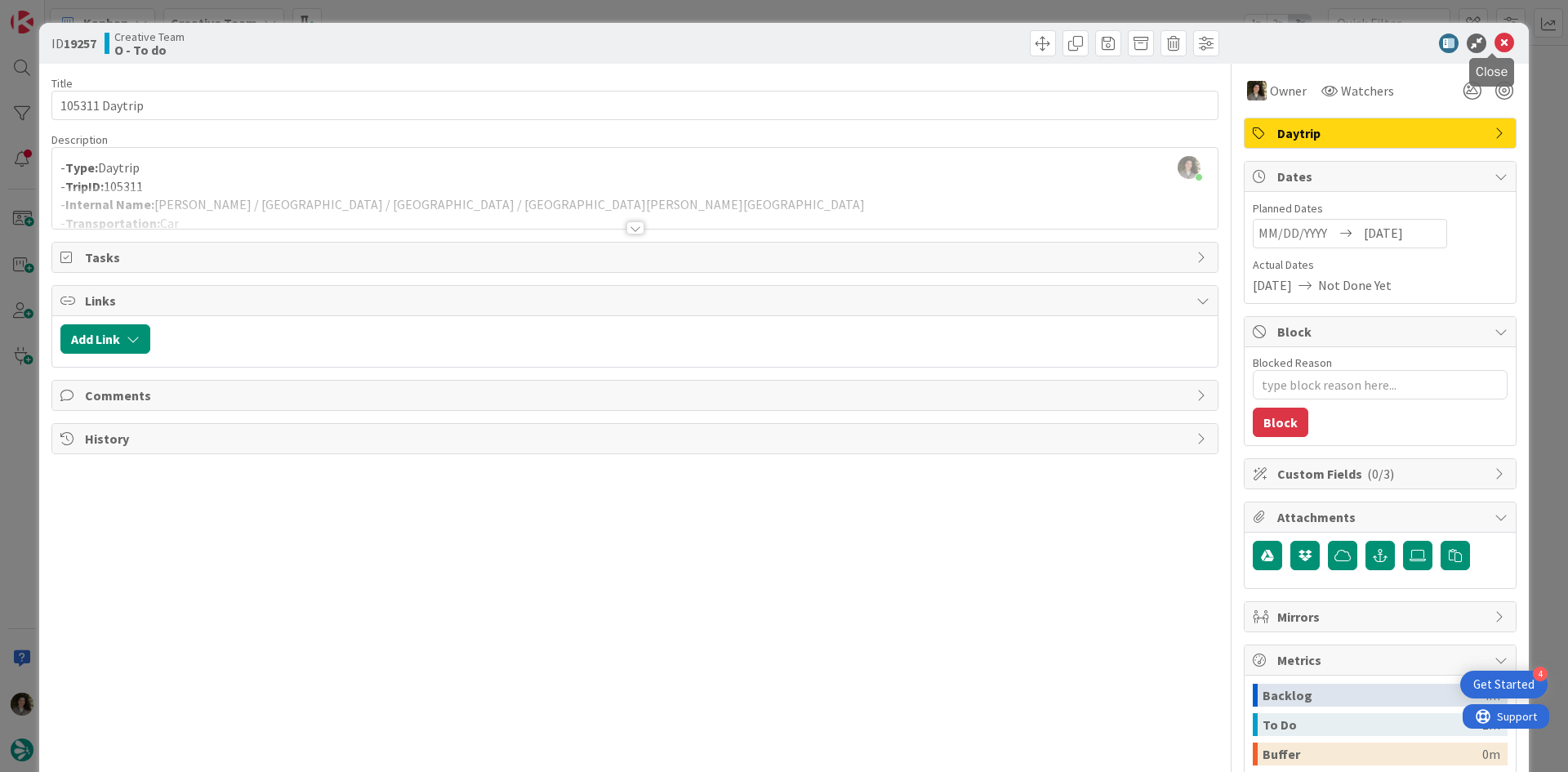 click at bounding box center [1504, 43] 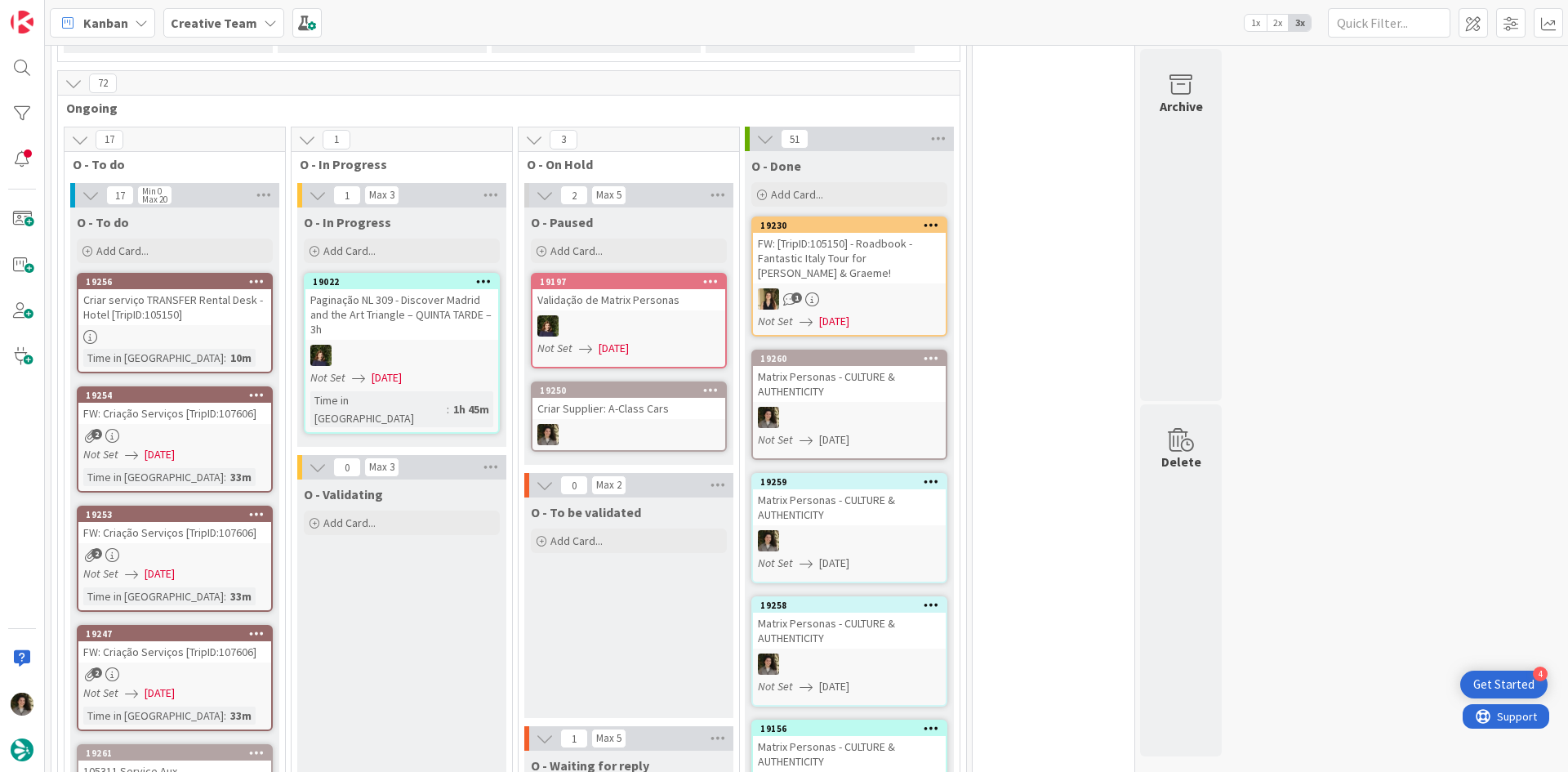 scroll, scrollTop: 1307, scrollLeft: 0, axis: vertical 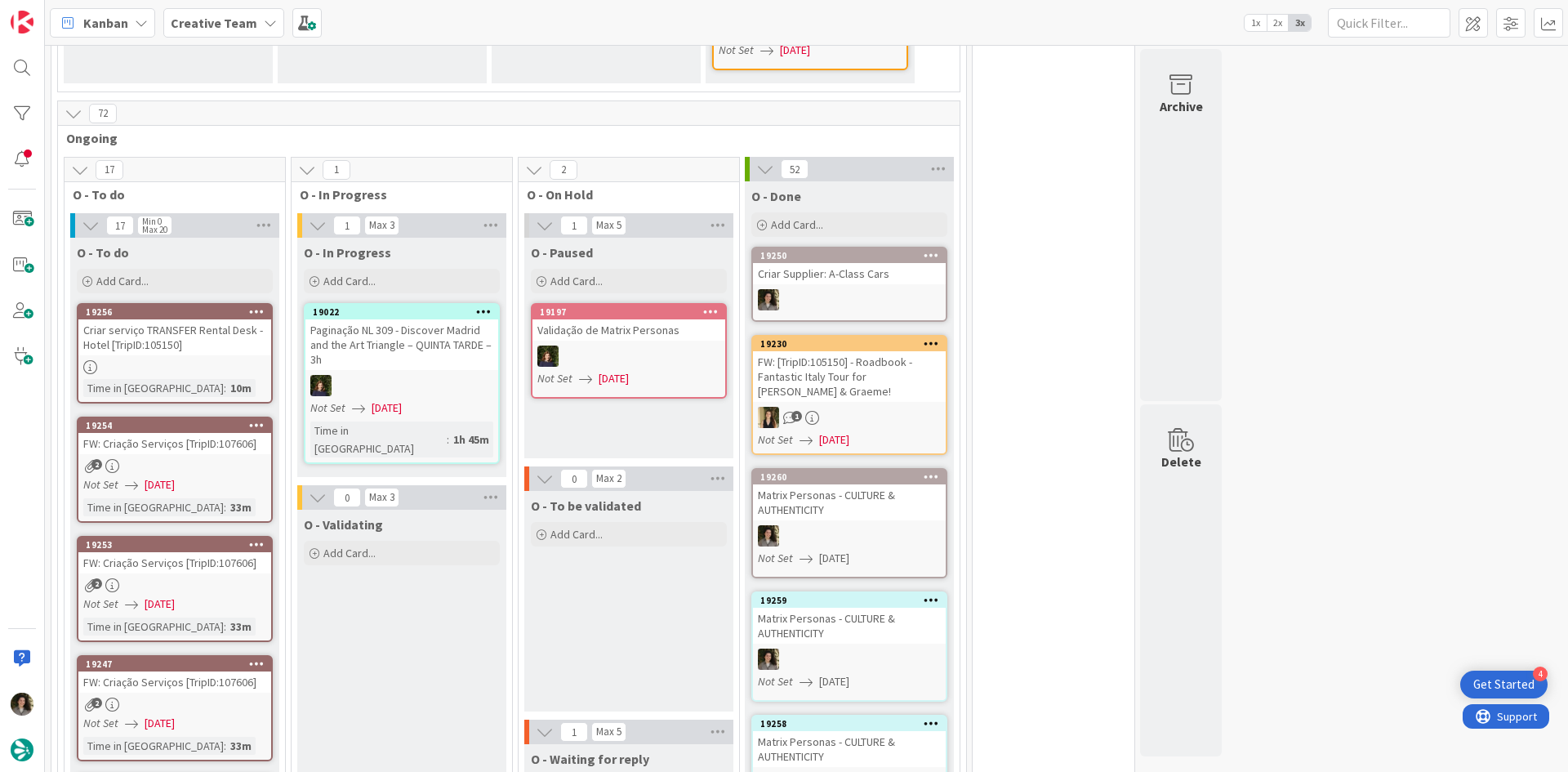 click on "Criar Supplier: A-Class Cars" at bounding box center [849, 274] 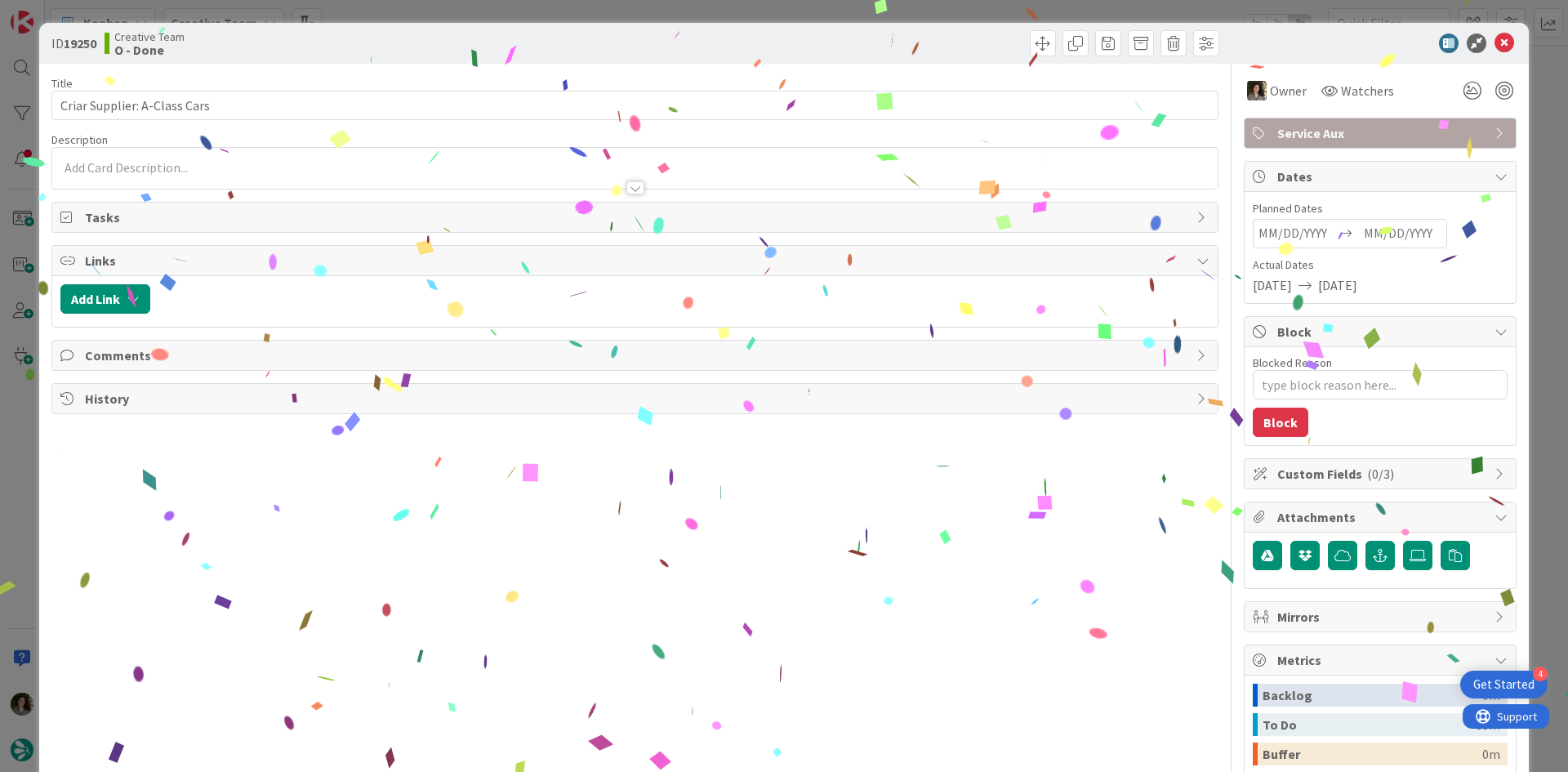 scroll, scrollTop: 217, scrollLeft: 0, axis: vertical 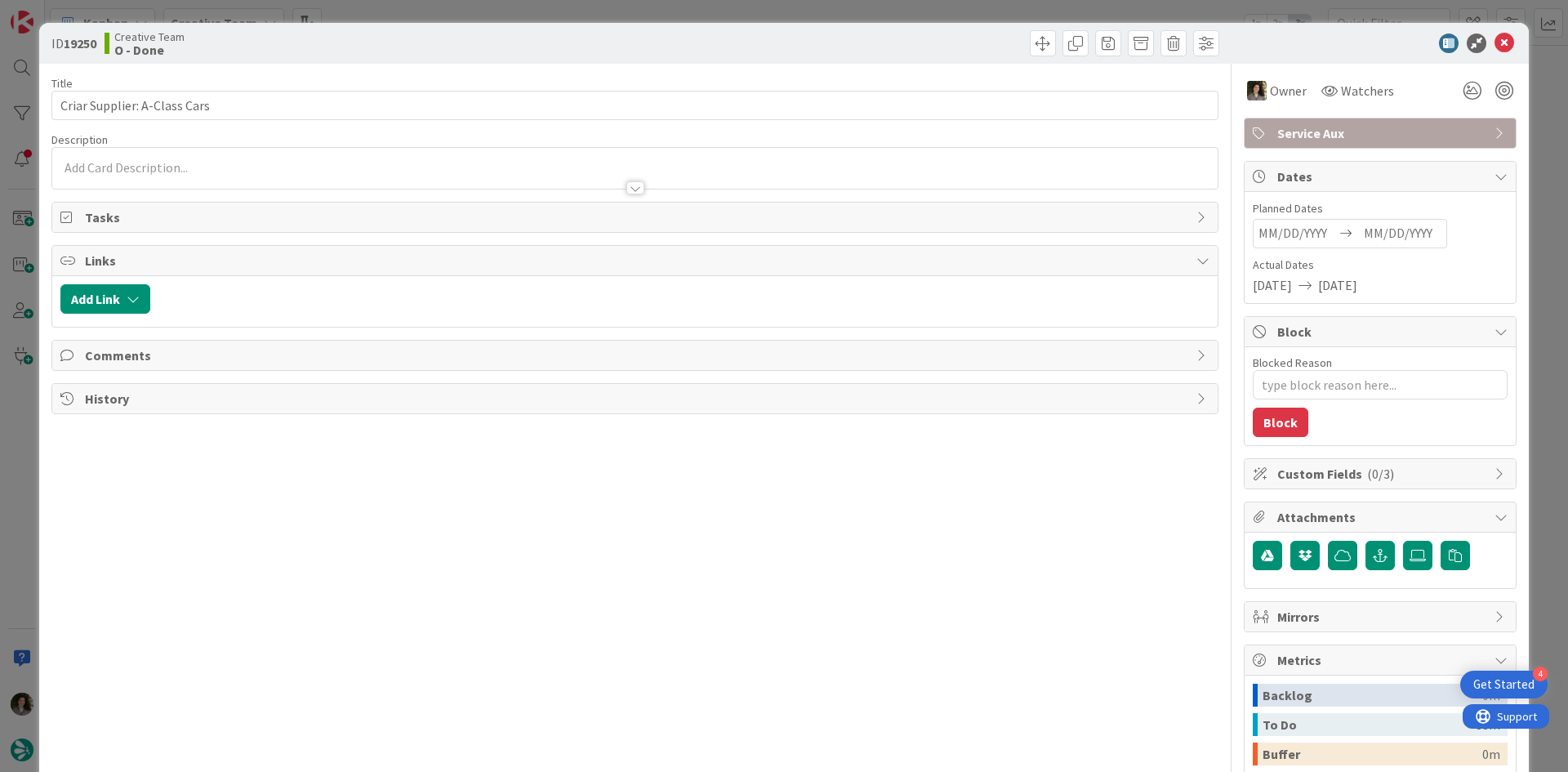drag, startPoint x: 1388, startPoint y: 128, endPoint x: 1387, endPoint y: 142, distance: 14.035669 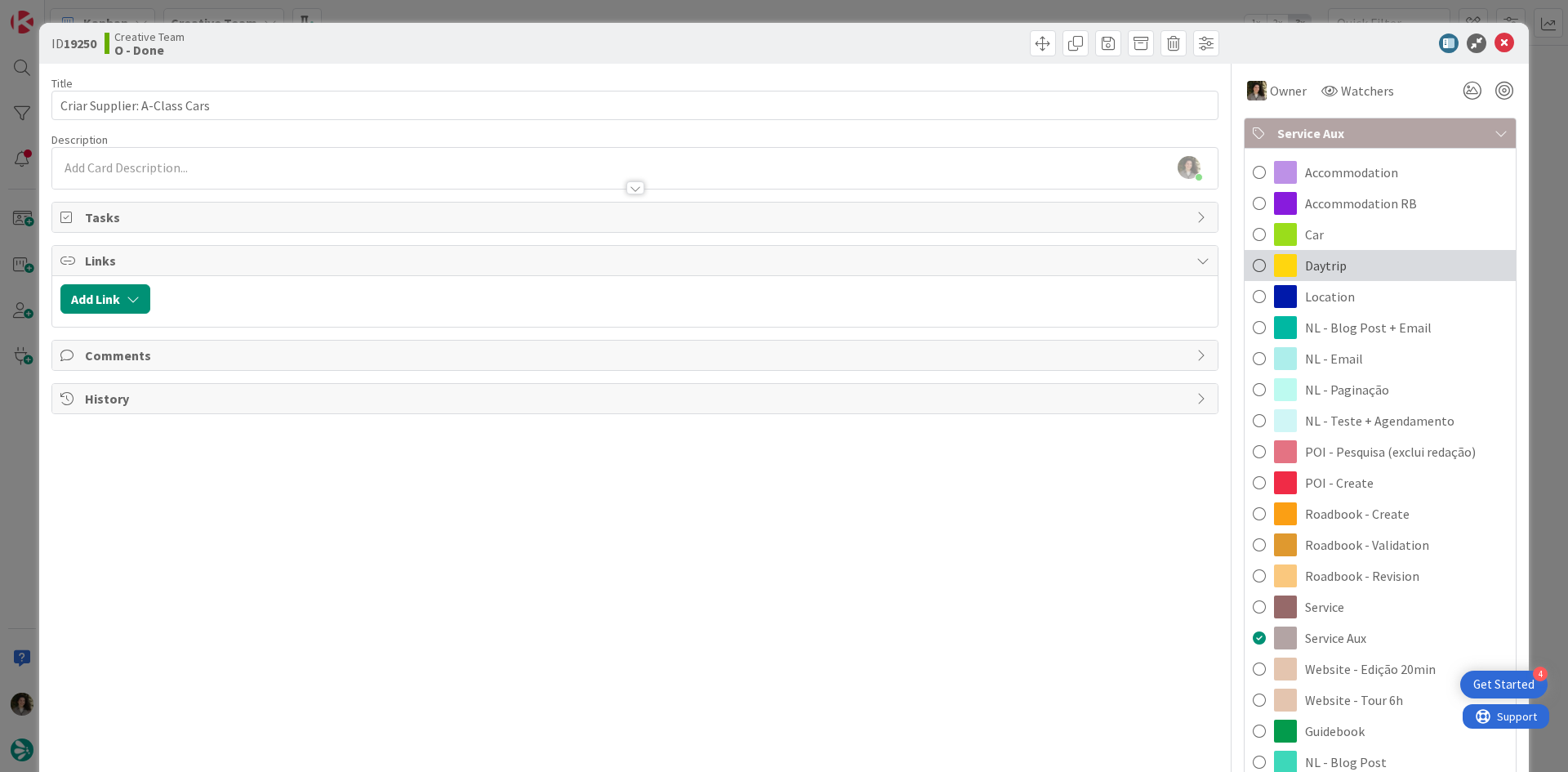 click on "Daytrip" at bounding box center (1380, 266) 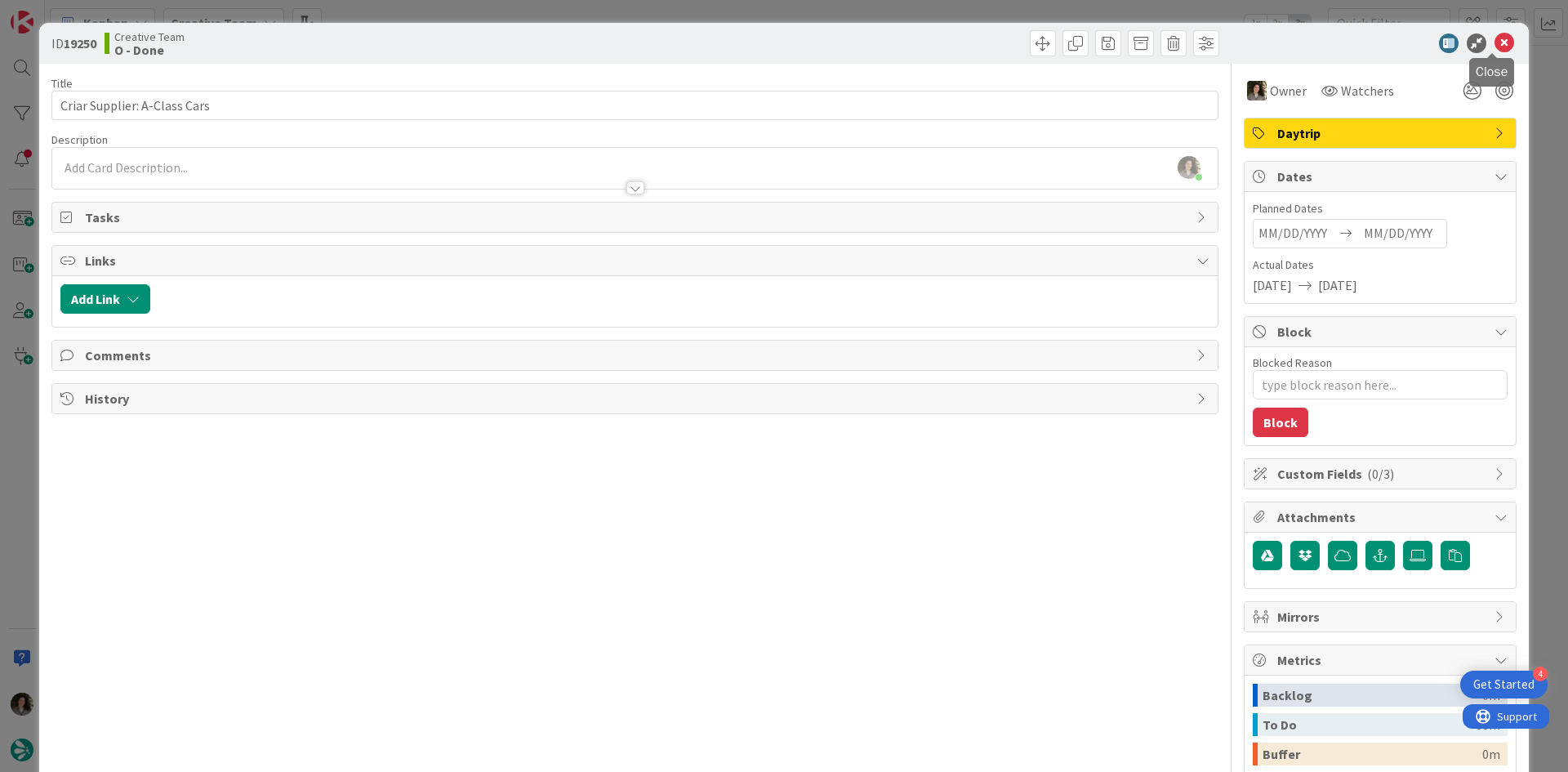 click at bounding box center [1504, 43] 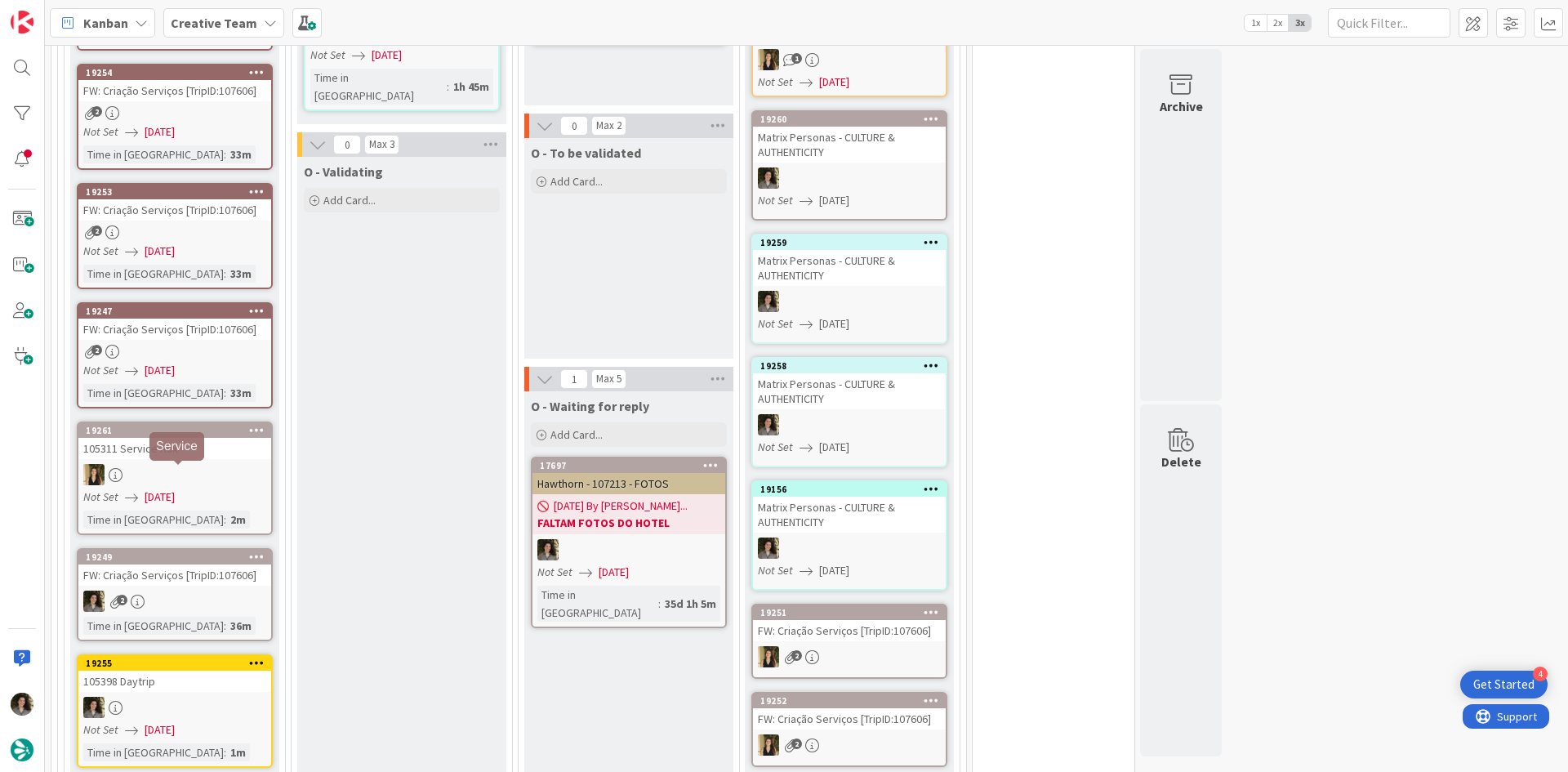 scroll, scrollTop: 1692, scrollLeft: 0, axis: vertical 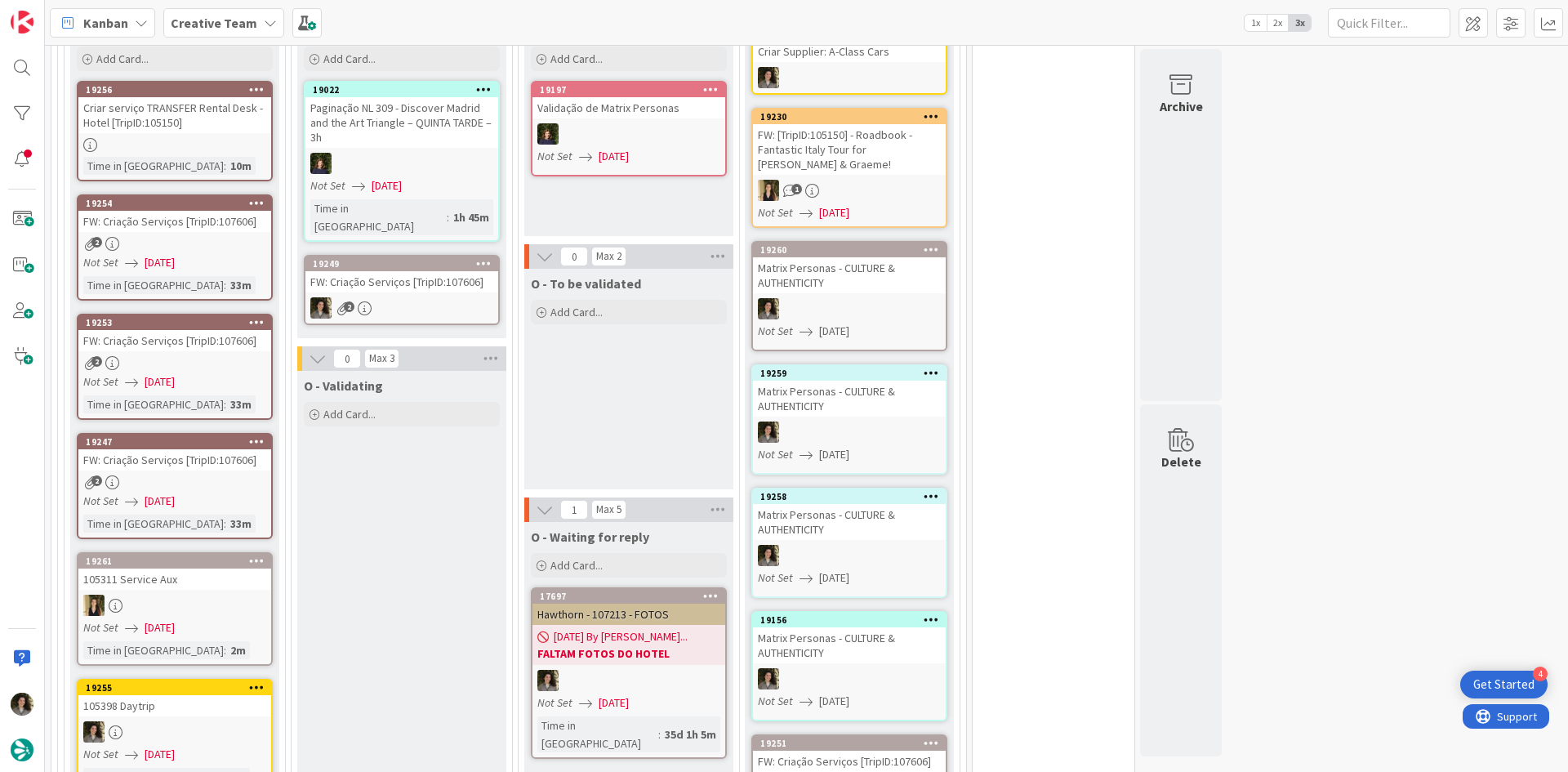 click on "2" at bounding box center (402, 308) 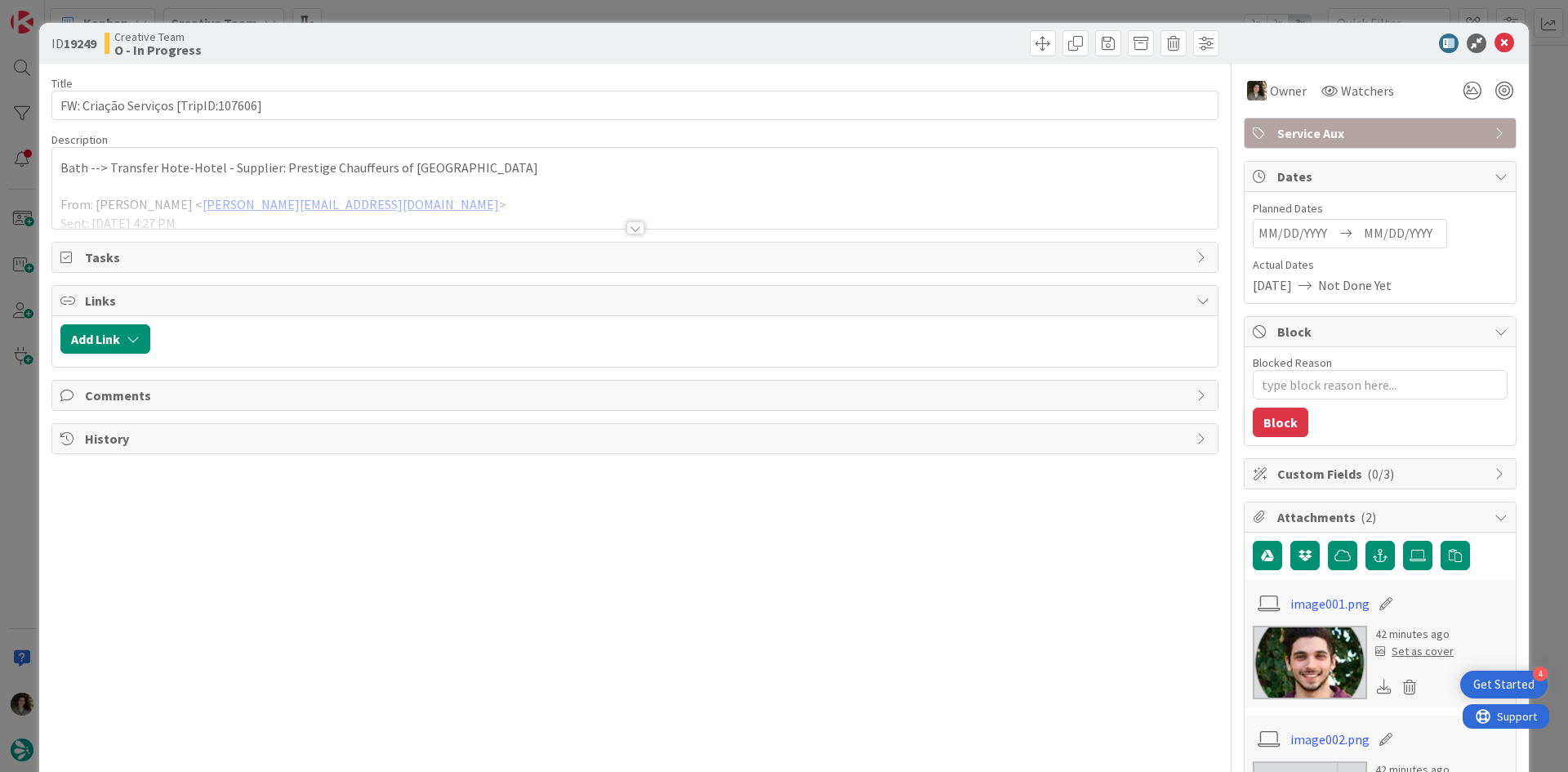 scroll, scrollTop: 0, scrollLeft: 0, axis: both 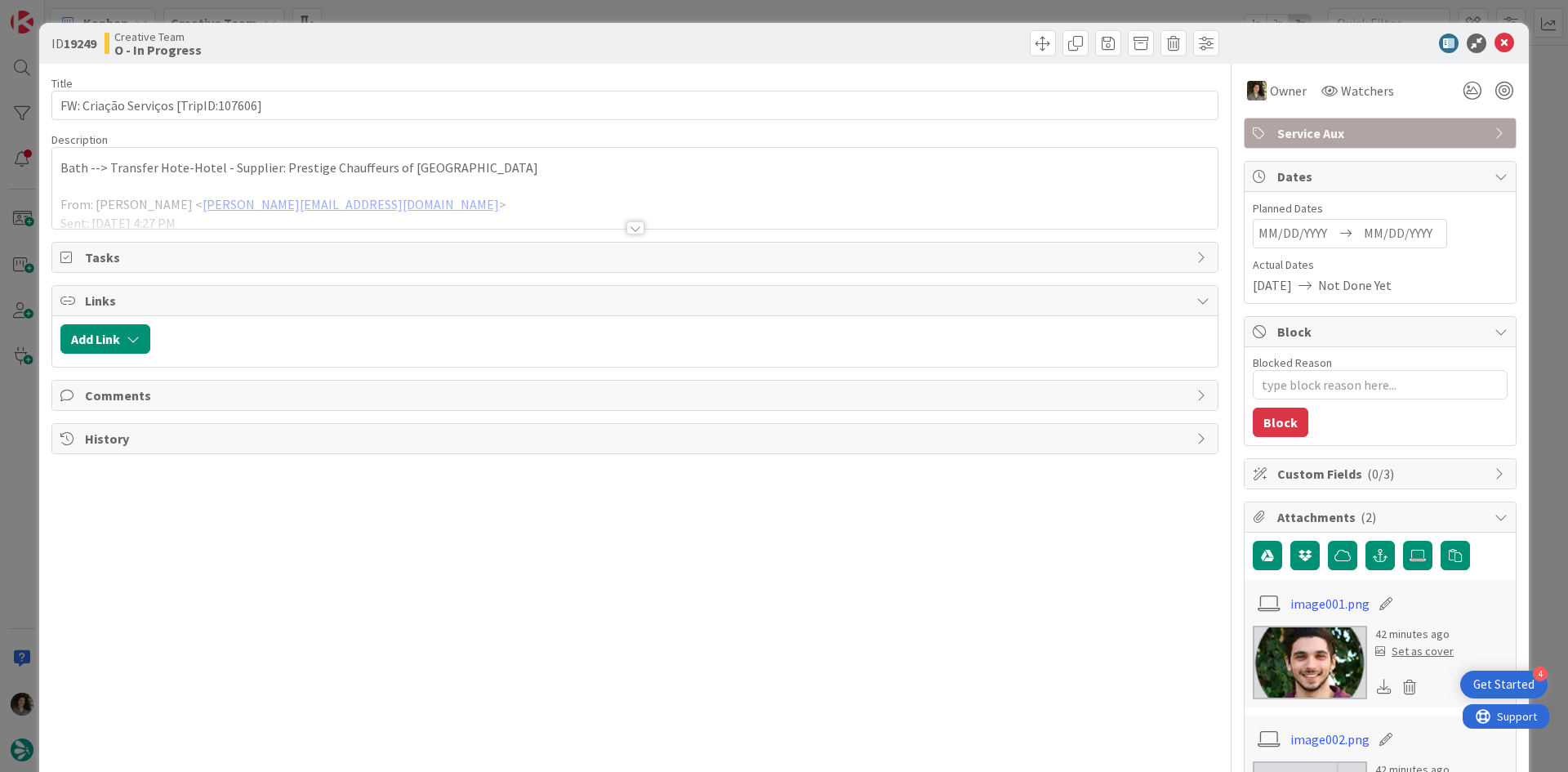 click at bounding box center (635, 228) 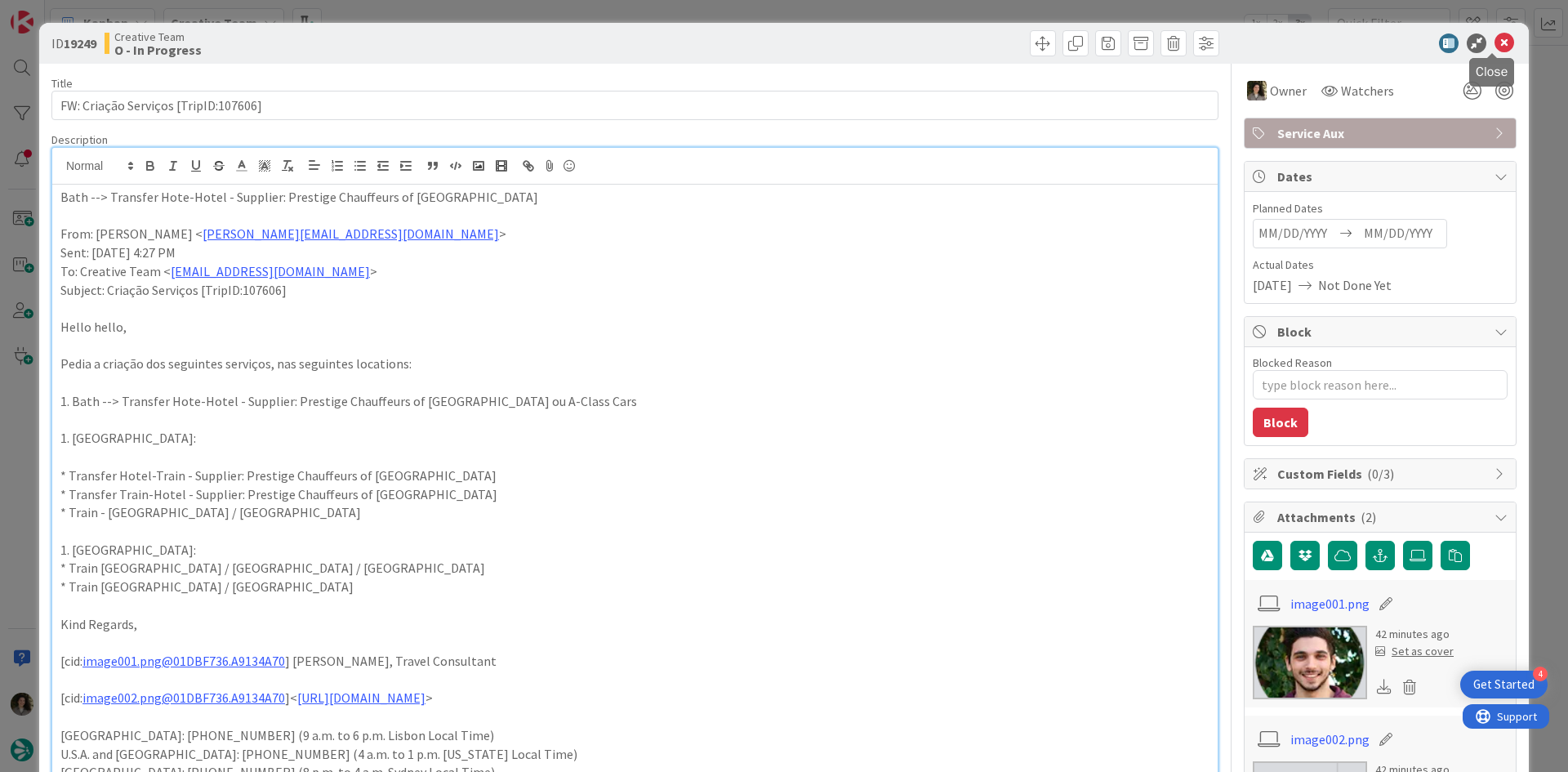 click at bounding box center [1504, 43] 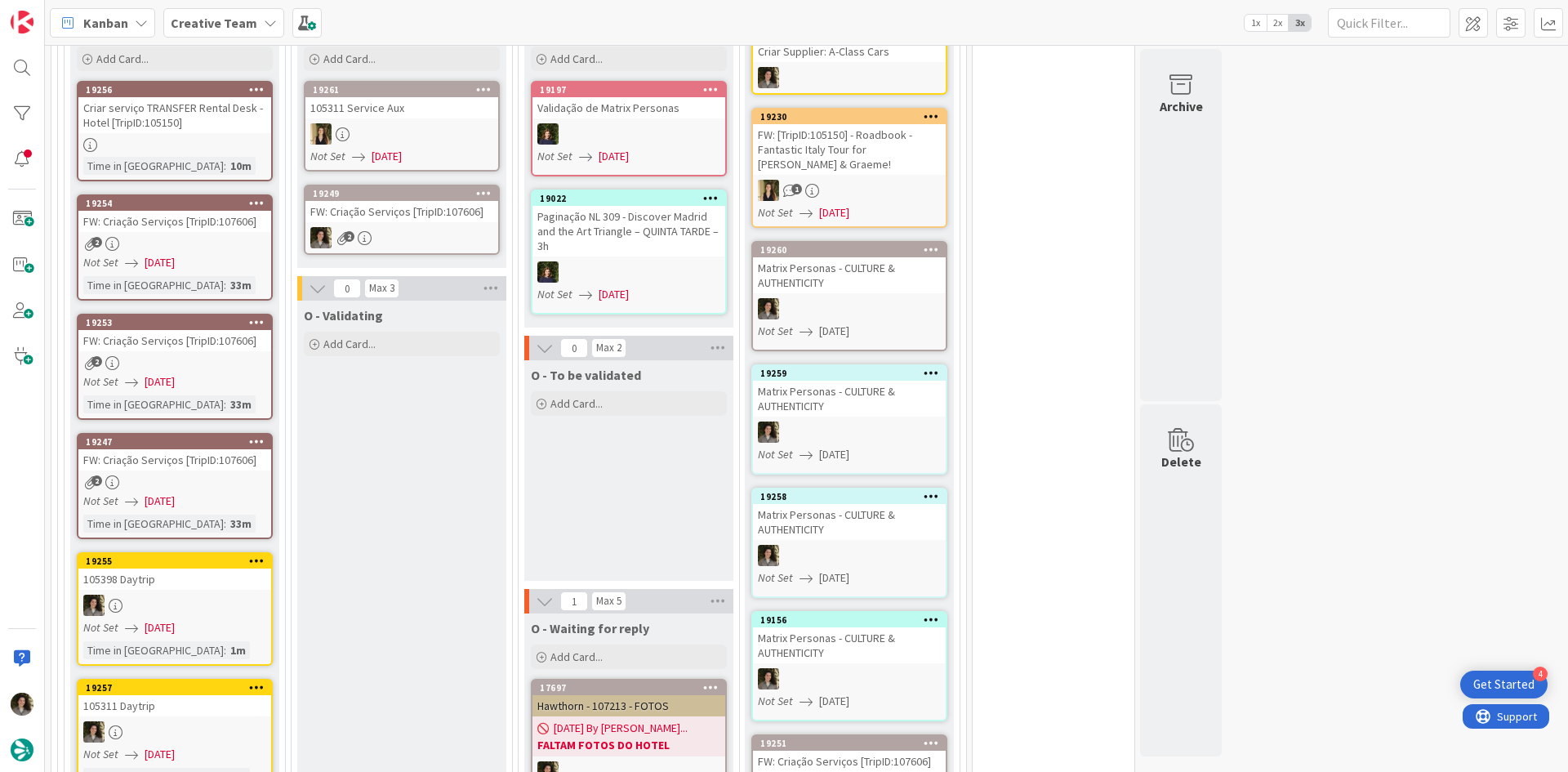 scroll, scrollTop: 0, scrollLeft: 0, axis: both 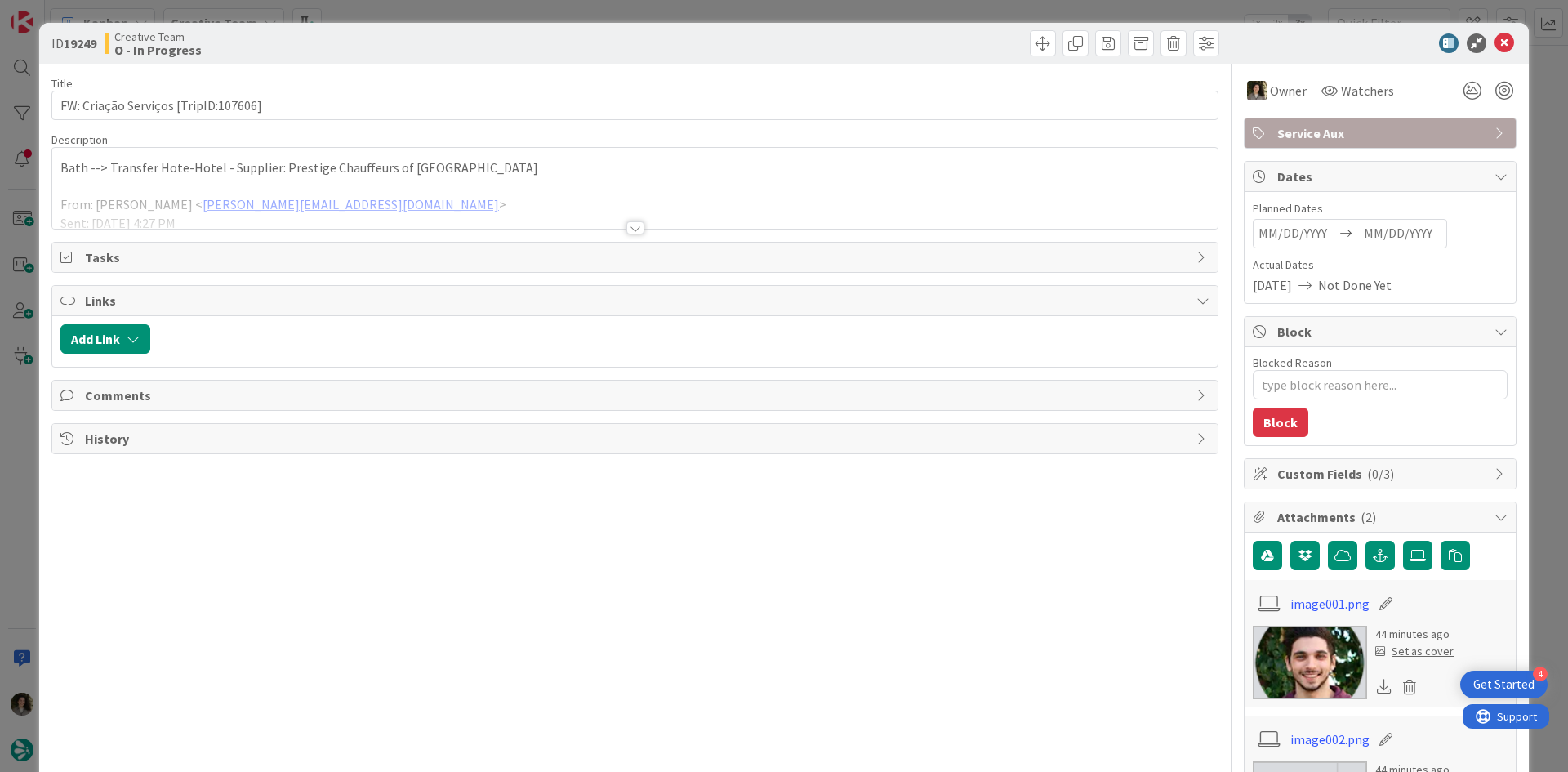 click at bounding box center [635, 228] 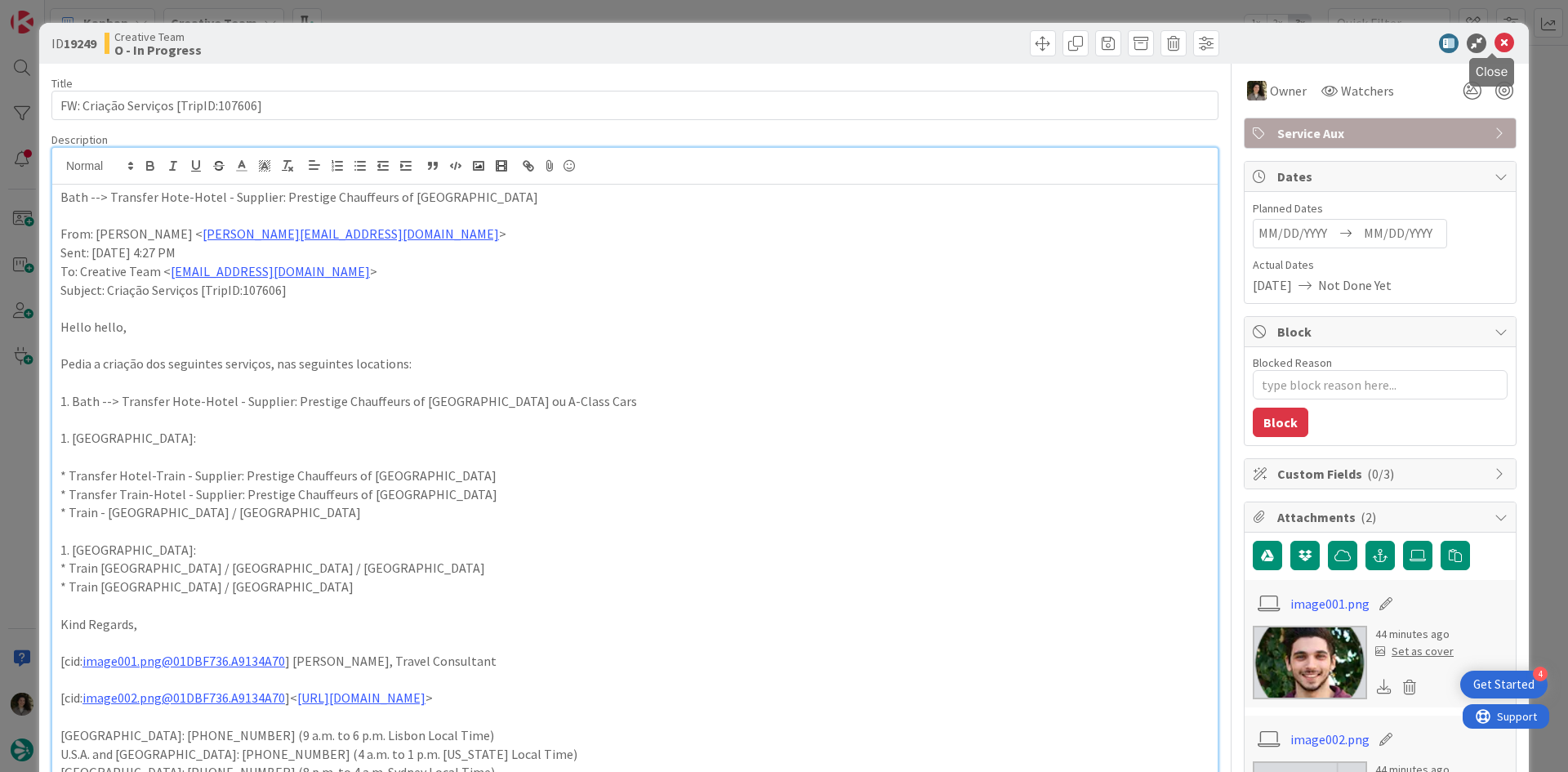 click at bounding box center [1504, 43] 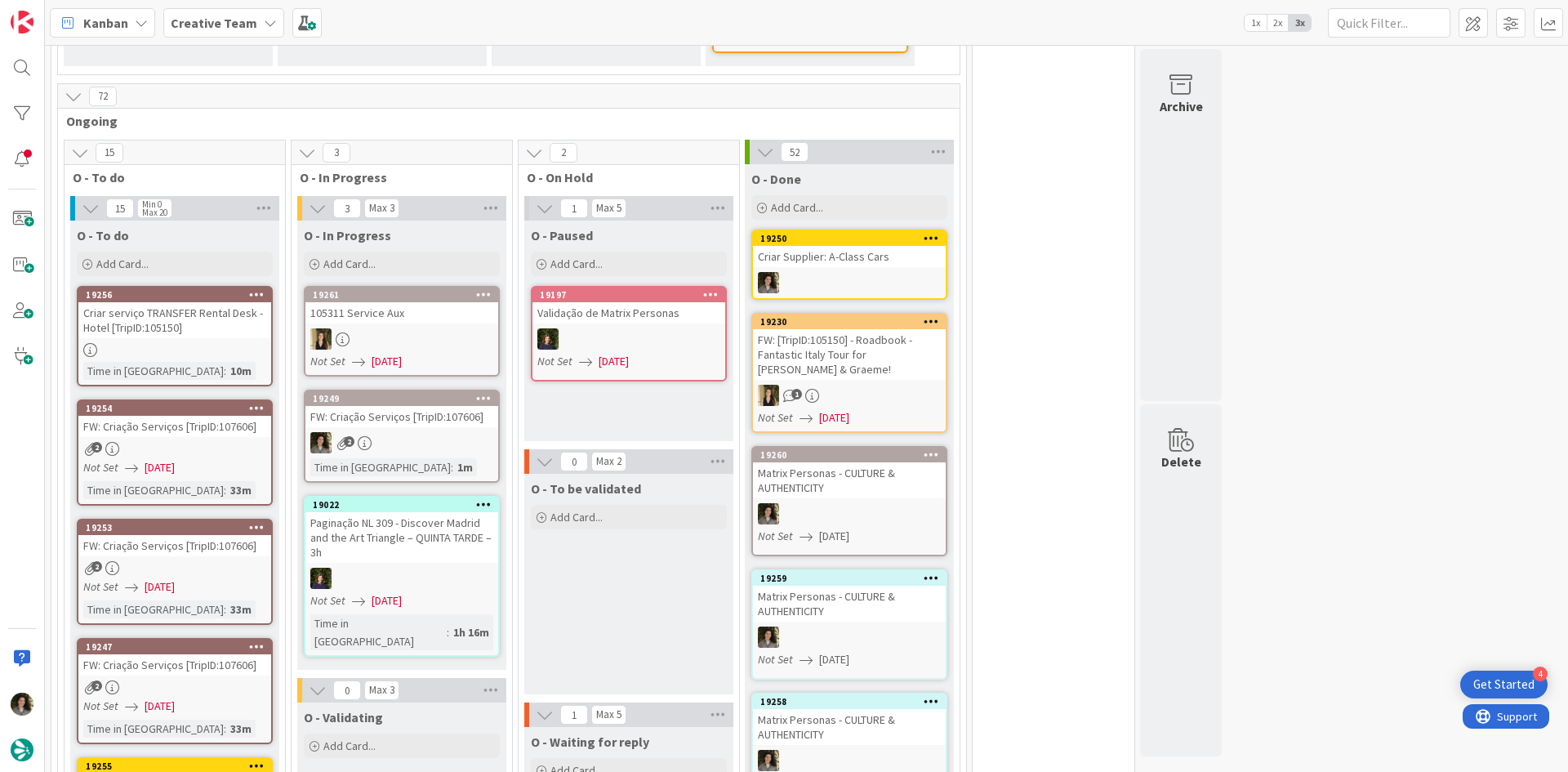 scroll, scrollTop: 1261, scrollLeft: 0, axis: vertical 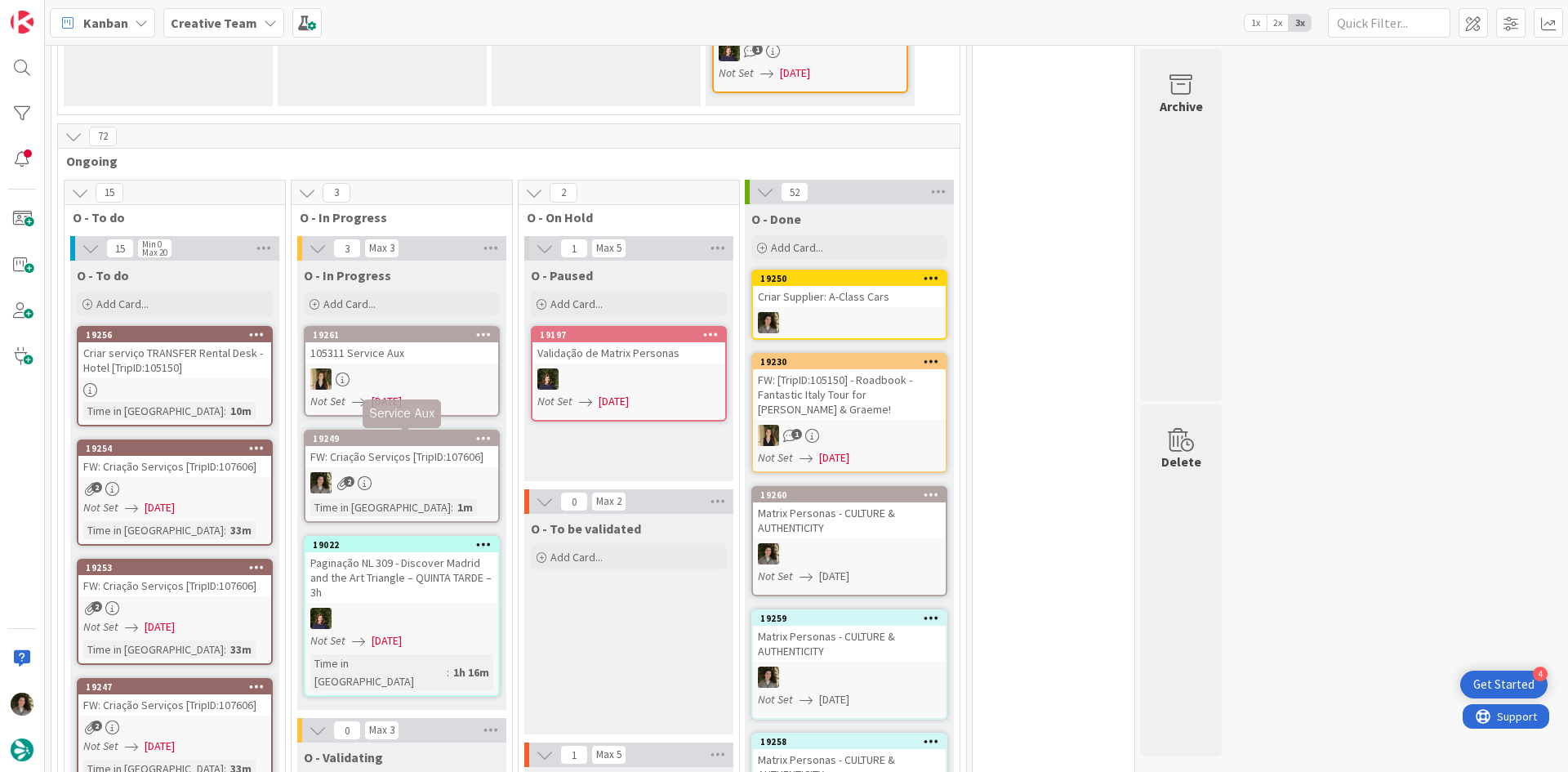 click on "FW: Criação Serviços [TripID:107606]" at bounding box center [402, 457] 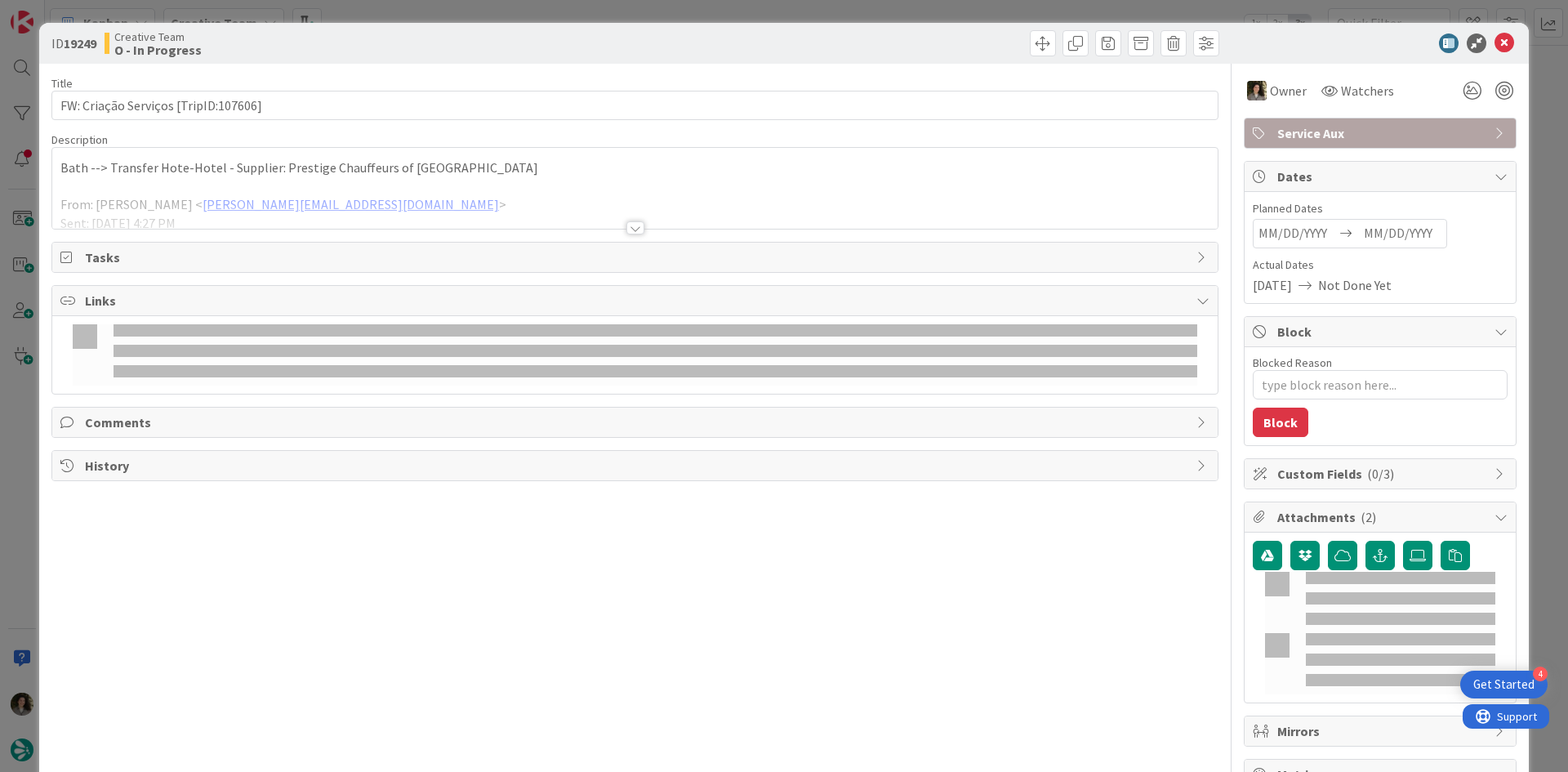 scroll, scrollTop: 0, scrollLeft: 0, axis: both 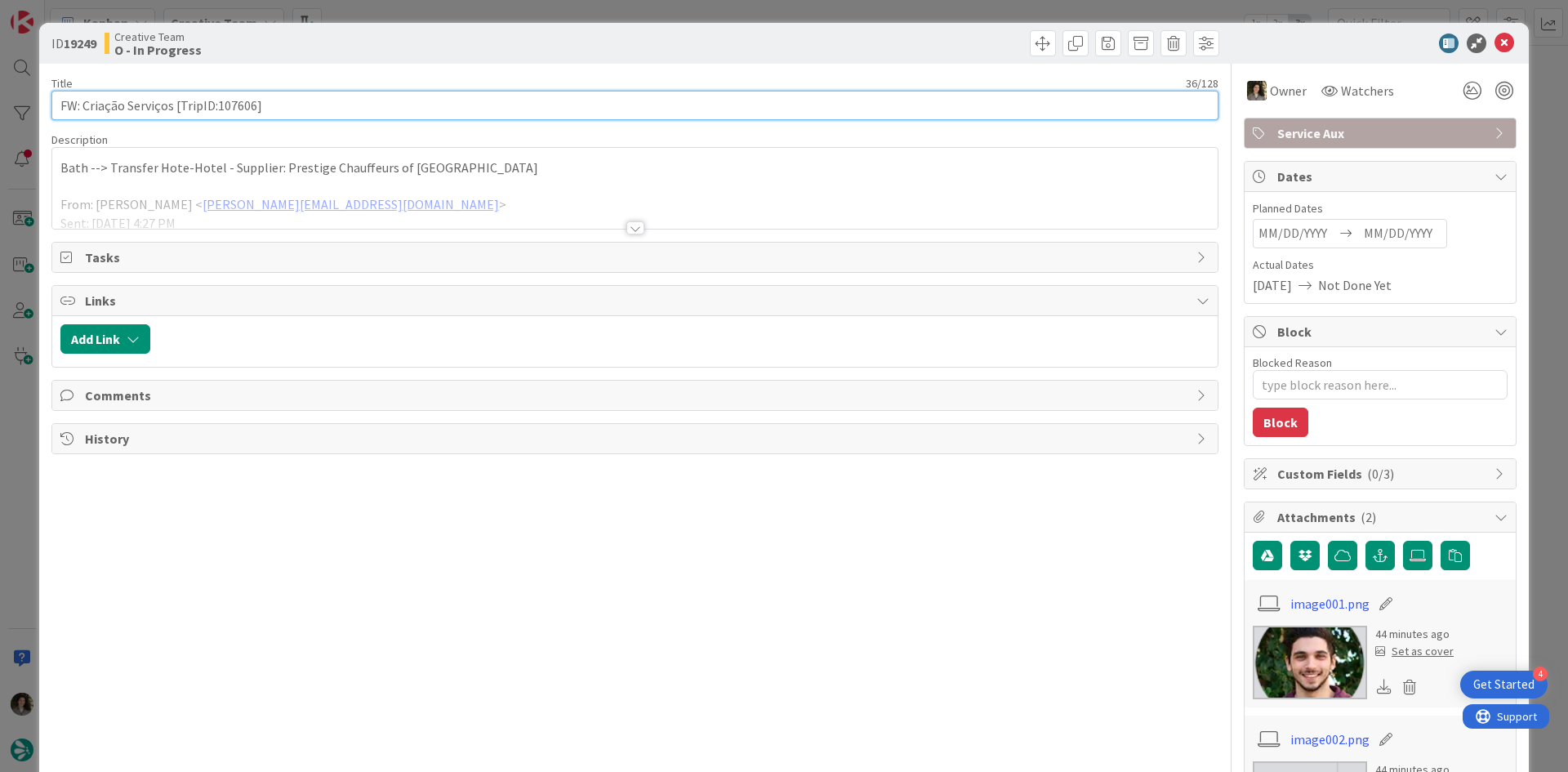 click on "FW: Criação Serviços [TripID:107606]" at bounding box center [635, 105] 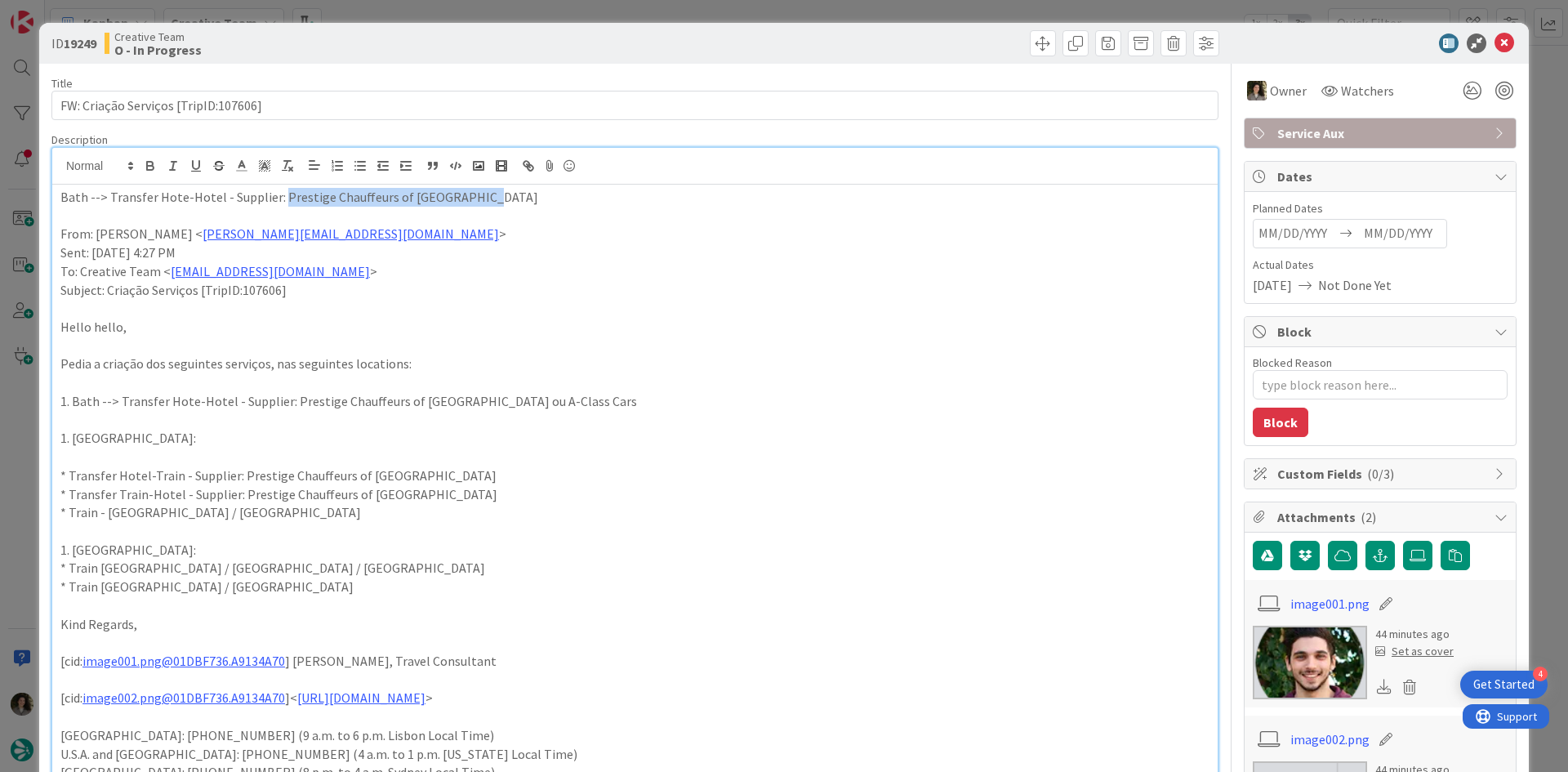 drag, startPoint x: 497, startPoint y: 173, endPoint x: 274, endPoint y: 181, distance: 223.14345 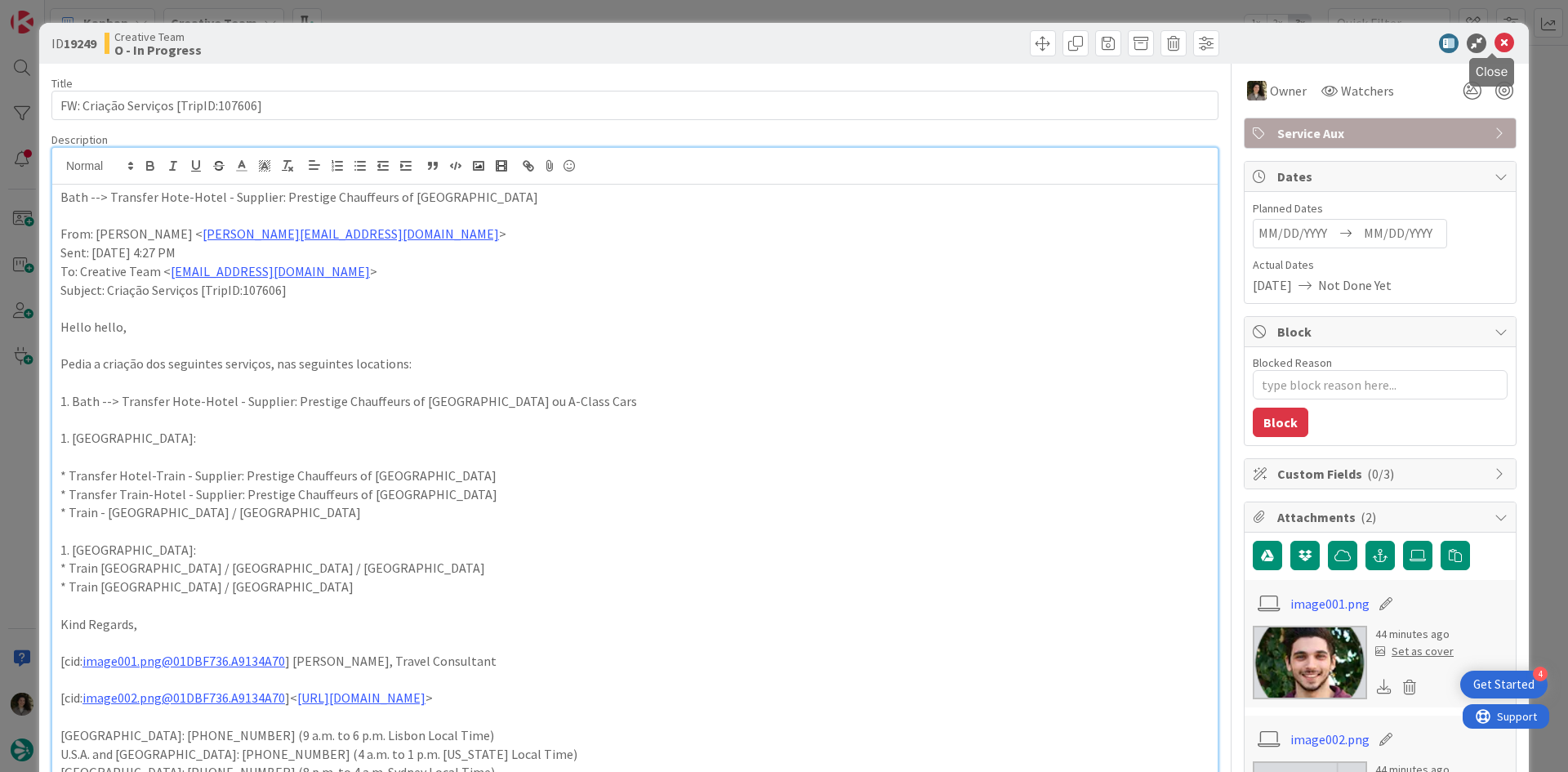 click at bounding box center [1504, 43] 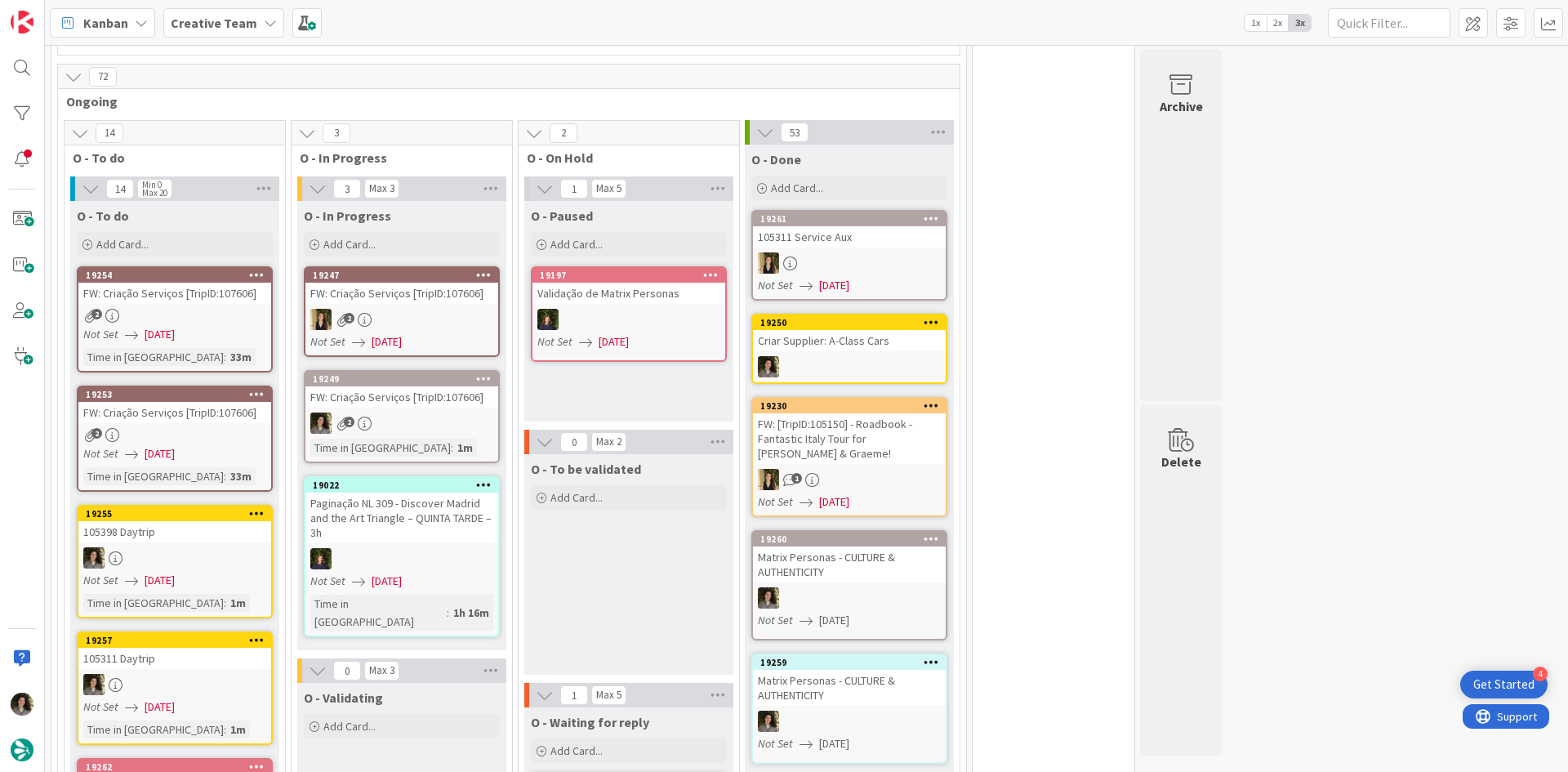 scroll, scrollTop: 1506, scrollLeft: 0, axis: vertical 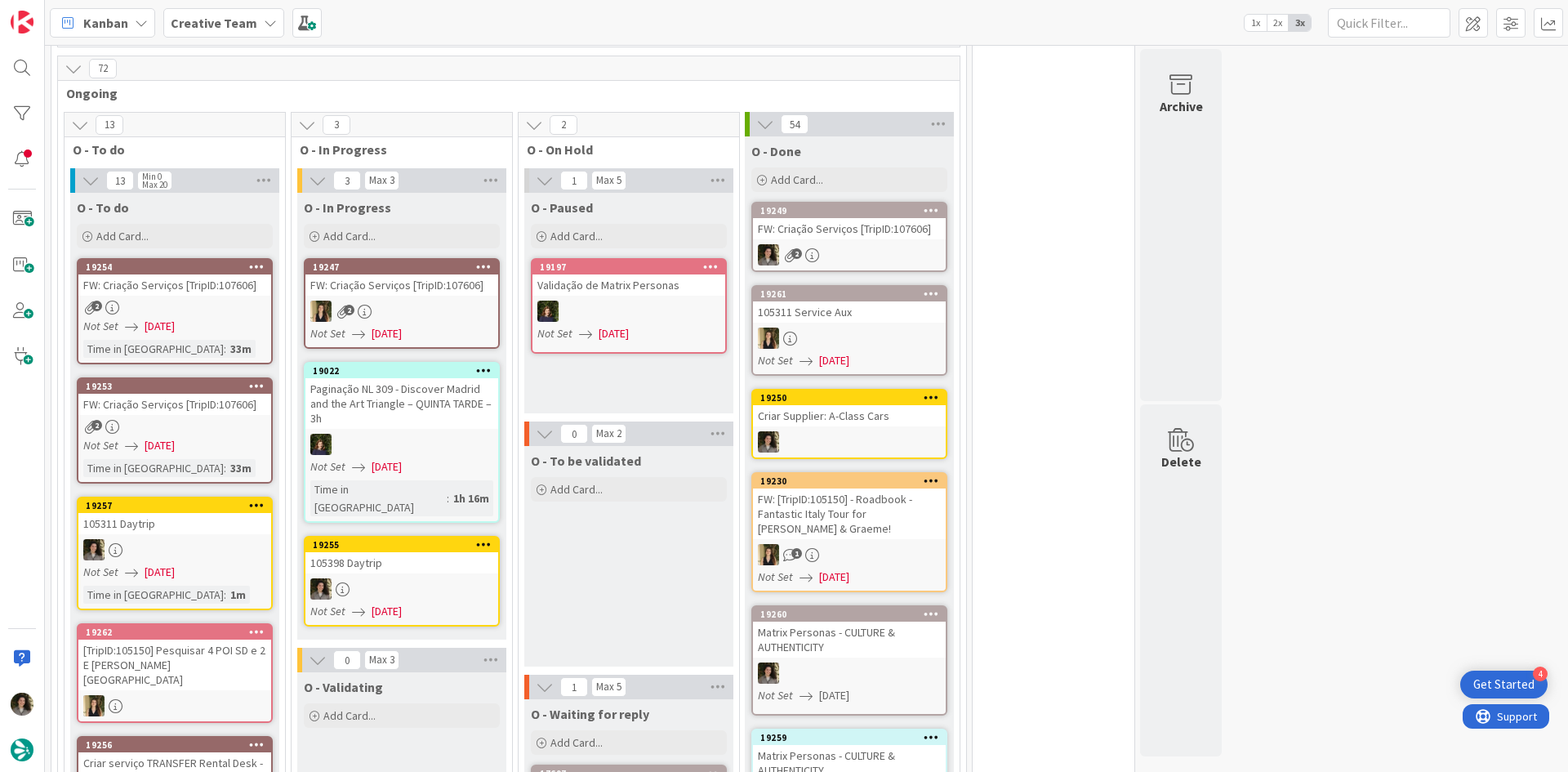 click at bounding box center [402, 589] 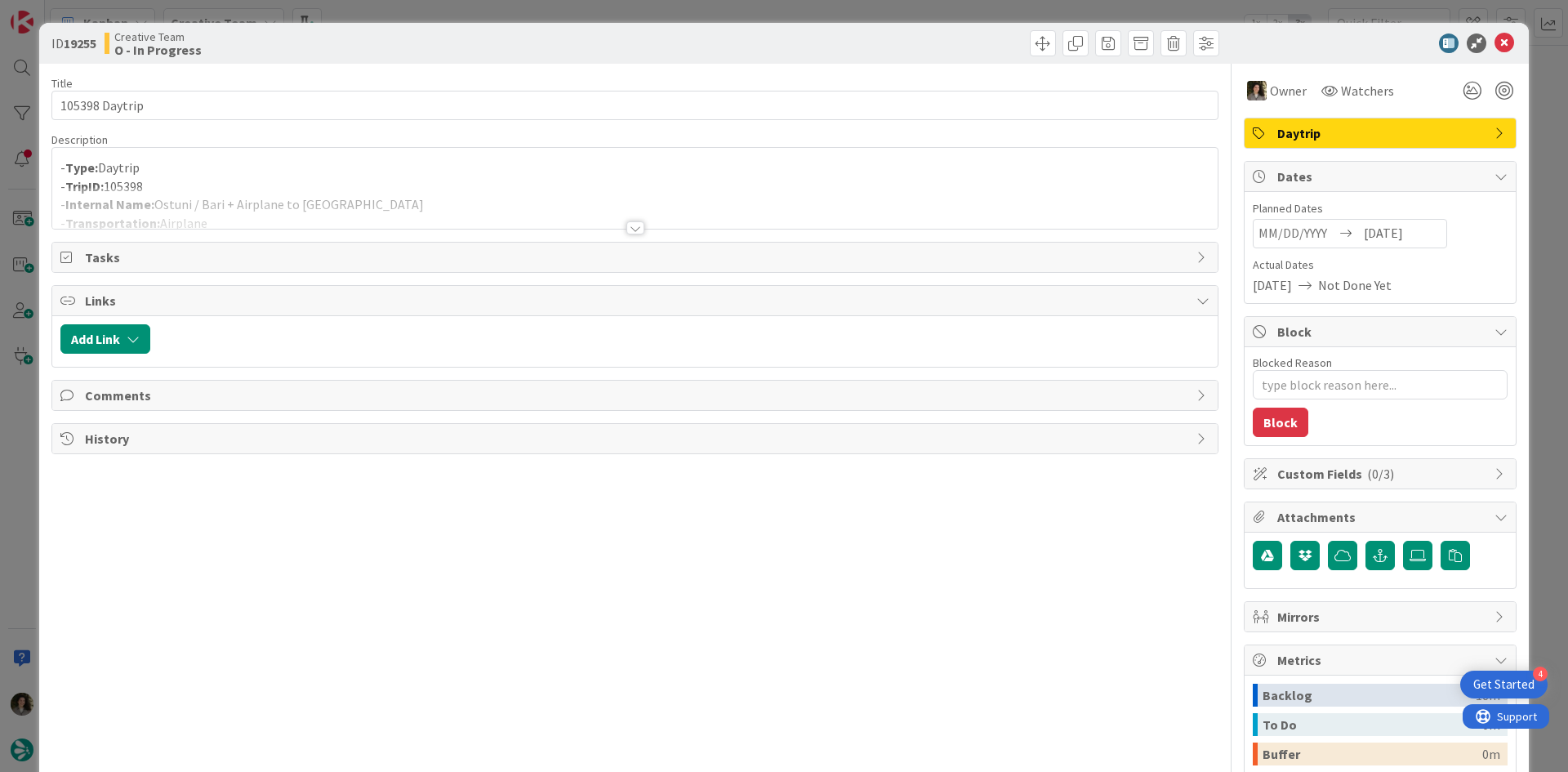 scroll, scrollTop: 0, scrollLeft: 0, axis: both 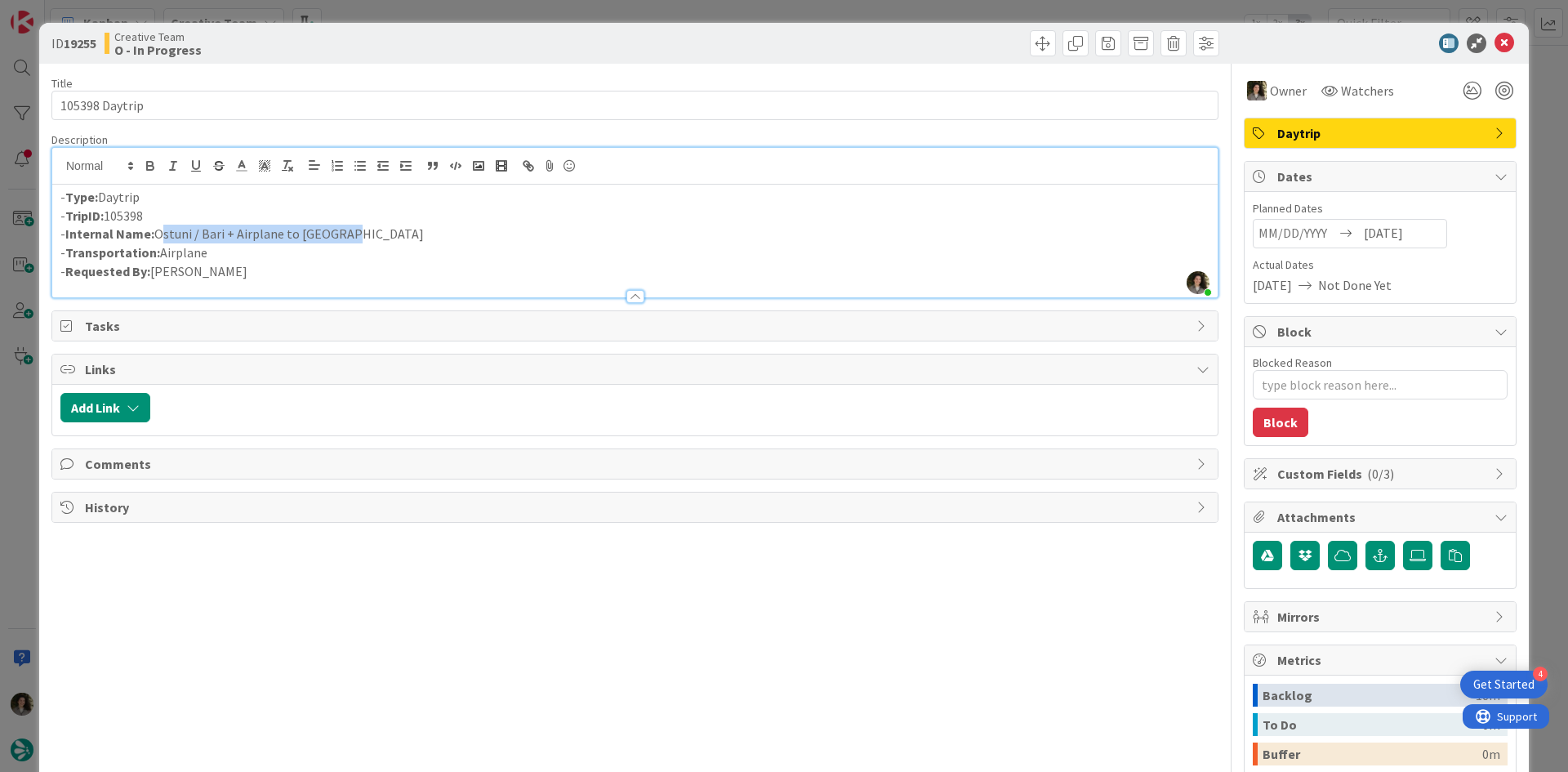 drag, startPoint x: 359, startPoint y: 234, endPoint x: 155, endPoint y: 235, distance: 204.00245 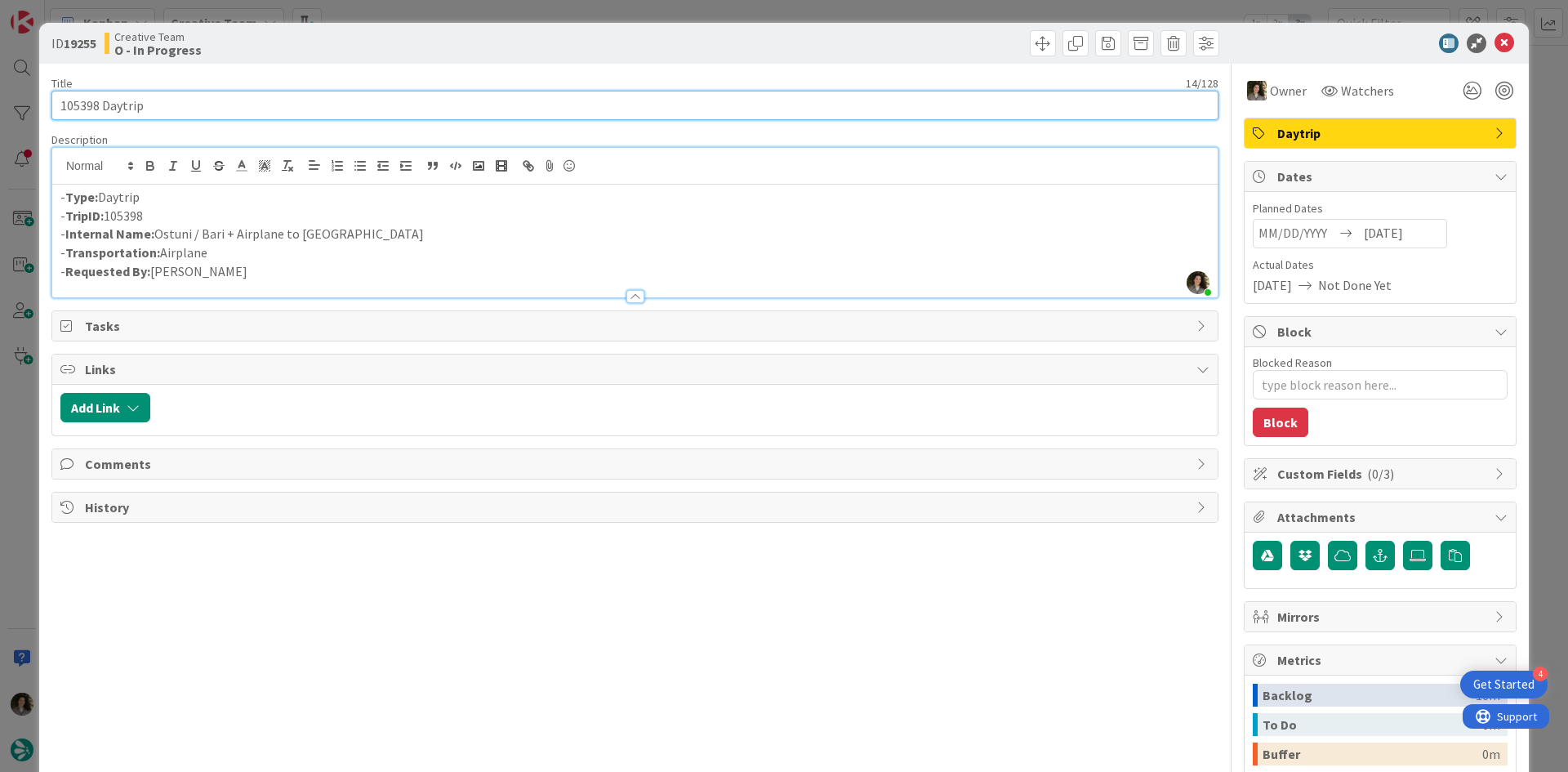 click on "105398 Daytrip" at bounding box center (635, 105) 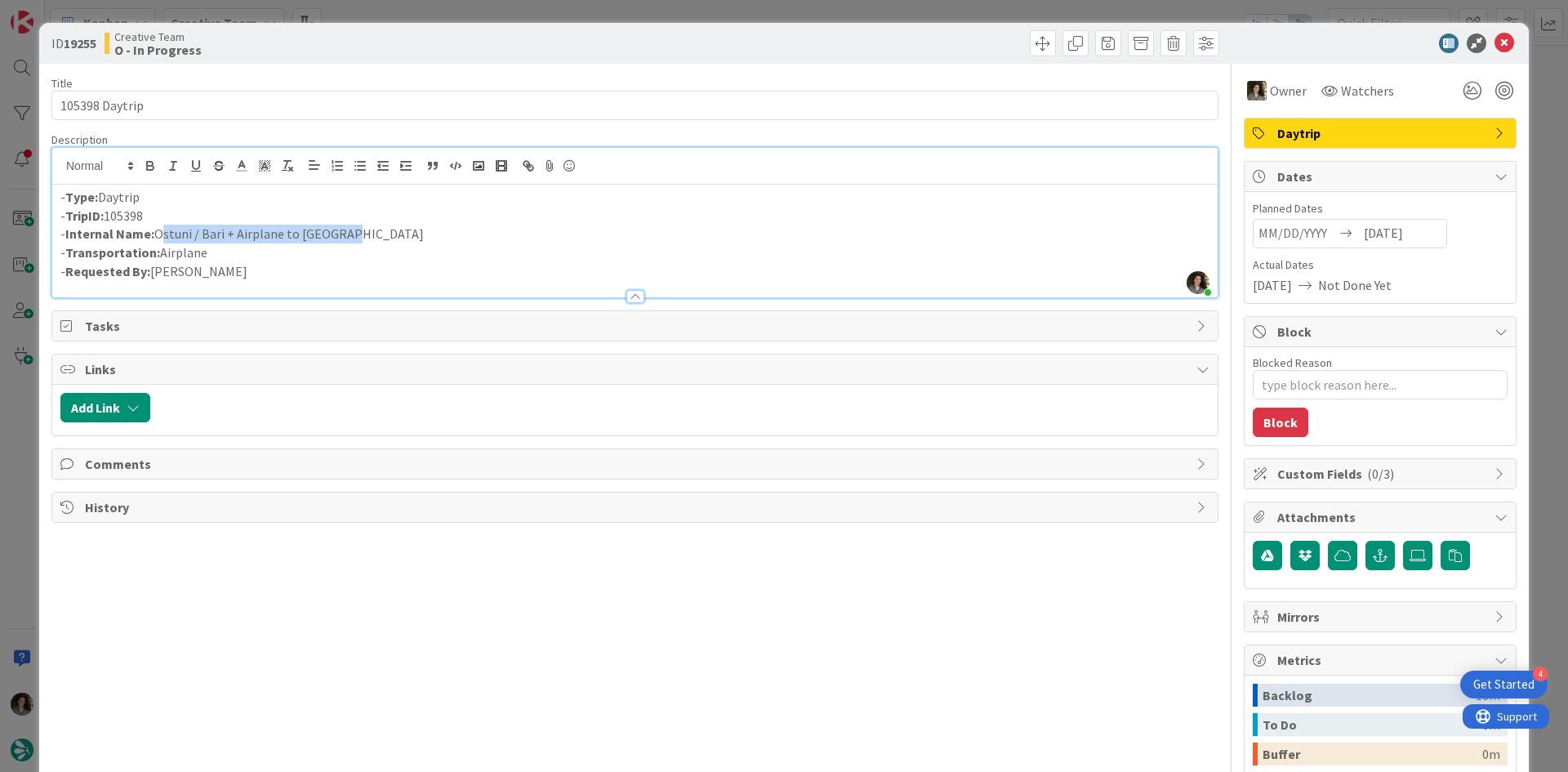 drag, startPoint x: 351, startPoint y: 234, endPoint x: 158, endPoint y: 226, distance: 193.16573 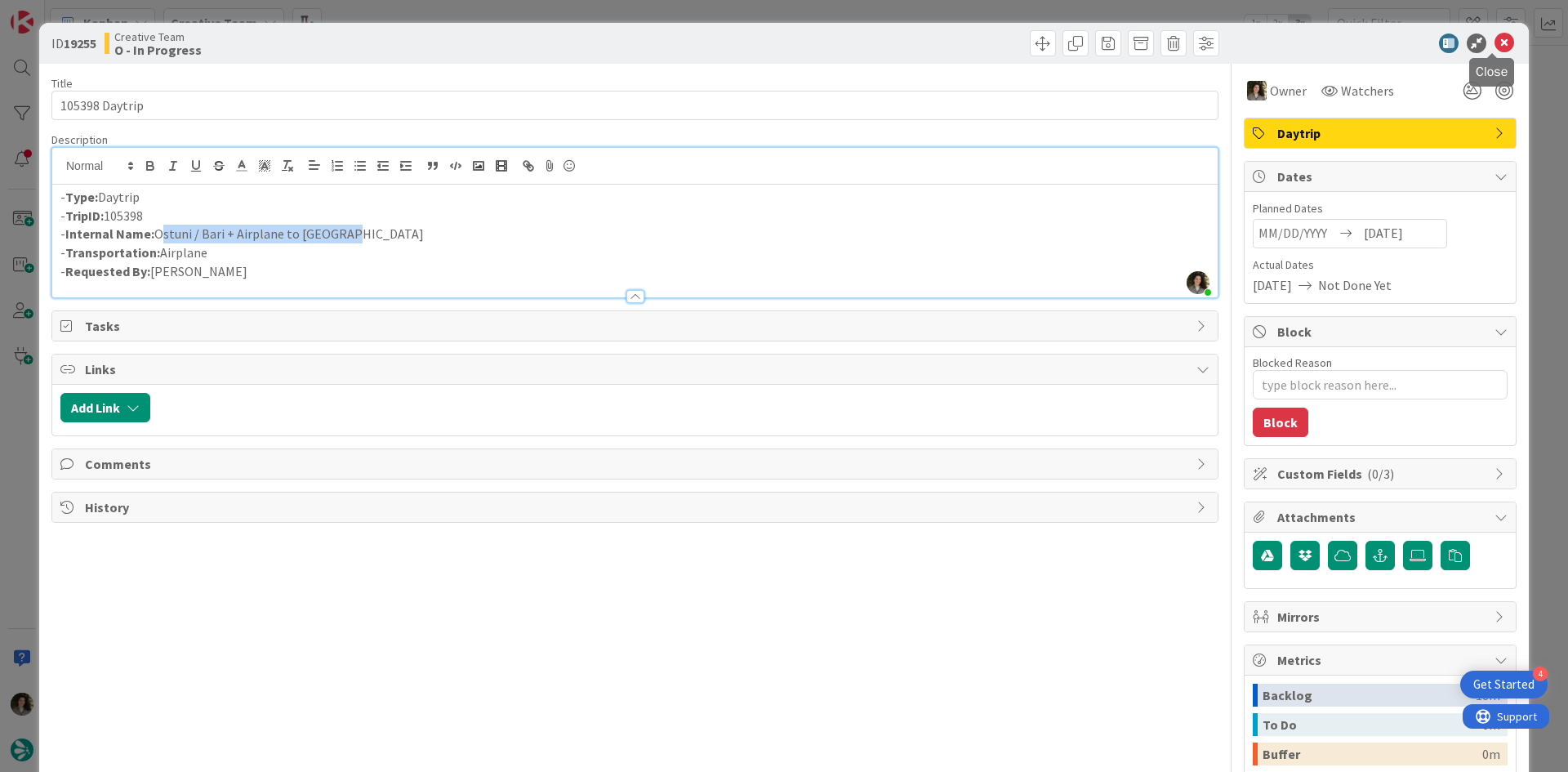 drag, startPoint x: 1496, startPoint y: 38, endPoint x: 1469, endPoint y: 61, distance: 35.4683 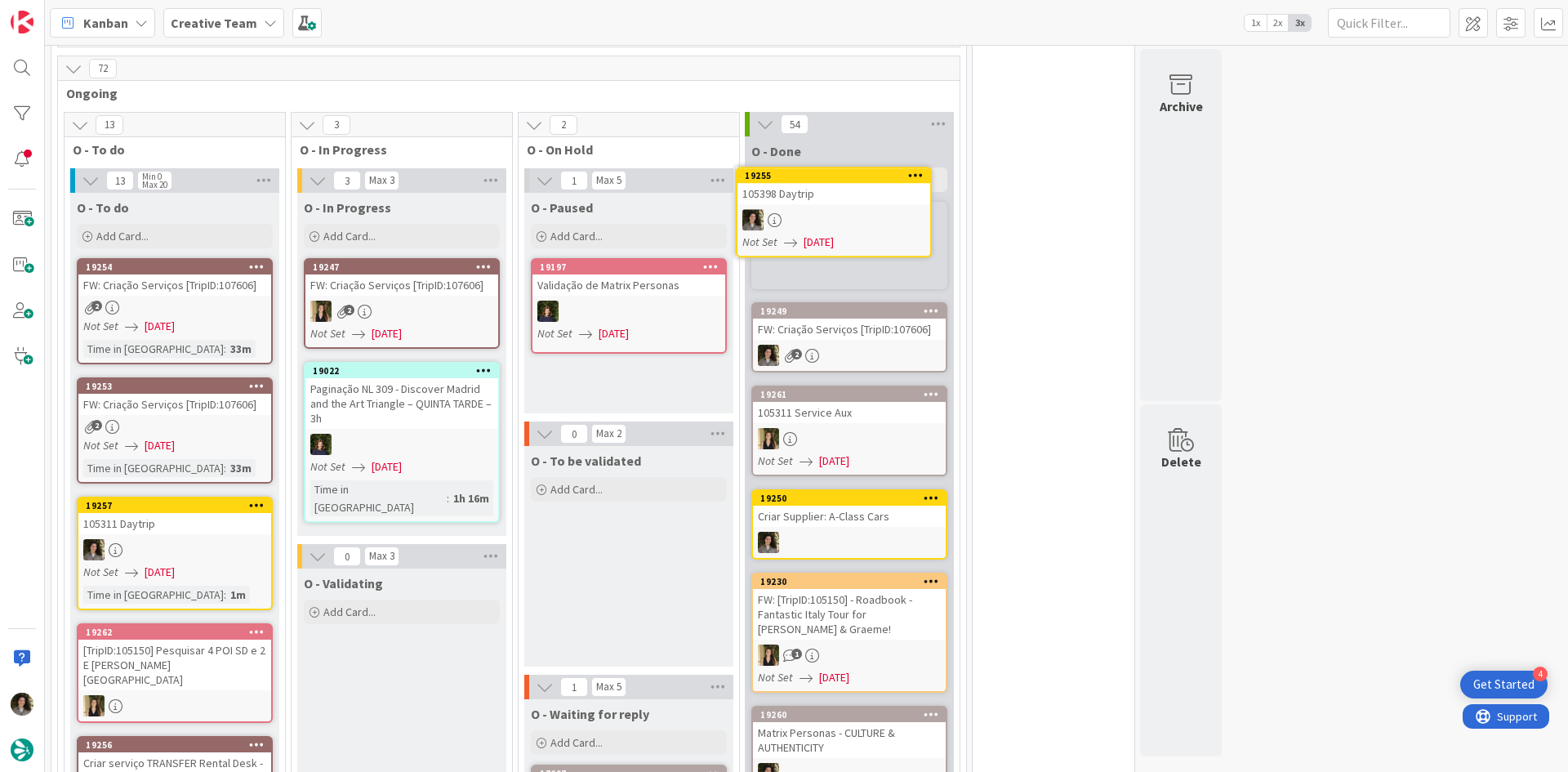 scroll, scrollTop: 1311, scrollLeft: 0, axis: vertical 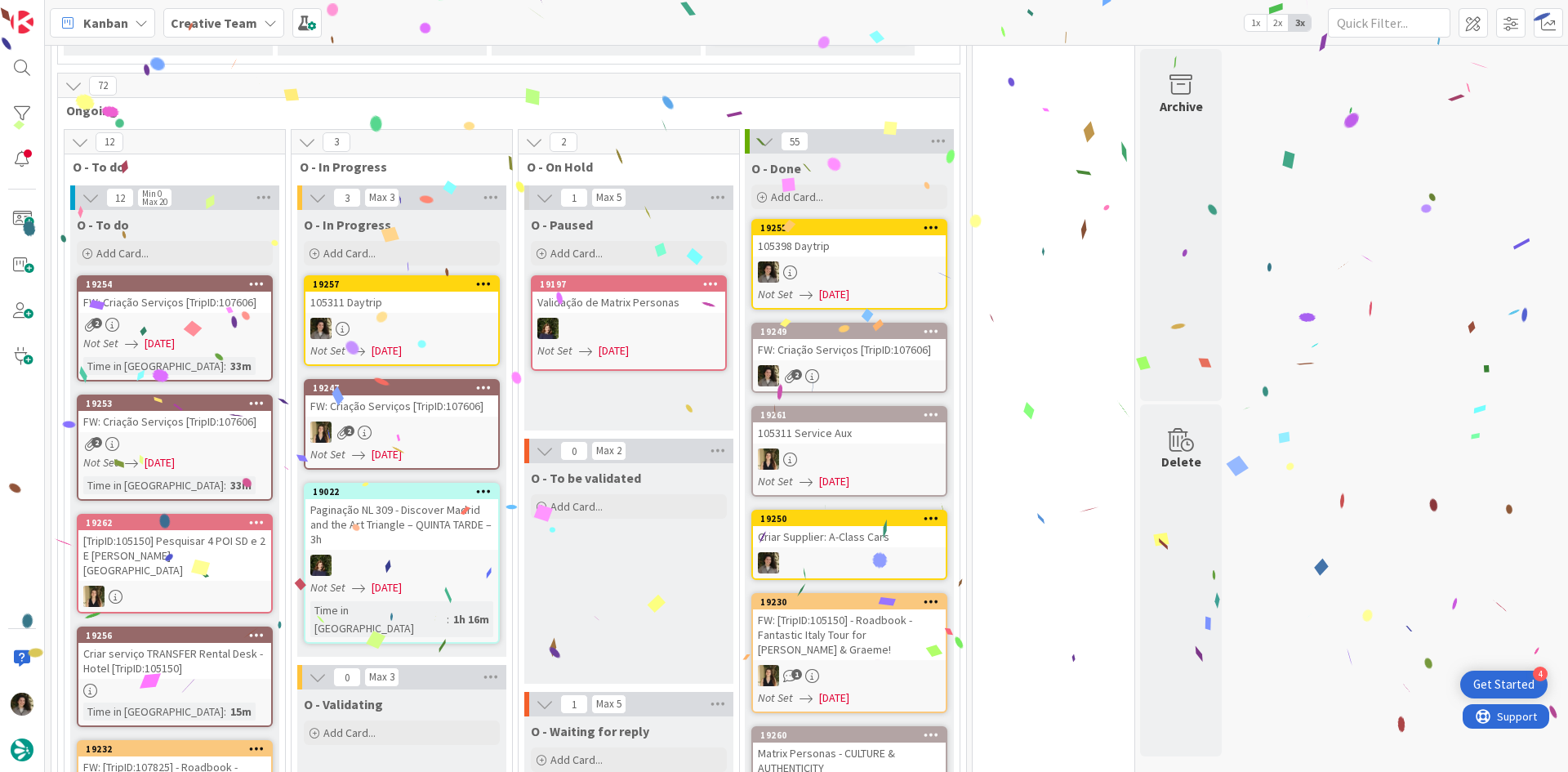 click at bounding box center [402, 328] 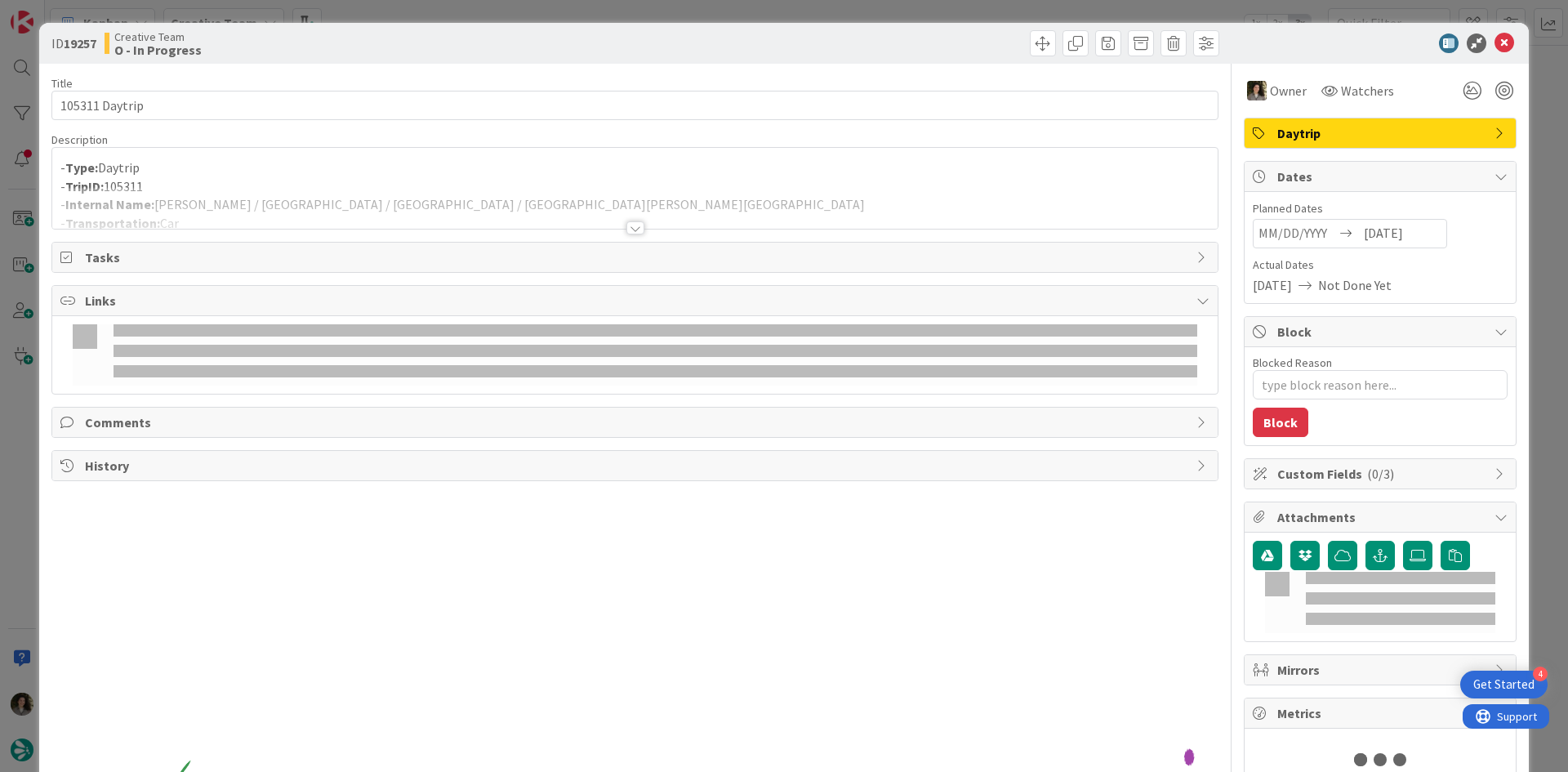 scroll, scrollTop: 0, scrollLeft: 0, axis: both 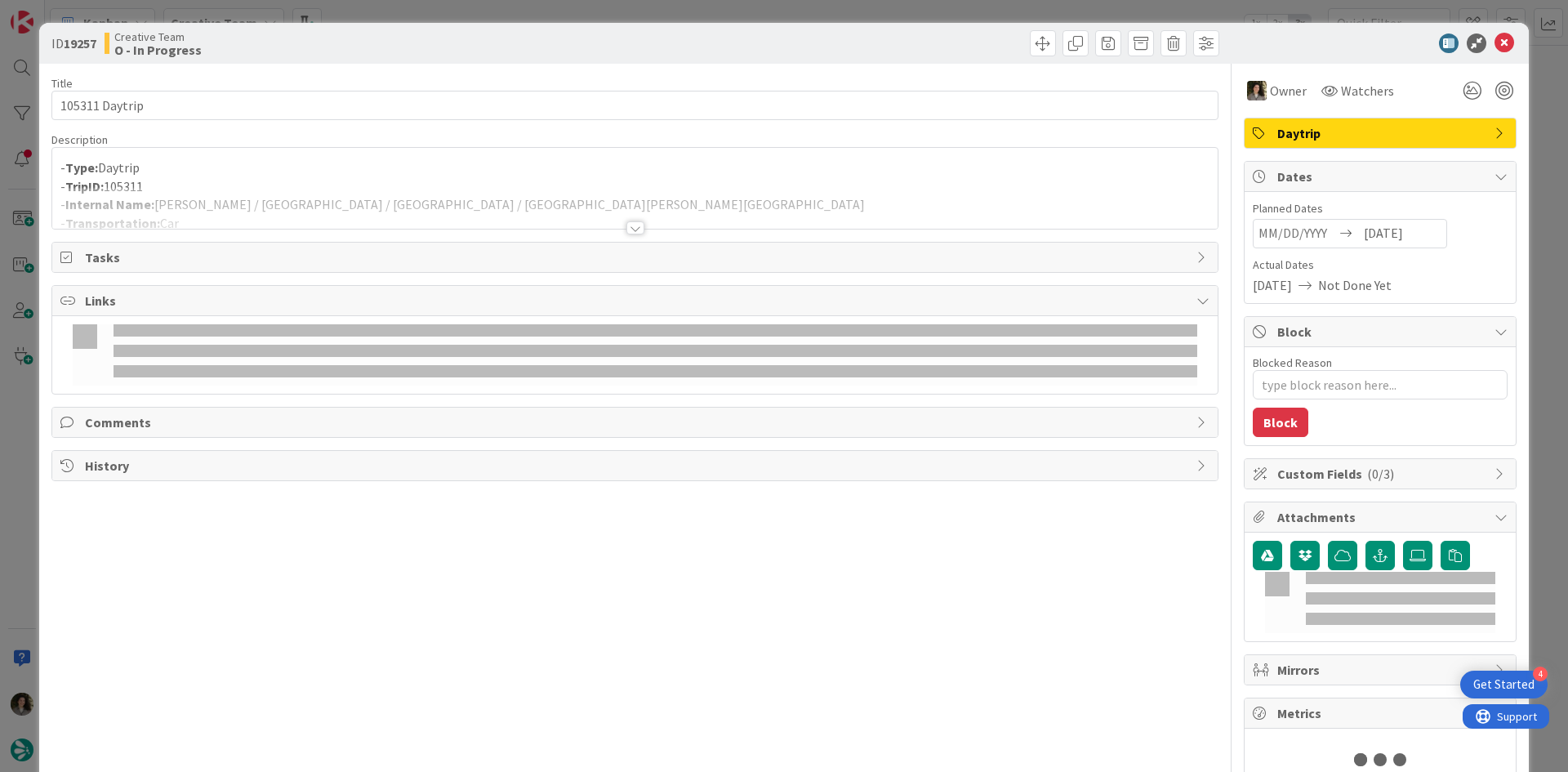click at bounding box center (635, 228) 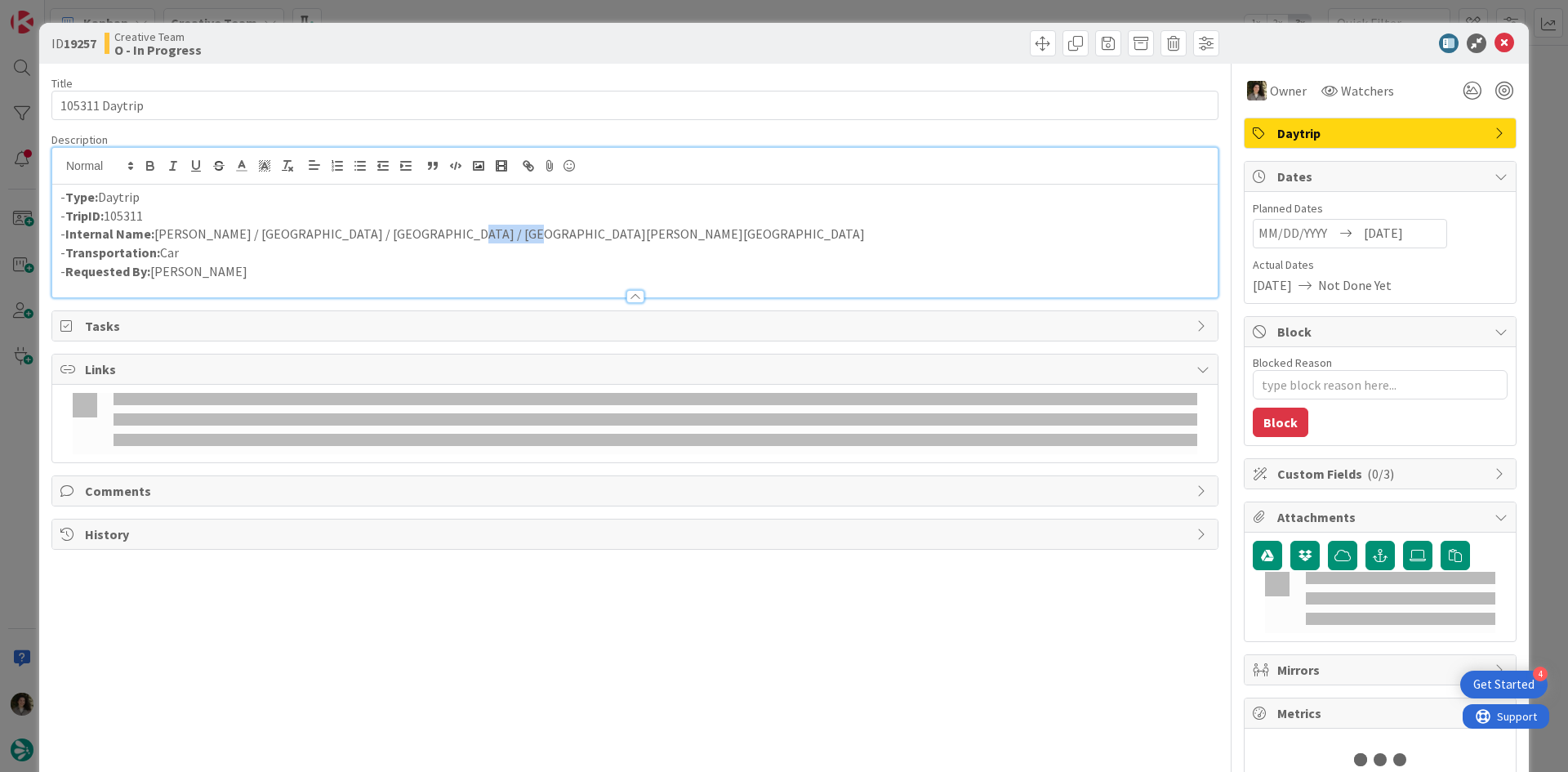 type on "x" 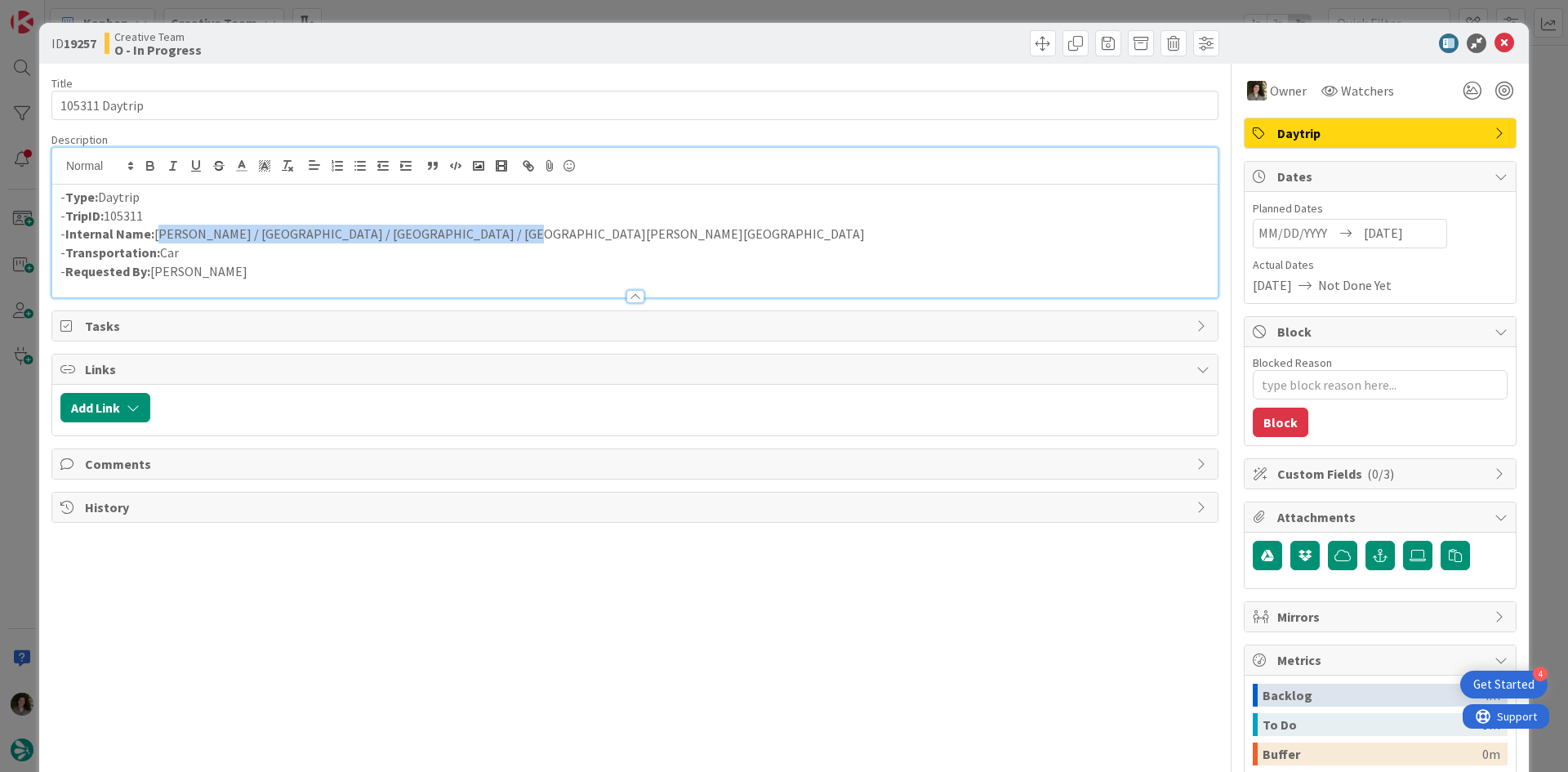 drag, startPoint x: 513, startPoint y: 236, endPoint x: 156, endPoint y: 242, distance: 357.05042 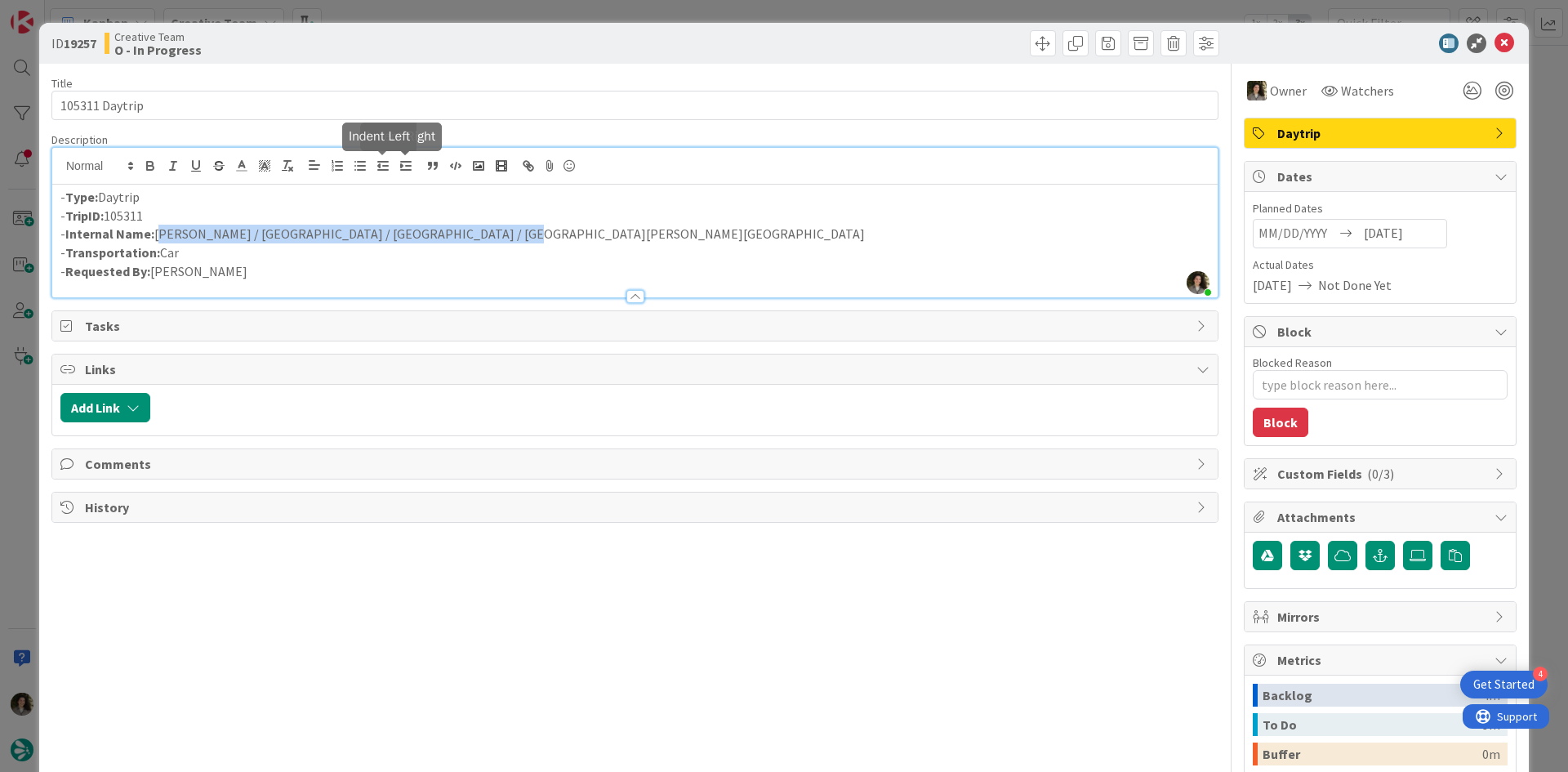 copy on "[PERSON_NAME] / [GEOGRAPHIC_DATA] / [GEOGRAPHIC_DATA] / [GEOGRAPHIC_DATA][PERSON_NAME][GEOGRAPHIC_DATA]" 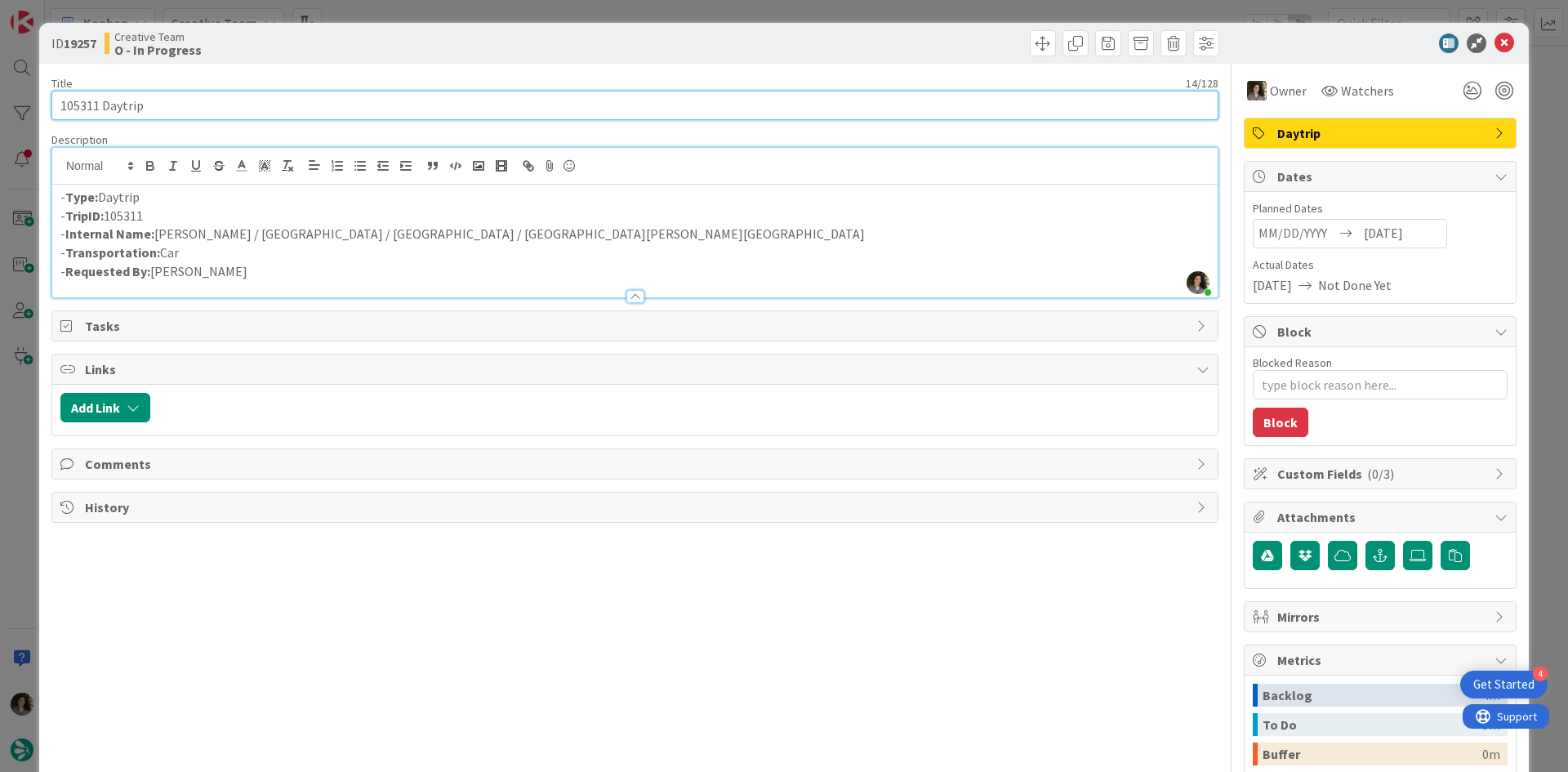 click on "105311 Daytrip" at bounding box center [635, 105] 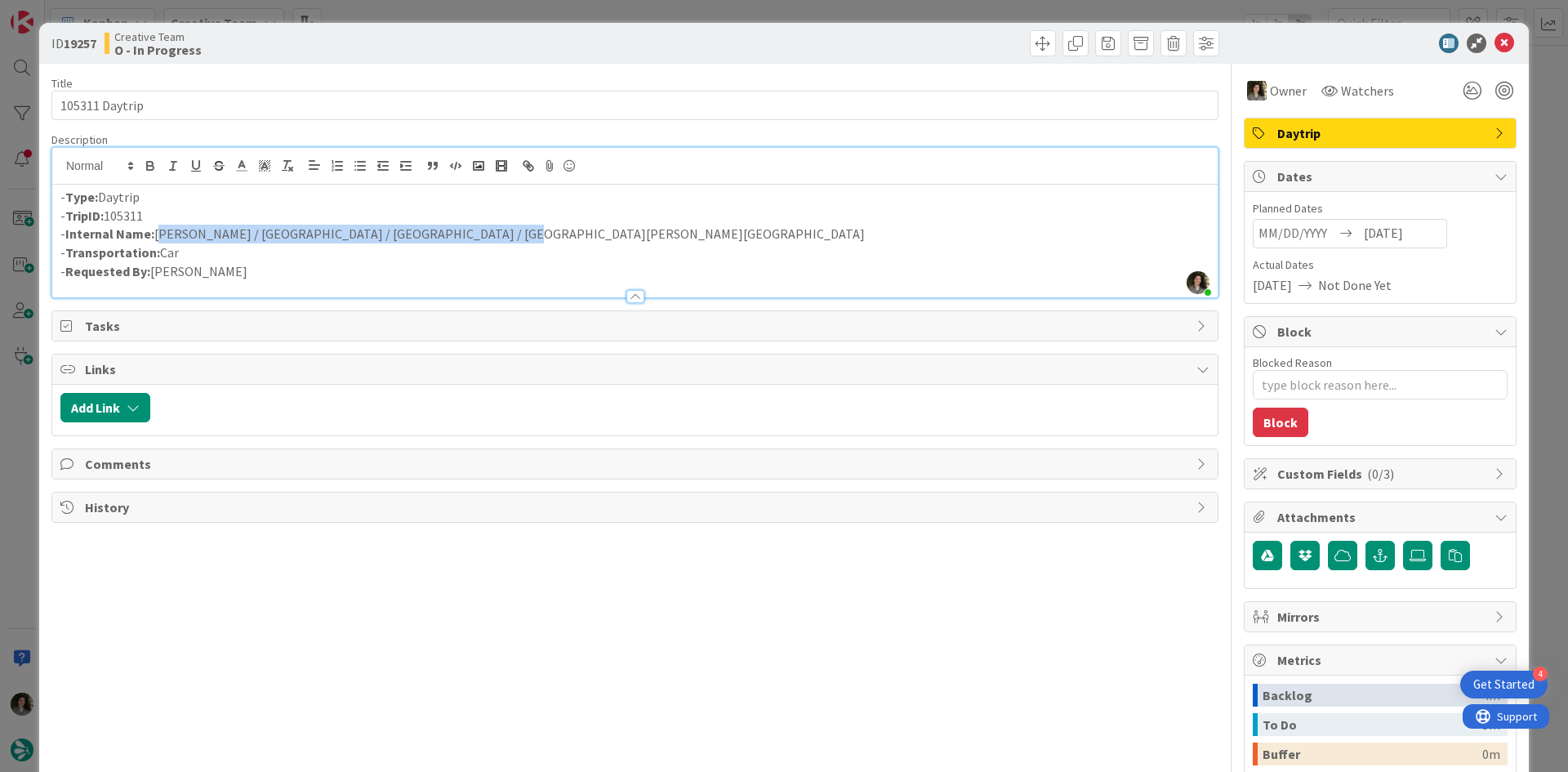 drag, startPoint x: 352, startPoint y: 226, endPoint x: 158, endPoint y: 230, distance: 194.04123 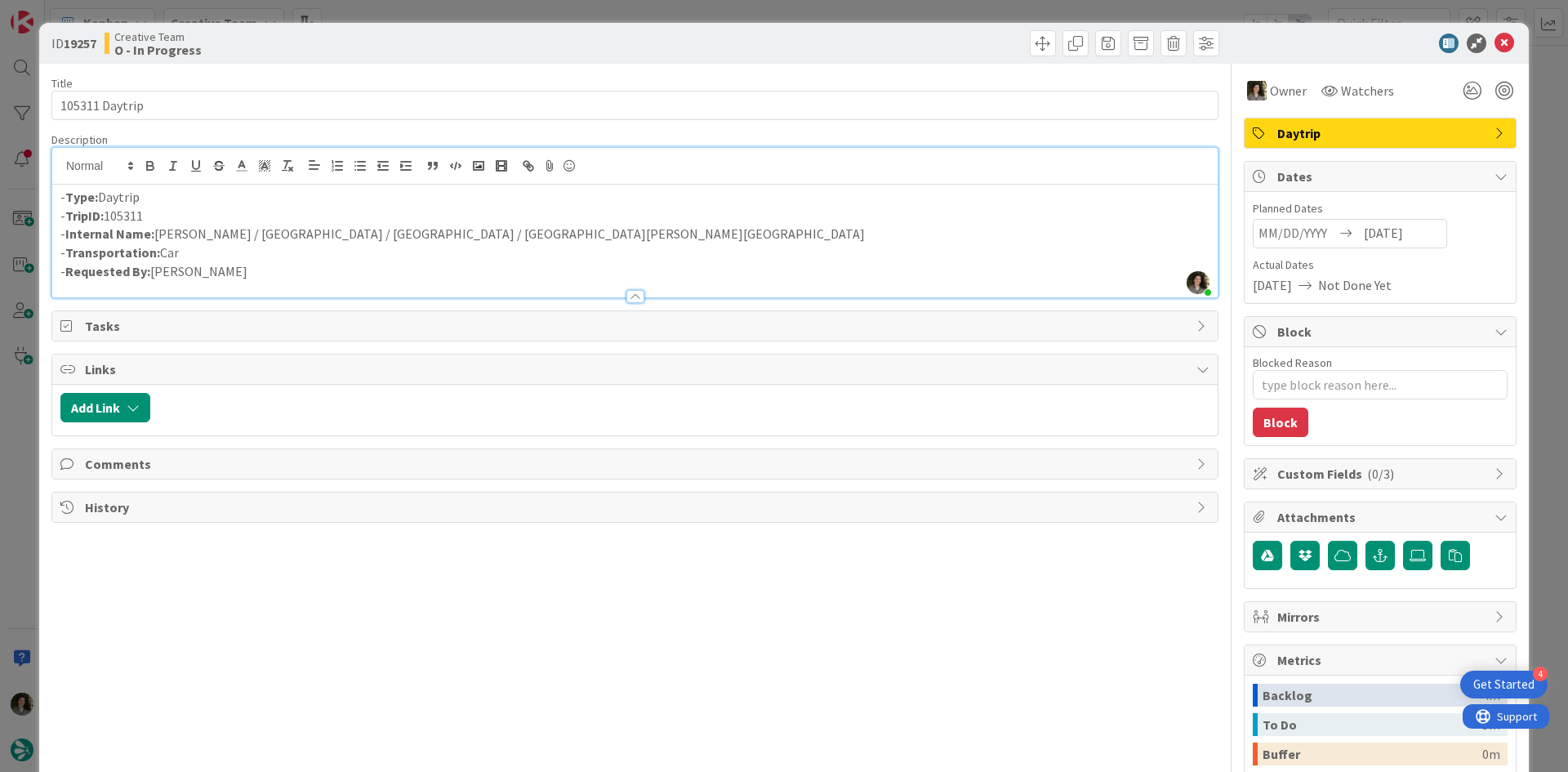 click at bounding box center [1372, 43] 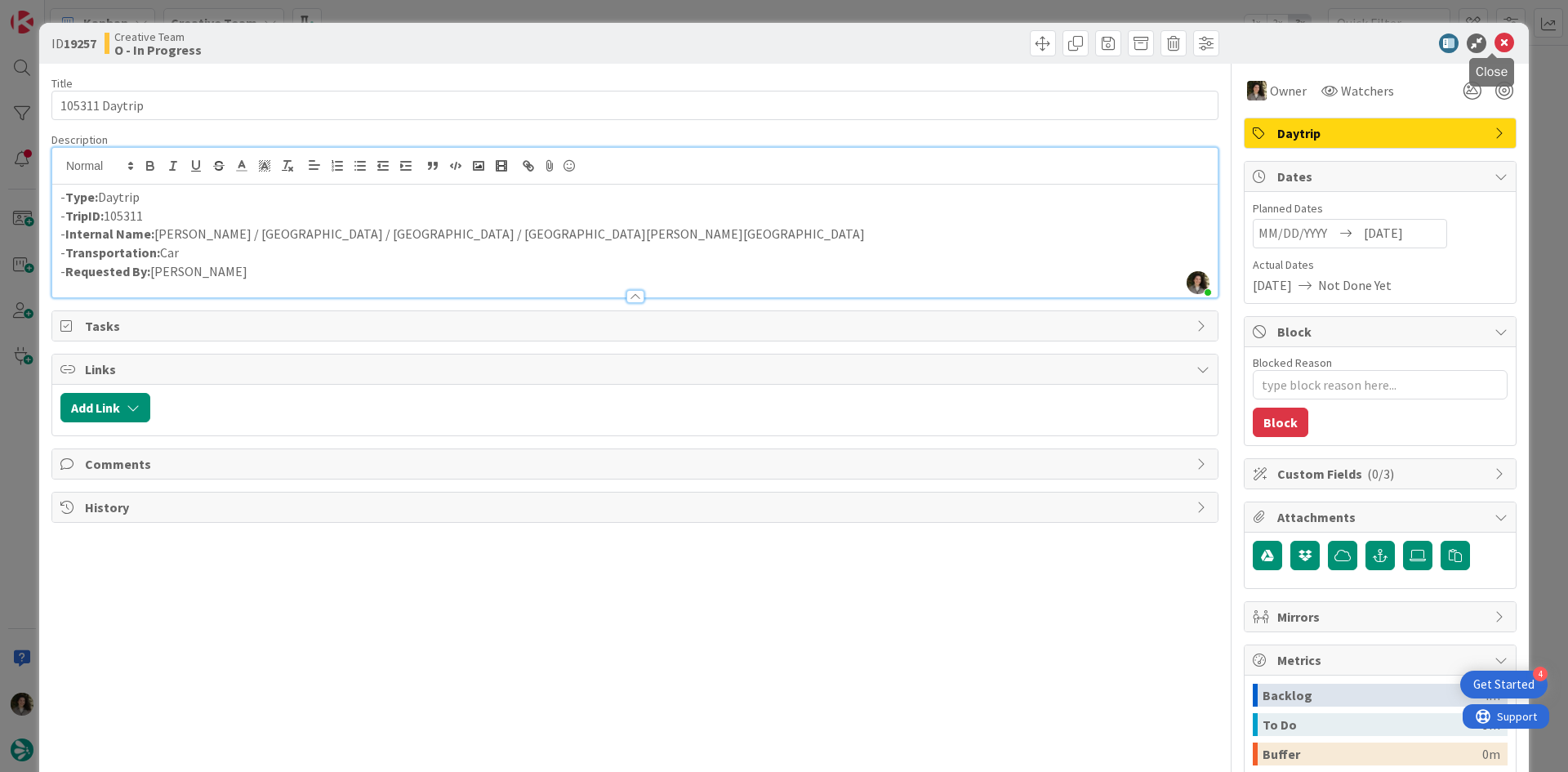 click at bounding box center (1504, 43) 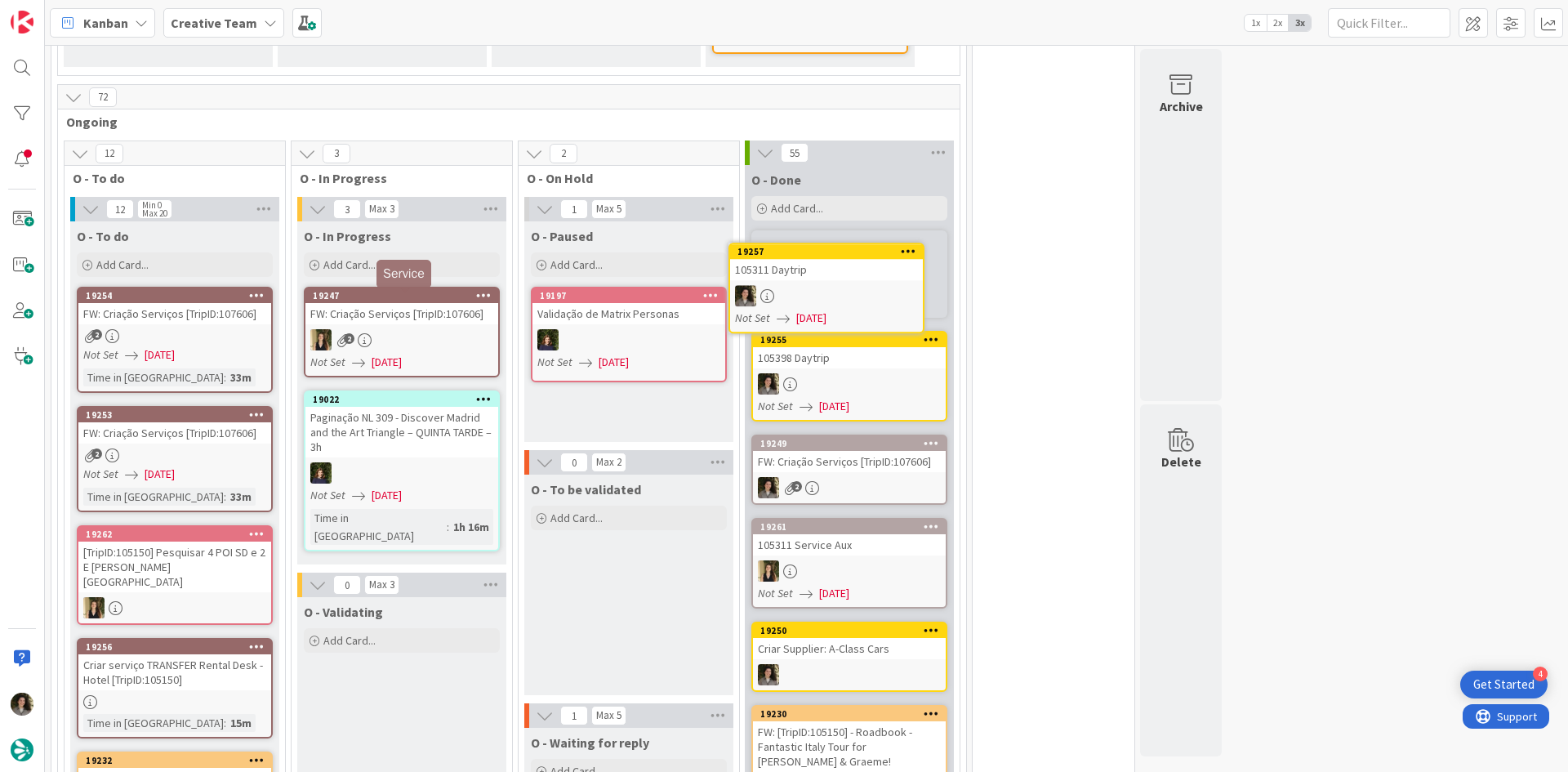 scroll, scrollTop: 1296, scrollLeft: 0, axis: vertical 